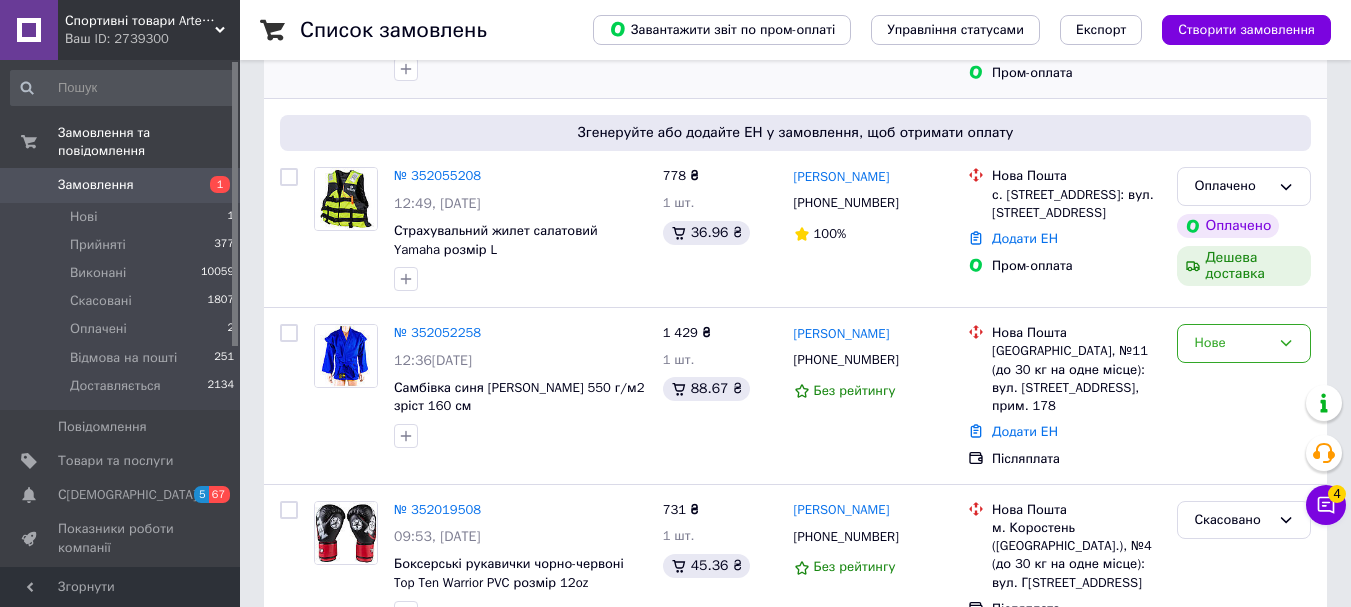 scroll, scrollTop: 500, scrollLeft: 0, axis: vertical 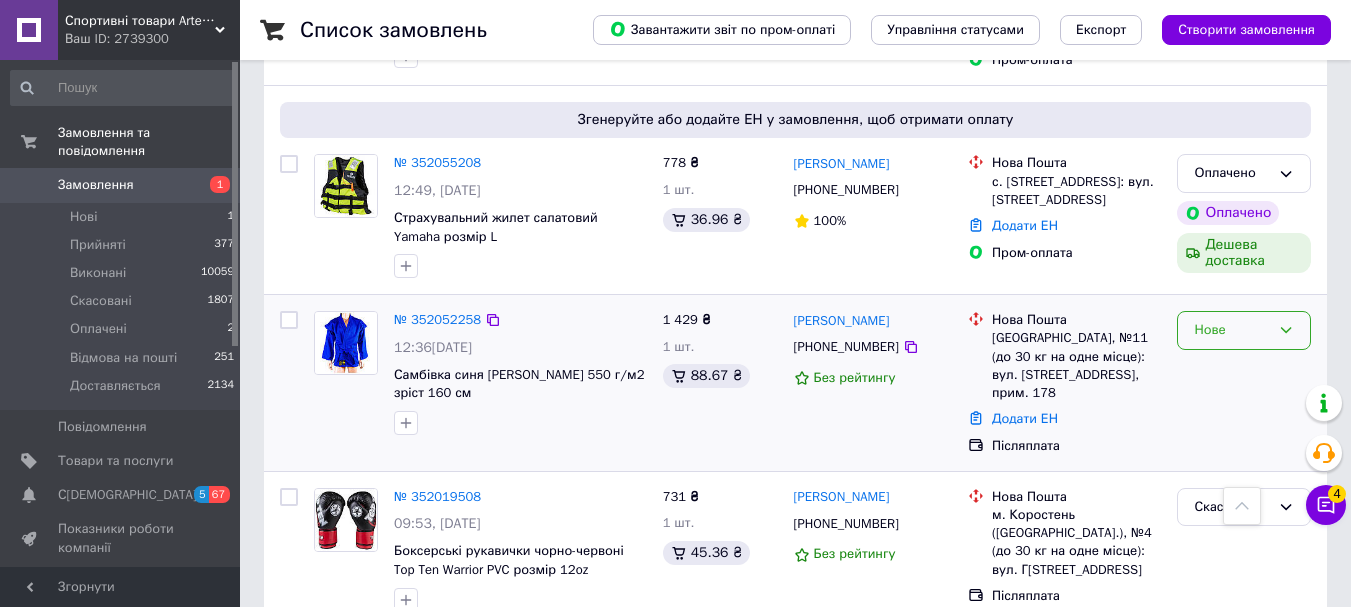 click on "Нове" at bounding box center [1232, 330] 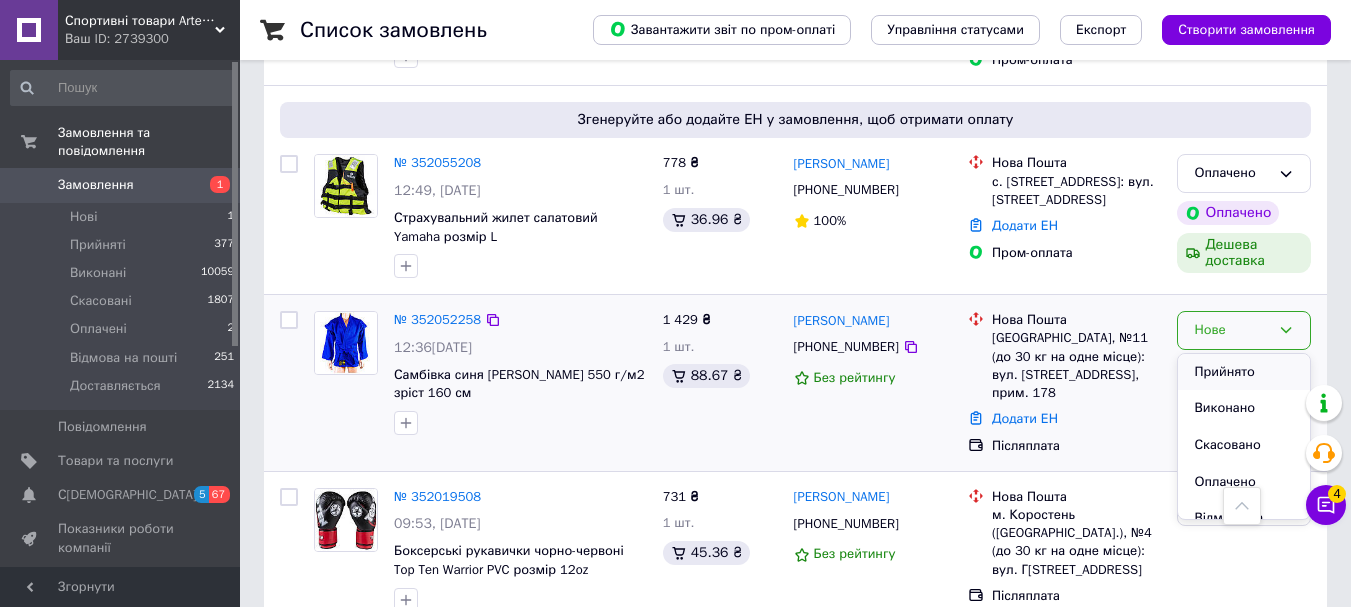 click on "Прийнято" at bounding box center [1244, 372] 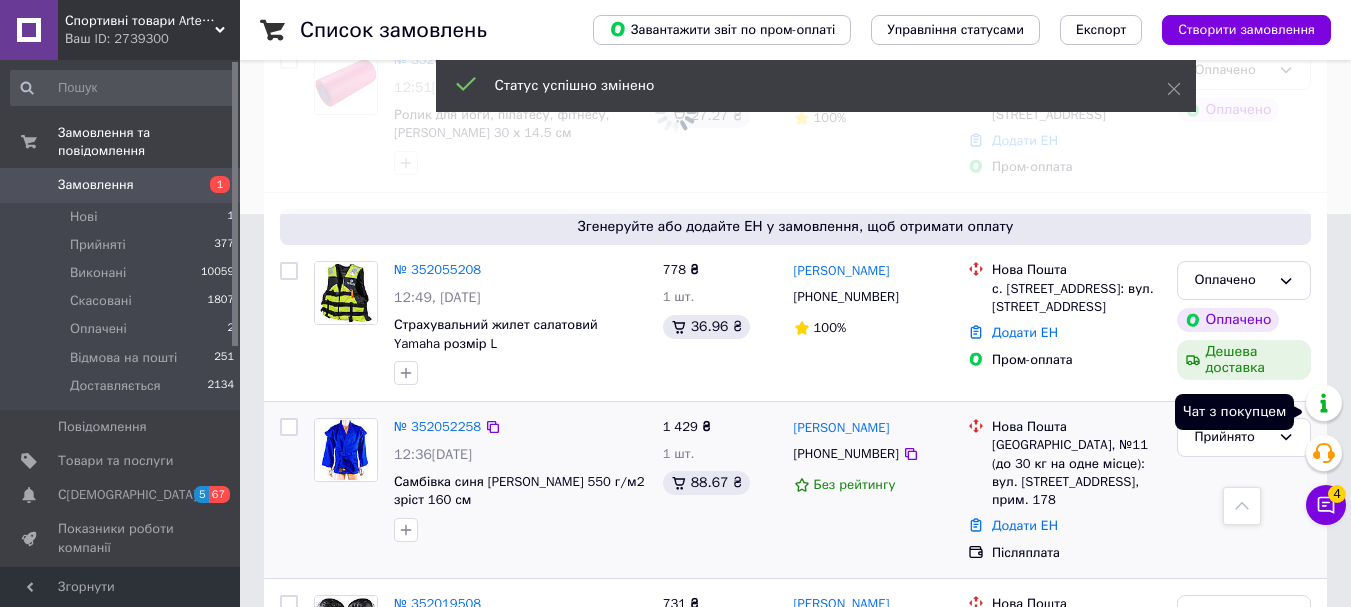 scroll, scrollTop: 300, scrollLeft: 0, axis: vertical 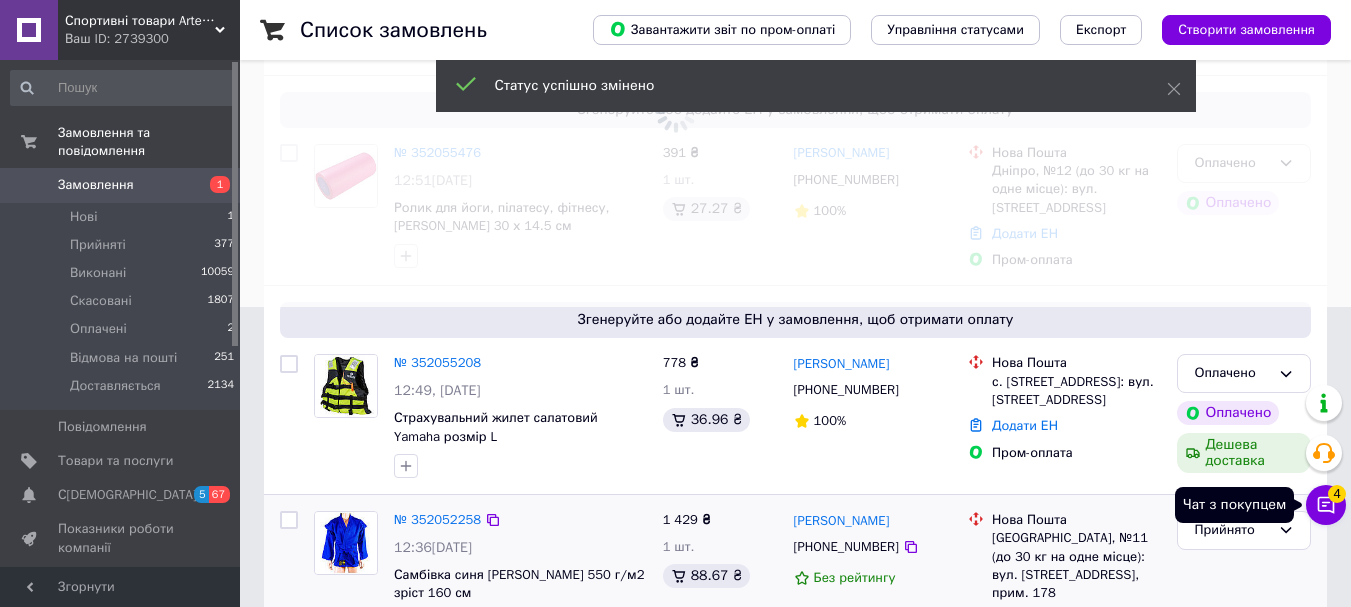 click 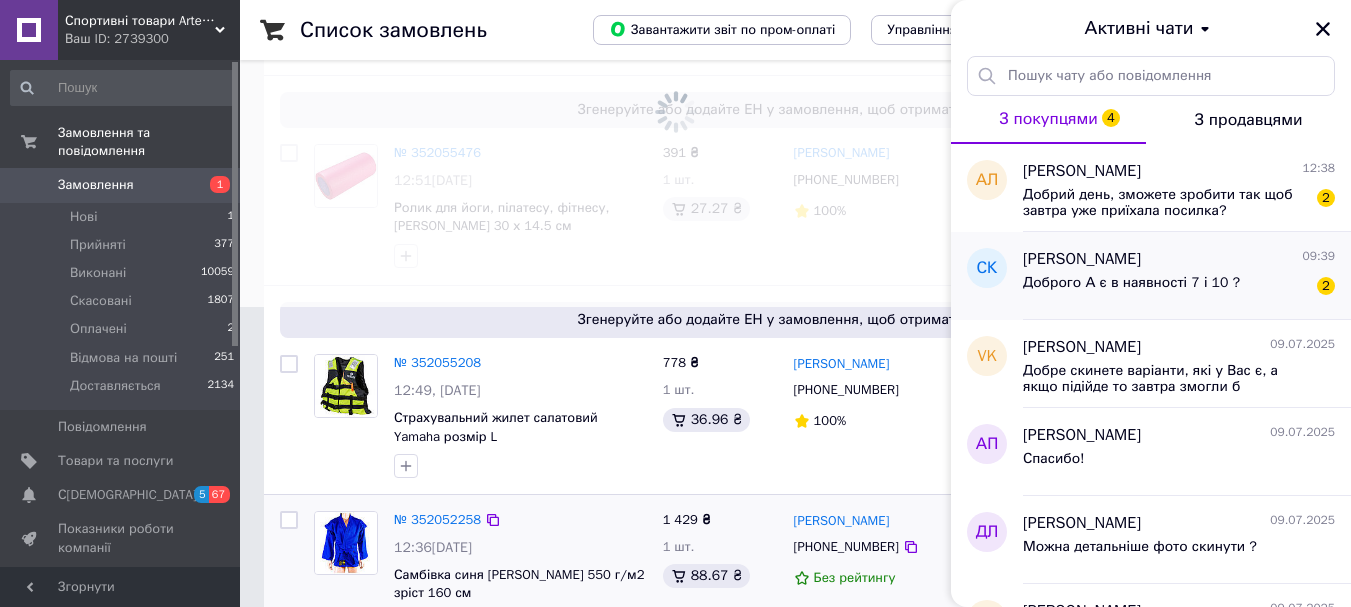 click on "Доброго
А є в наявності 7 і 10 ? 2" at bounding box center [1179, 287] 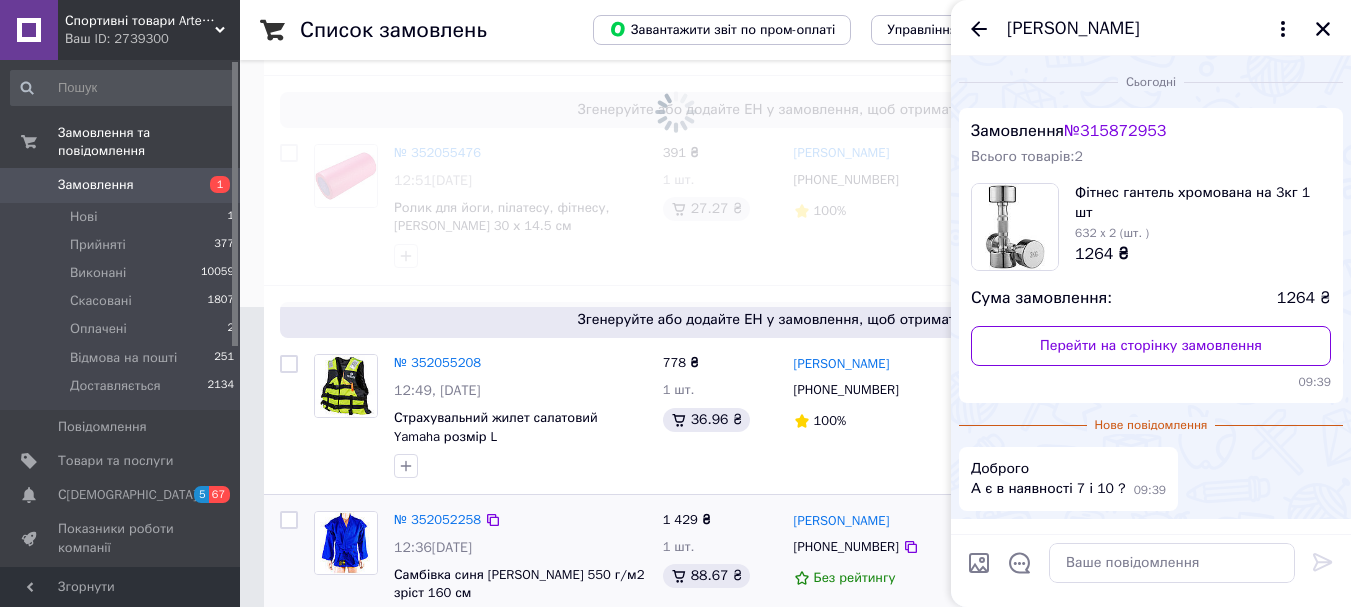 scroll, scrollTop: 58, scrollLeft: 0, axis: vertical 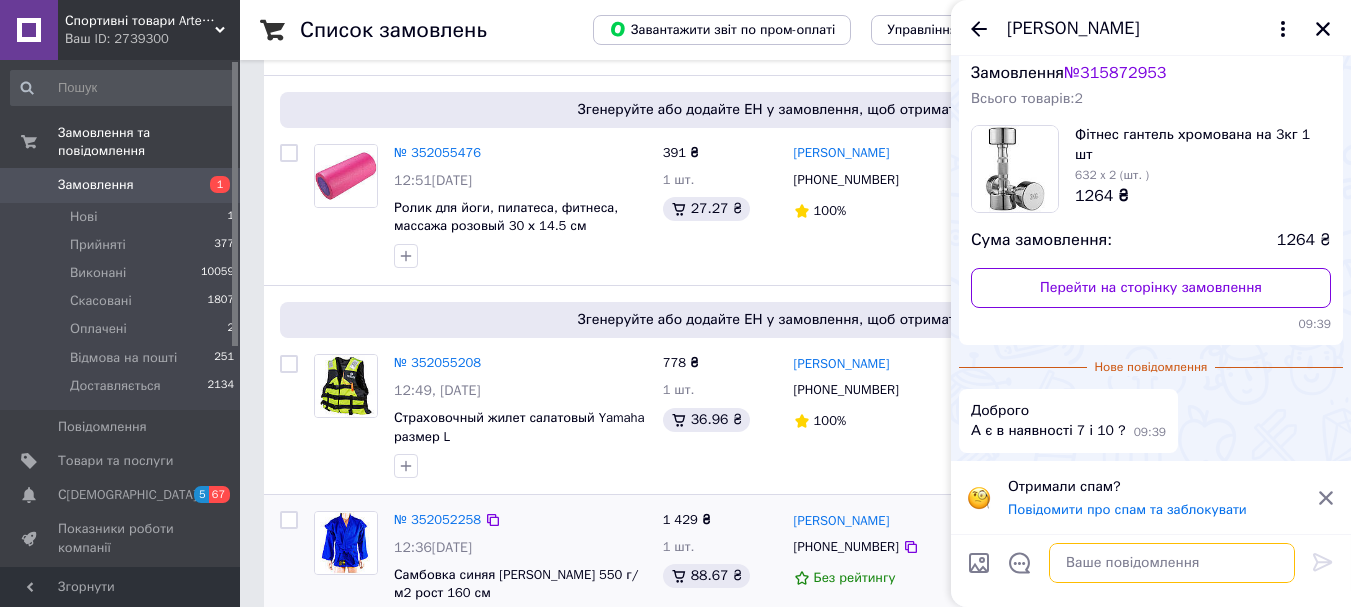 click at bounding box center [1172, 563] 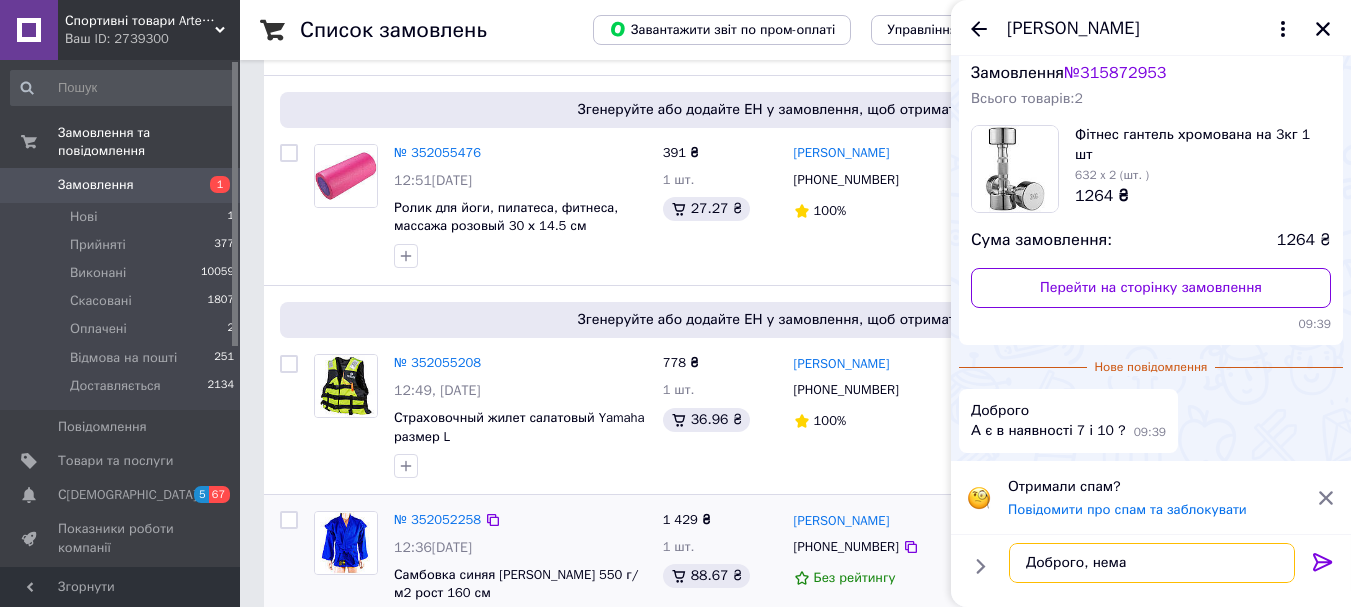 type on "Доброго, немає" 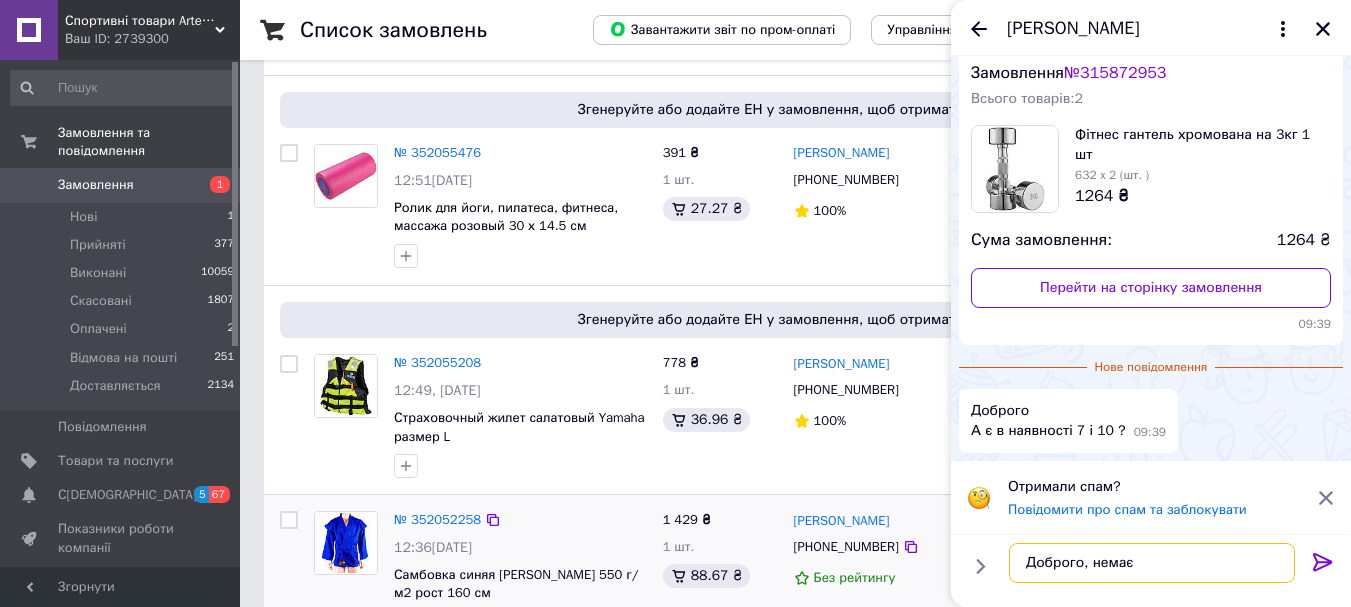 type 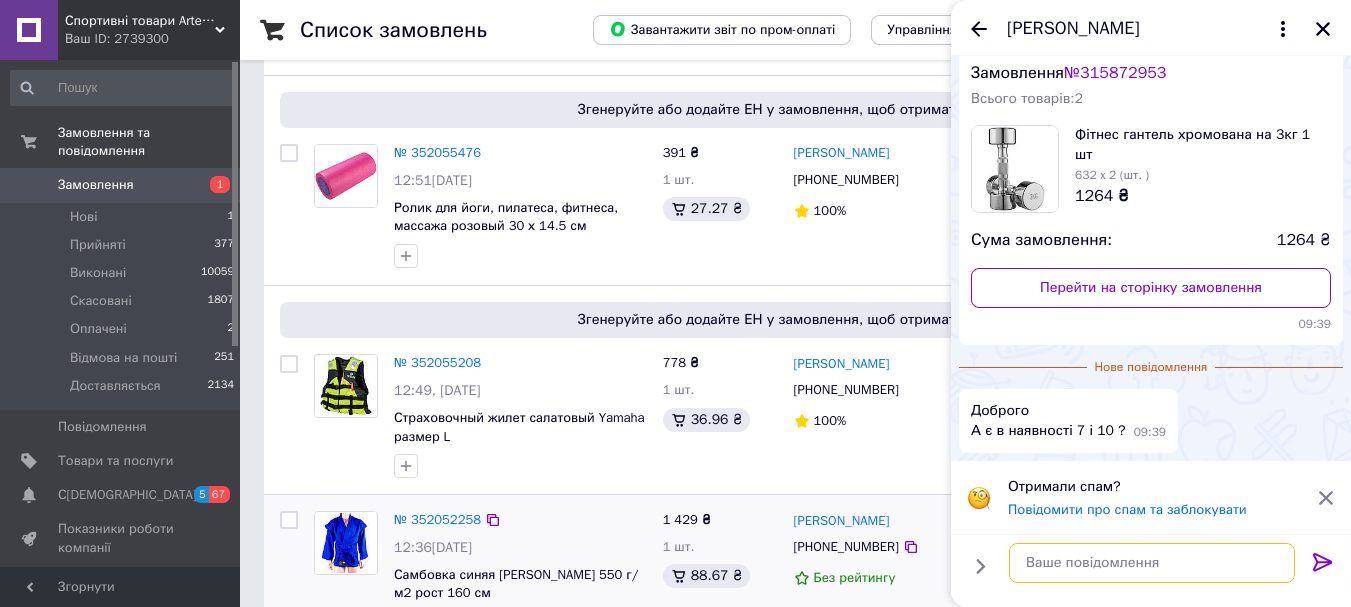 scroll, scrollTop: 2, scrollLeft: 0, axis: vertical 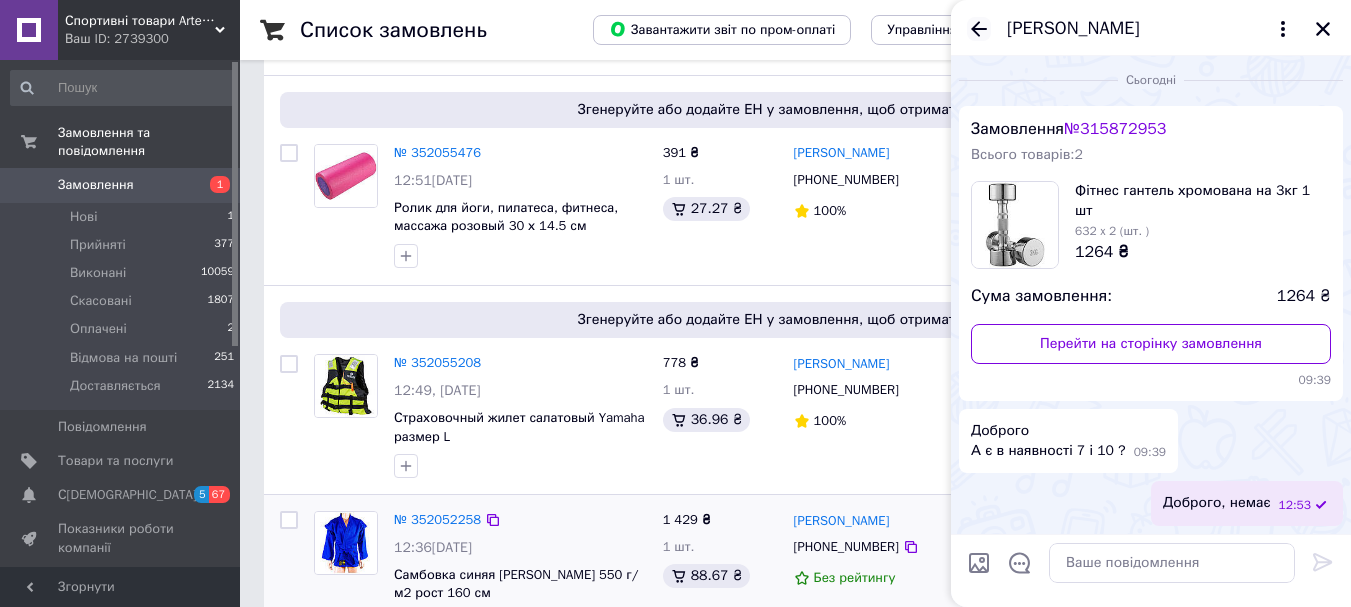 click 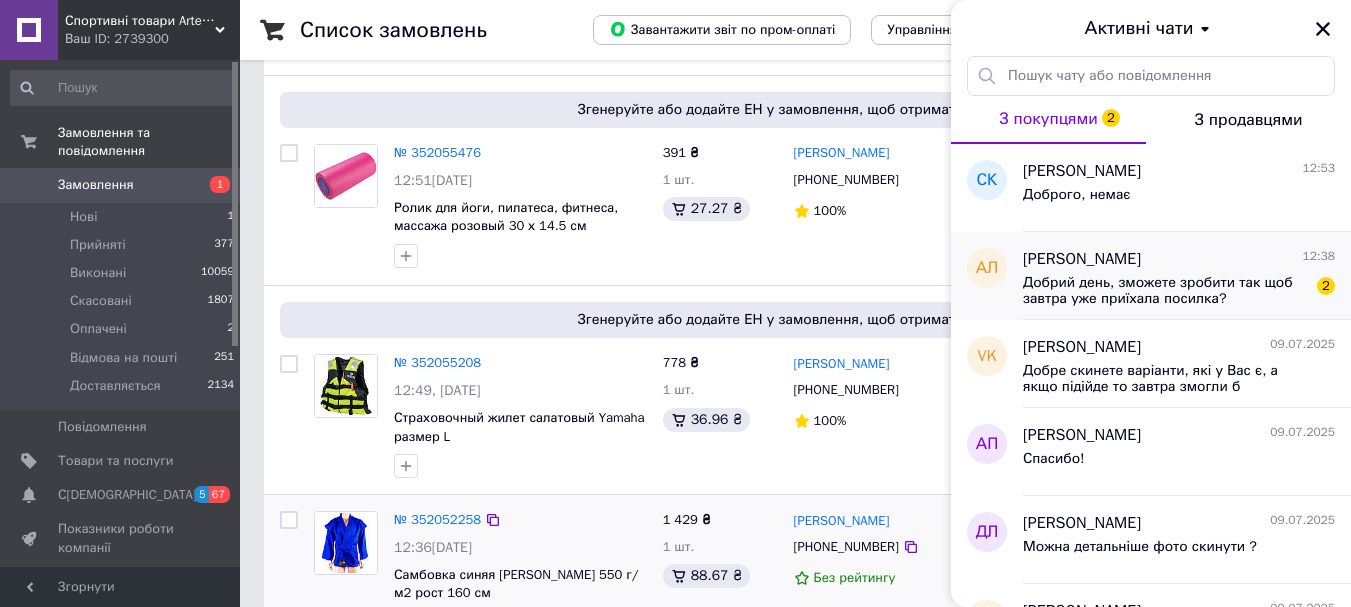 click on "Добрий день, зможете зробити так щоб завтра уже приїхала посилка? Або щоб я завтра забрав або щоб забрав в пʼятницю до 8:20" at bounding box center [1165, 291] 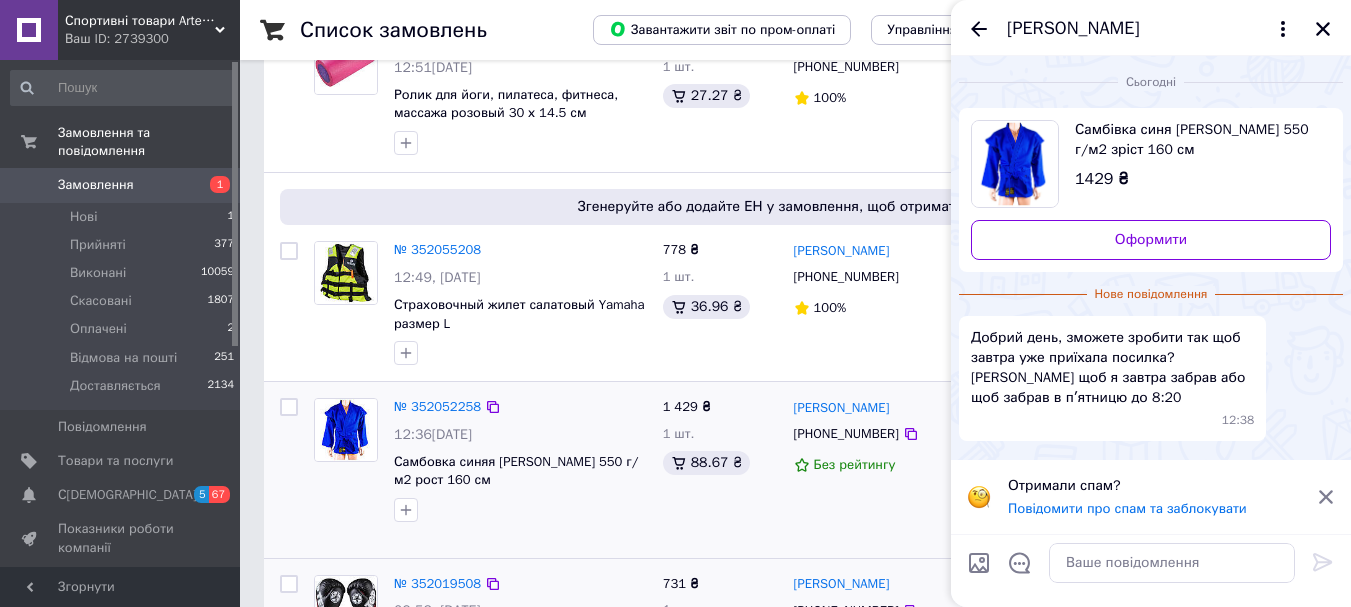 scroll, scrollTop: 600, scrollLeft: 0, axis: vertical 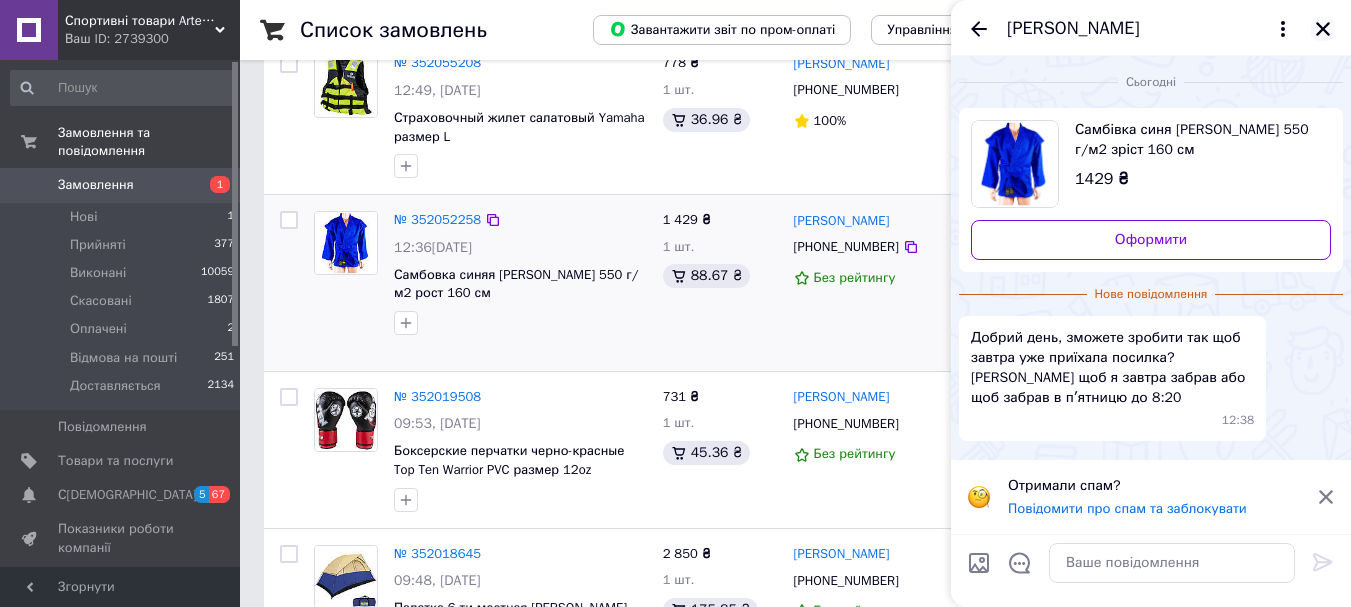 click 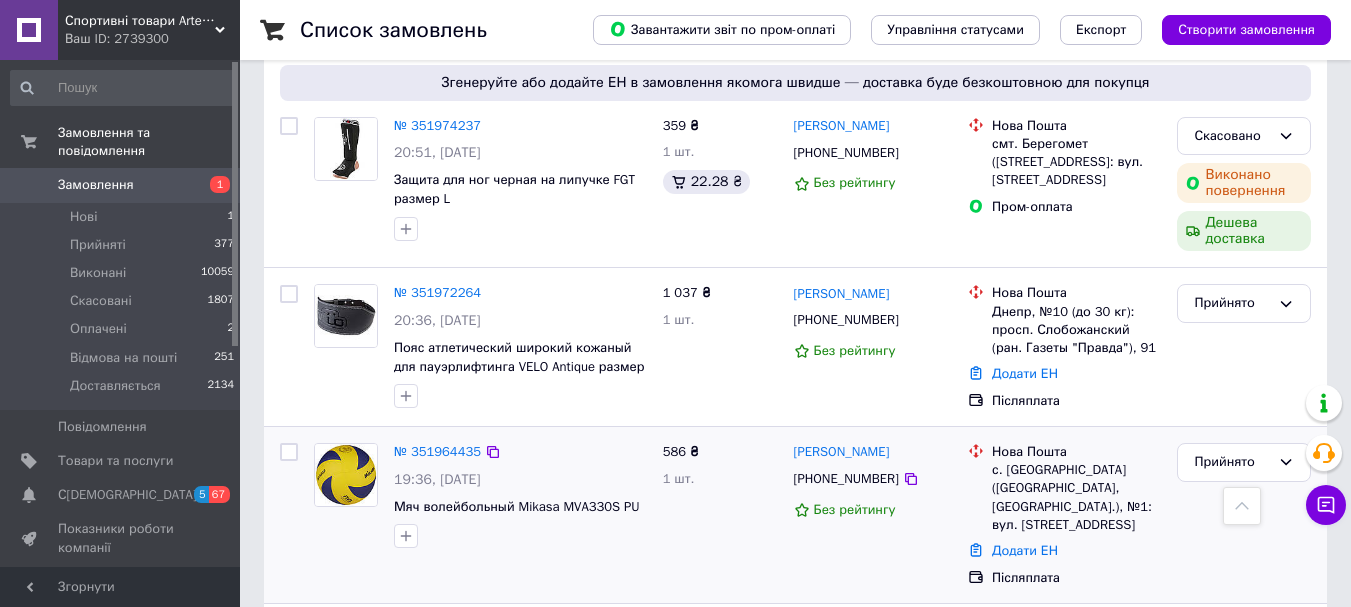 scroll, scrollTop: 2200, scrollLeft: 0, axis: vertical 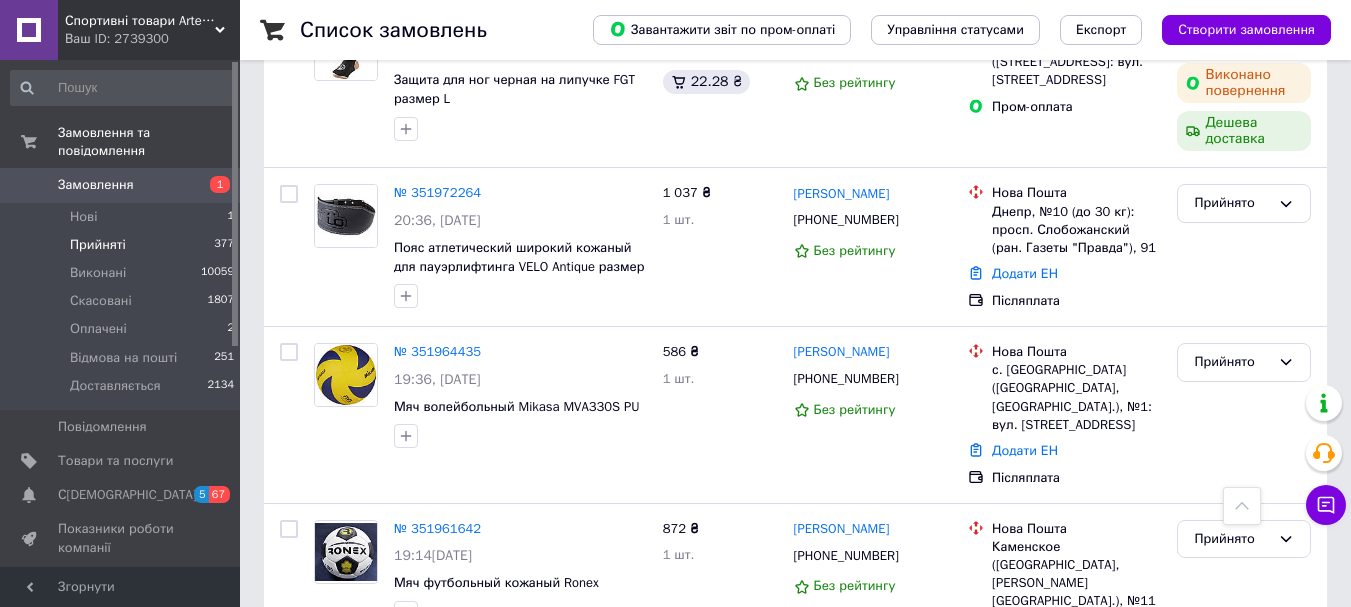 click on "Прийняті 377" at bounding box center [123, 245] 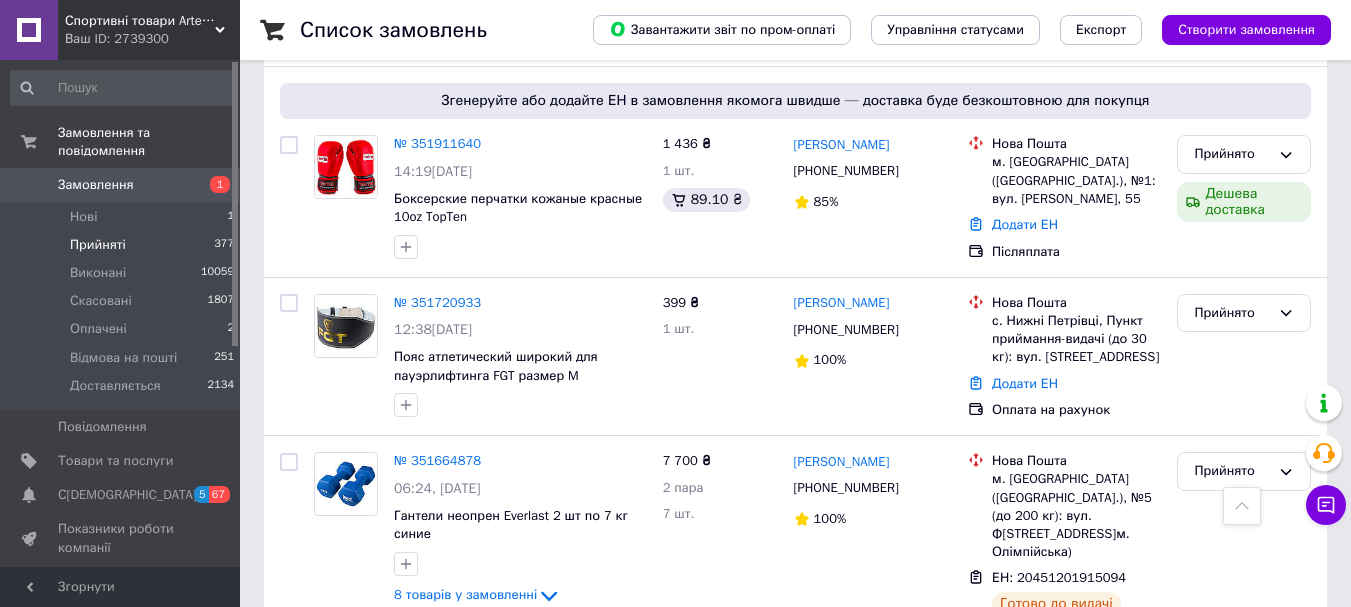 scroll, scrollTop: 2800, scrollLeft: 0, axis: vertical 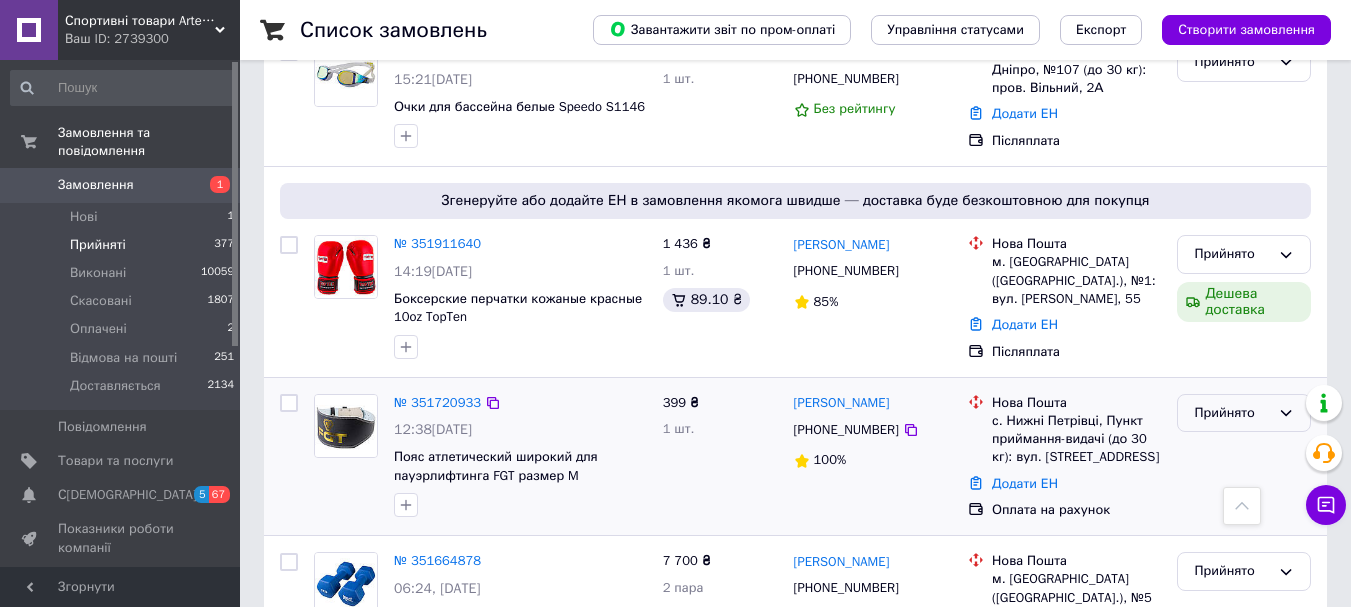 click on "Прийнято" at bounding box center [1244, 413] 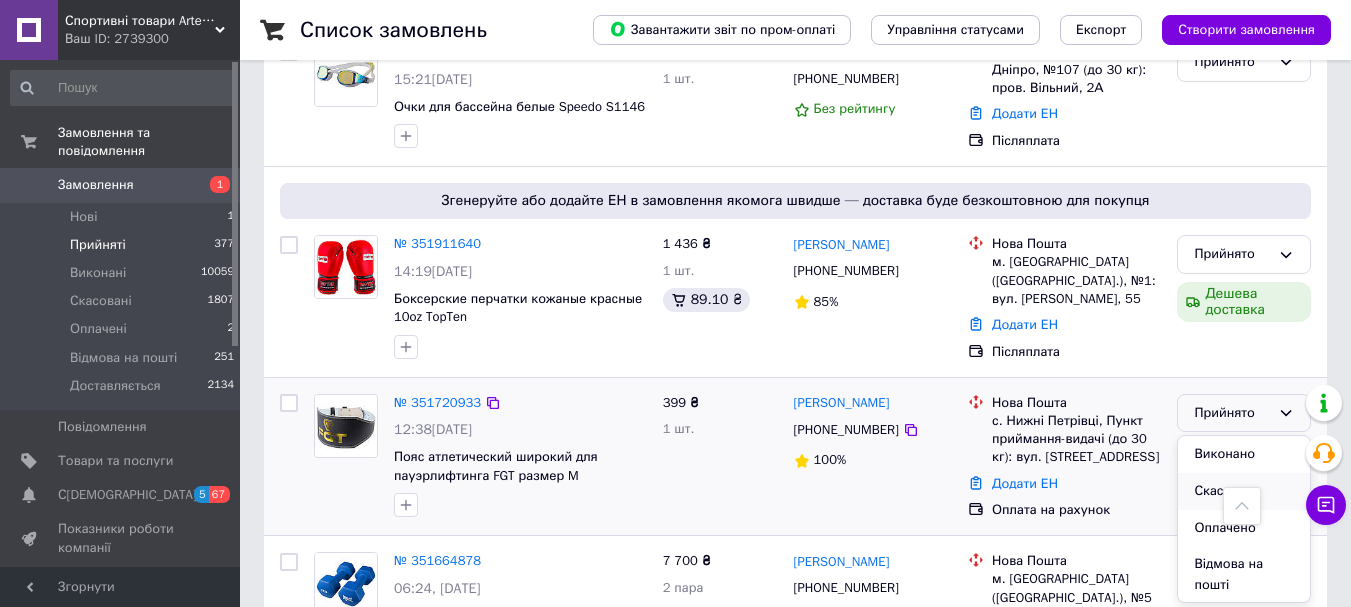 click on "Скасовано" at bounding box center [1244, 491] 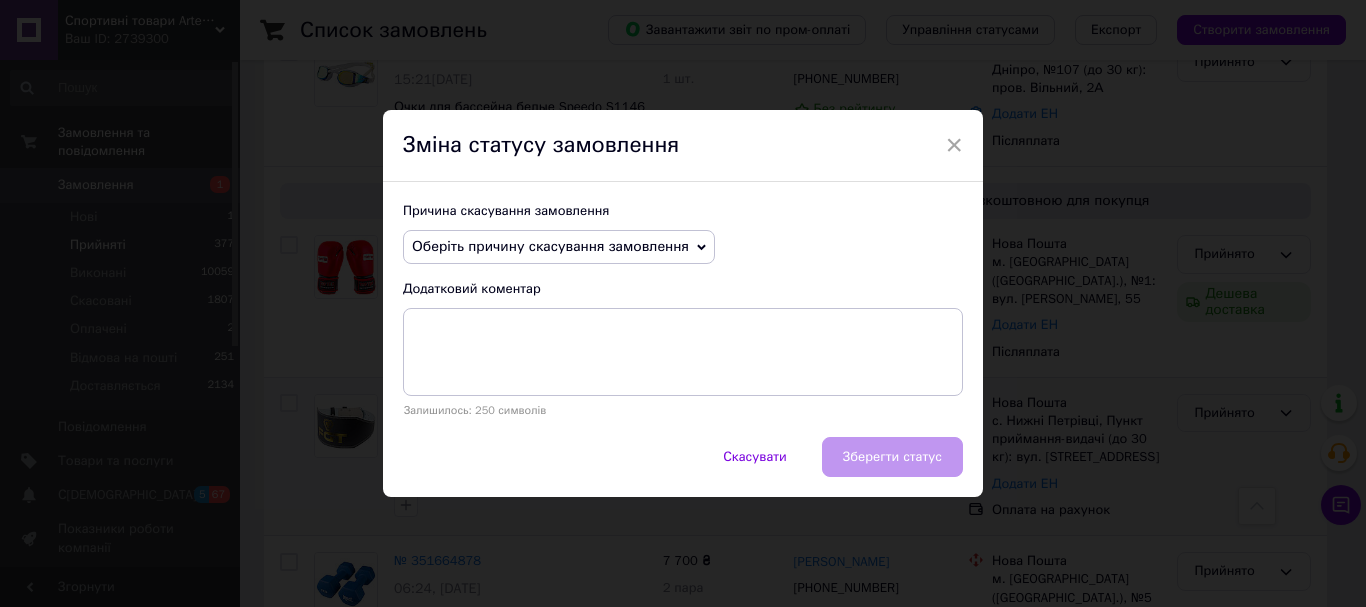 click on "Оберіть причину скасування замовлення" at bounding box center [559, 247] 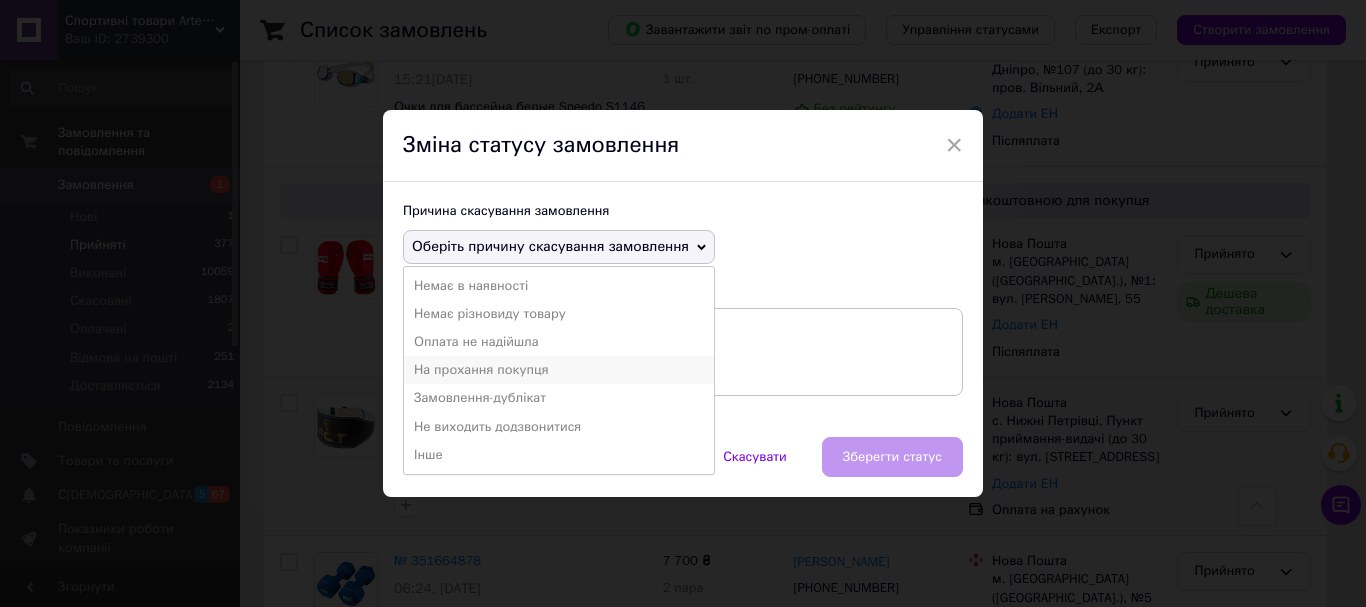 click on "На прохання покупця" at bounding box center (559, 370) 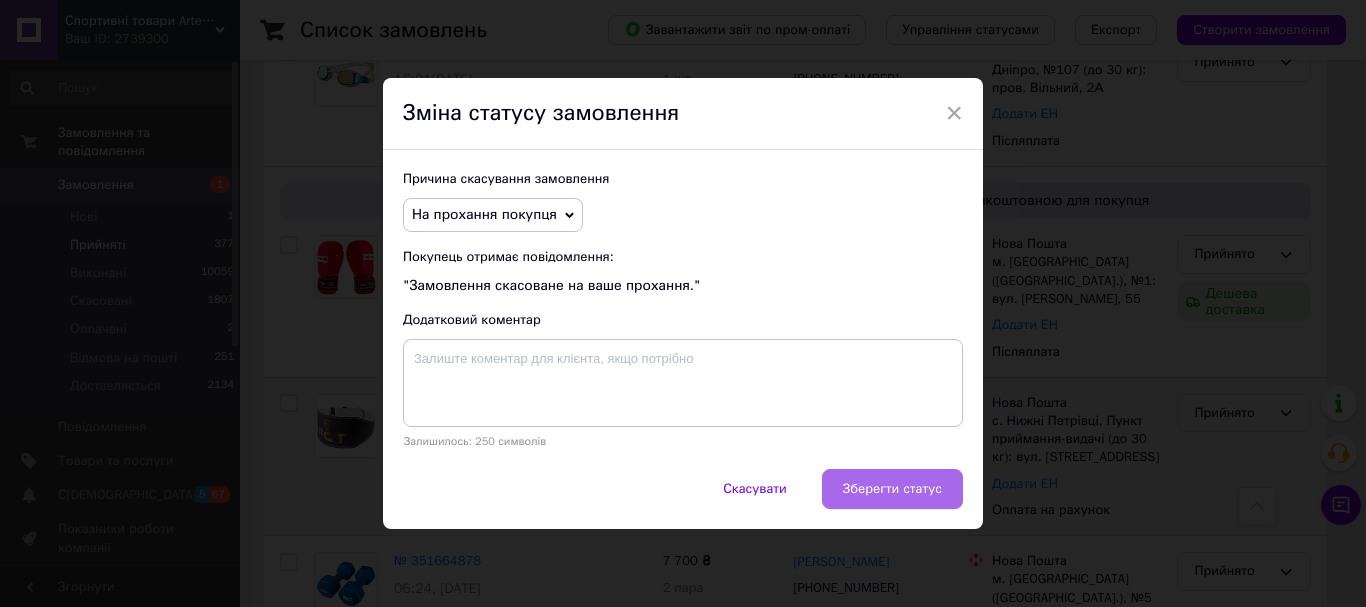 click on "Зберегти статус" at bounding box center (892, 489) 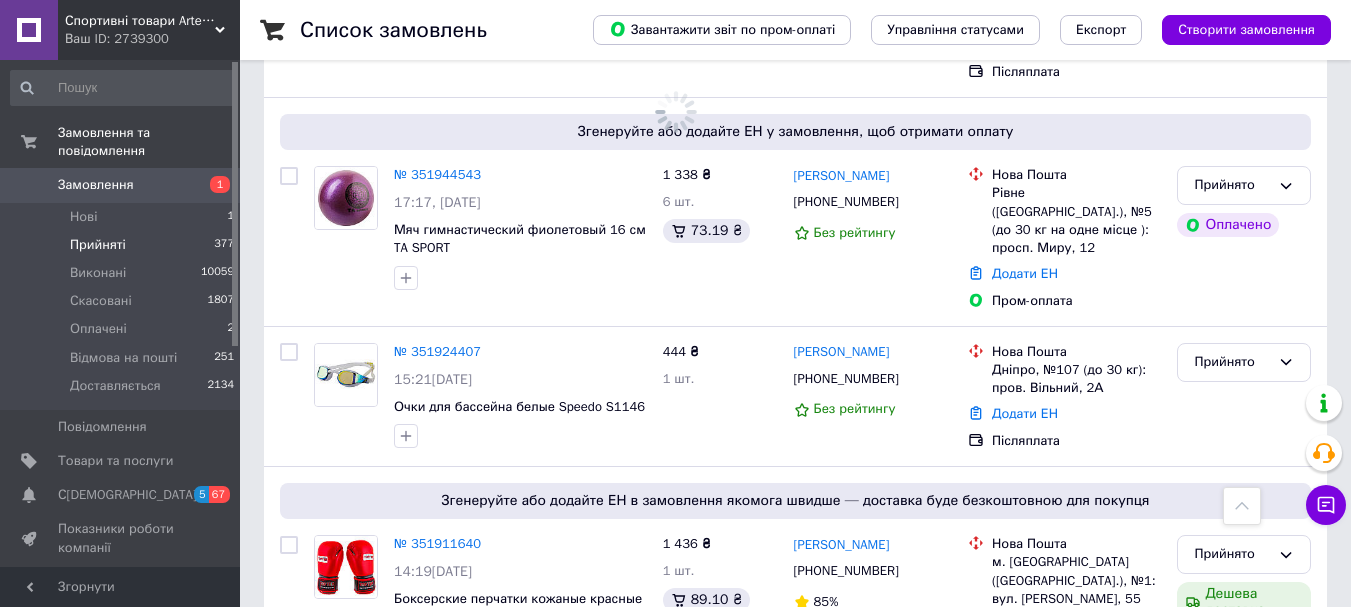 scroll, scrollTop: 2400, scrollLeft: 0, axis: vertical 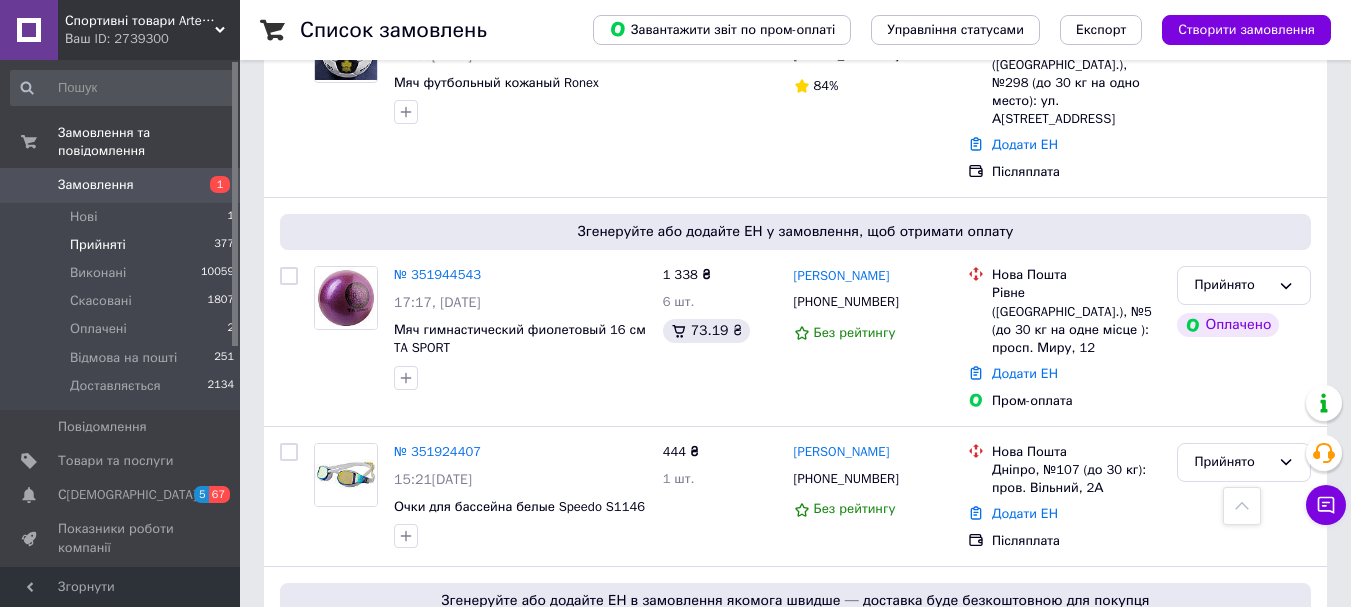 click on "Замовлення" at bounding box center (96, 185) 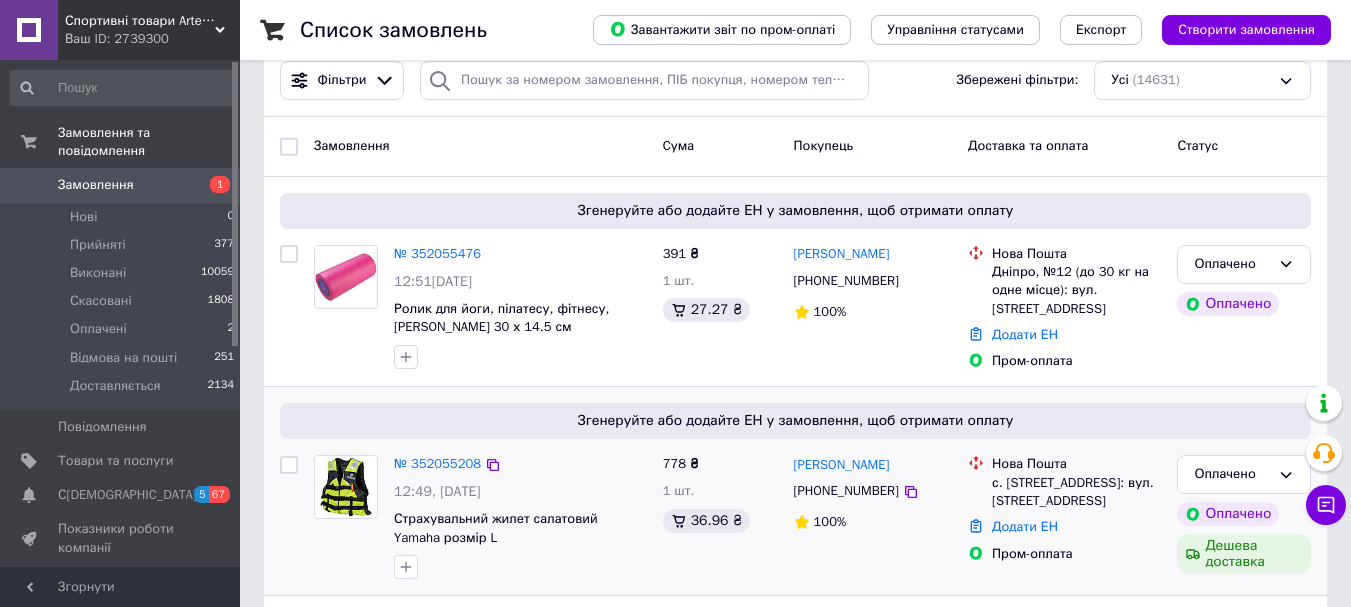 scroll, scrollTop: 200, scrollLeft: 0, axis: vertical 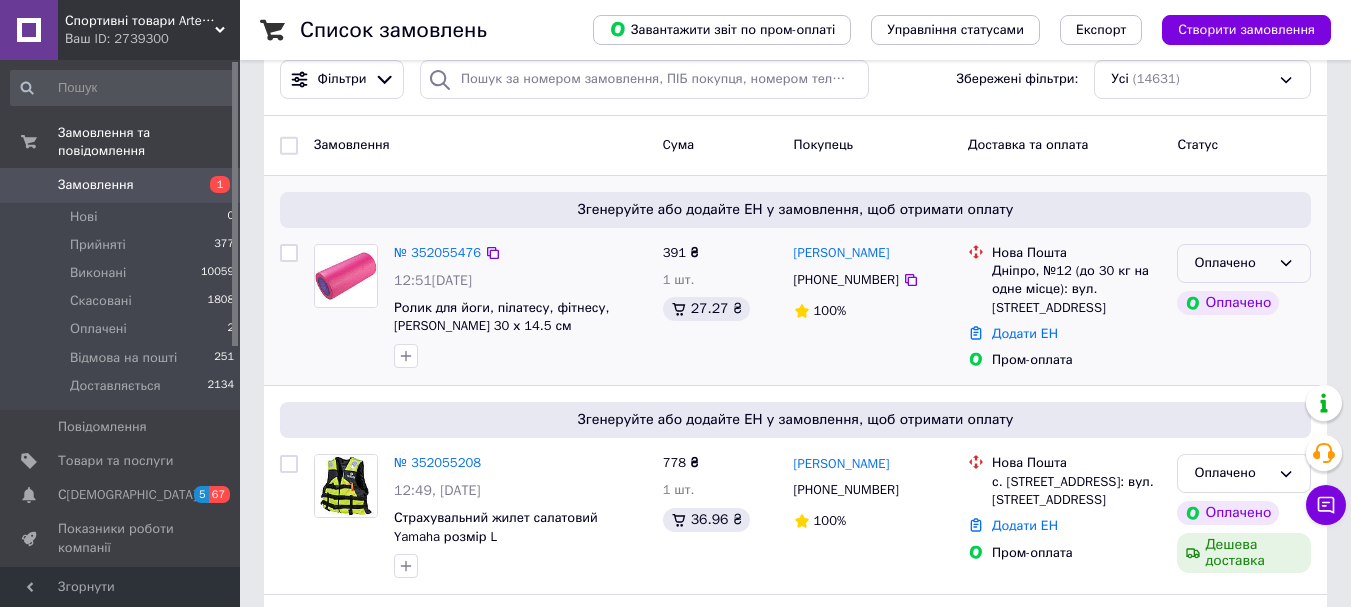 click 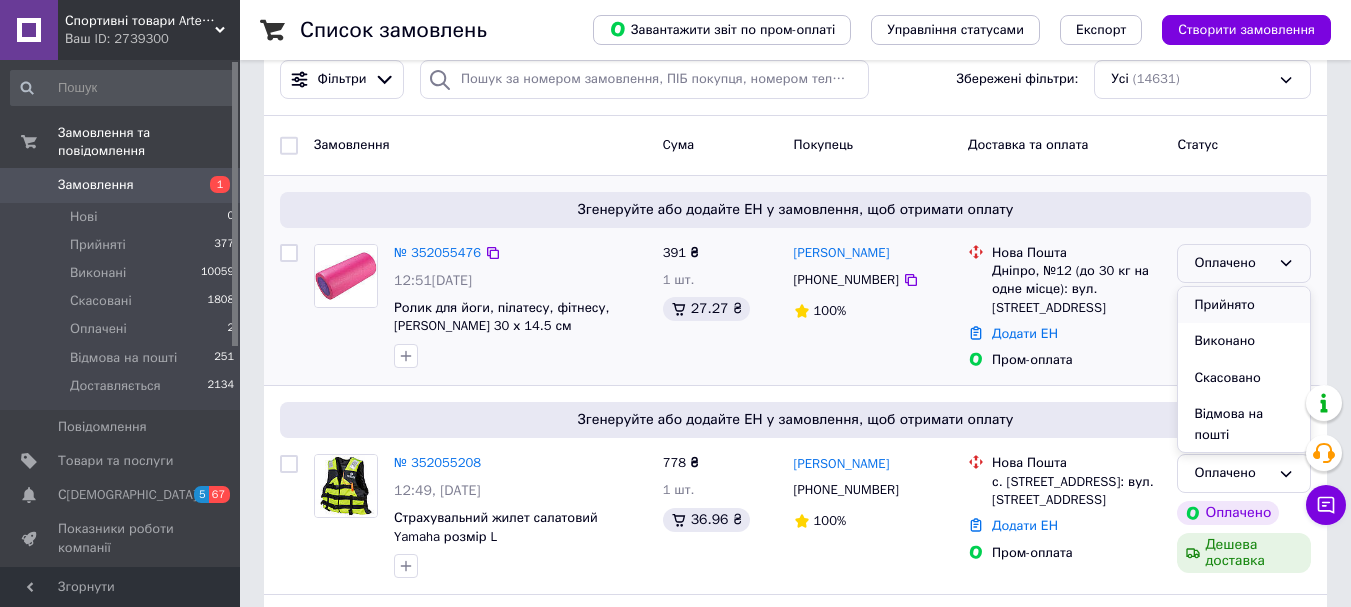 click on "Прийнято" at bounding box center (1244, 305) 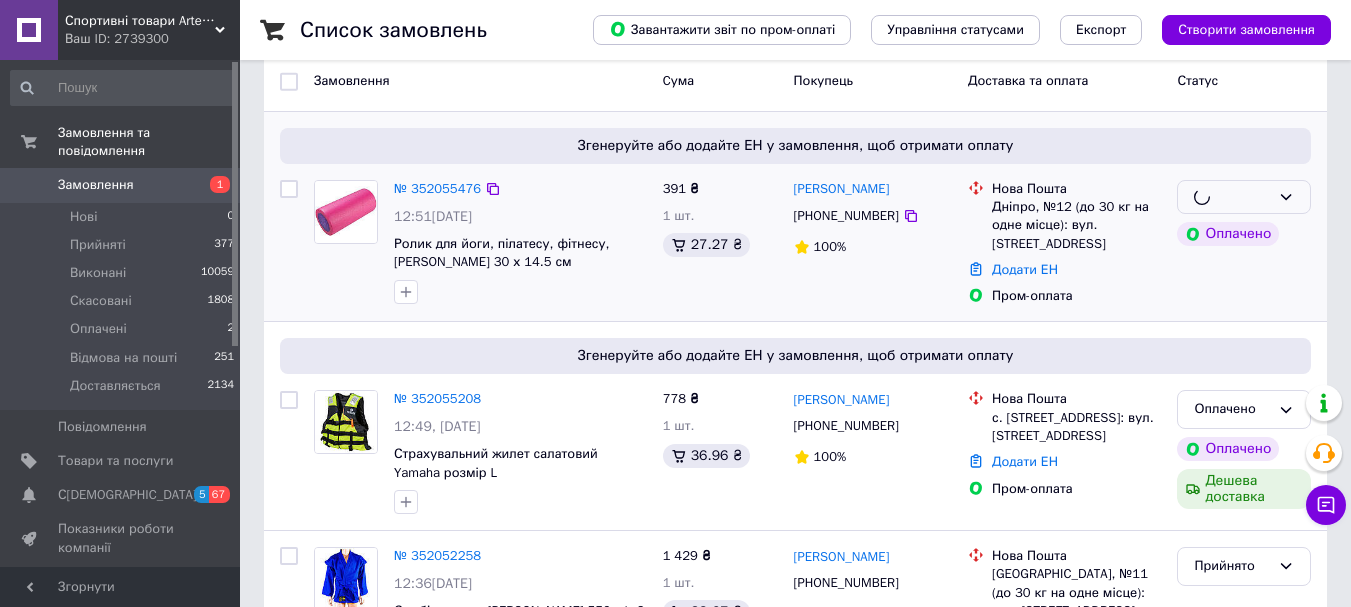 scroll, scrollTop: 300, scrollLeft: 0, axis: vertical 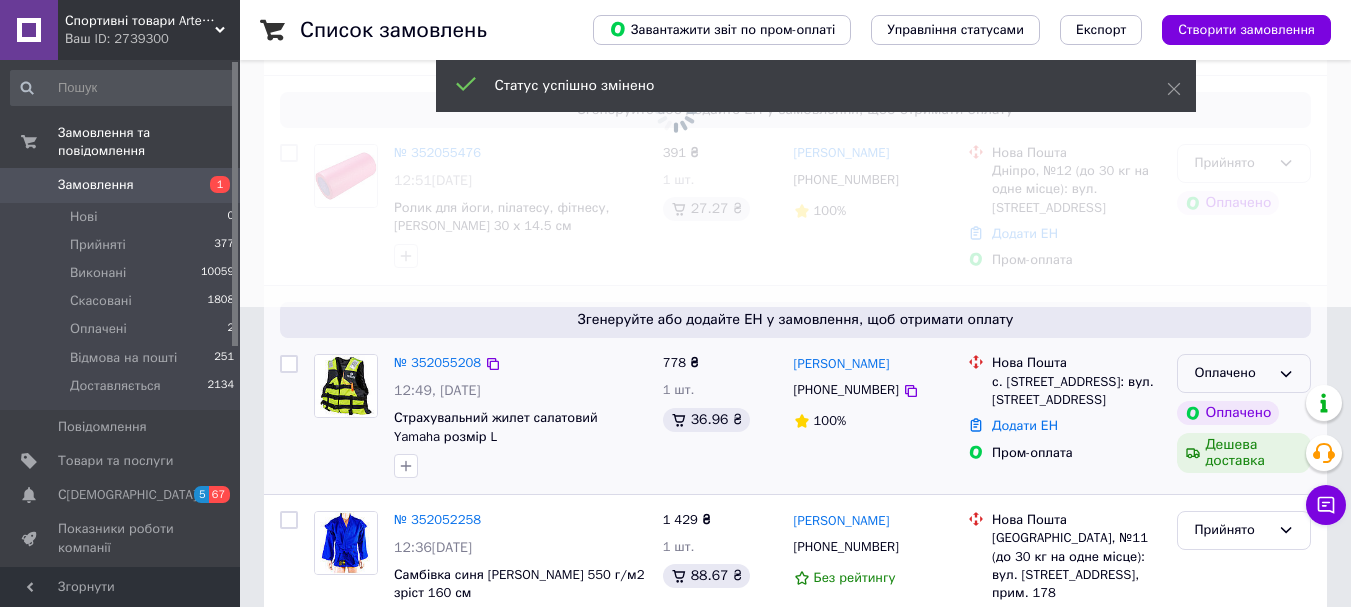 click on "Оплачено" at bounding box center (1232, 373) 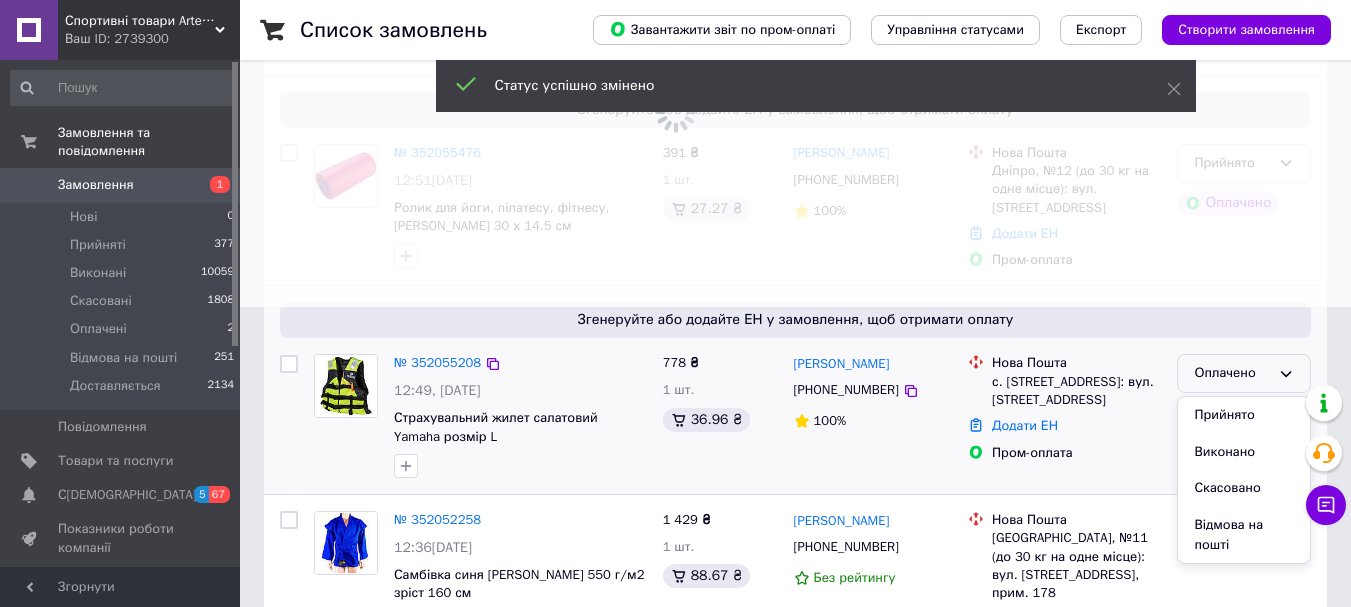 click on "Прийнято" at bounding box center [1244, 415] 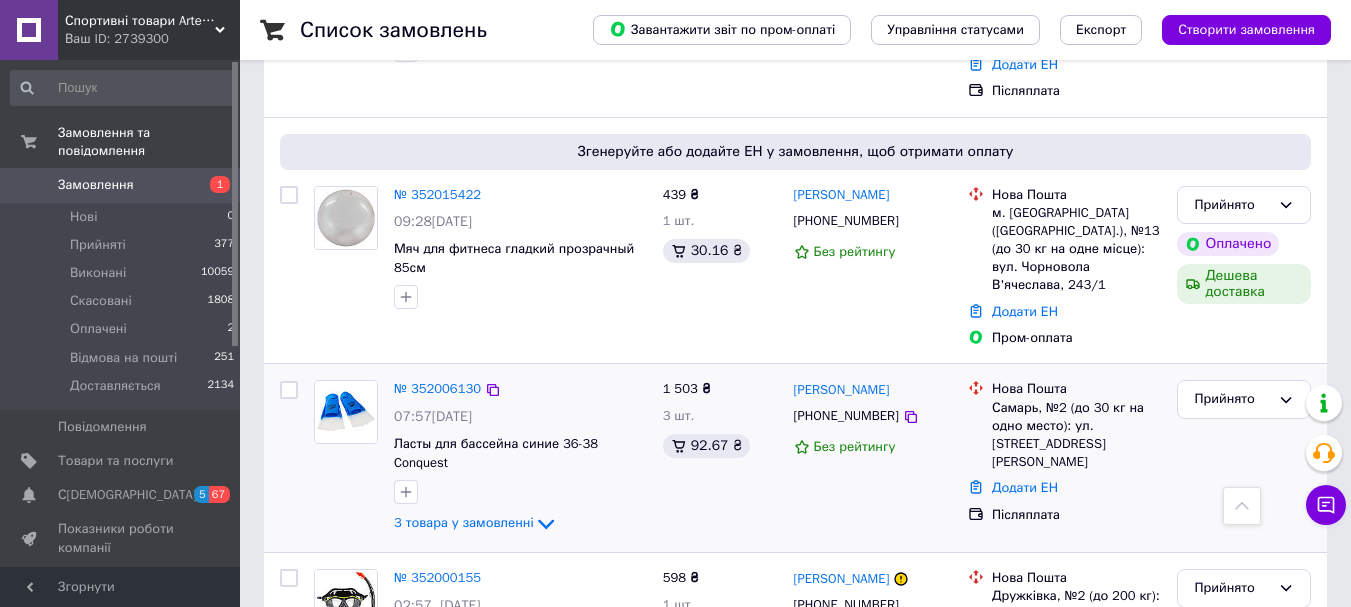 scroll, scrollTop: 1300, scrollLeft: 0, axis: vertical 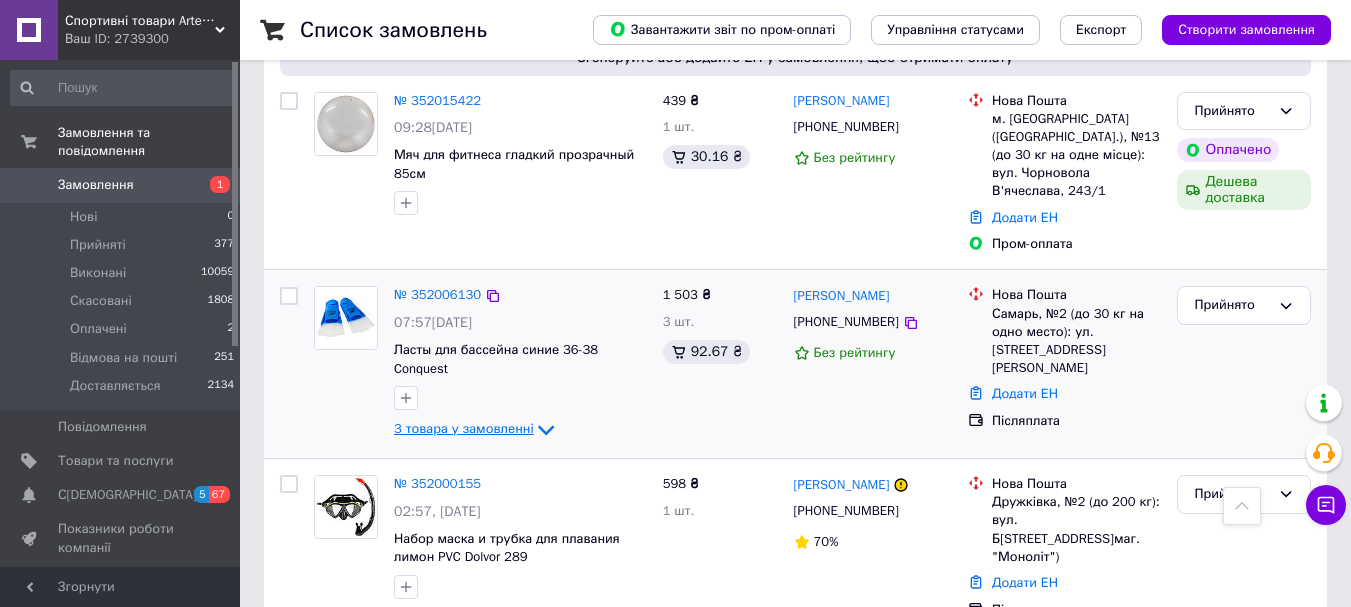 click 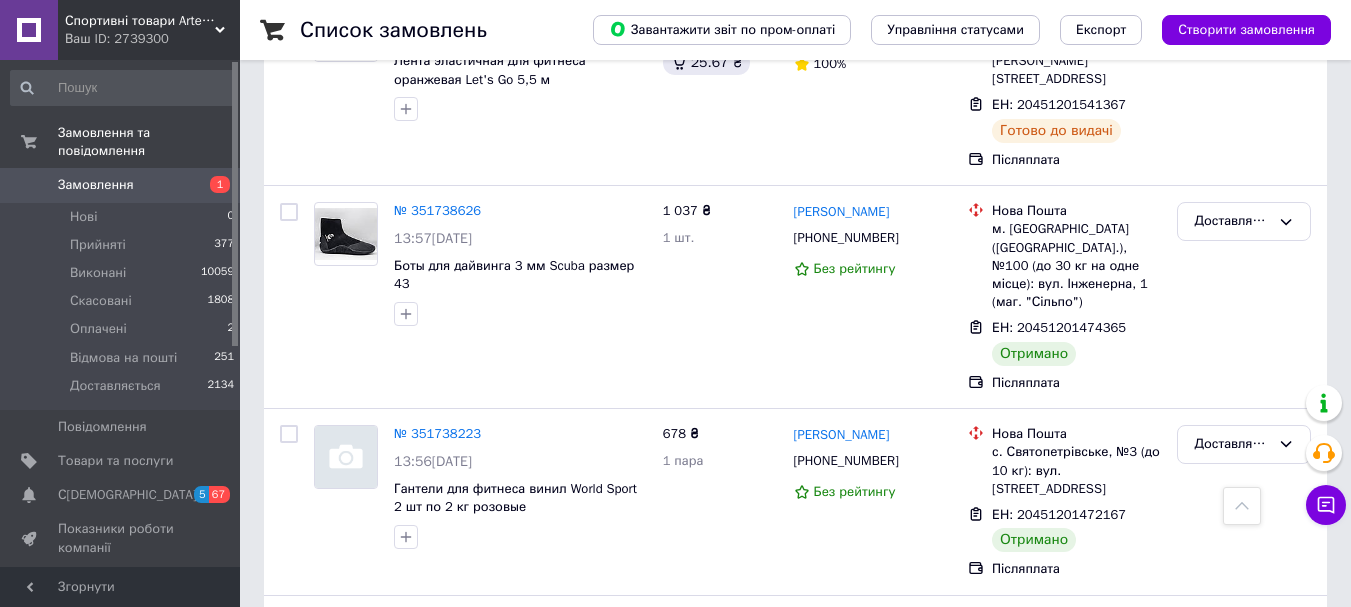 scroll, scrollTop: 6800, scrollLeft: 0, axis: vertical 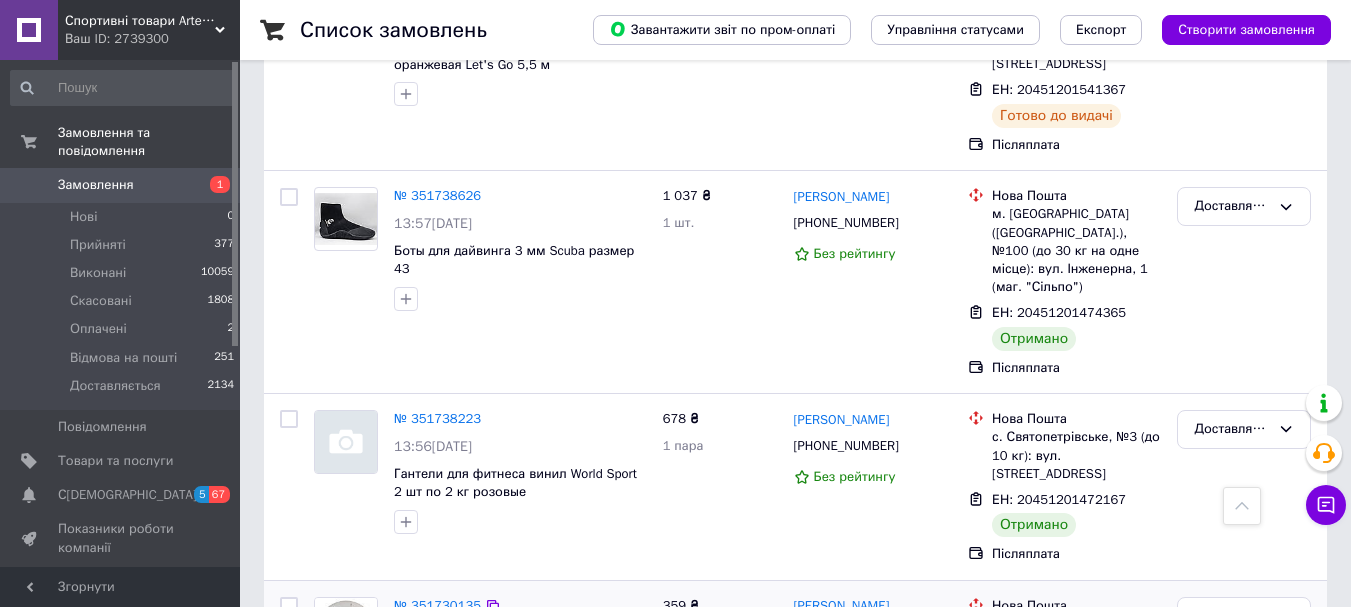 click on "№ 351730135" at bounding box center [437, 605] 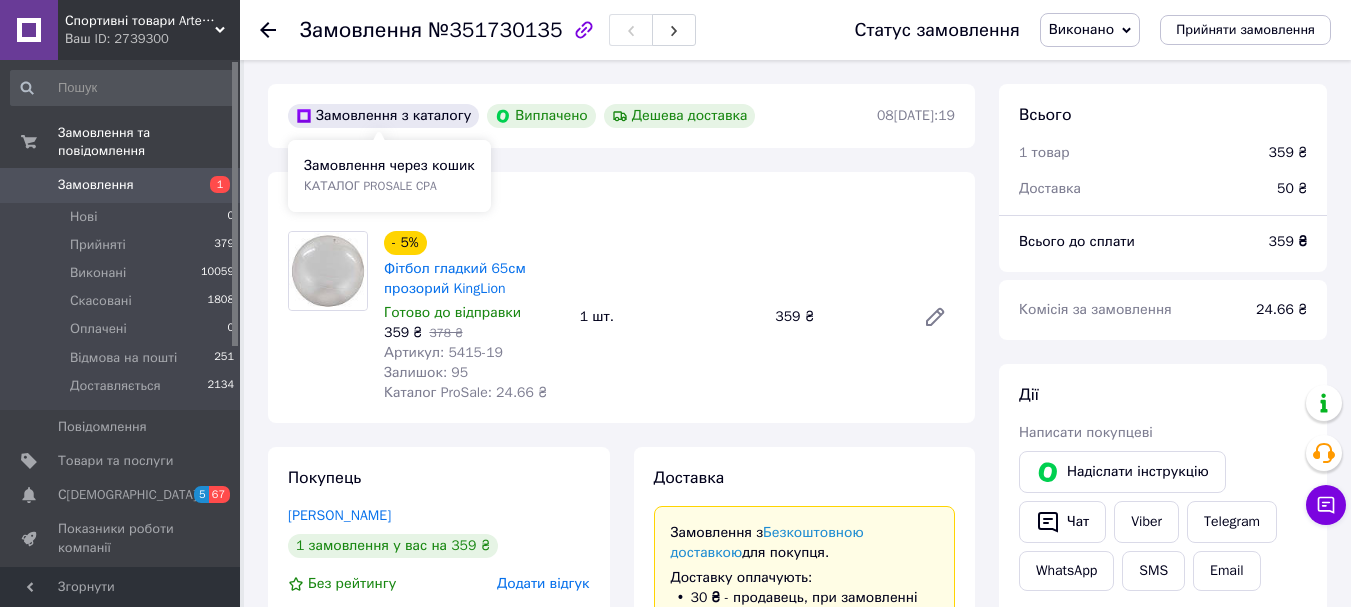 scroll, scrollTop: 368, scrollLeft: 0, axis: vertical 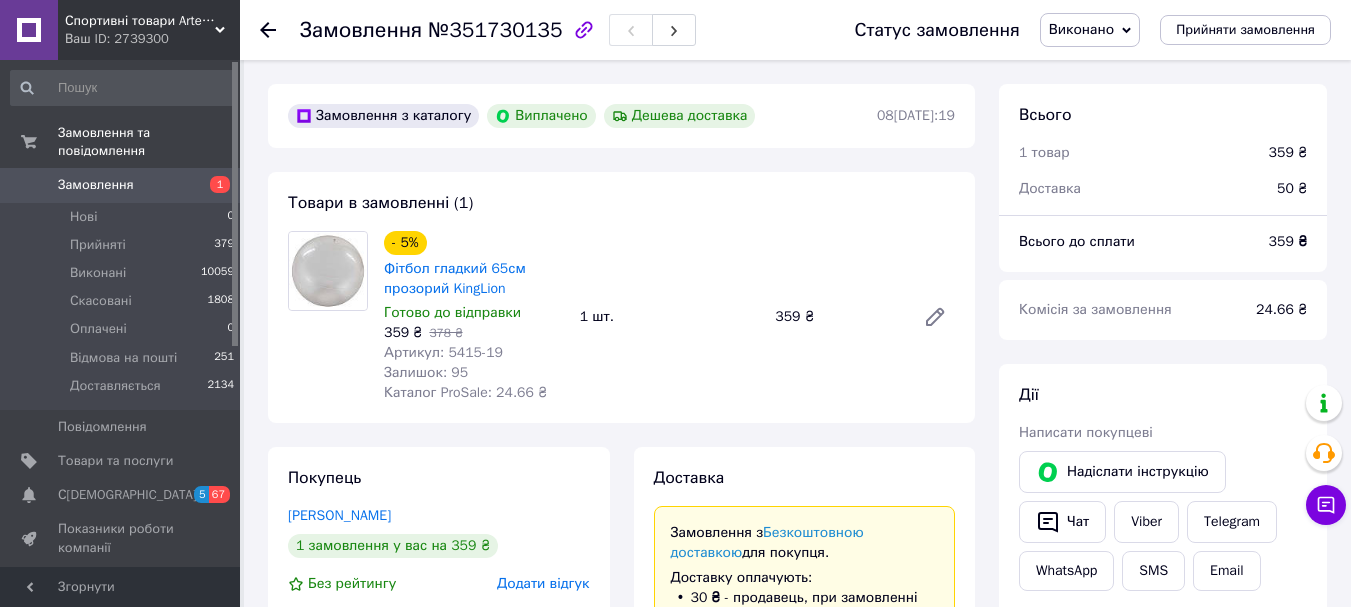 click on "Замовлення 1" at bounding box center [123, 185] 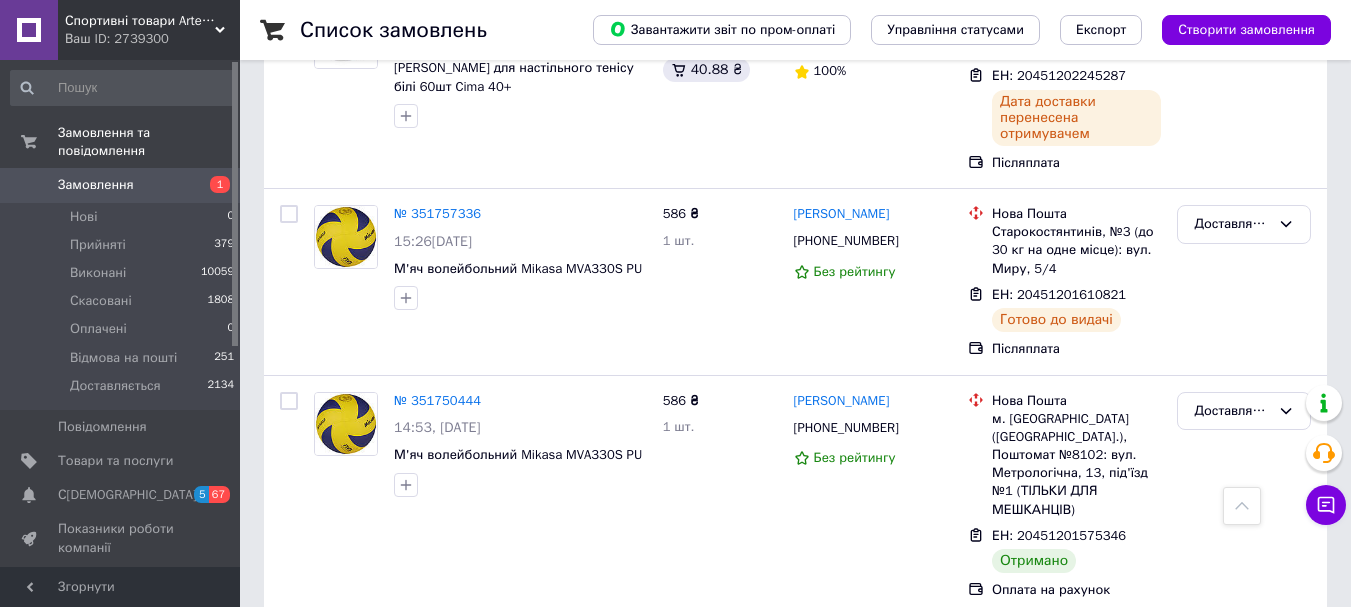 scroll, scrollTop: 5800, scrollLeft: 0, axis: vertical 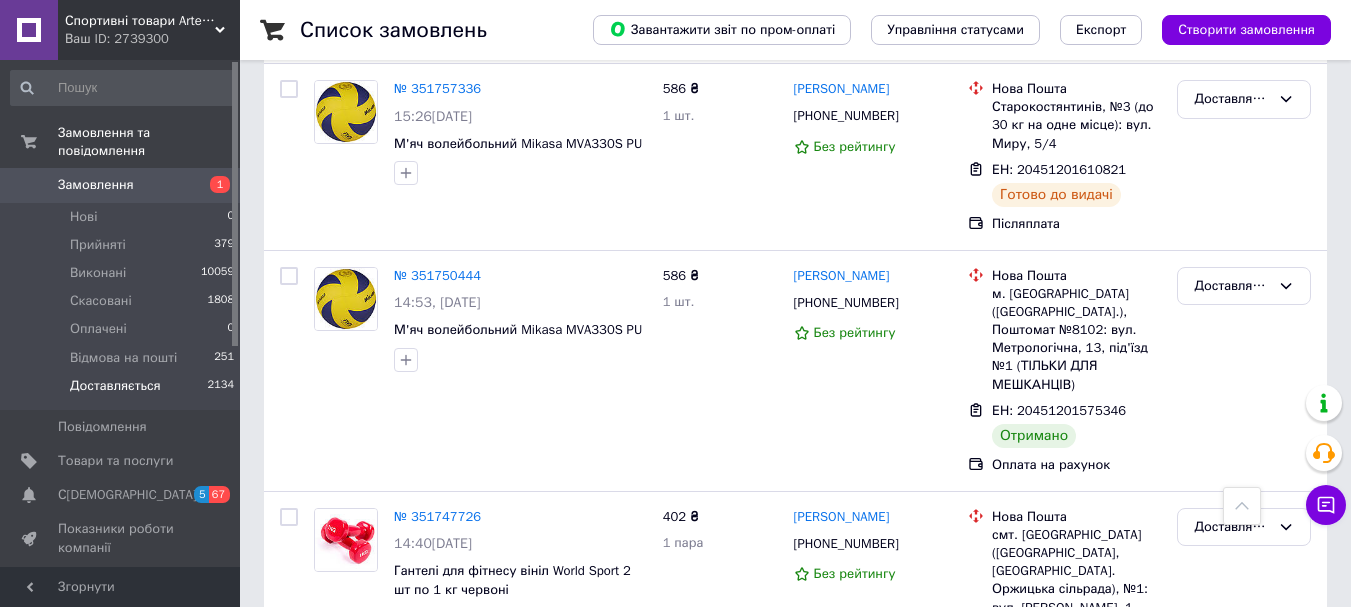 click on "Доставляється 2134" at bounding box center [123, 391] 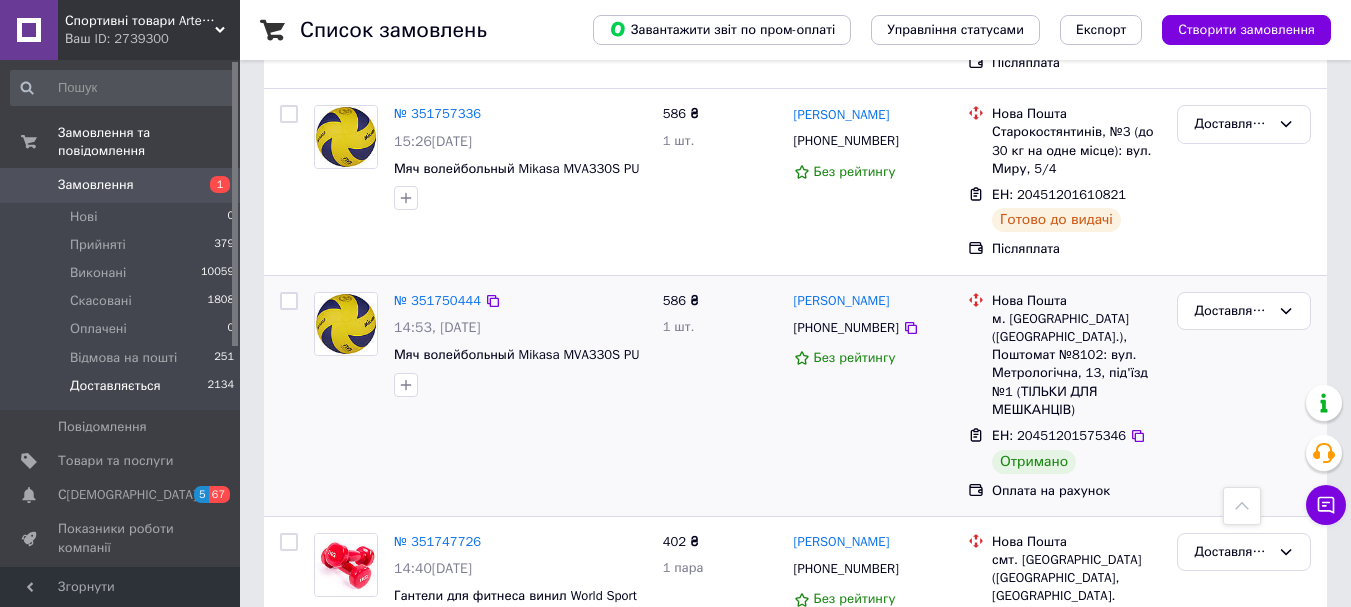 scroll, scrollTop: 2300, scrollLeft: 0, axis: vertical 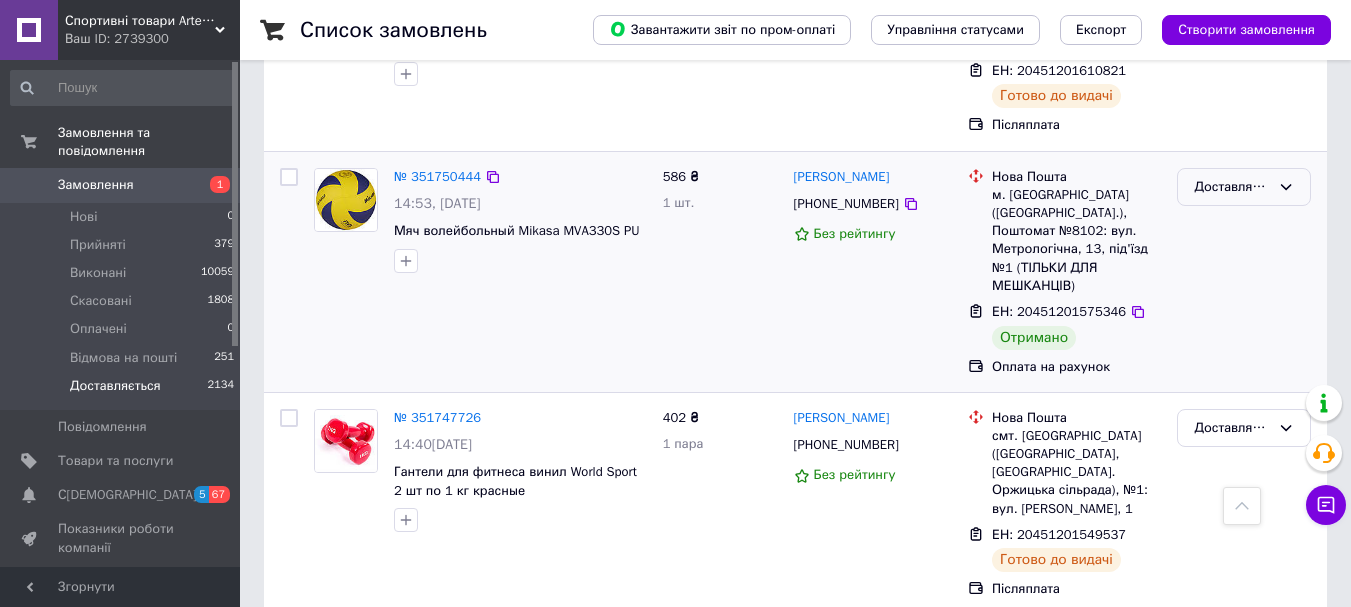 click on "Доставляється" at bounding box center (1232, 187) 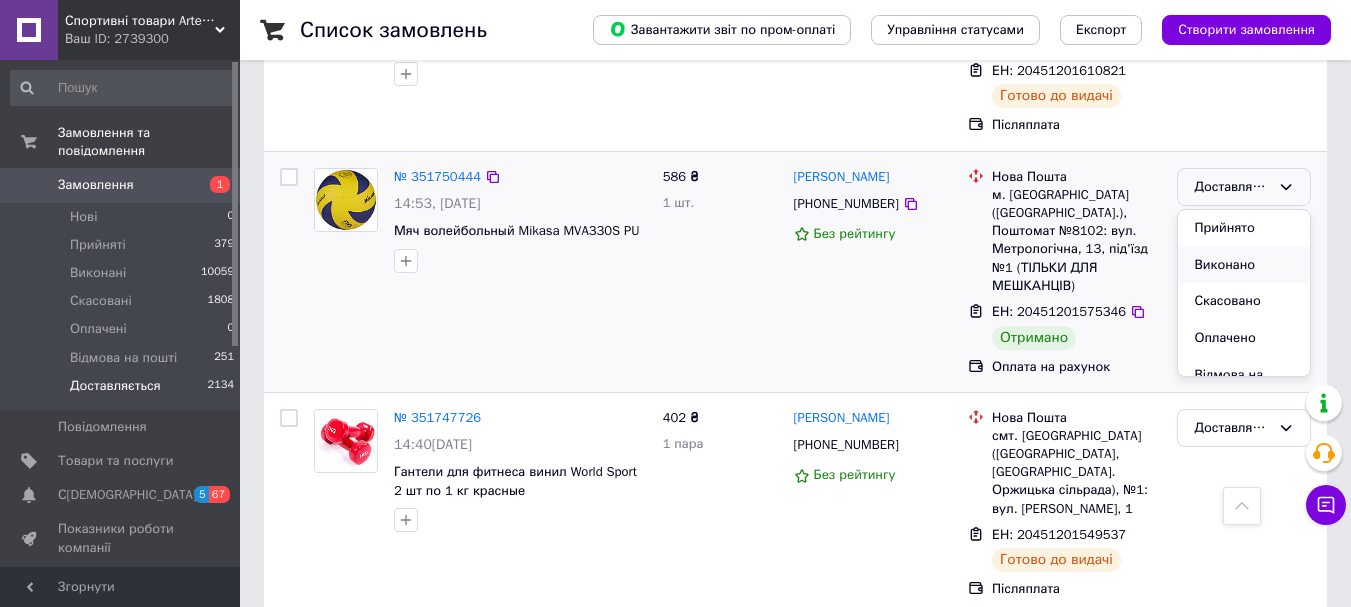 click on "Виконано" at bounding box center [1244, 265] 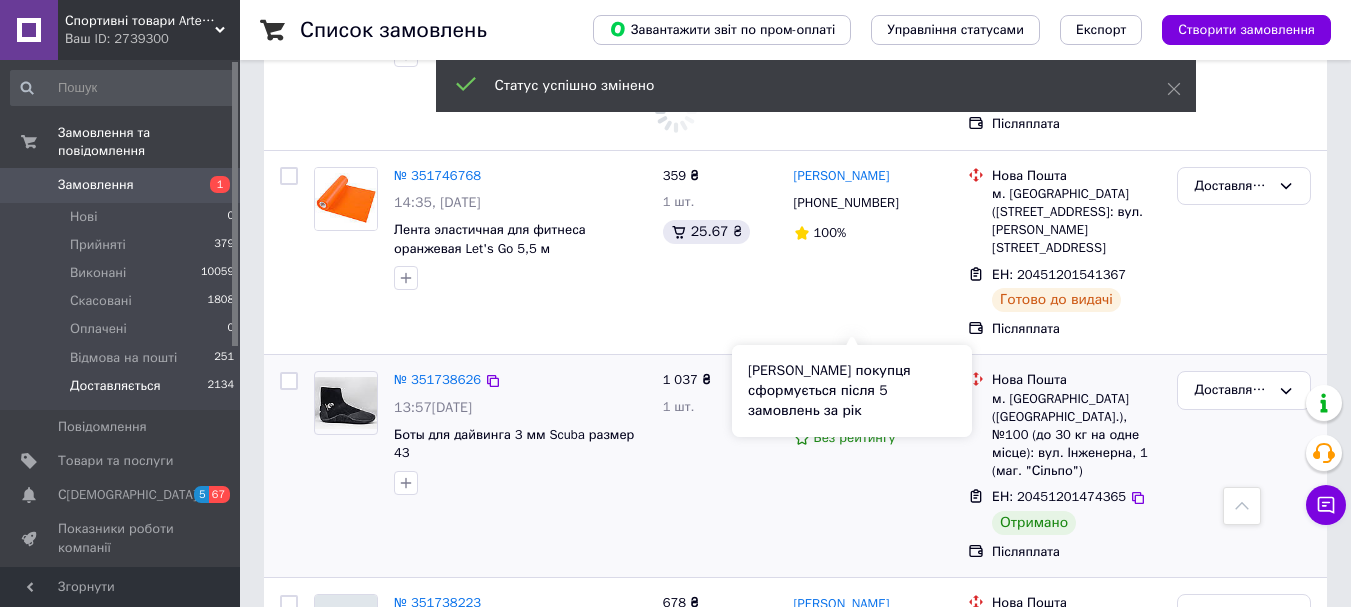 scroll, scrollTop: 2800, scrollLeft: 0, axis: vertical 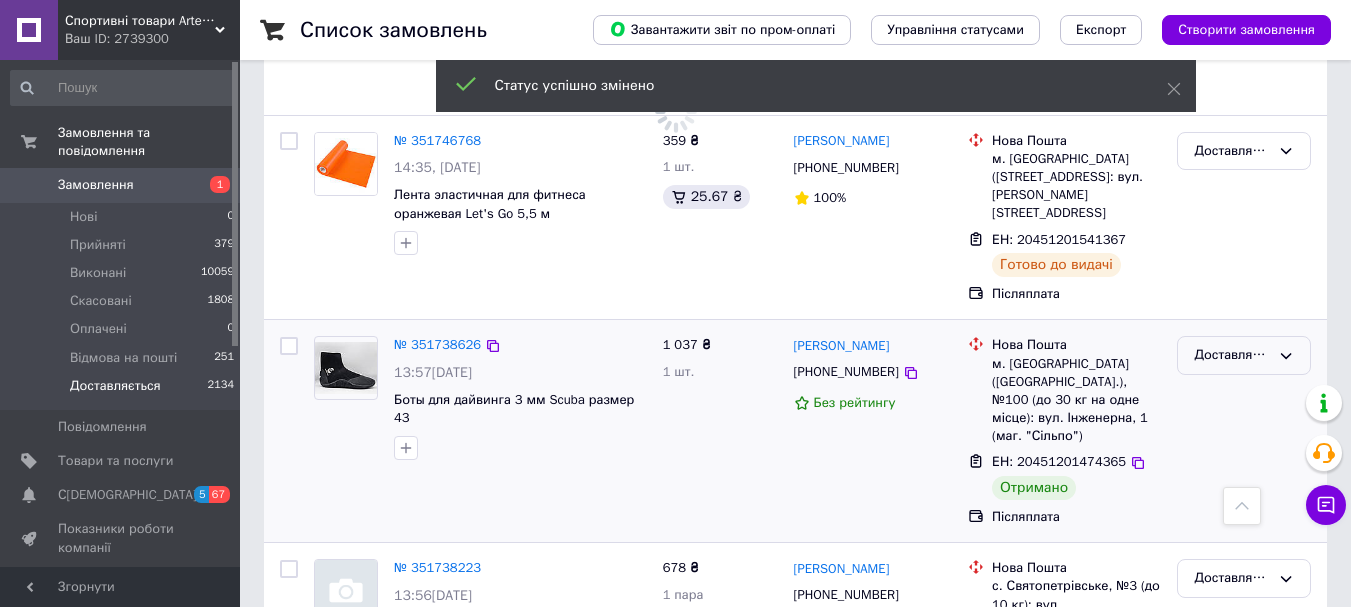 click on "Доставляється" at bounding box center (1232, 355) 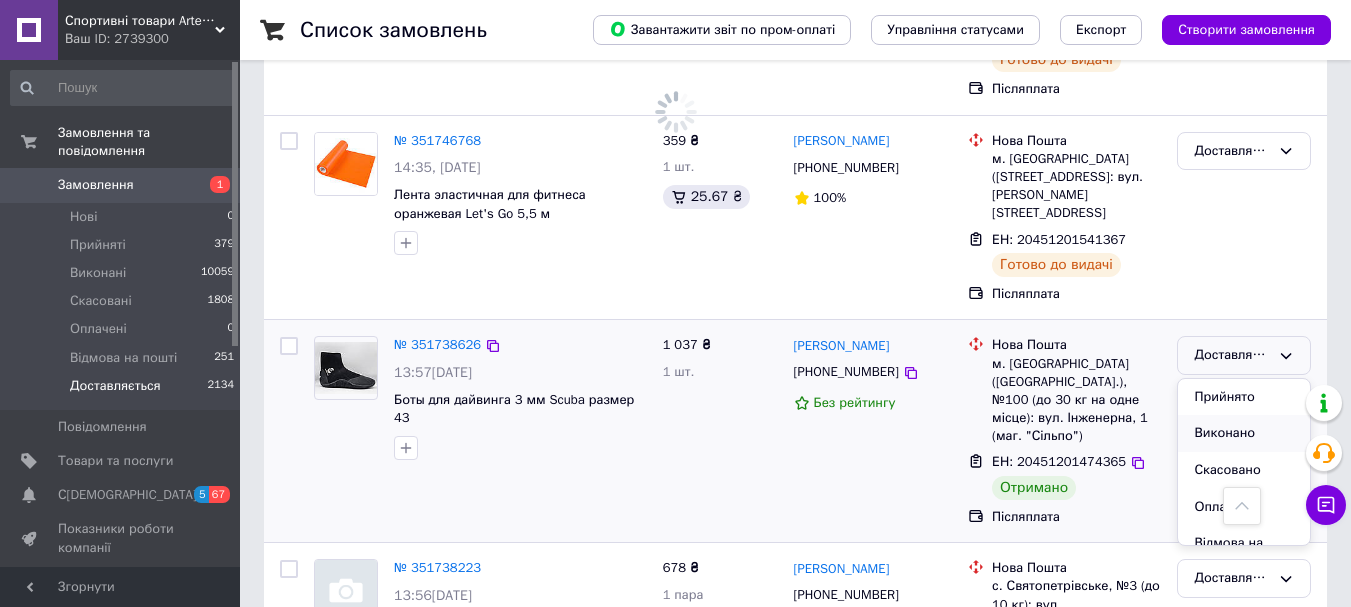 click on "Виконано" at bounding box center (1244, 433) 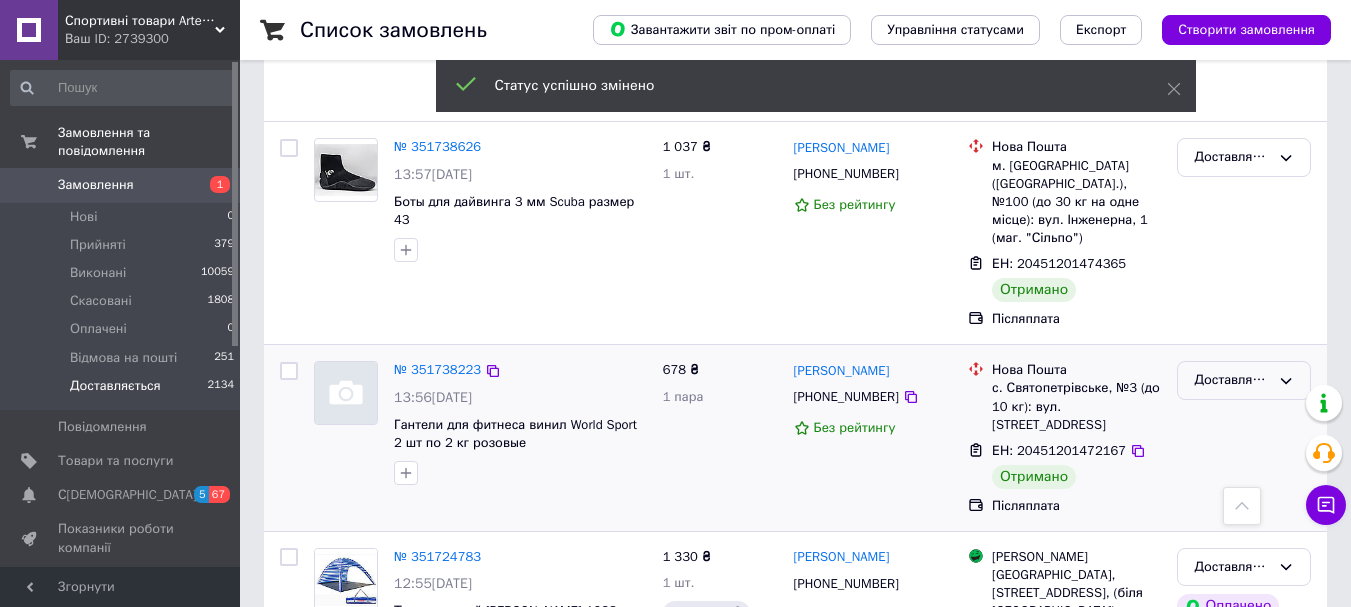 scroll, scrollTop: 3000, scrollLeft: 0, axis: vertical 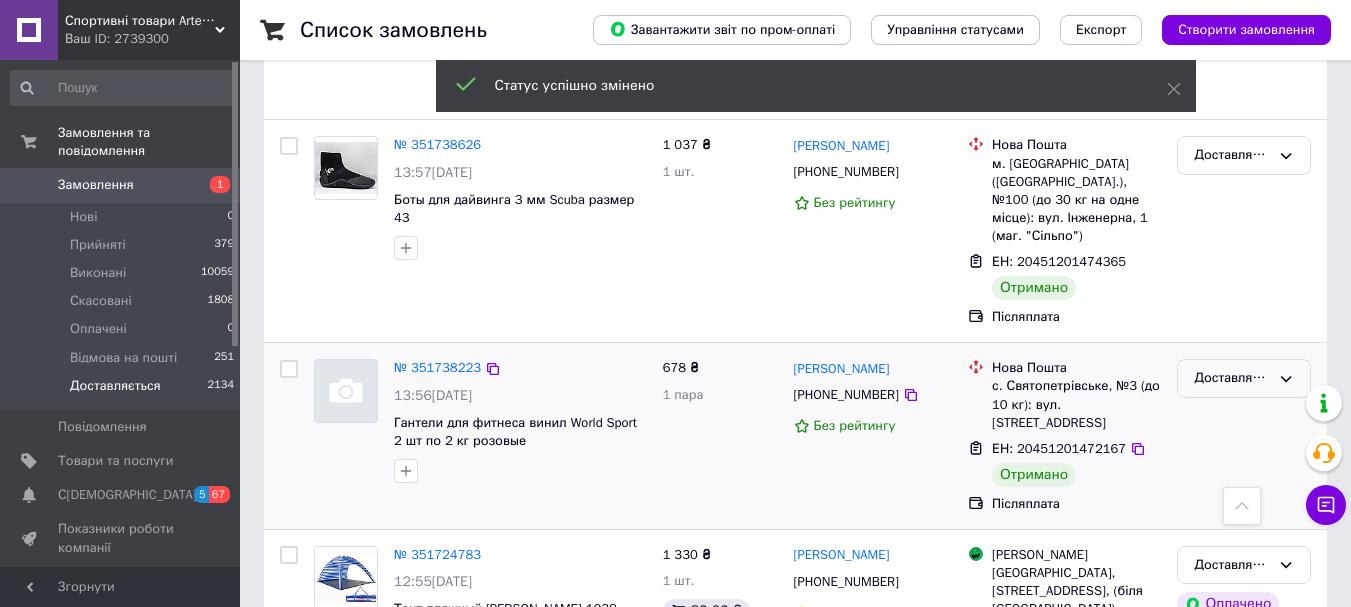 click on "Доставляється" at bounding box center [1232, 378] 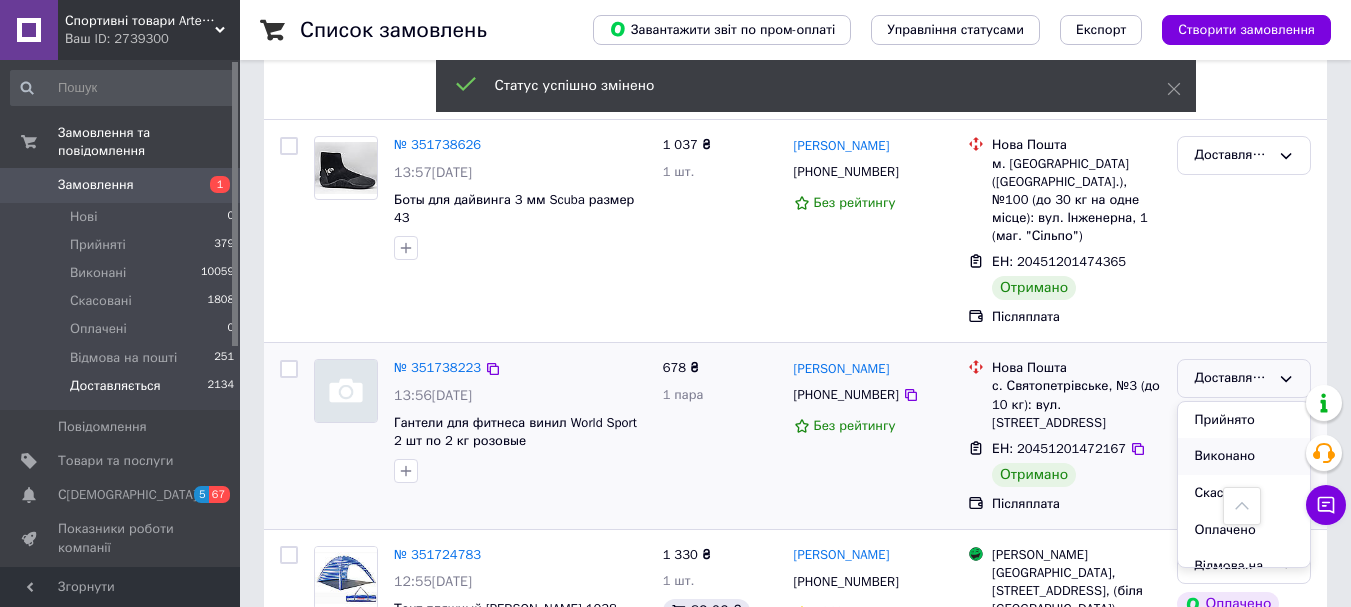 click on "Виконано" at bounding box center (1244, 456) 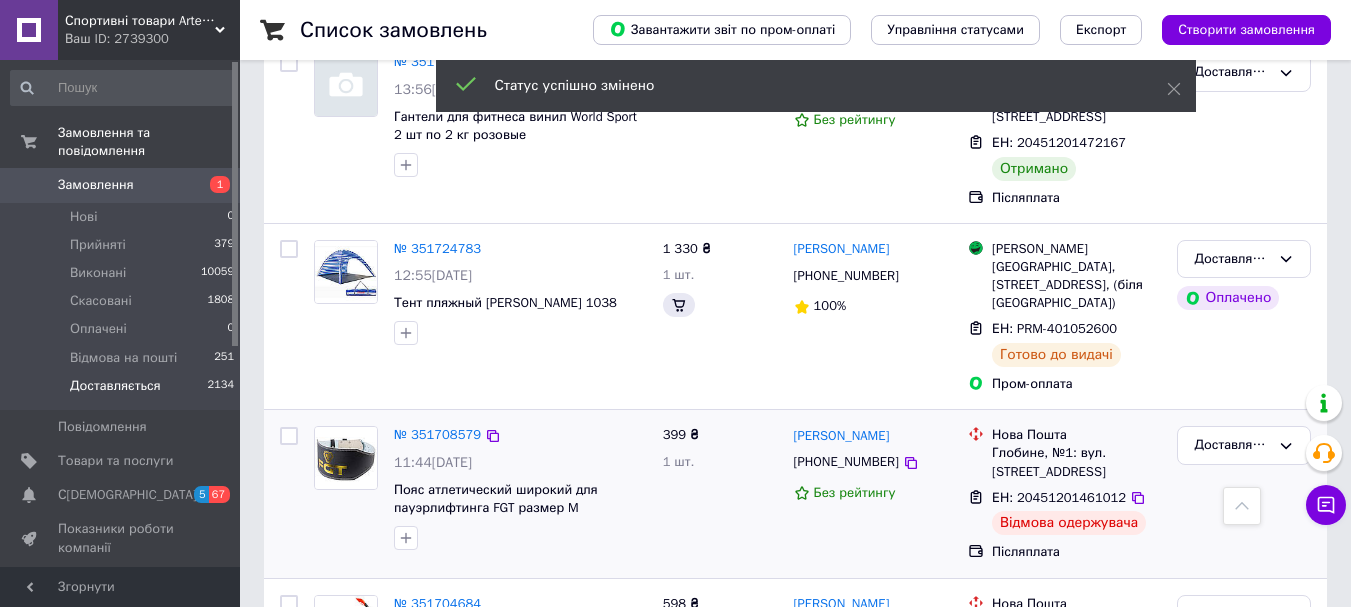 scroll, scrollTop: 3400, scrollLeft: 0, axis: vertical 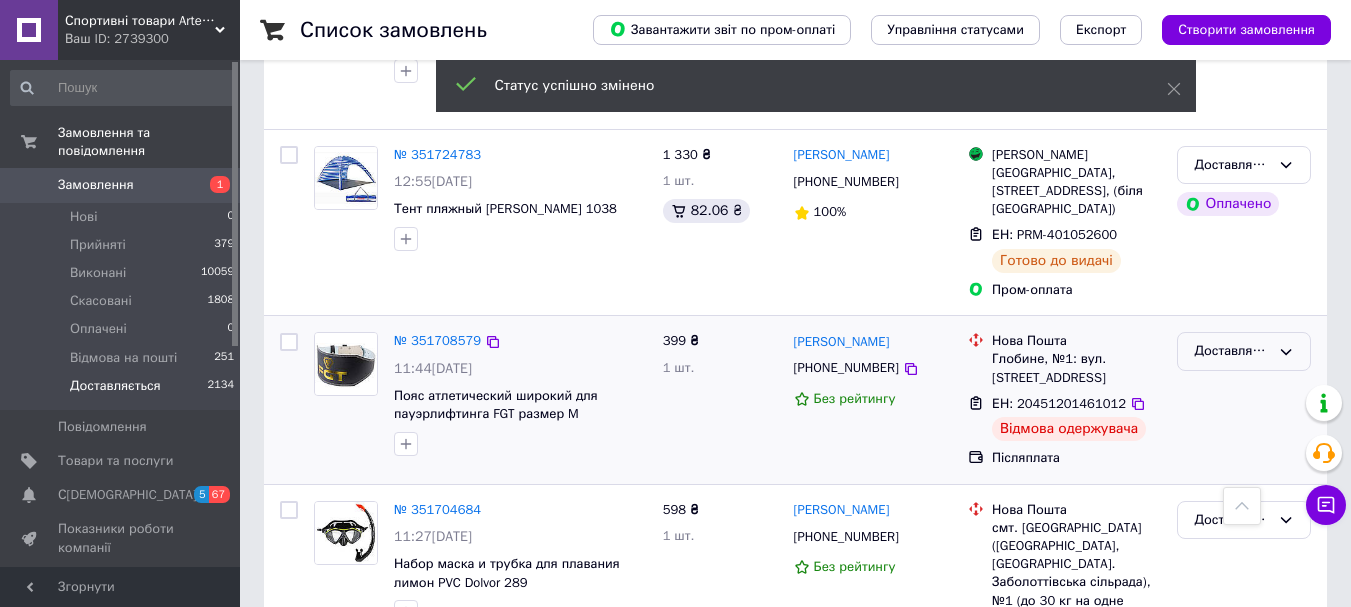 click on "Доставляється" at bounding box center [1232, 351] 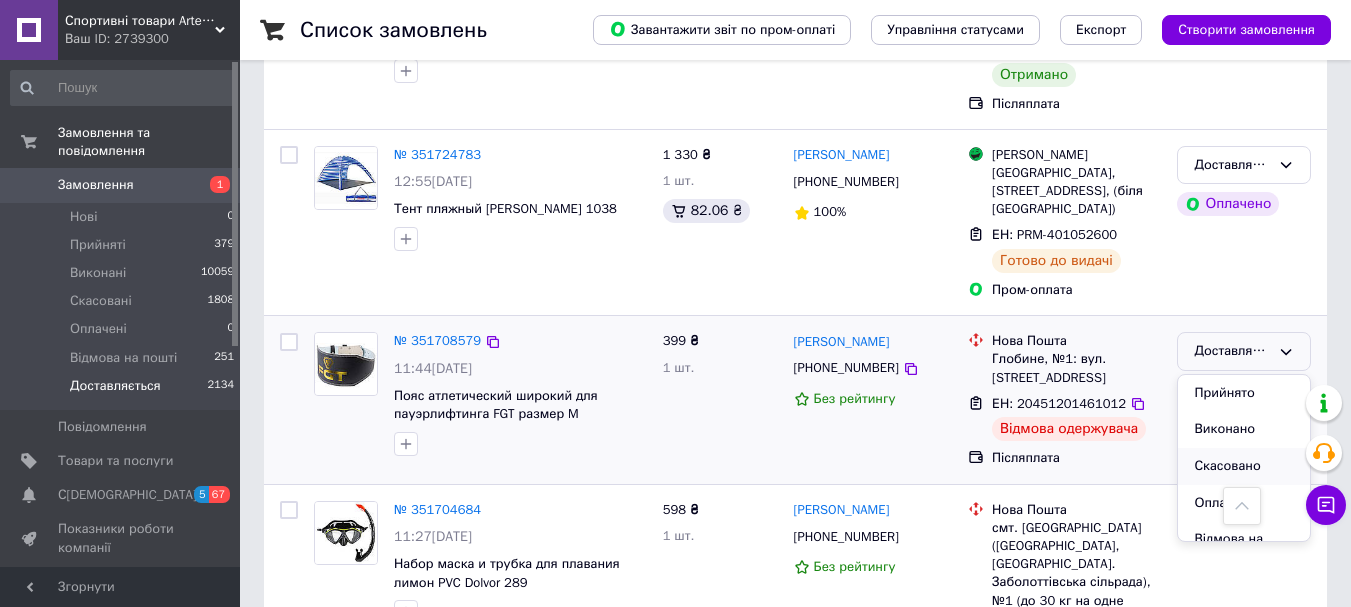 scroll, scrollTop: 37, scrollLeft: 0, axis: vertical 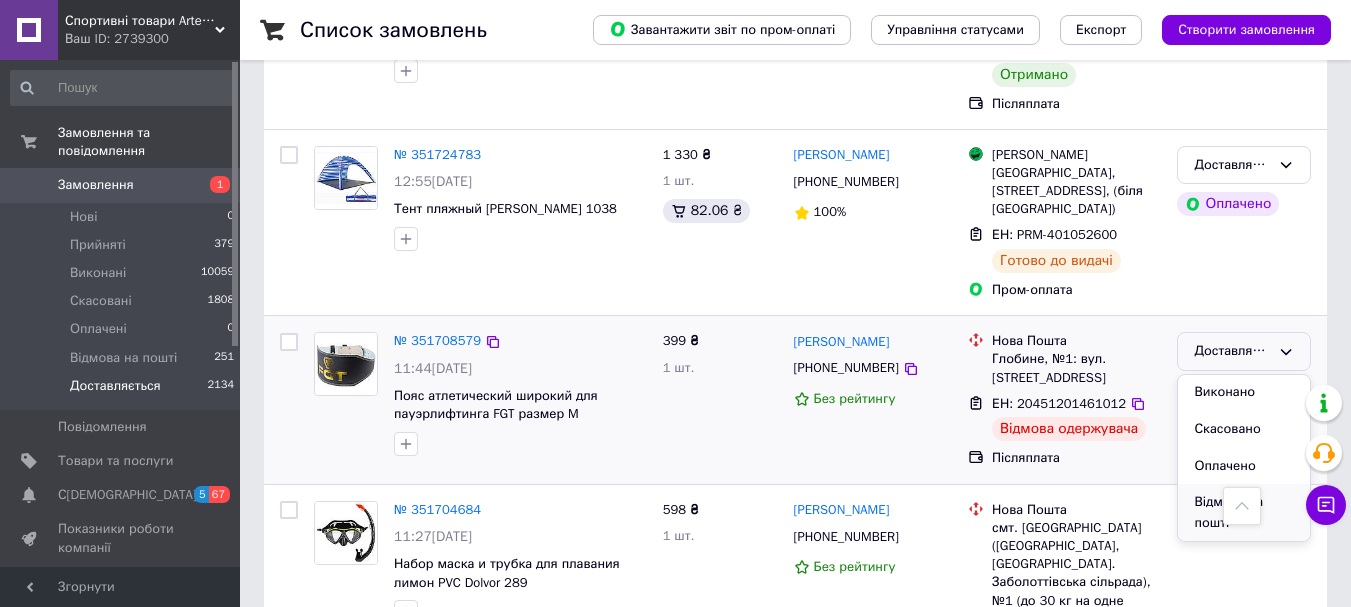click on "Відмова на пошті" at bounding box center [1244, 512] 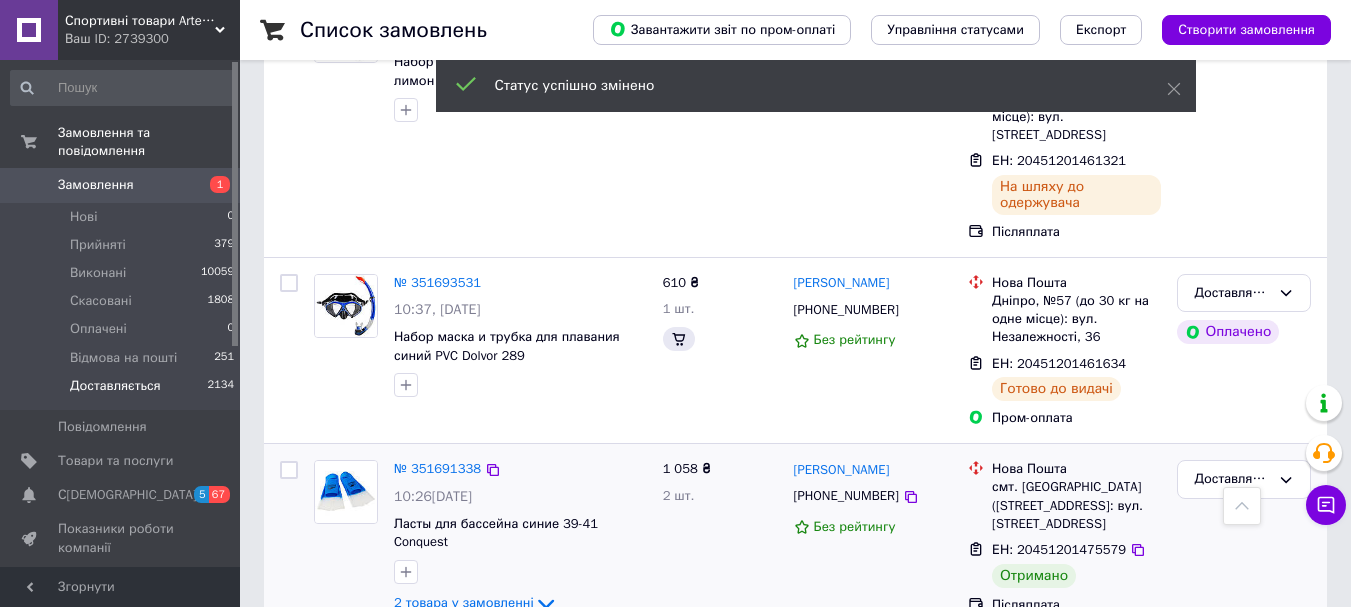 scroll, scrollTop: 3678, scrollLeft: 0, axis: vertical 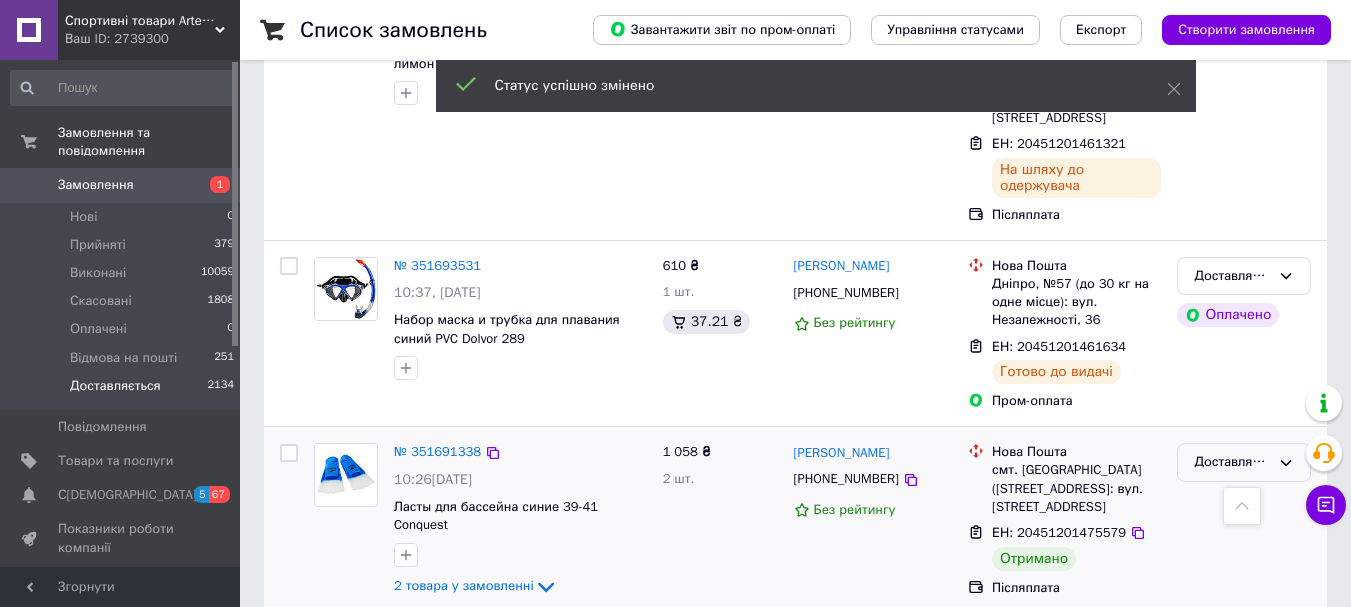 click on "Доставляється" at bounding box center (1232, 462) 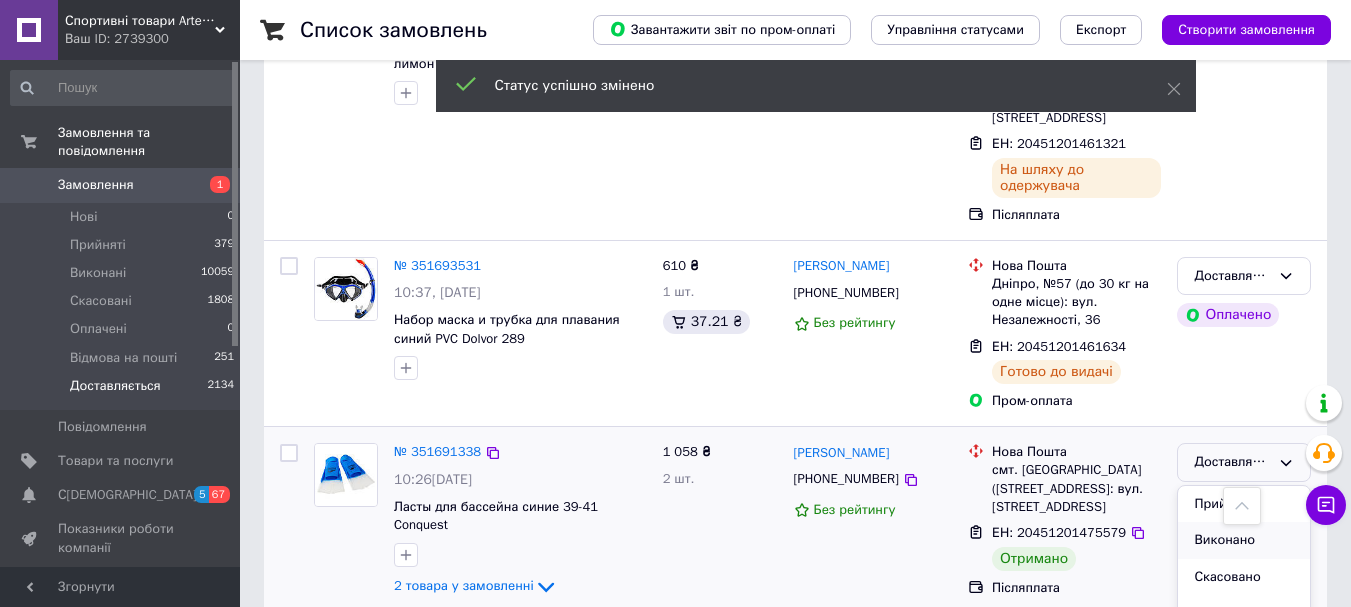 click on "Виконано" at bounding box center [1244, 540] 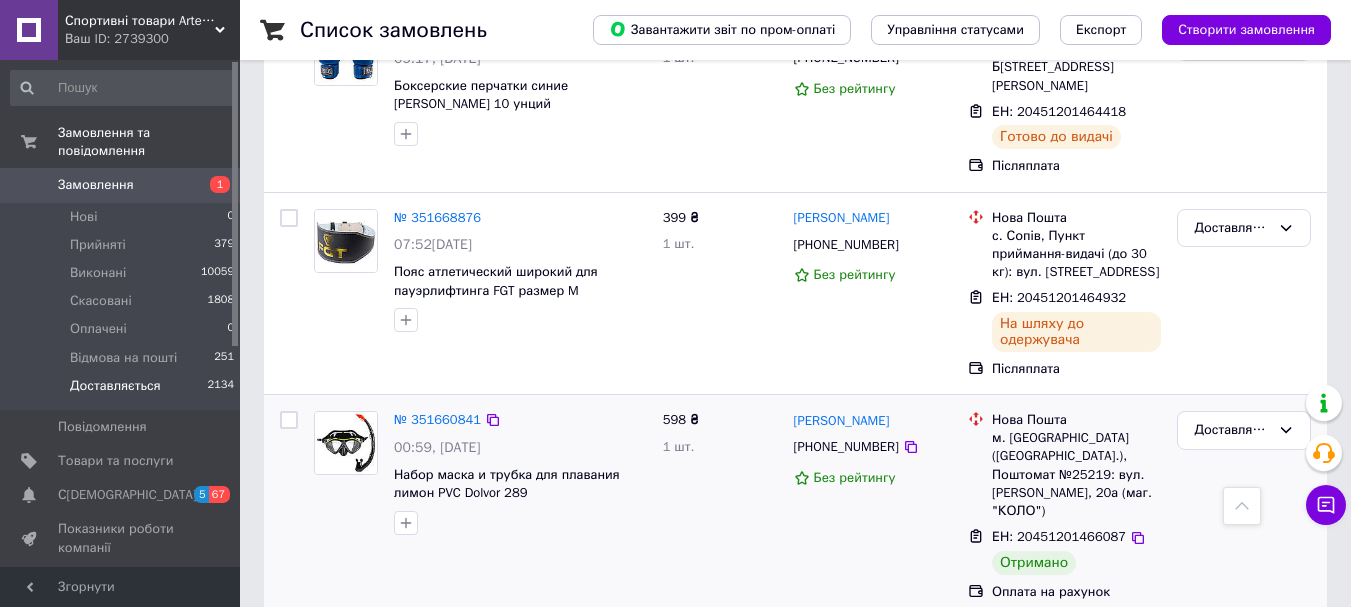 scroll, scrollTop: 4578, scrollLeft: 0, axis: vertical 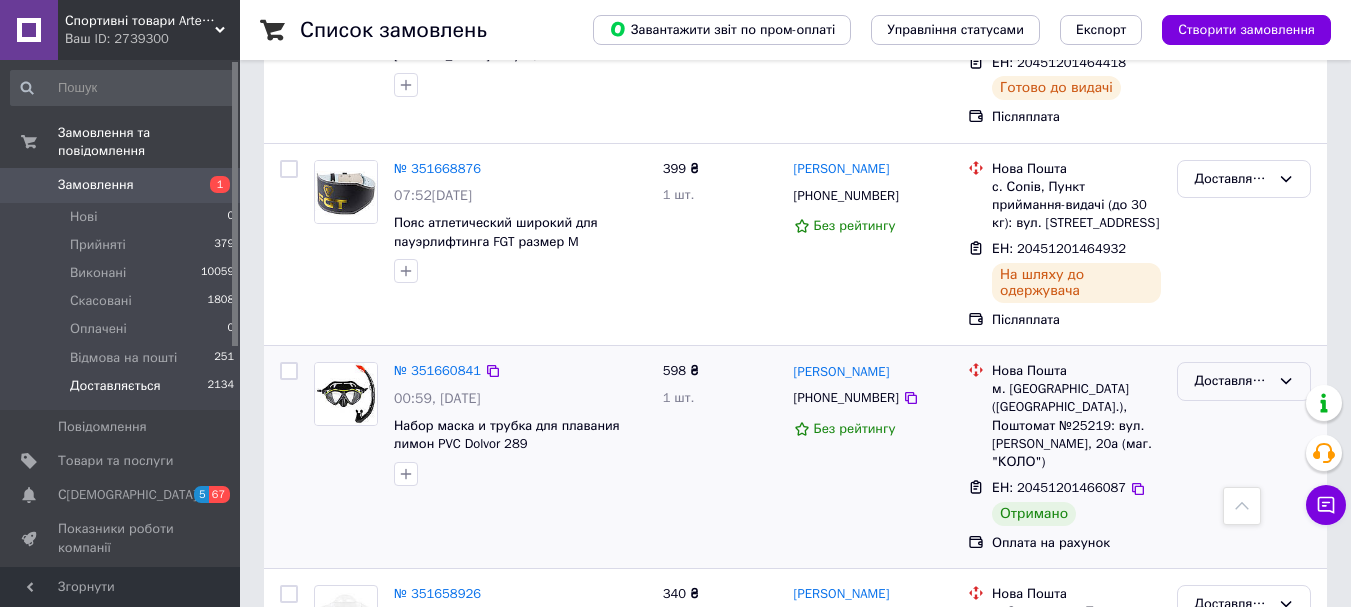 click on "Доставляється" at bounding box center (1232, 381) 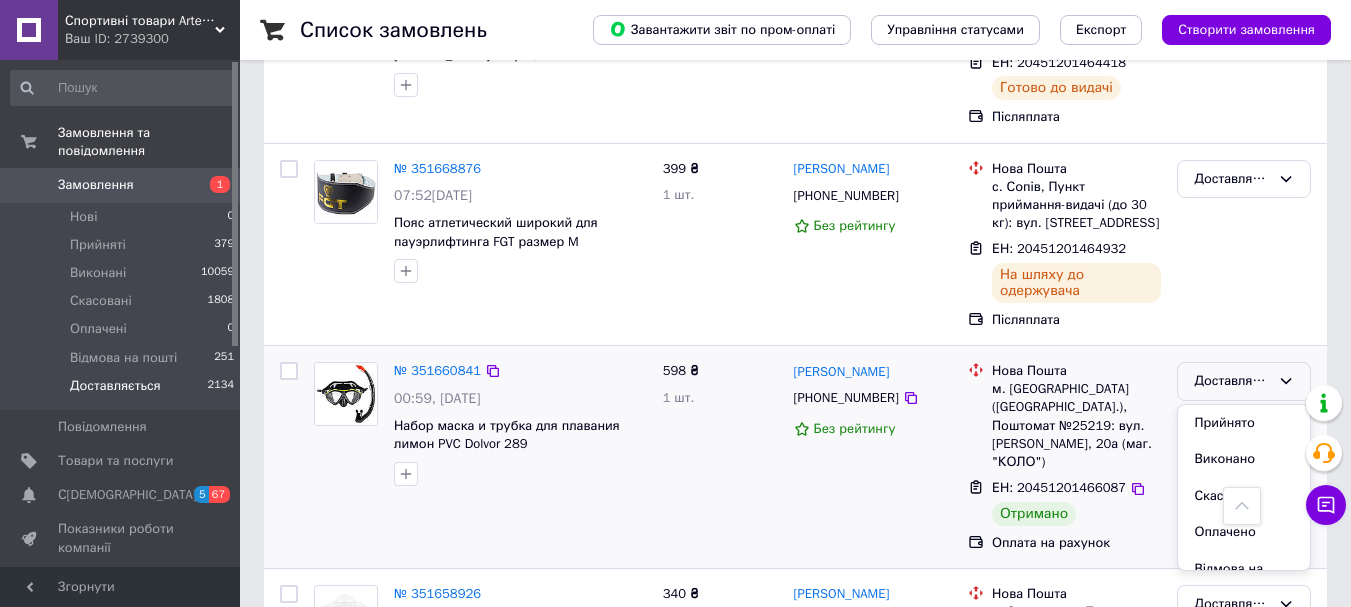 drag, startPoint x: 1232, startPoint y: 271, endPoint x: 535, endPoint y: 208, distance: 699.84143 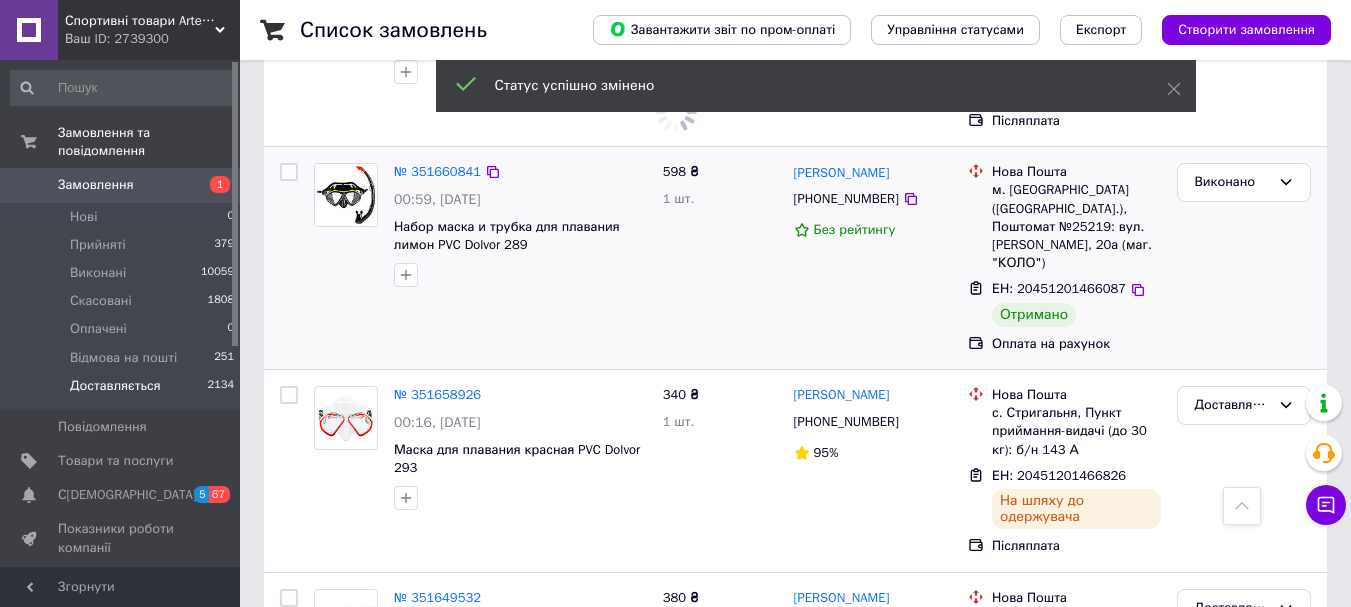 scroll, scrollTop: 5101, scrollLeft: 0, axis: vertical 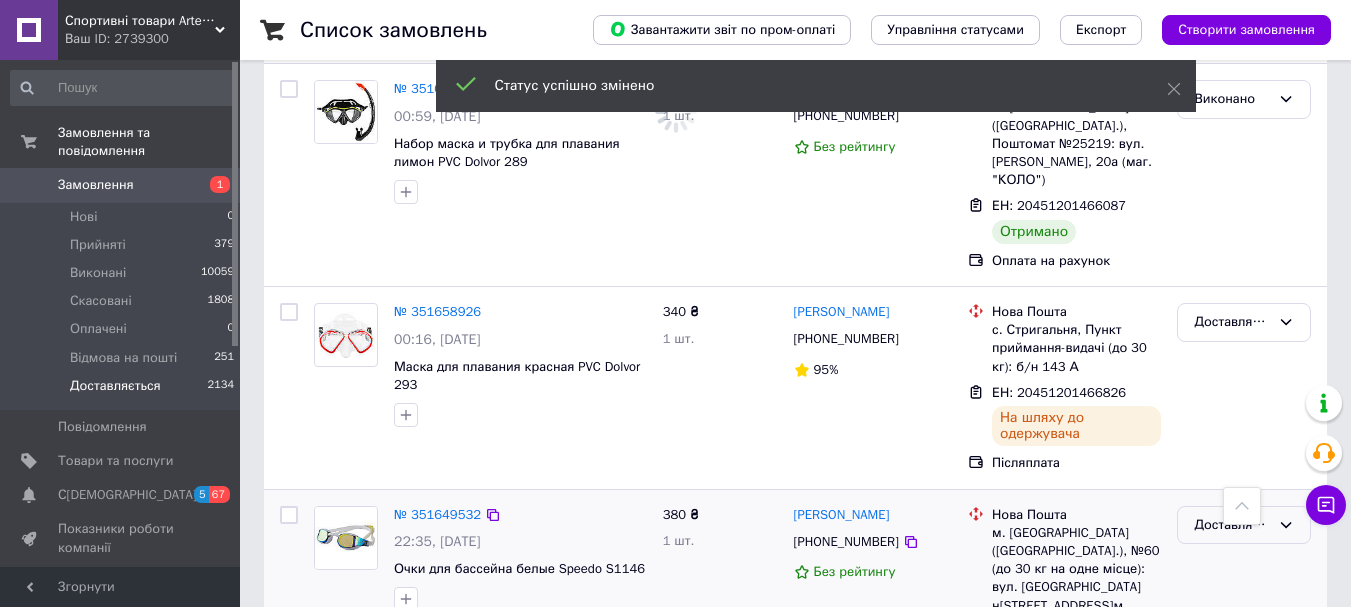 click on "Доставляється" at bounding box center (1232, 525) 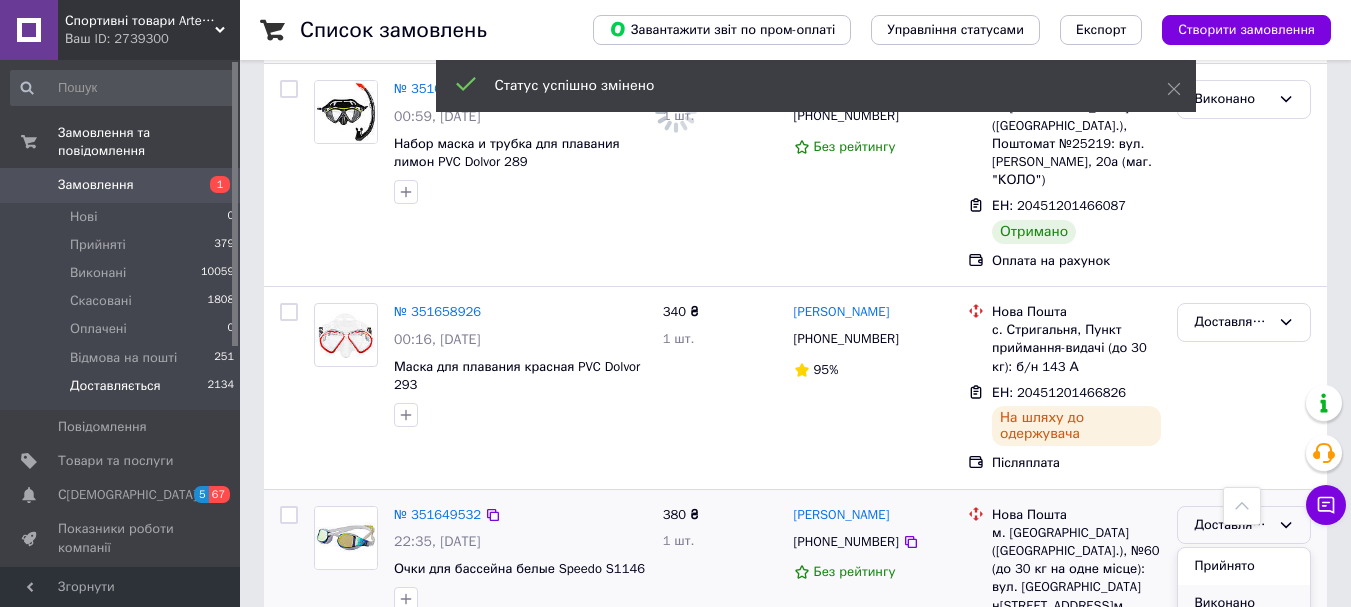 click on "Виконано" at bounding box center [1244, 603] 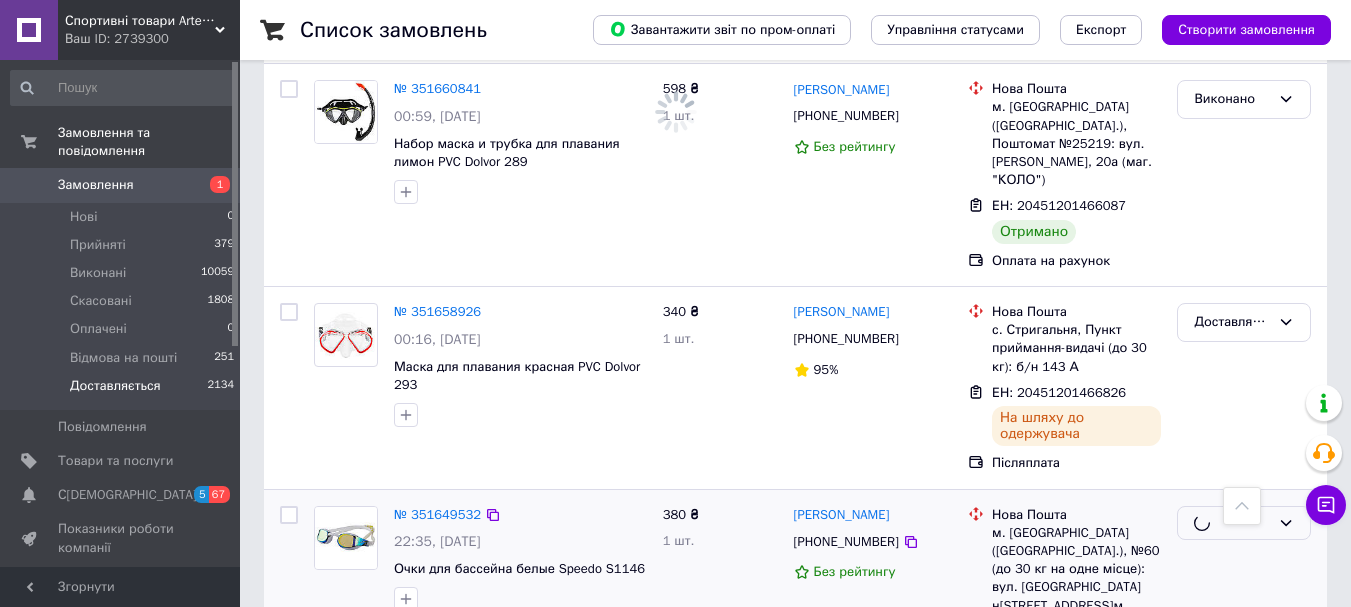 drag, startPoint x: 452, startPoint y: 286, endPoint x: 480, endPoint y: 309, distance: 36.23534 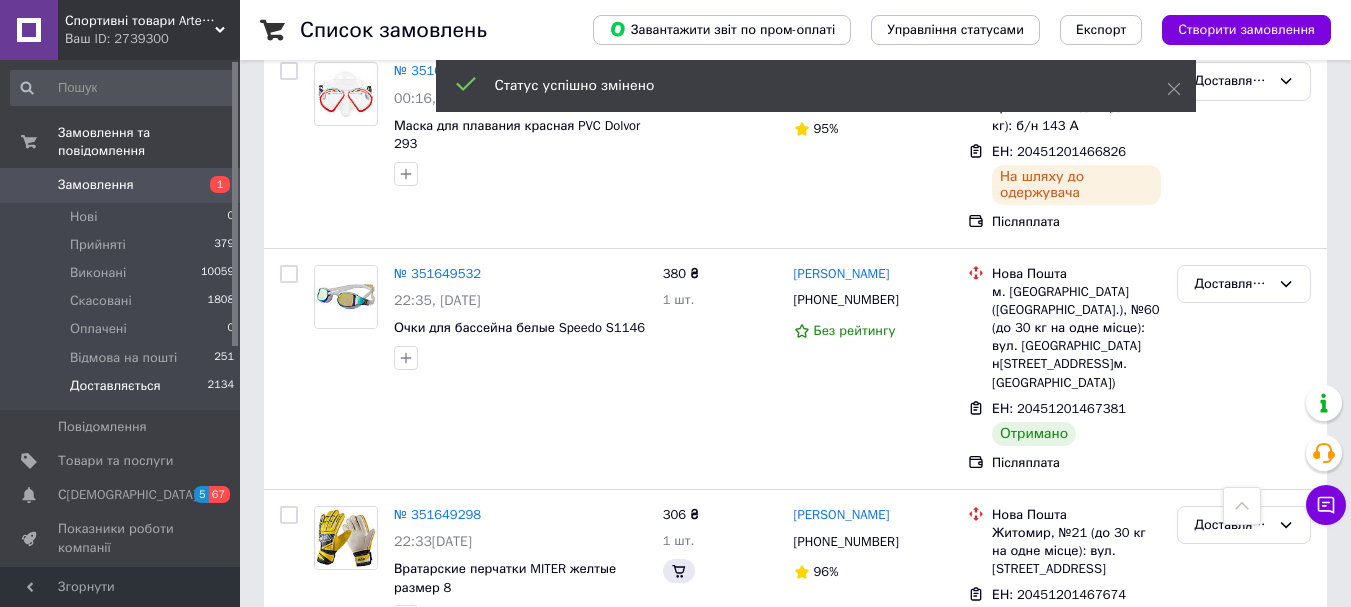 scroll, scrollTop: 5178, scrollLeft: 0, axis: vertical 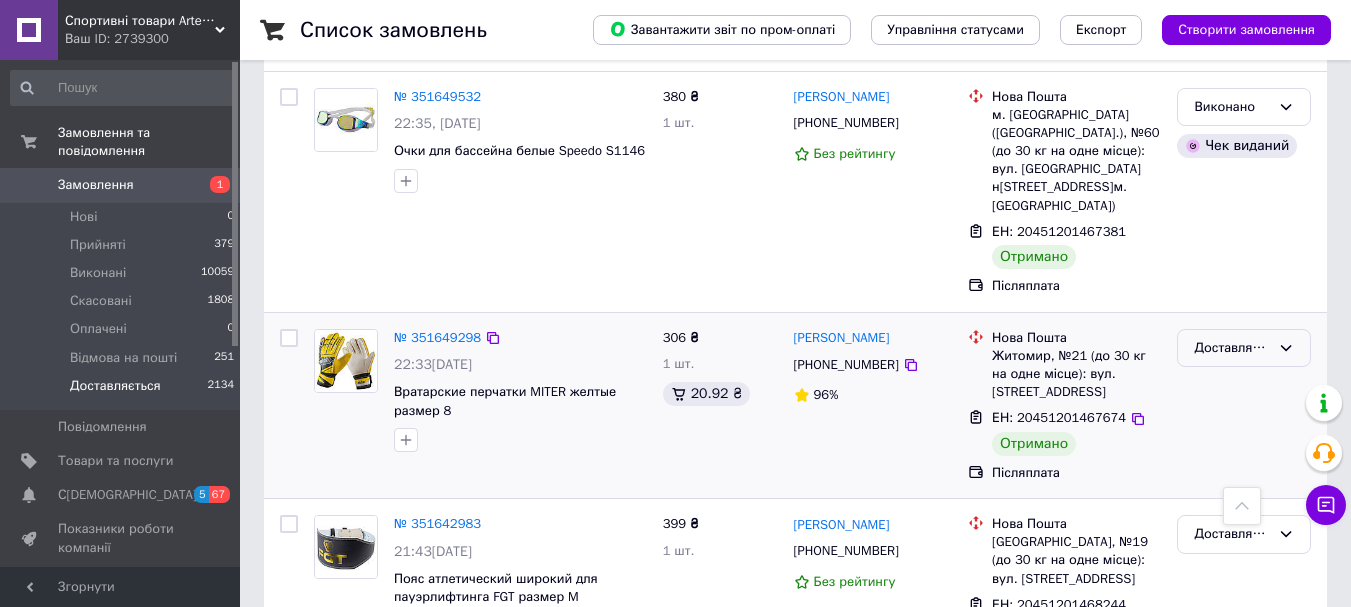 click on "Доставляється" at bounding box center [1232, 348] 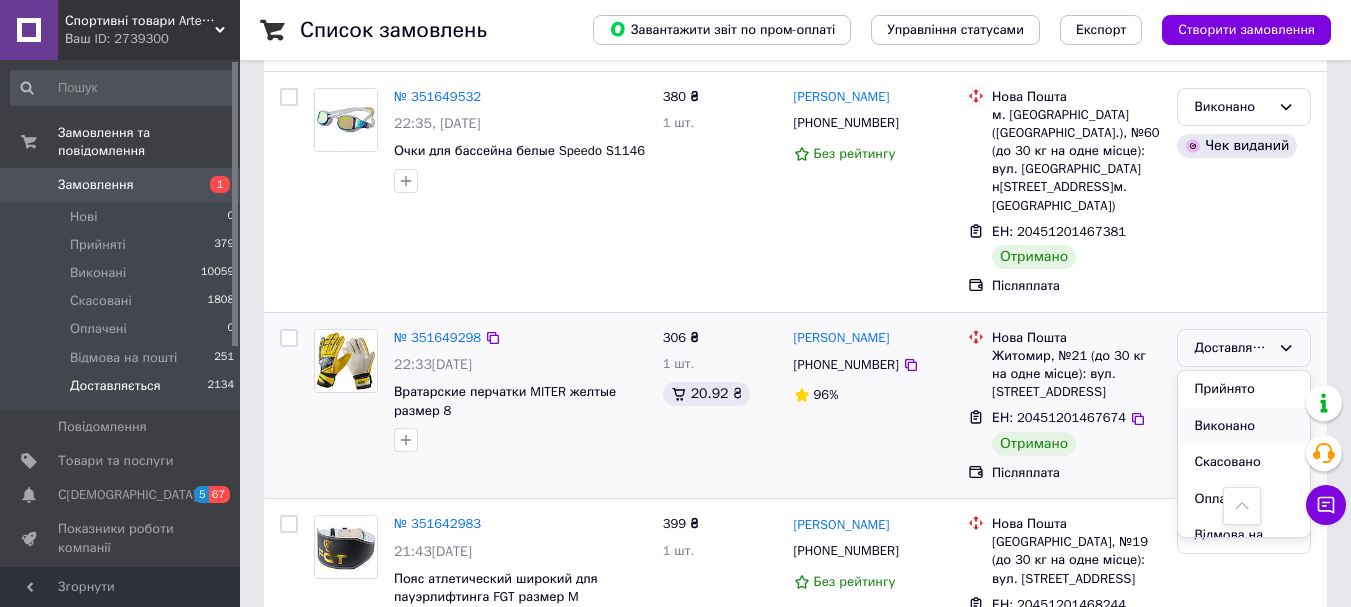 click on "Виконано" at bounding box center (1244, 426) 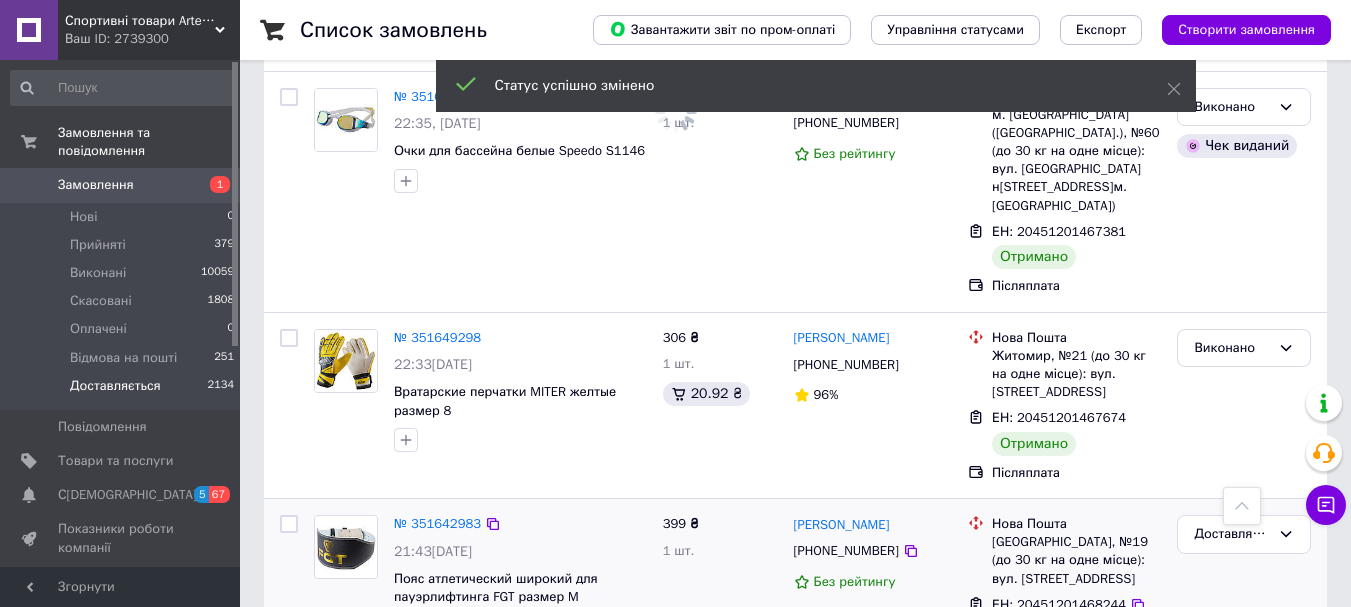 click on "Доставляється" at bounding box center [1244, 592] 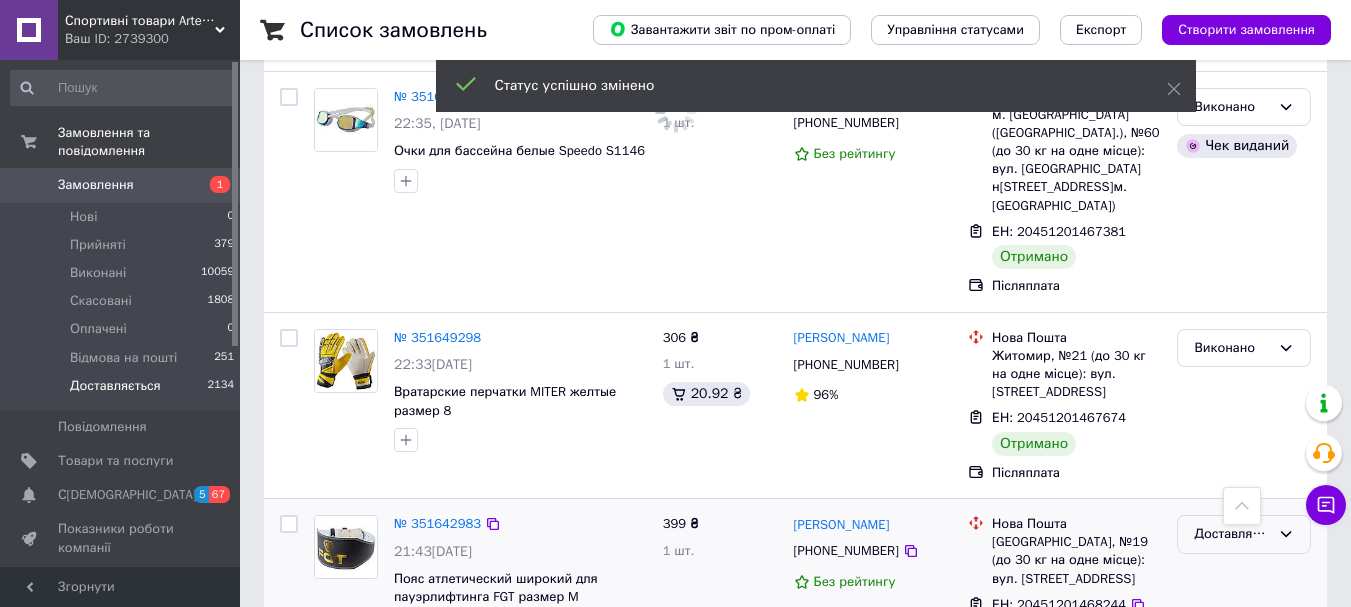 click on "Доставляється" at bounding box center [1232, 534] 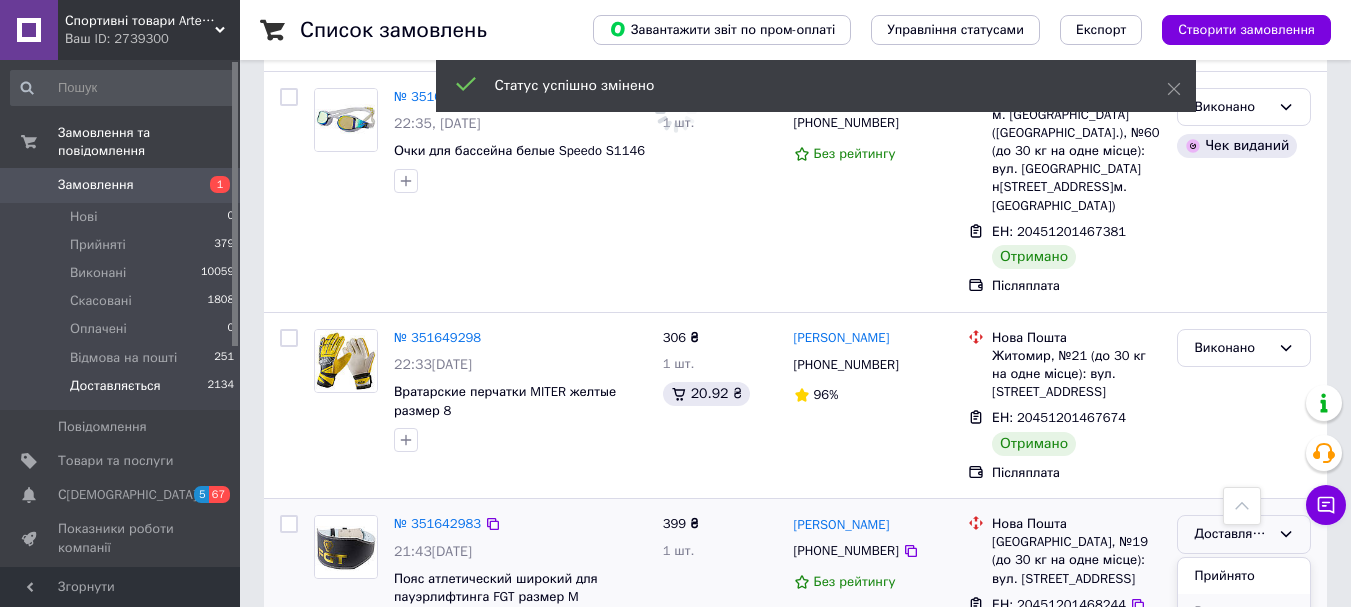 click on "Виконано" at bounding box center [1244, 612] 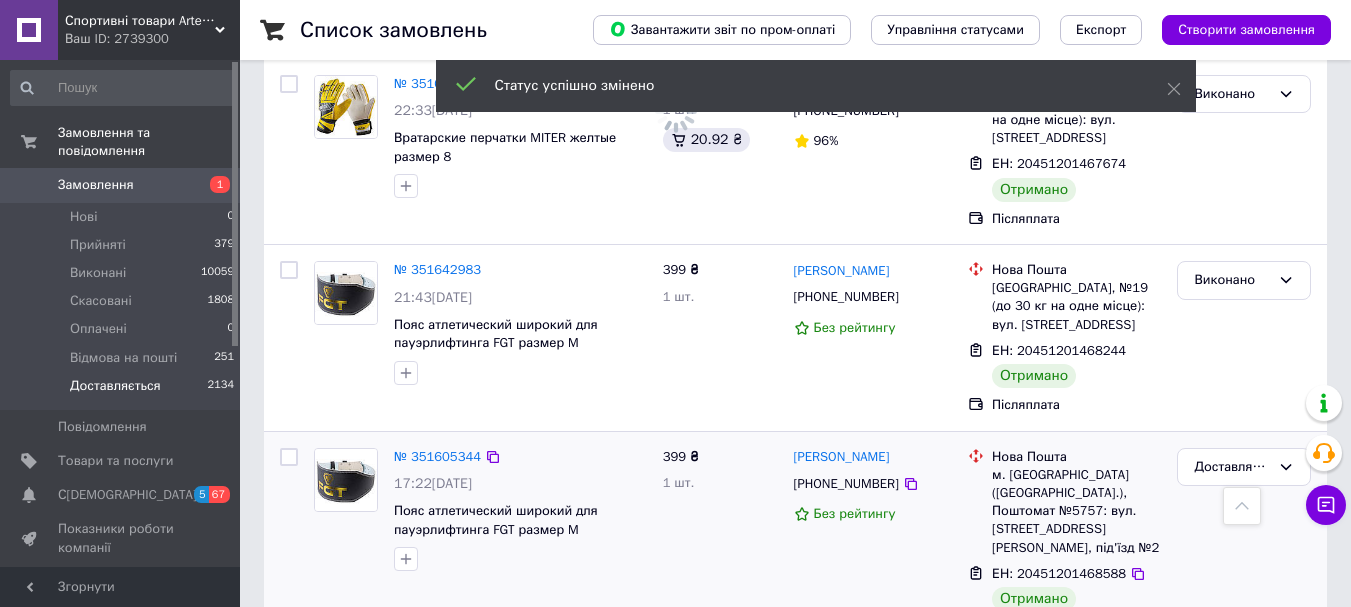 scroll, scrollTop: 5578, scrollLeft: 0, axis: vertical 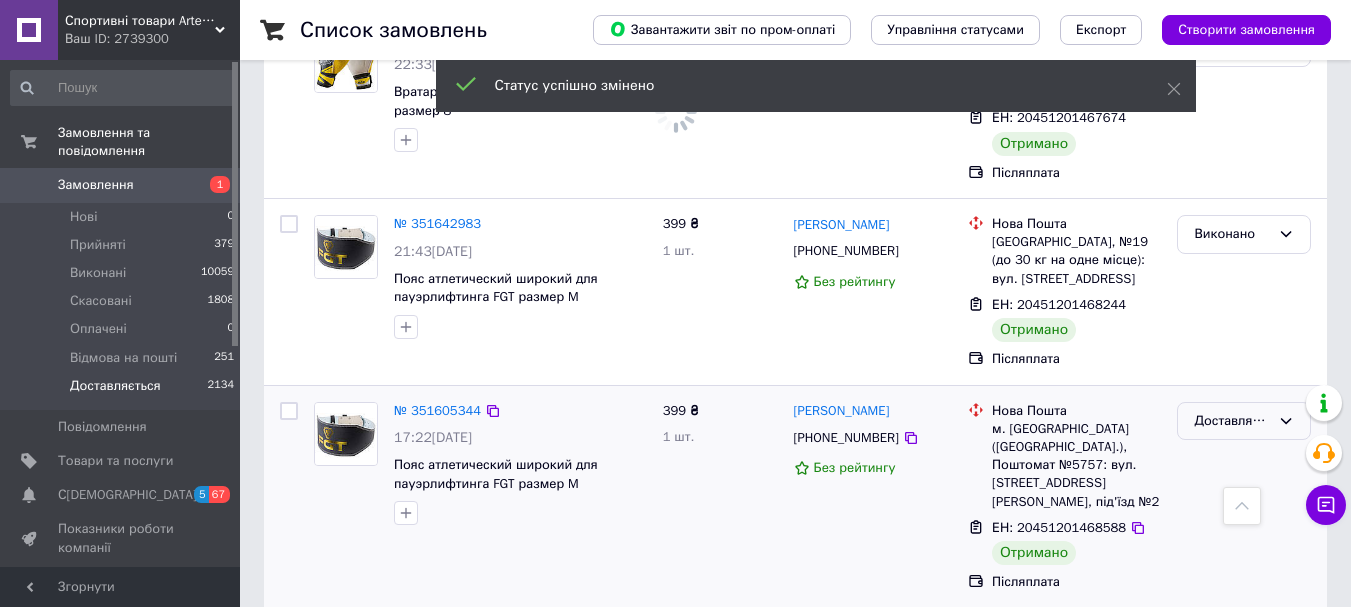 click on "Доставляється" at bounding box center [1232, 421] 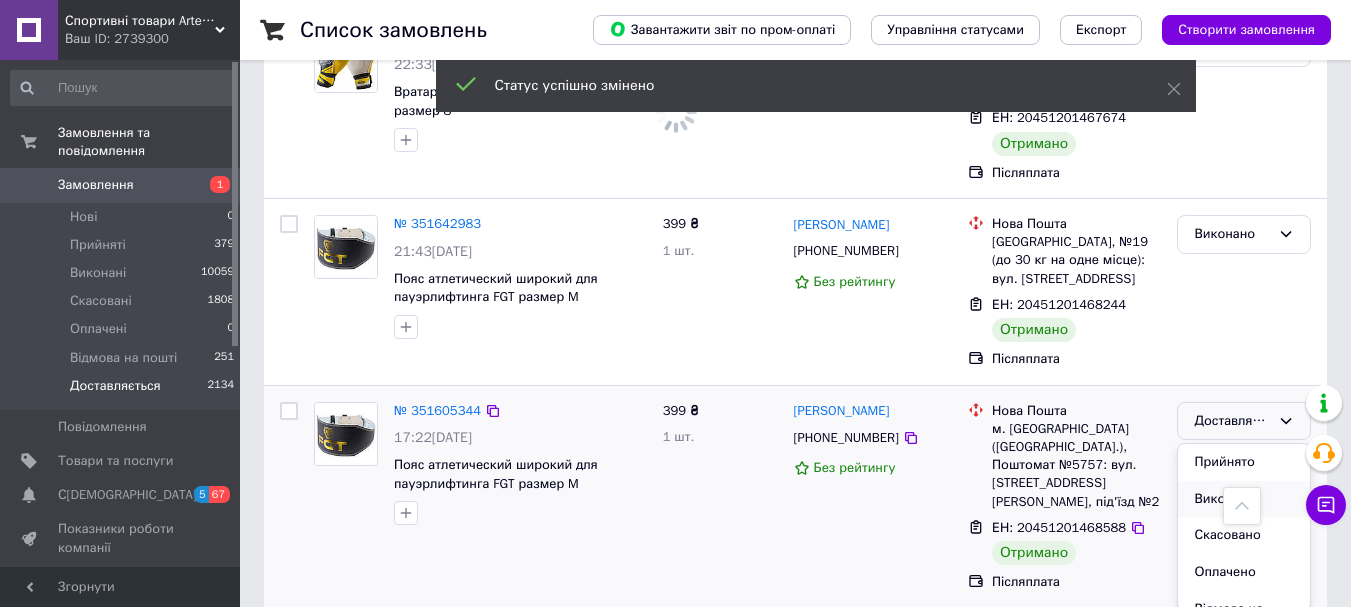 click on "Виконано" at bounding box center (1244, 499) 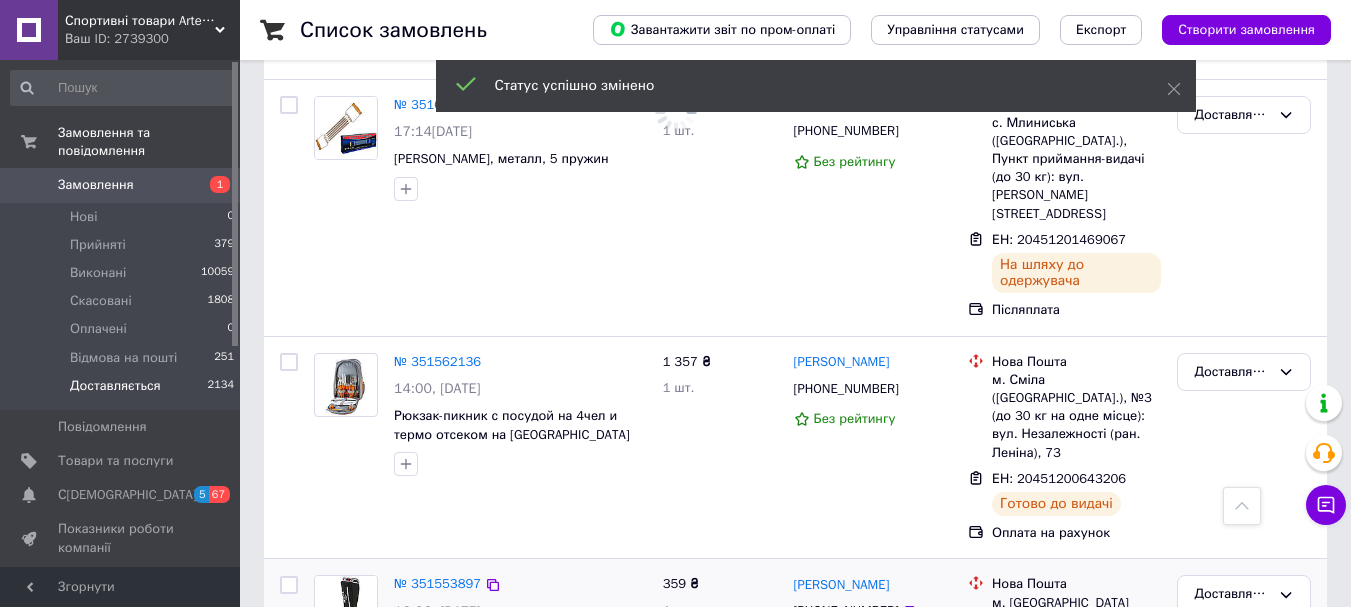 scroll, scrollTop: 6178, scrollLeft: 0, axis: vertical 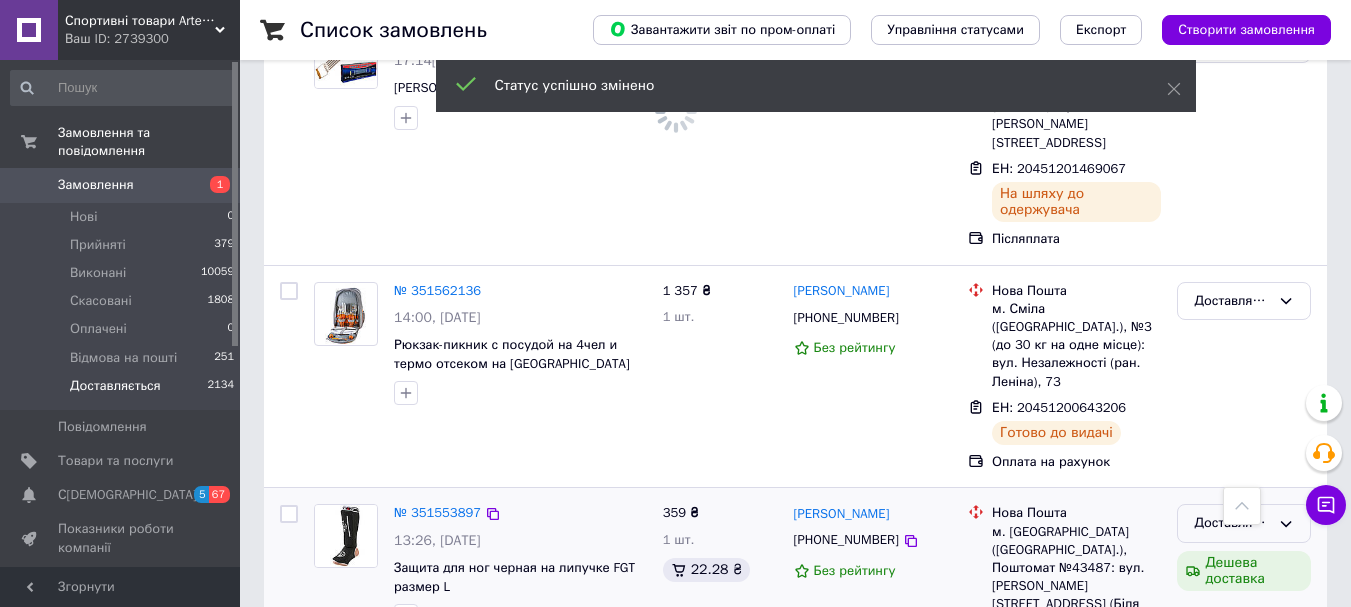 click 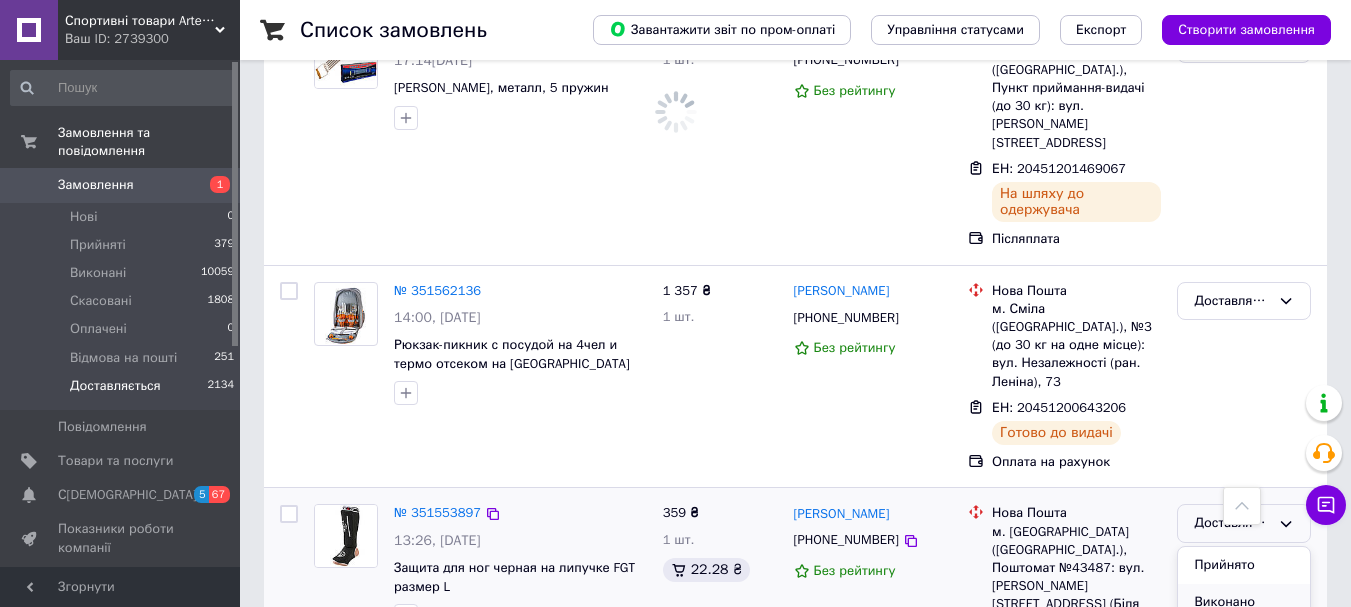 click on "Виконано" at bounding box center (1244, 602) 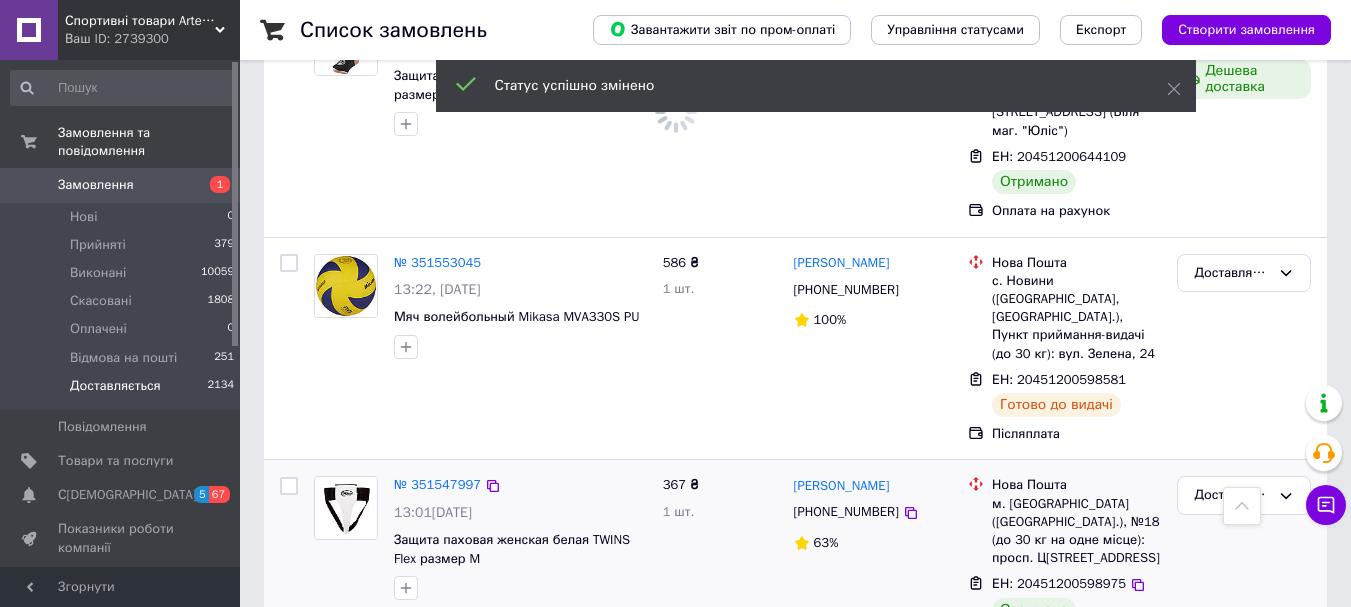 scroll, scrollTop: 6678, scrollLeft: 0, axis: vertical 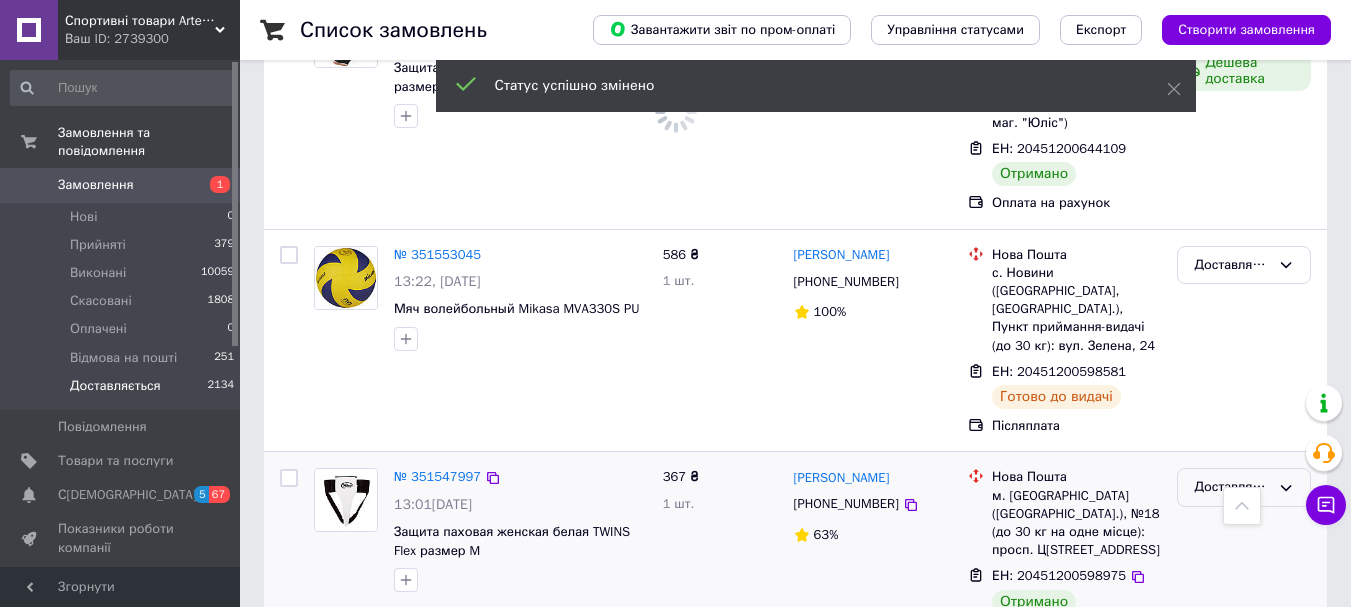 click on "Доставляється" at bounding box center (1232, 487) 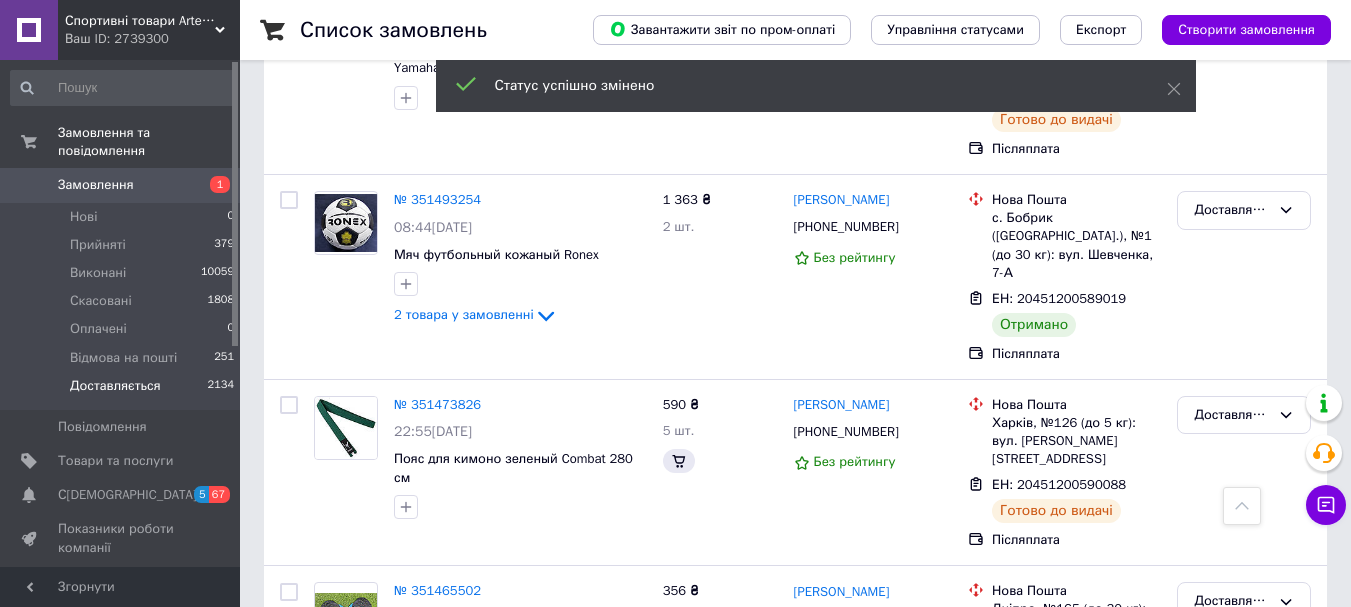scroll, scrollTop: 5318, scrollLeft: 0, axis: vertical 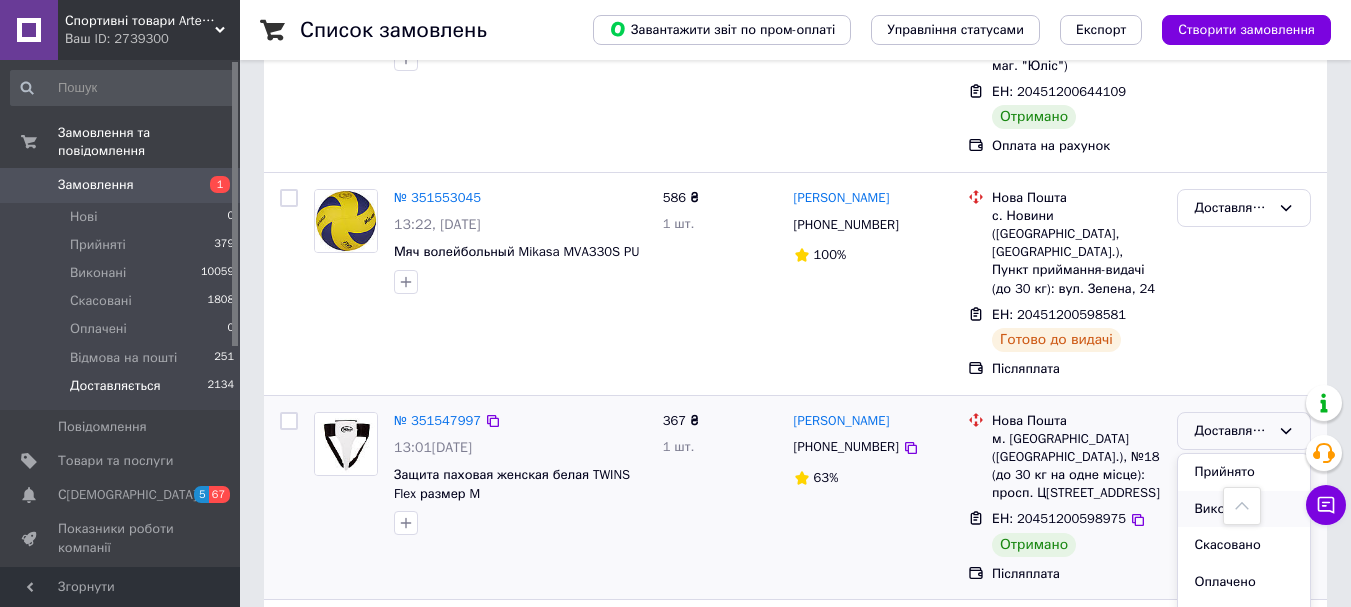 click on "Виконано" at bounding box center [1244, 509] 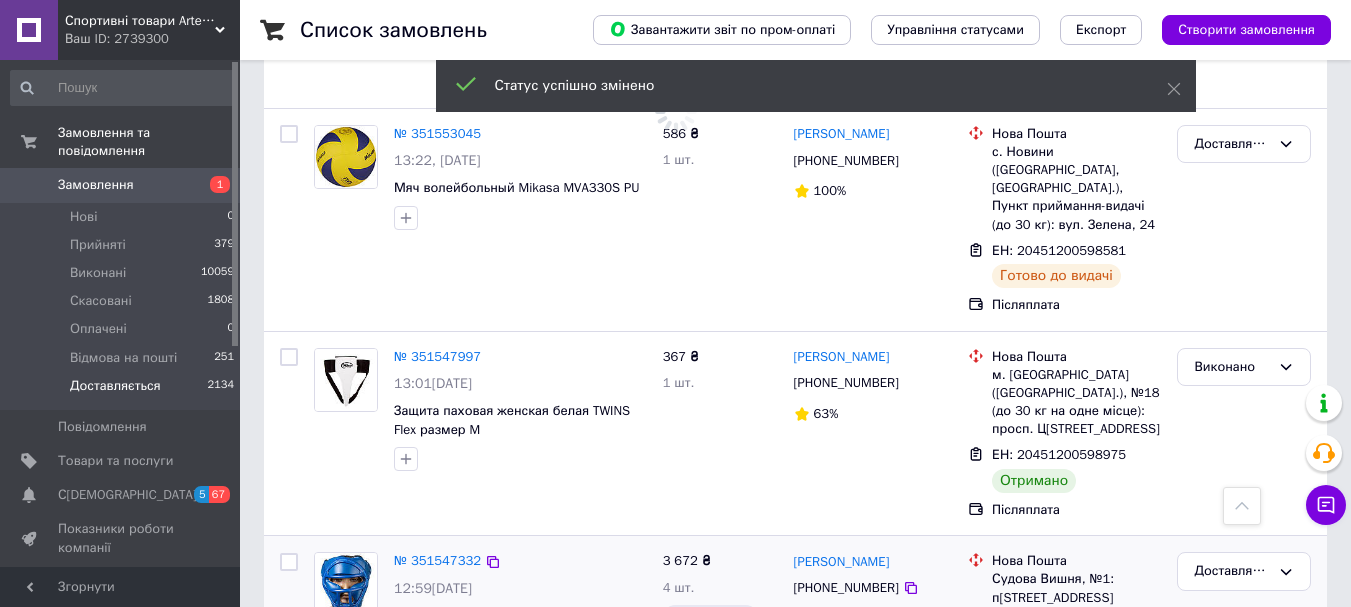 scroll, scrollTop: 5418, scrollLeft: 0, axis: vertical 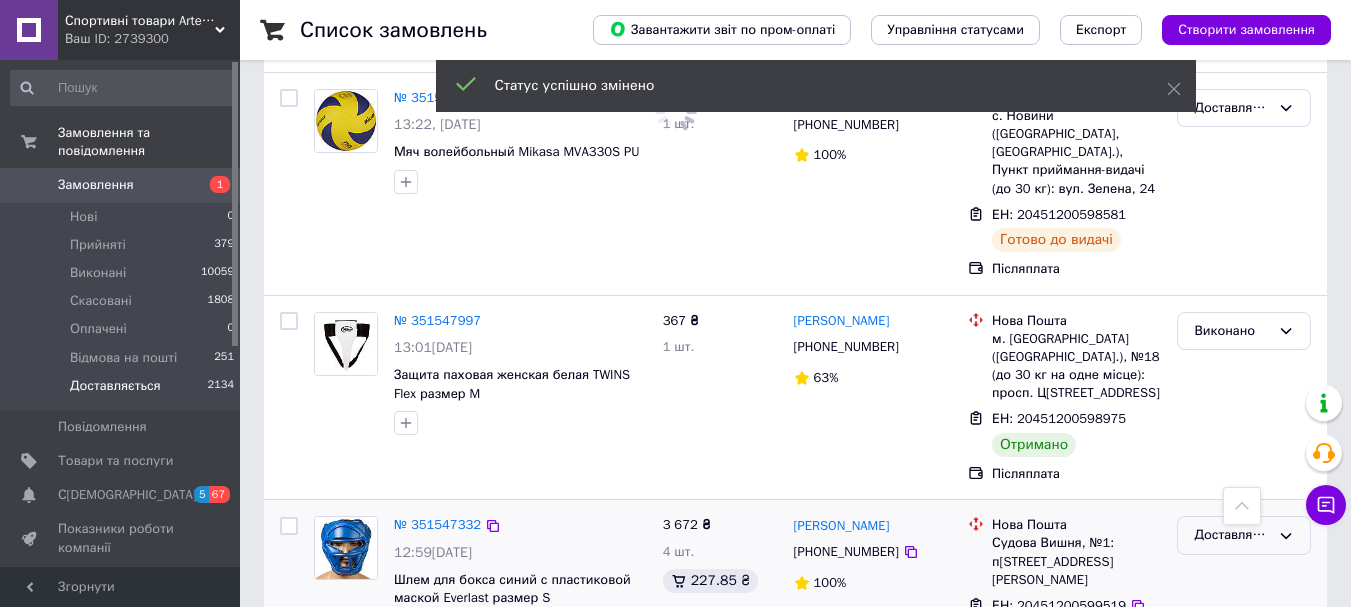 click on "Доставляється" at bounding box center [1232, 535] 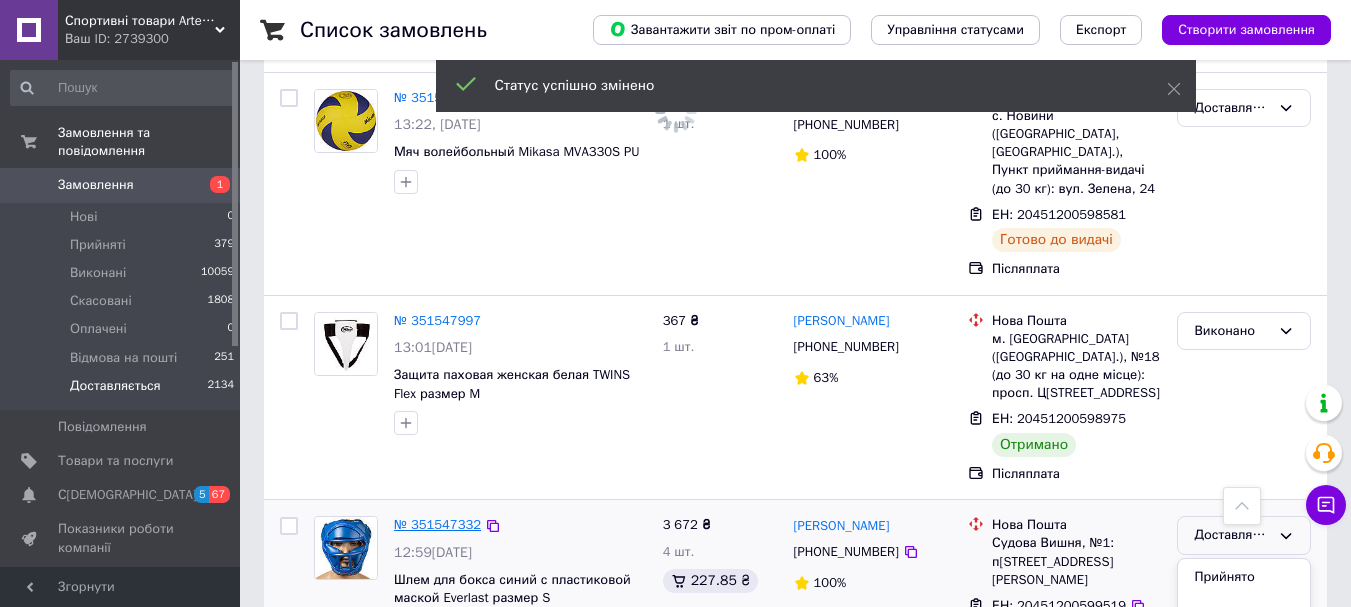 click on "Виконано" at bounding box center (1244, 613) 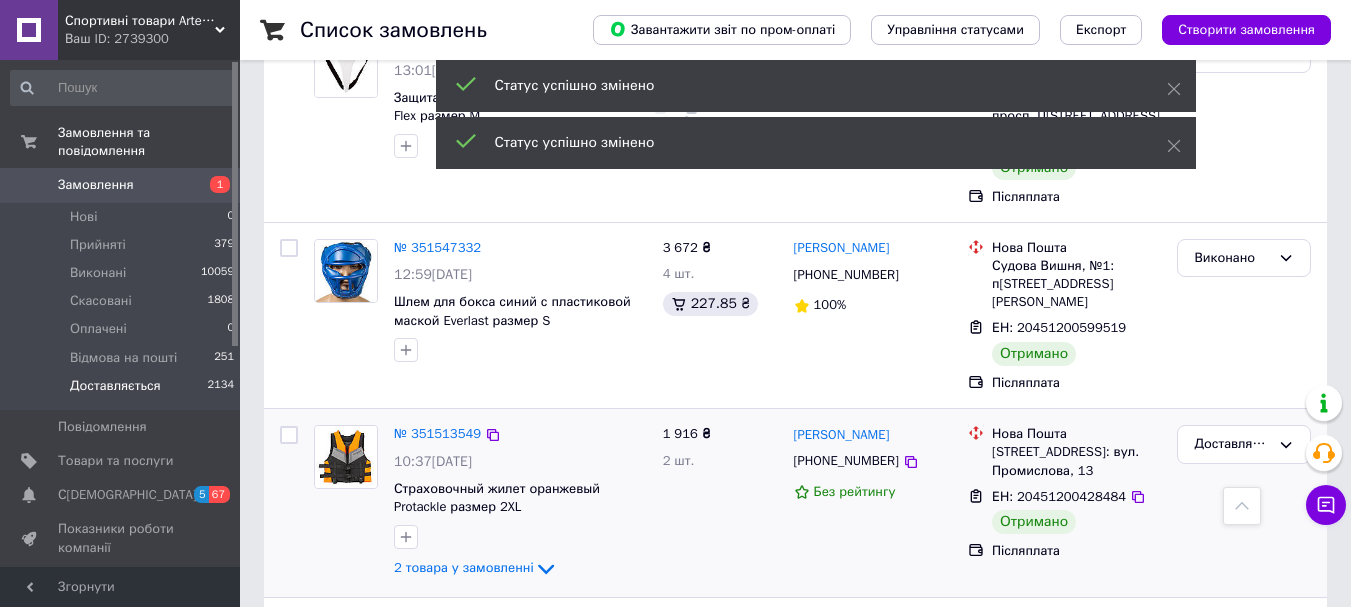 scroll, scrollTop: 5887, scrollLeft: 0, axis: vertical 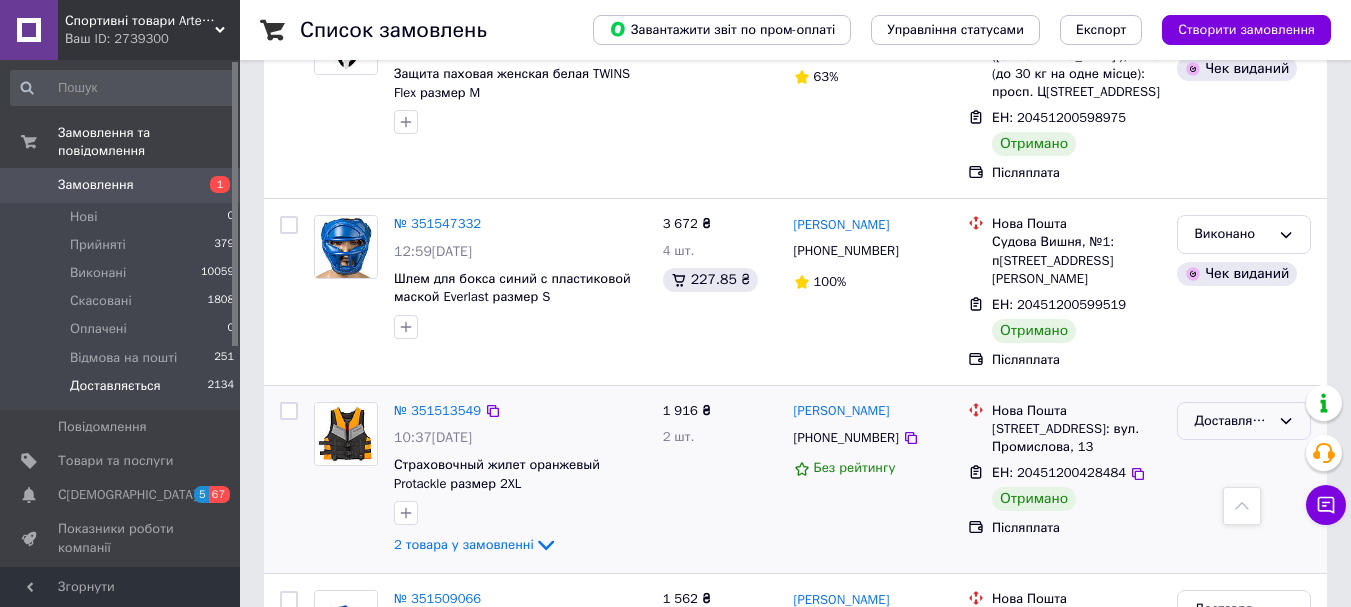 click on "Доставляється" at bounding box center [1244, 421] 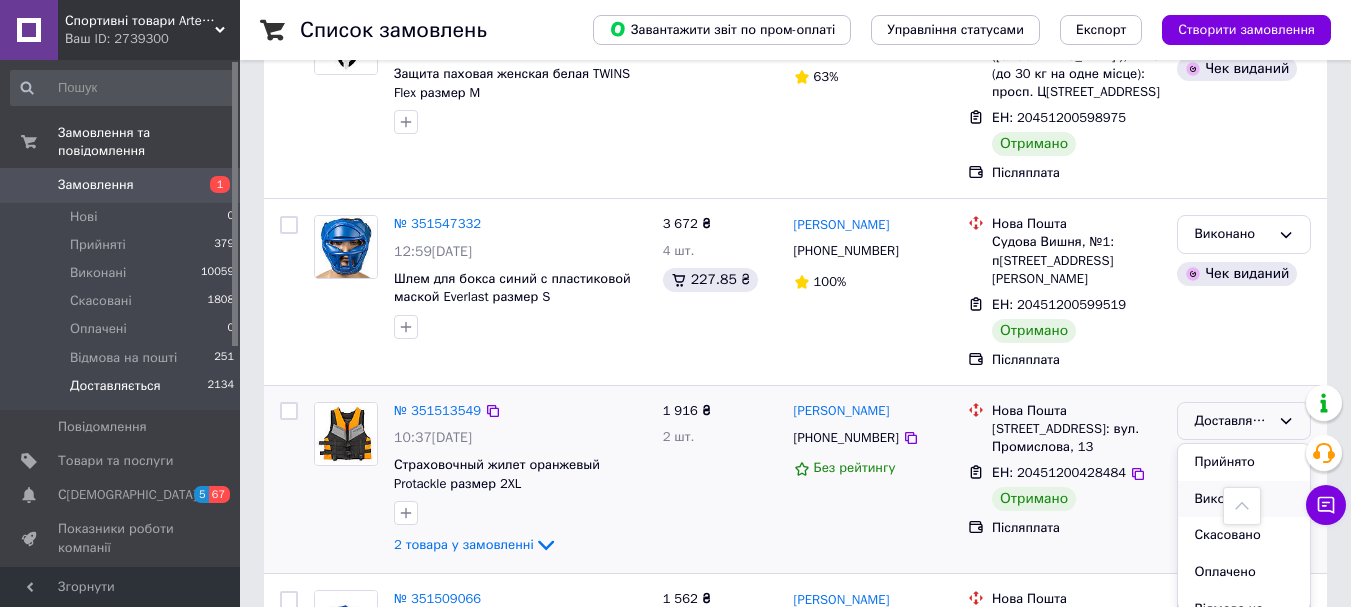 click on "Виконано" at bounding box center [1244, 499] 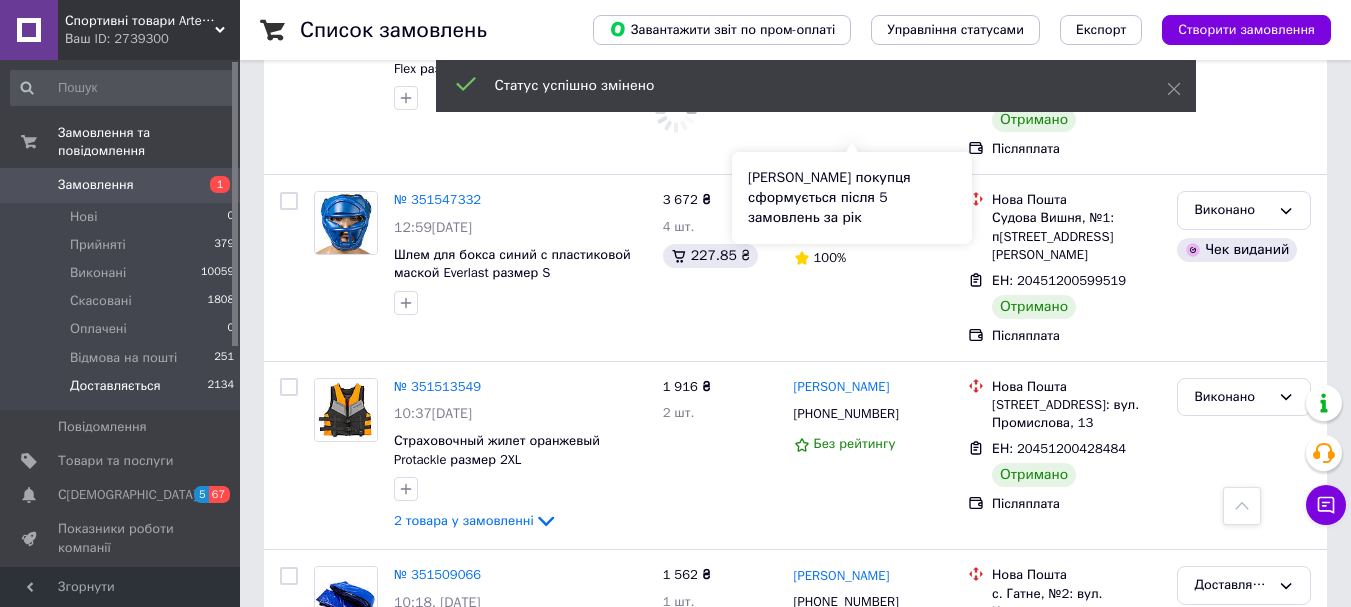 scroll, scrollTop: 5819, scrollLeft: 0, axis: vertical 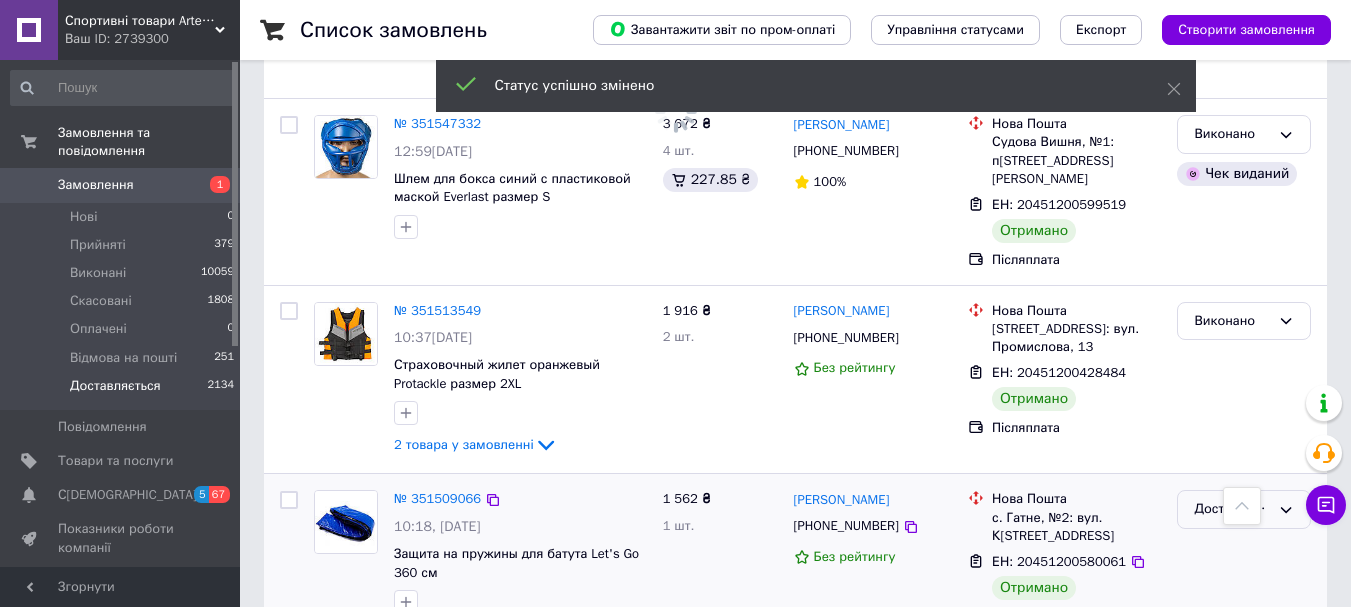 click on "Доставляється" at bounding box center [1232, 509] 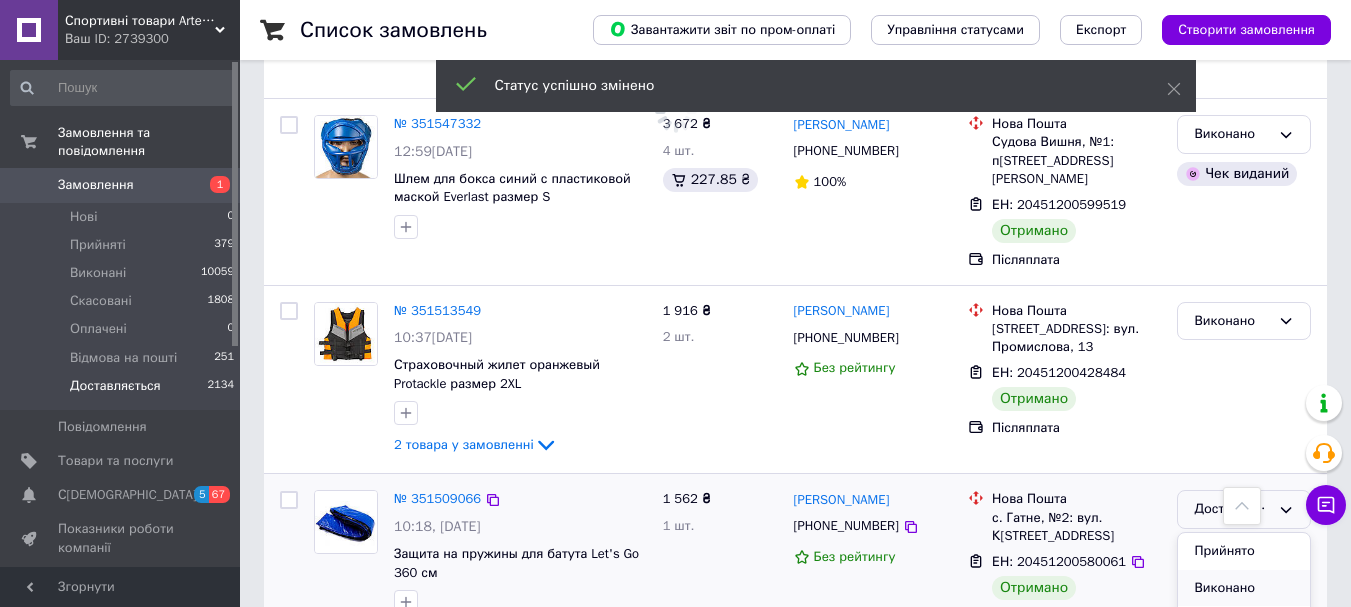 click on "Виконано" at bounding box center [1244, 588] 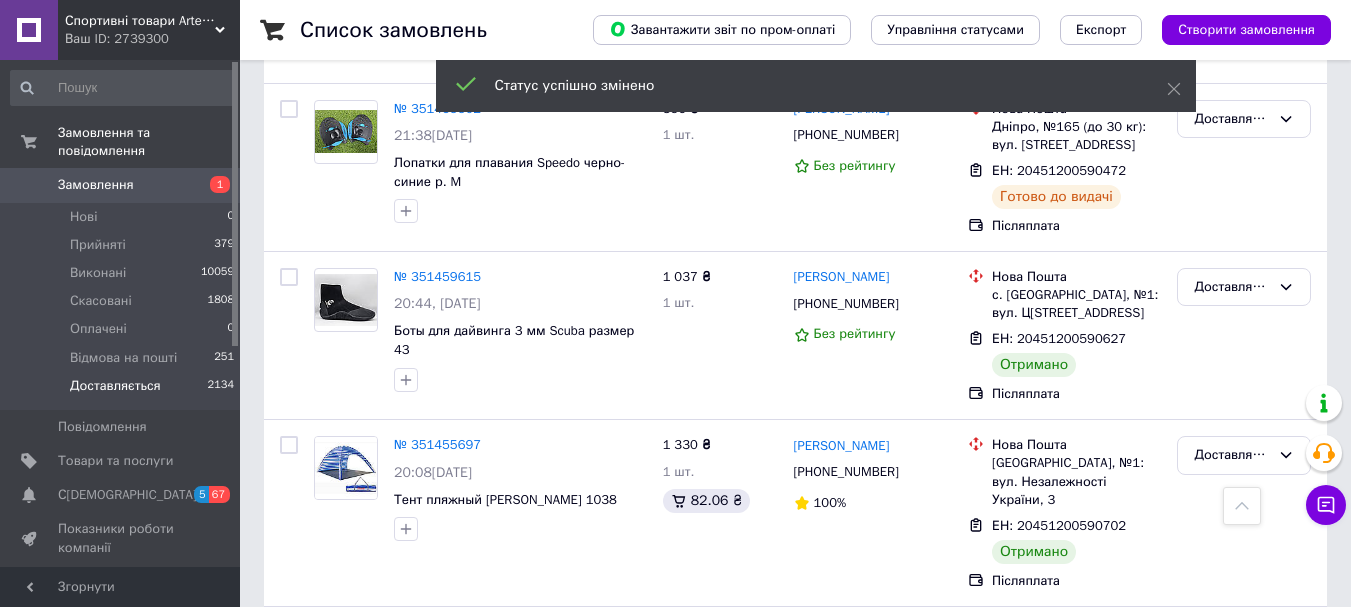scroll, scrollTop: 5332, scrollLeft: 0, axis: vertical 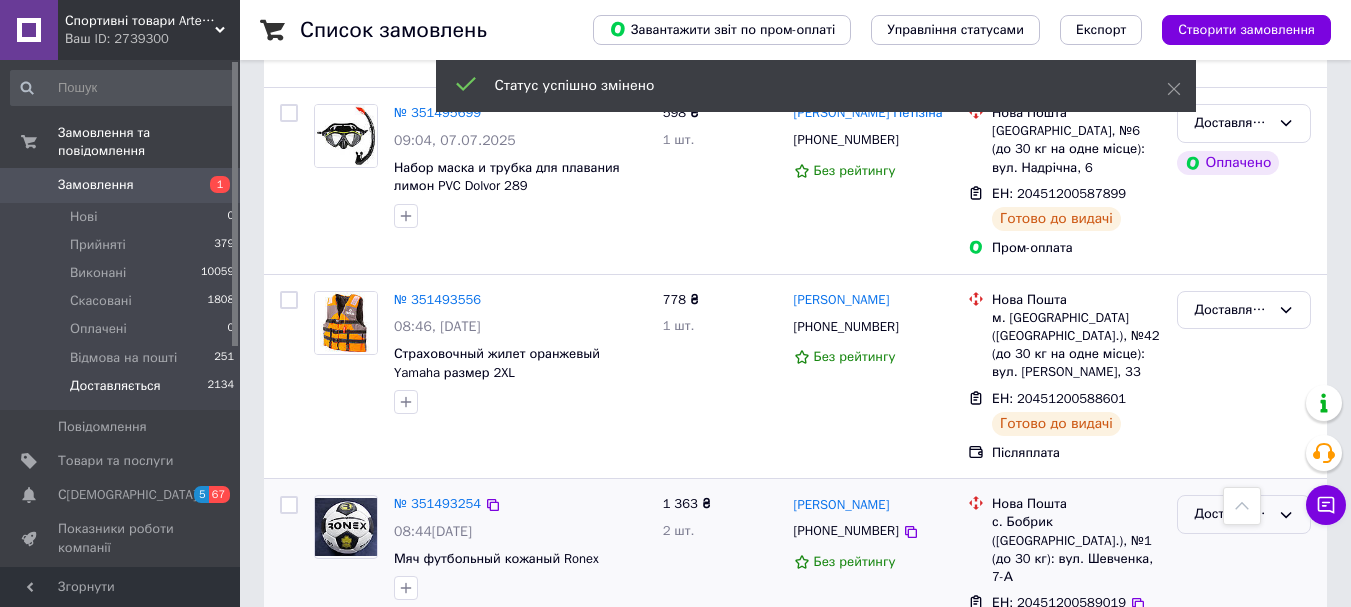 click on "Доставляється" at bounding box center [1232, 514] 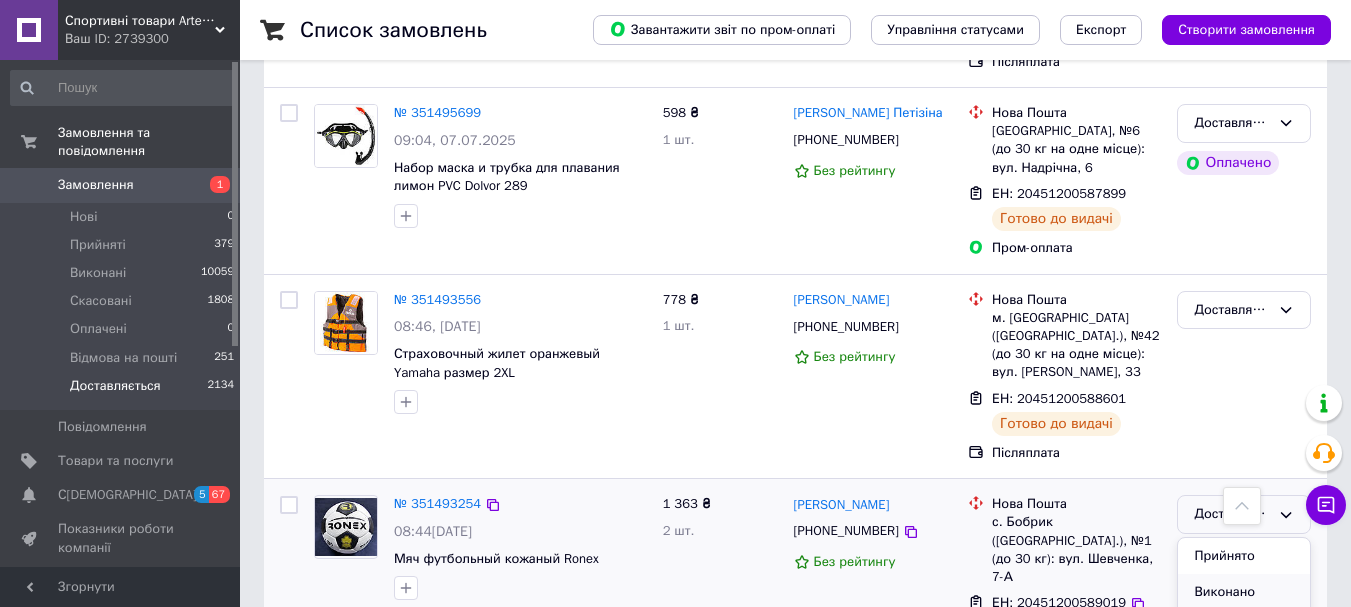 click on "Виконано" at bounding box center (1244, 592) 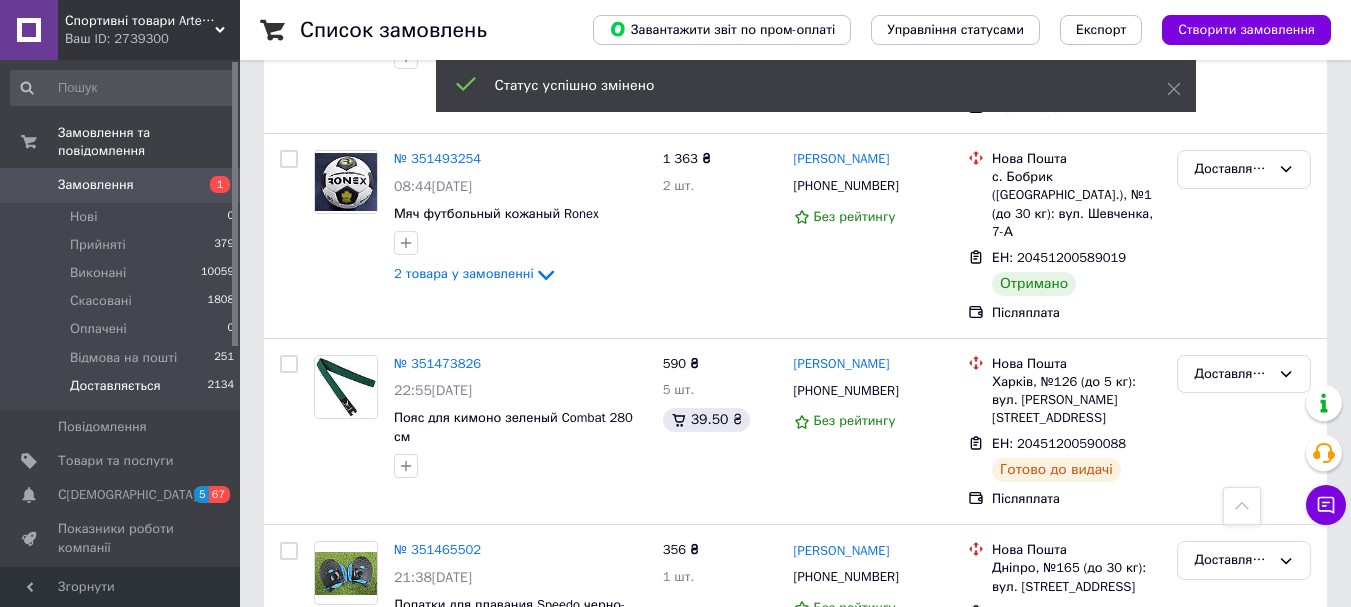 scroll, scrollTop: 6919, scrollLeft: 0, axis: vertical 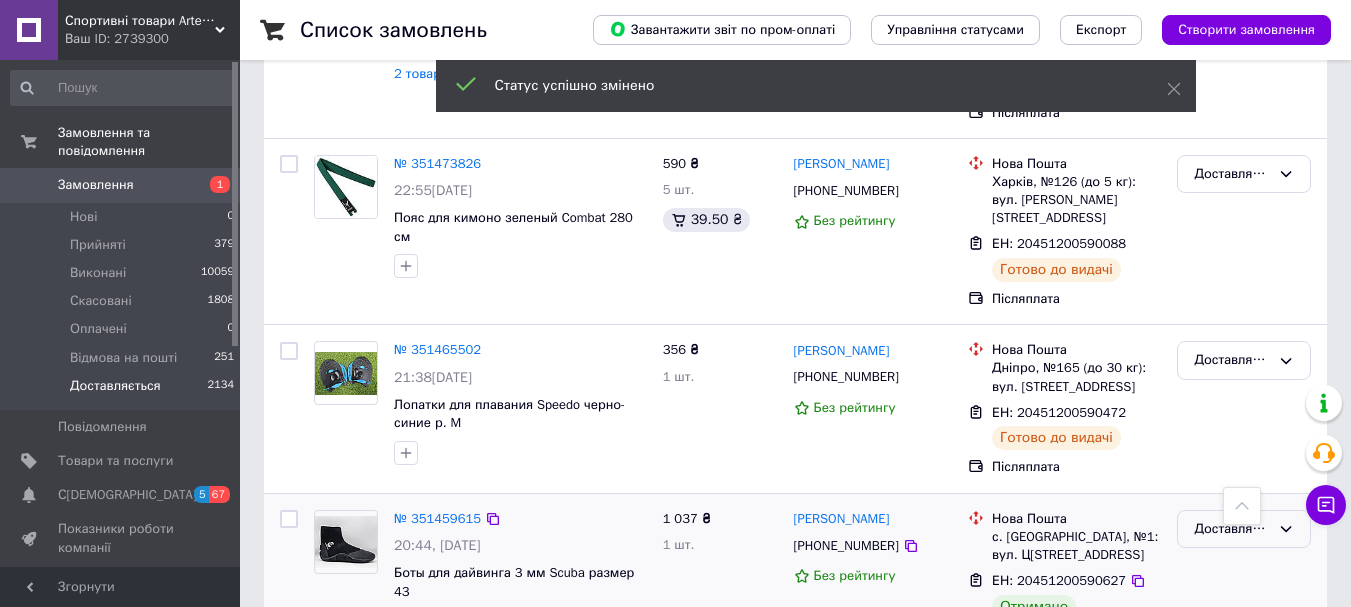 click on "Доставляється" at bounding box center [1232, 529] 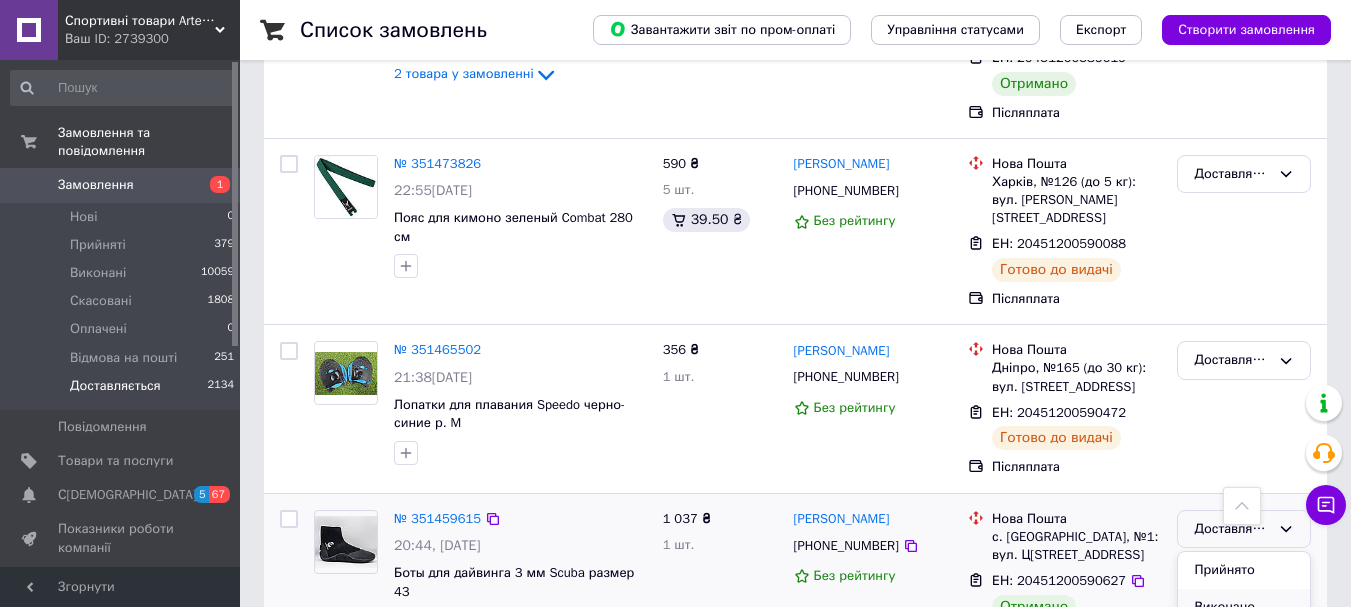 click on "Виконано" at bounding box center [1244, 607] 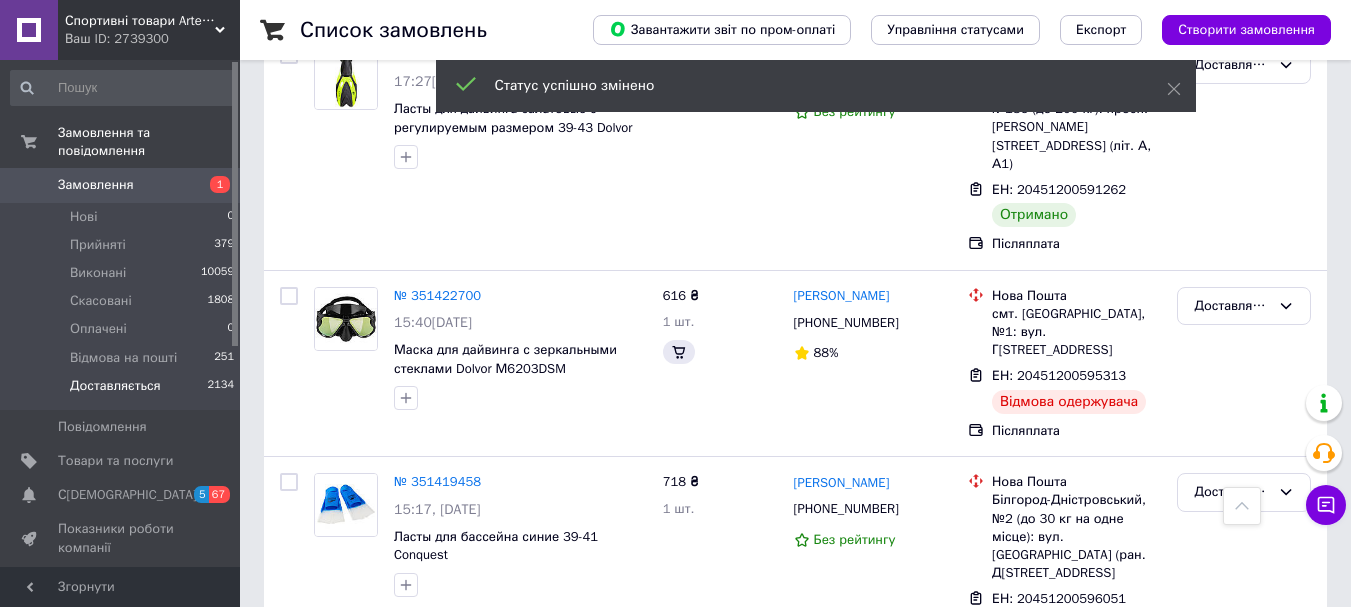 scroll, scrollTop: 6031, scrollLeft: 0, axis: vertical 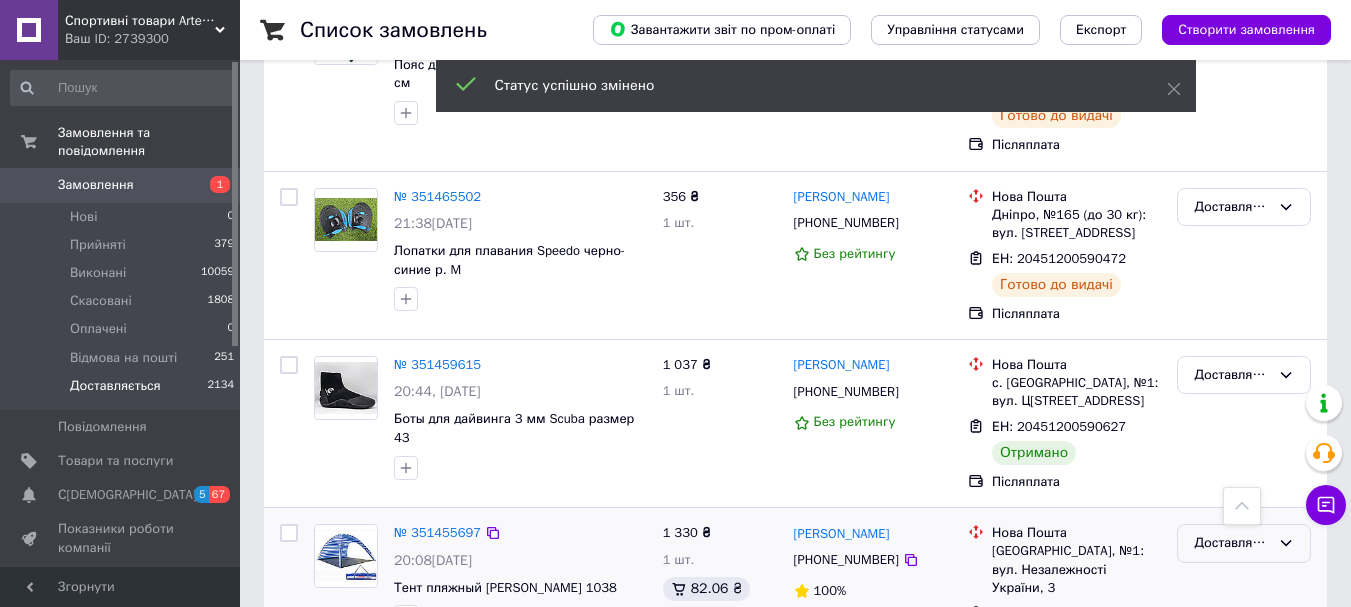 click on "Доставляється" at bounding box center [1232, 543] 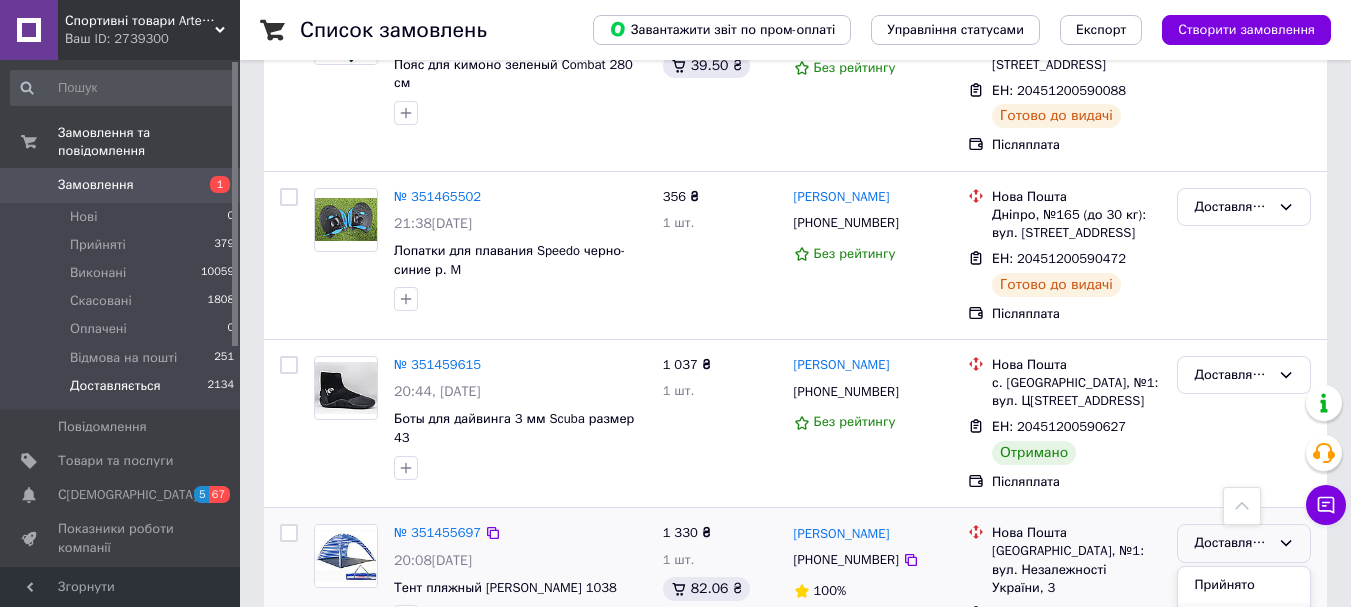 click on "Виконано" at bounding box center [1244, 621] 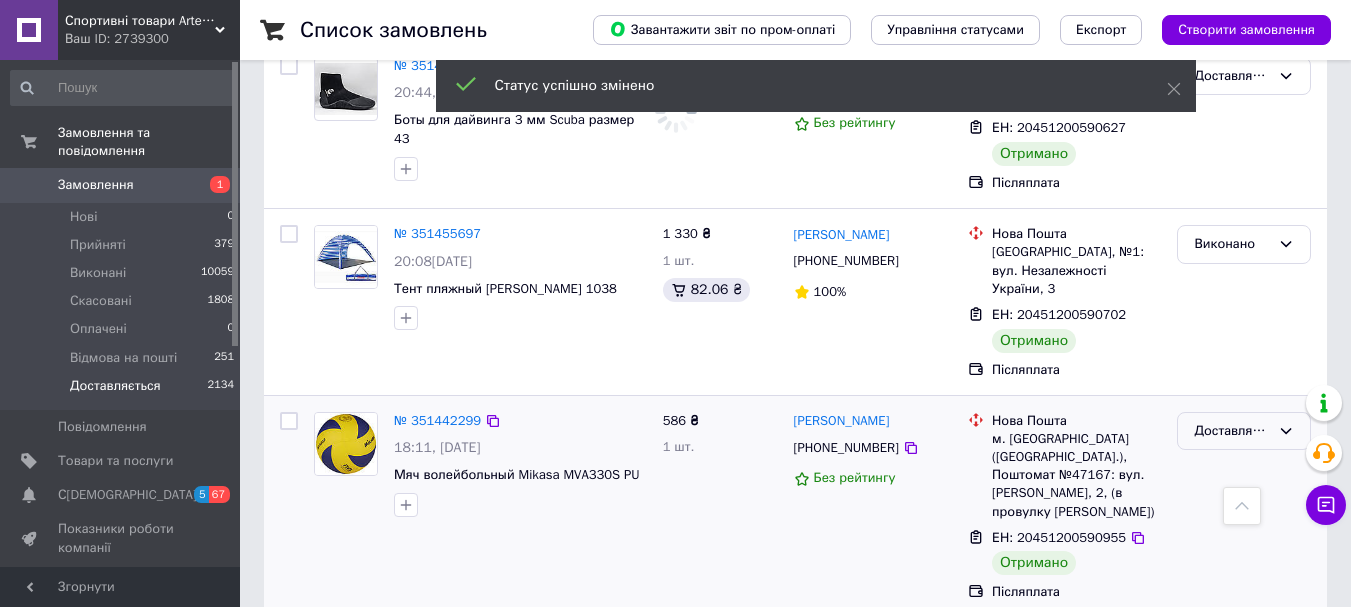 scroll, scrollTop: 6331, scrollLeft: 0, axis: vertical 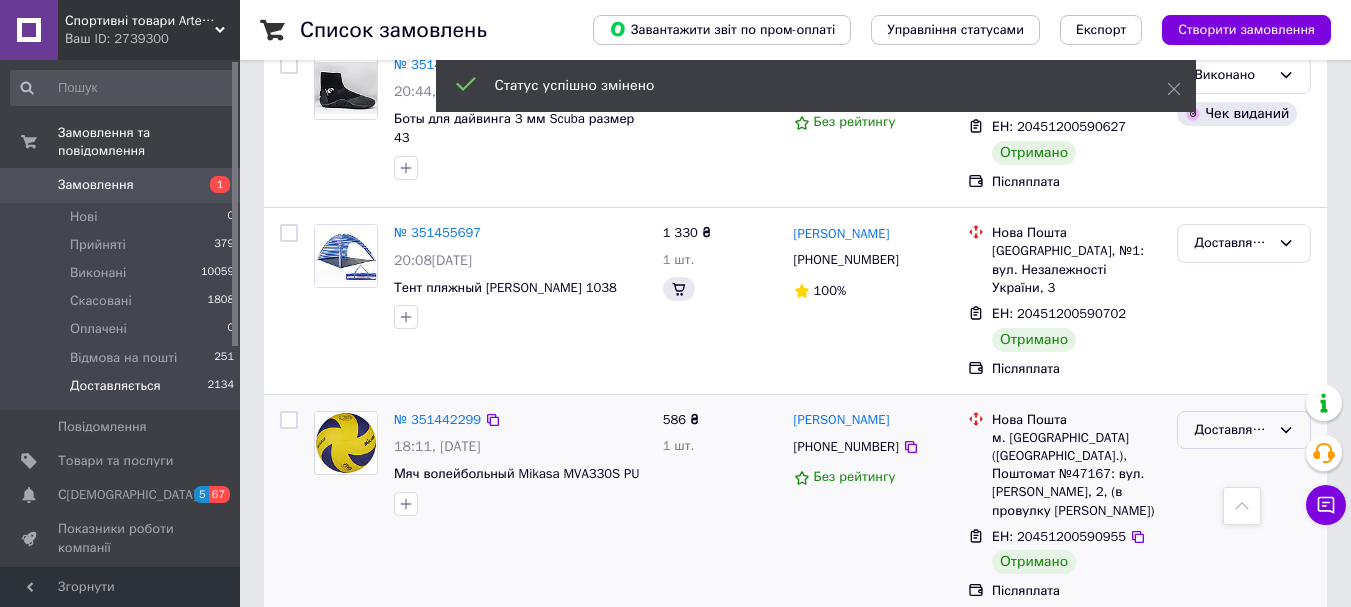 click on "Доставляється" at bounding box center (1232, 430) 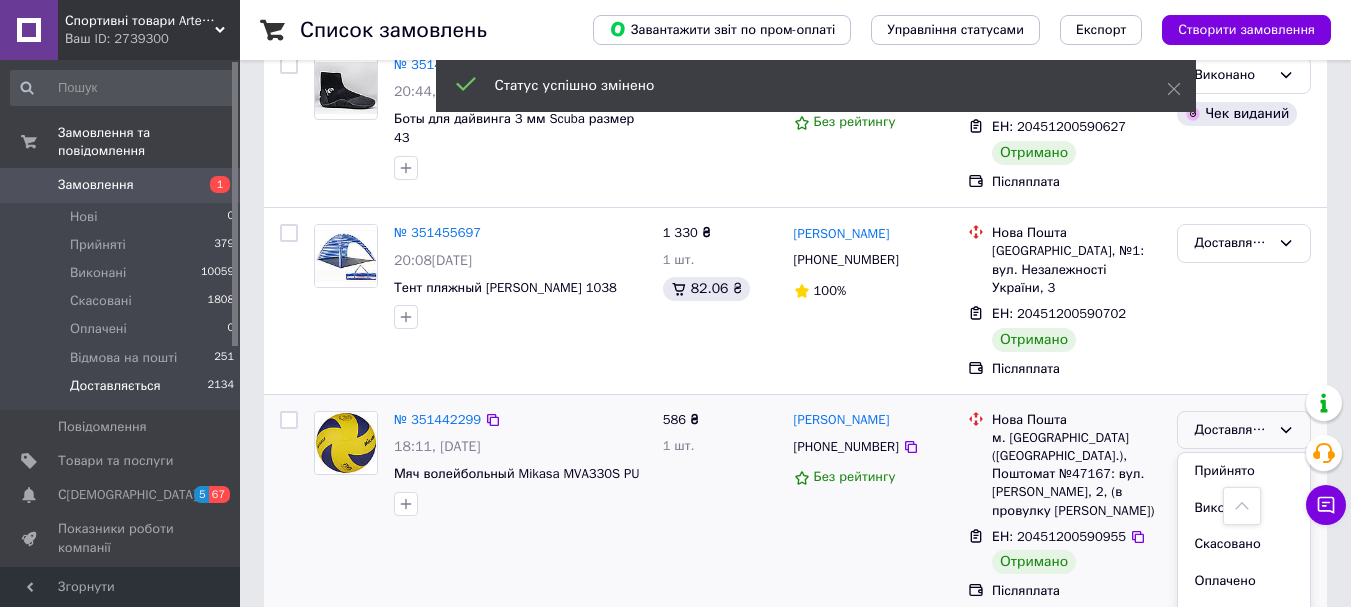 click on "Виконано" at bounding box center [1244, 508] 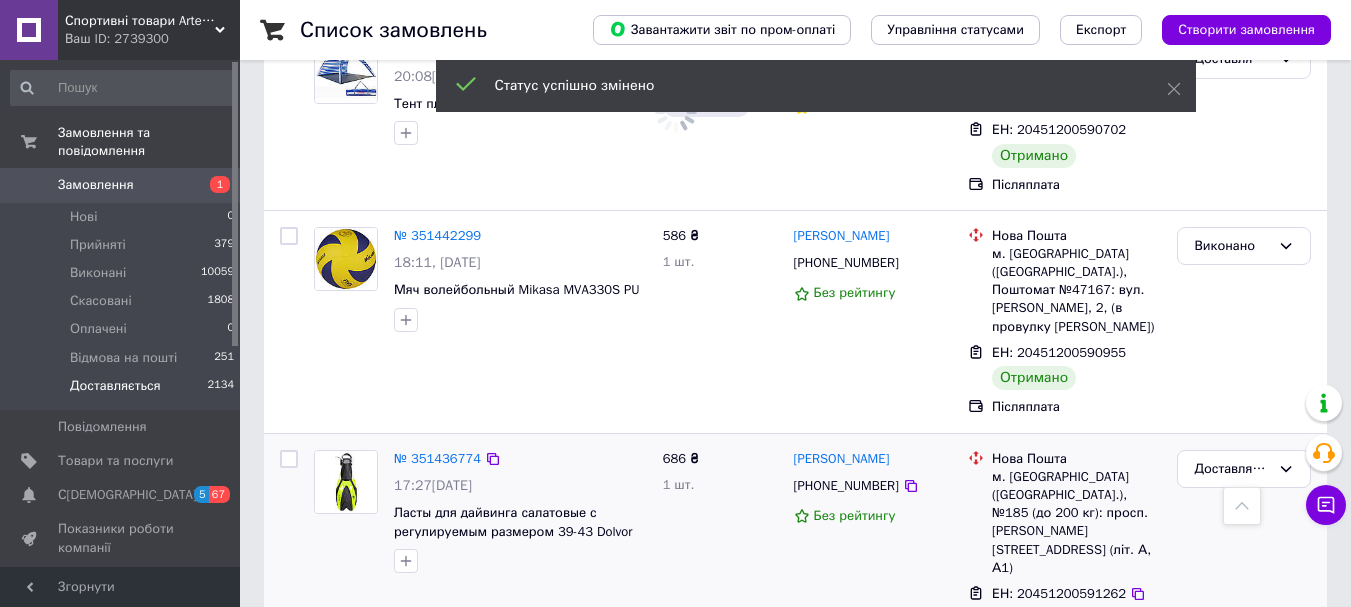 scroll, scrollTop: 6531, scrollLeft: 0, axis: vertical 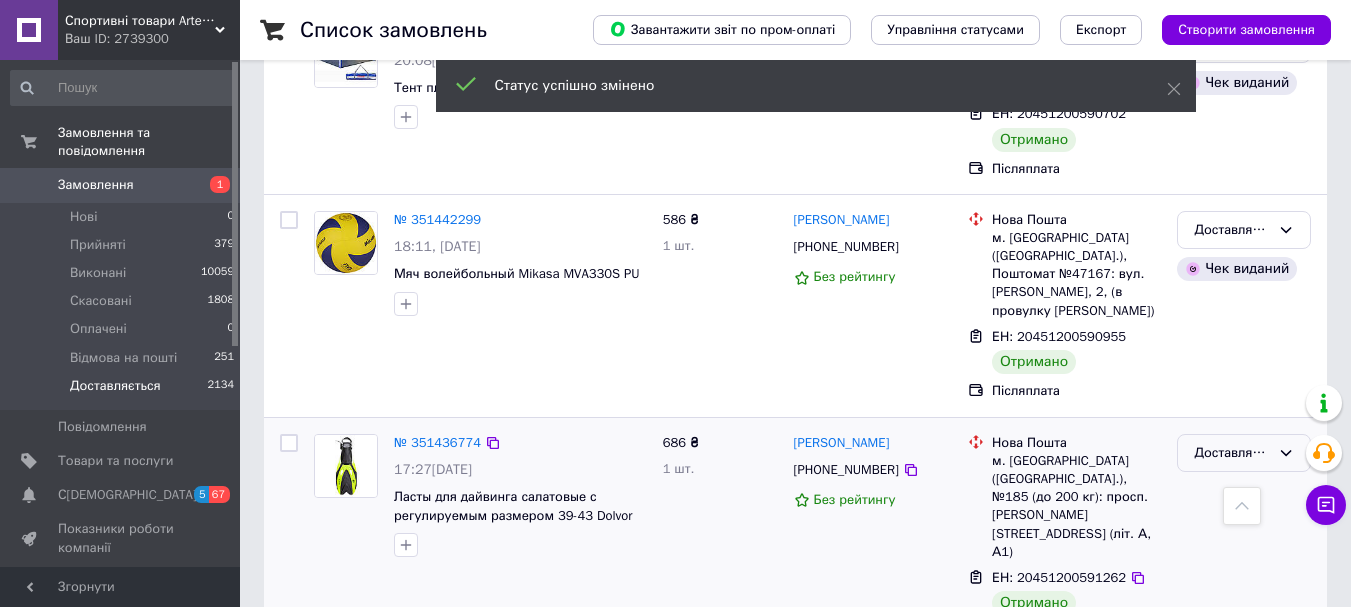 click on "Доставляється" at bounding box center [1232, 453] 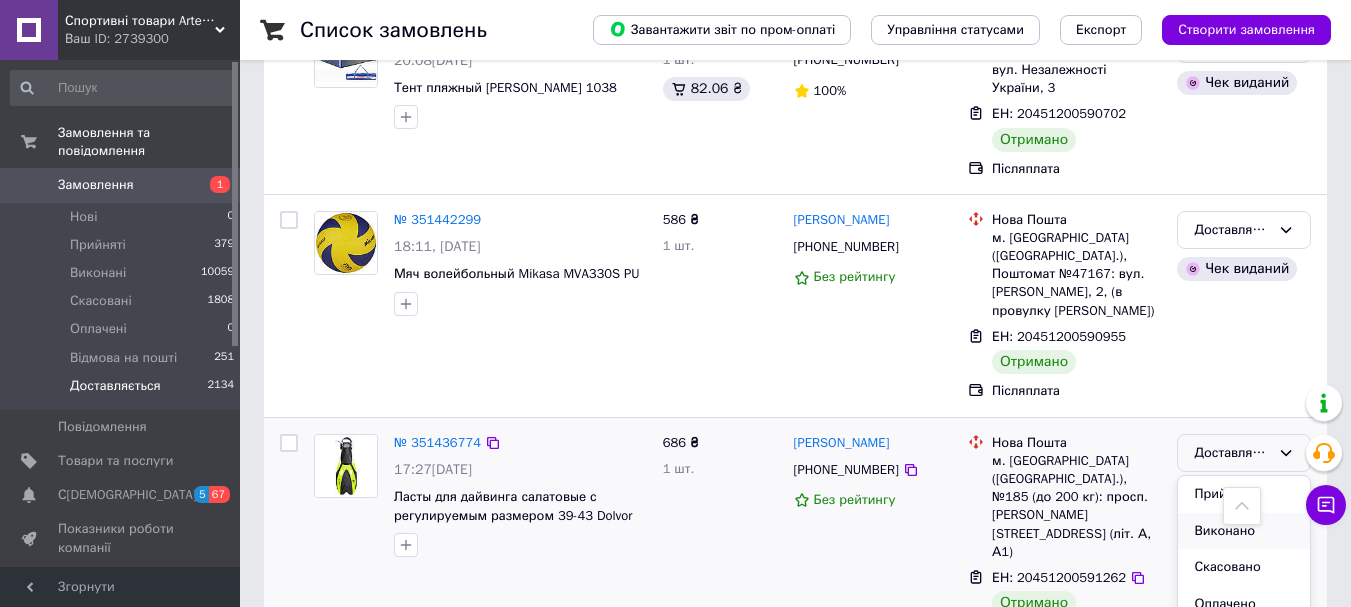 click on "Виконано" at bounding box center [1244, 531] 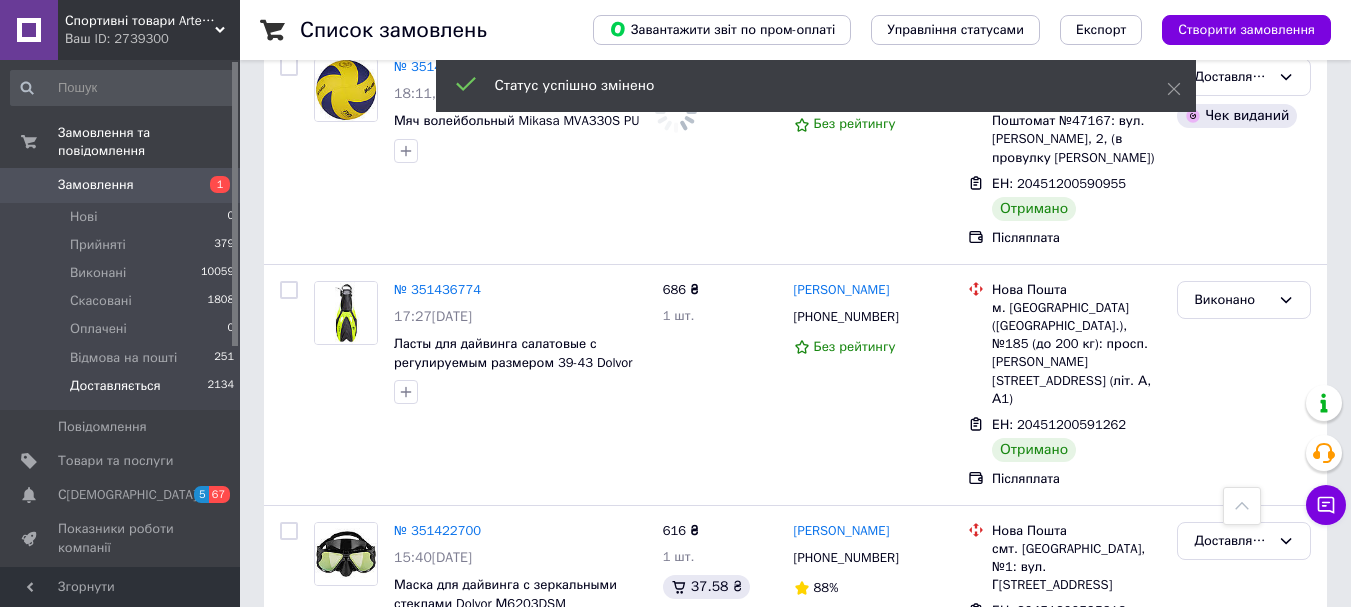 scroll, scrollTop: 6731, scrollLeft: 0, axis: vertical 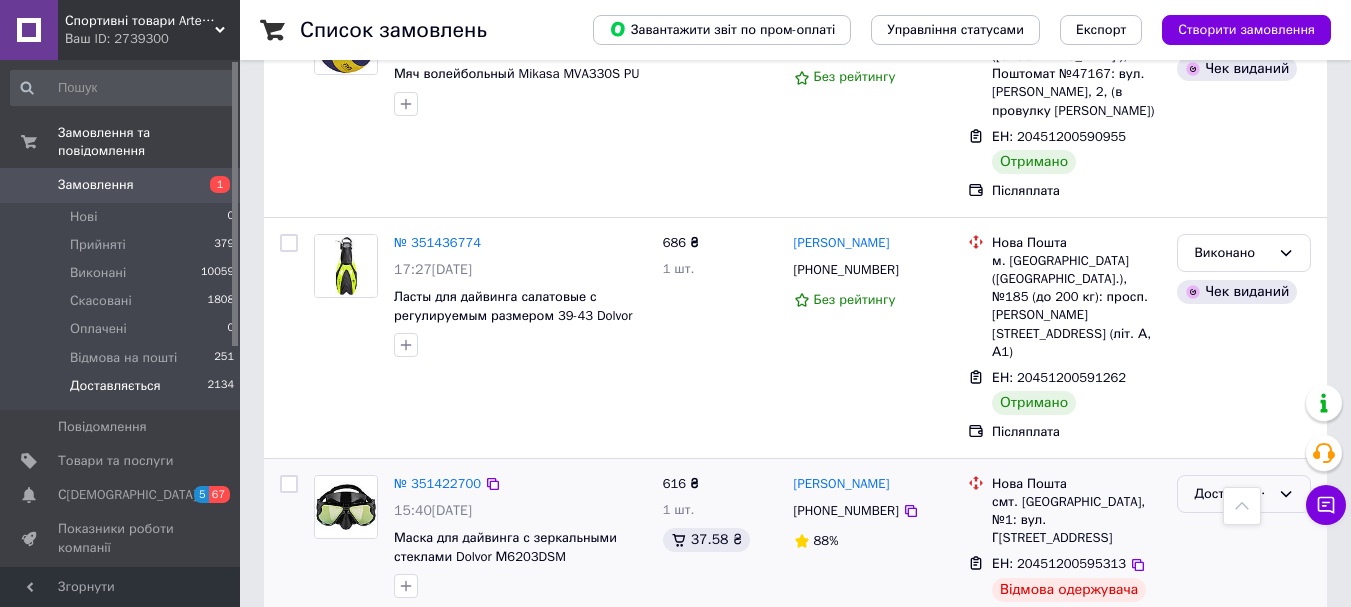 click 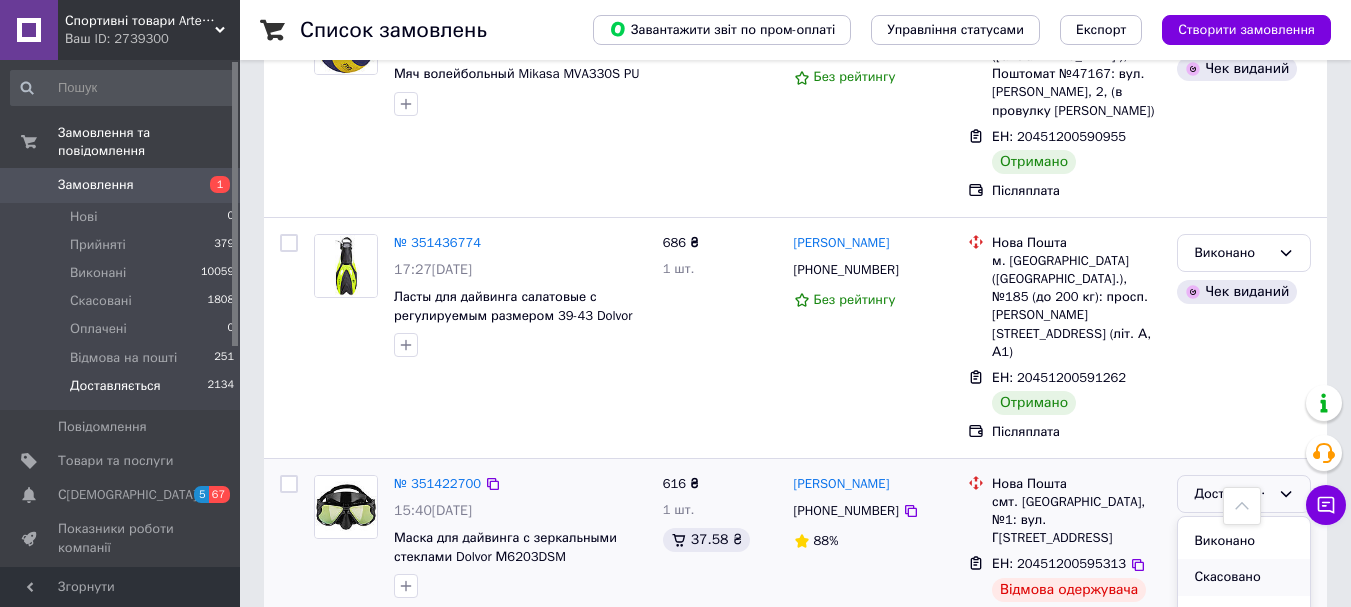 scroll, scrollTop: 37, scrollLeft: 0, axis: vertical 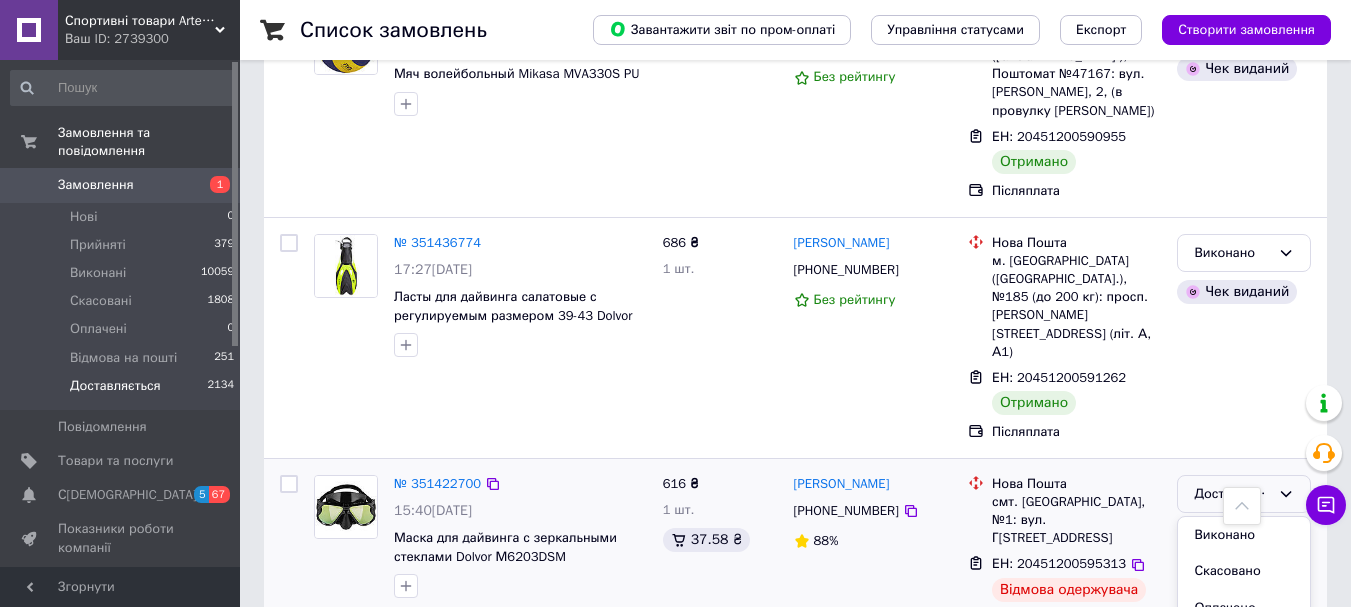 click on "Відмова на пошті" at bounding box center (1244, 655) 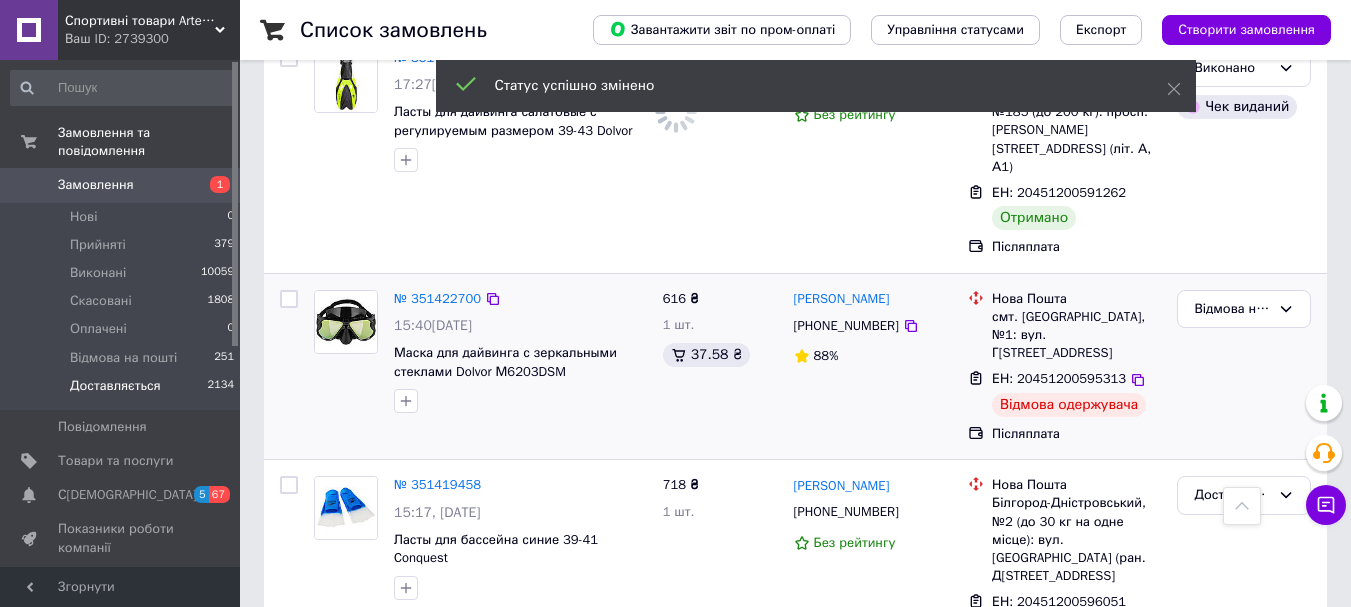 scroll, scrollTop: 7131, scrollLeft: 0, axis: vertical 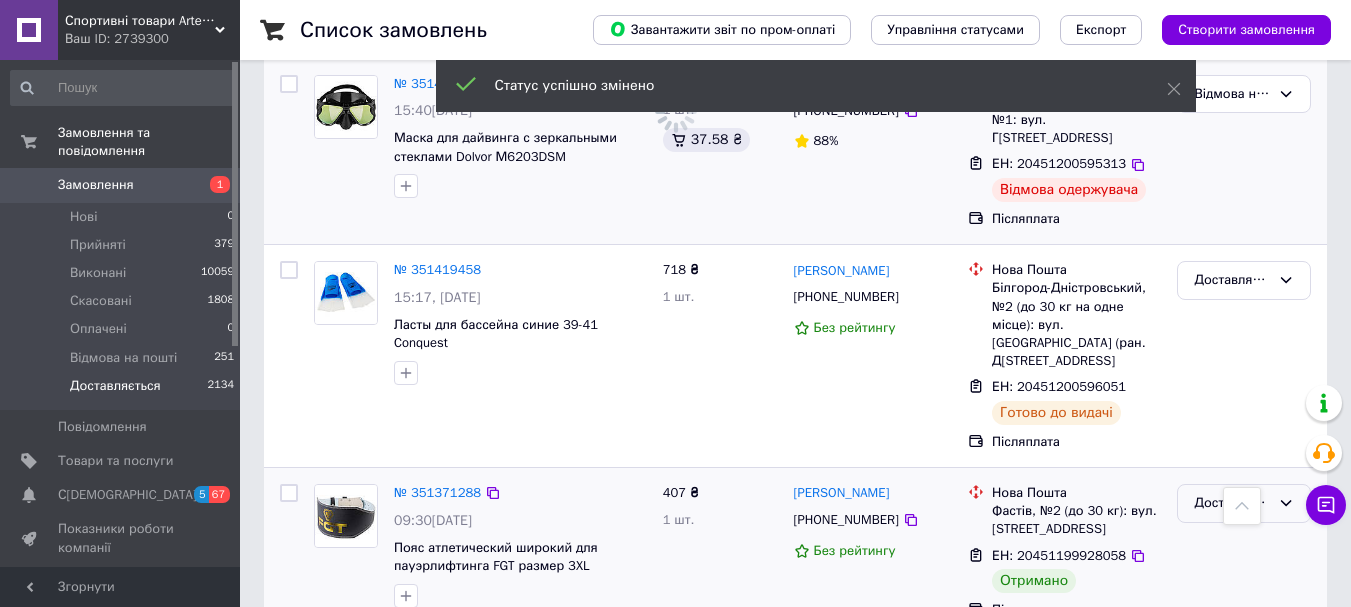 click on "Доставляється" at bounding box center (1244, 503) 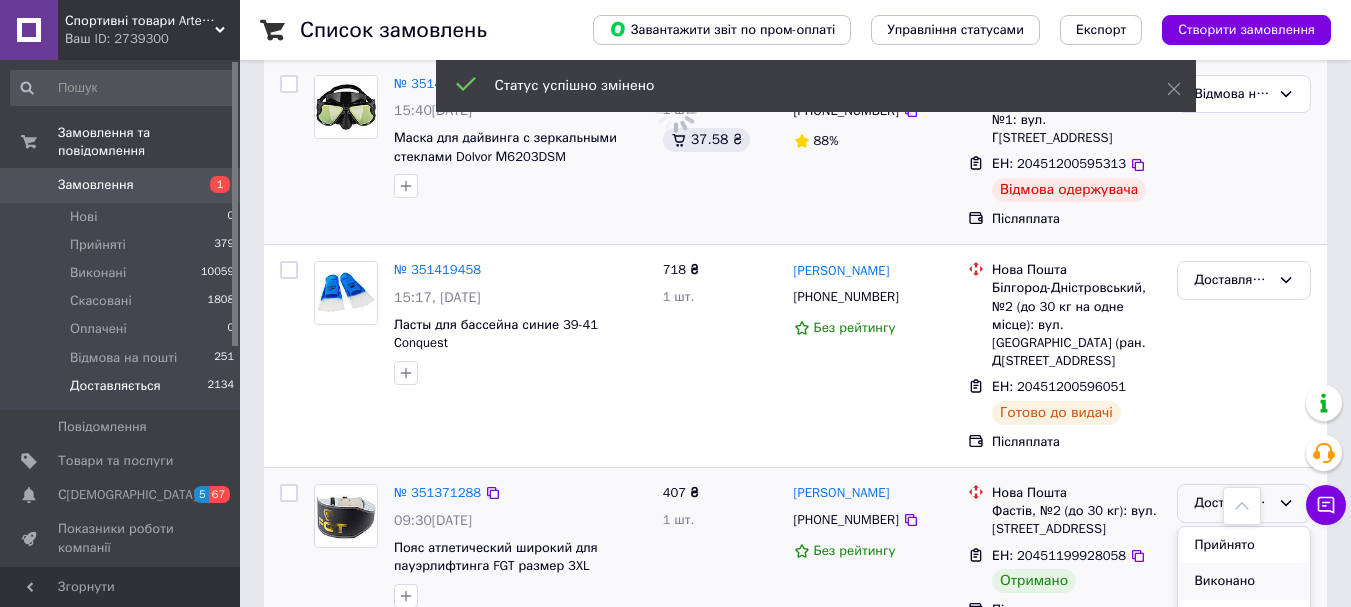 click on "Виконано" at bounding box center (1244, 581) 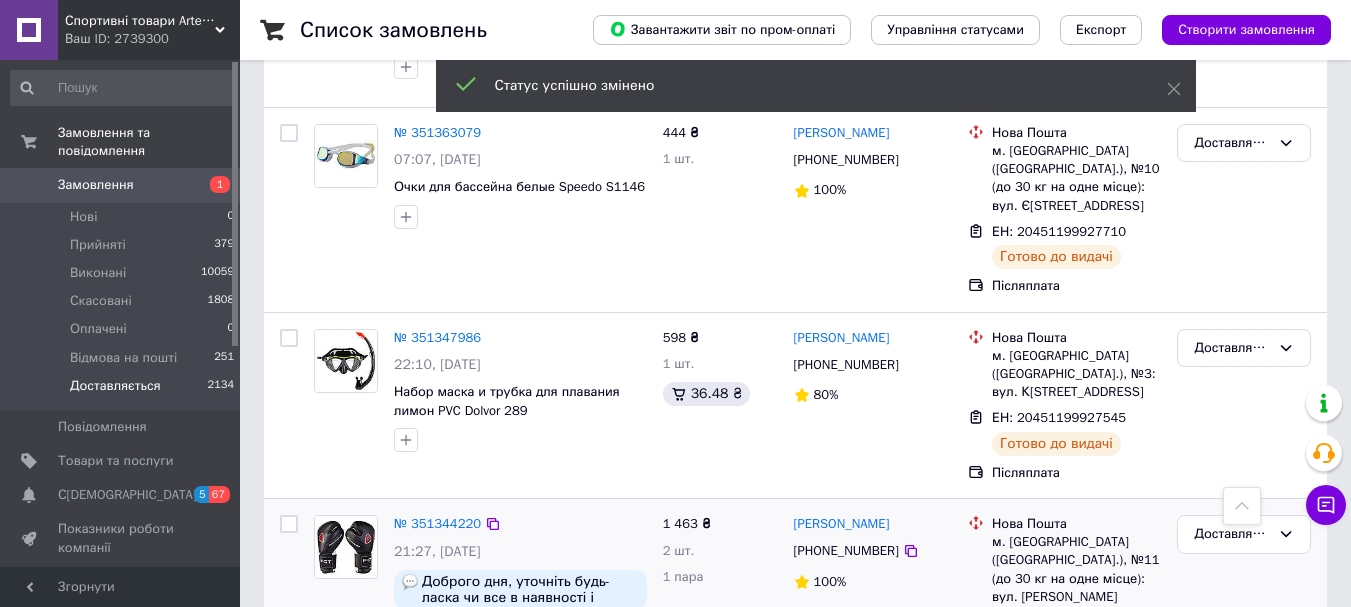 scroll, scrollTop: 6323, scrollLeft: 0, axis: vertical 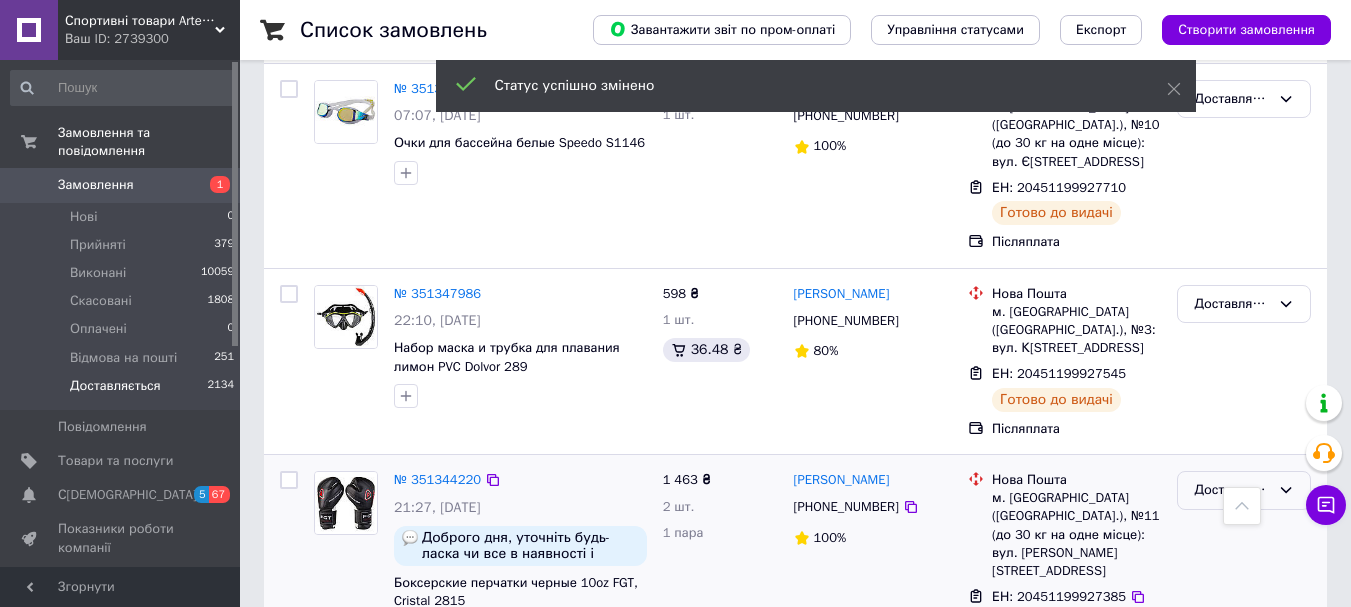 click on "Доставляється" at bounding box center (1232, 490) 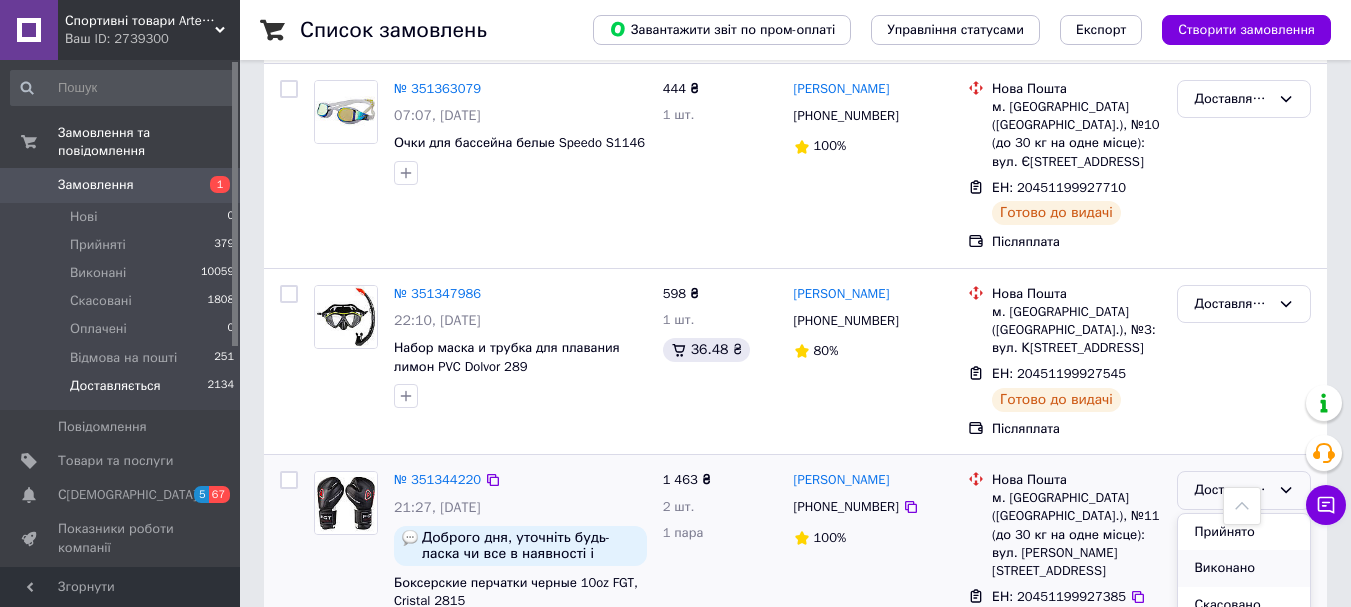 click on "Виконано" at bounding box center [1244, 568] 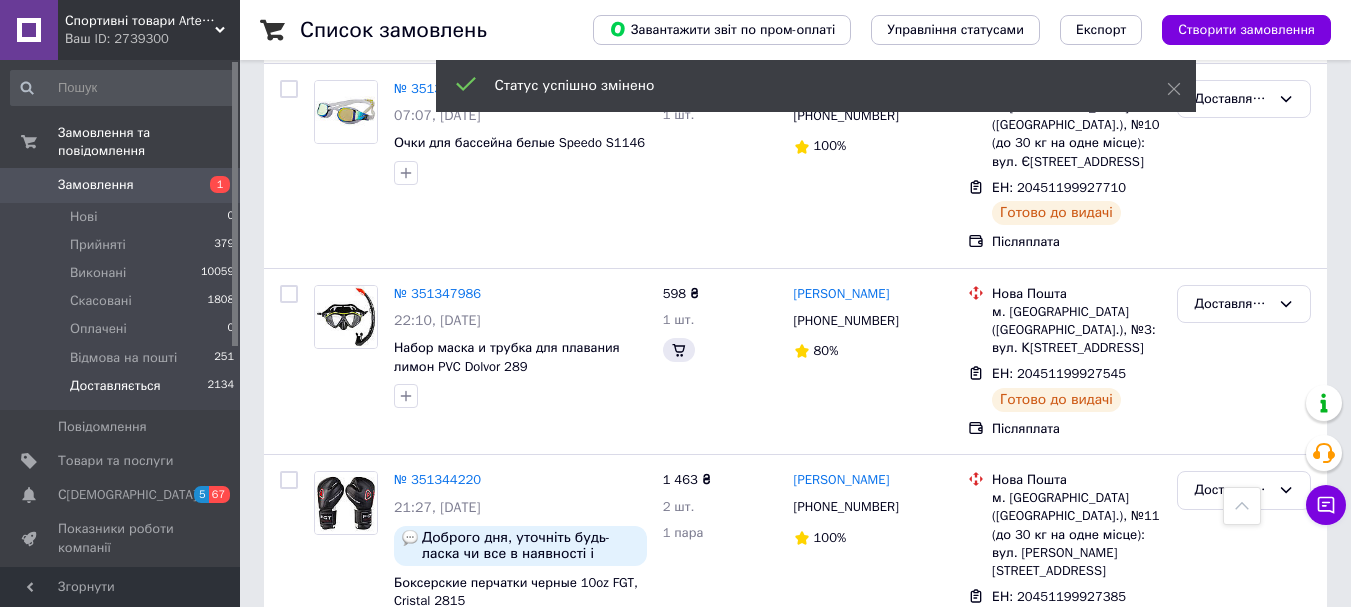 scroll, scrollTop: 6623, scrollLeft: 0, axis: vertical 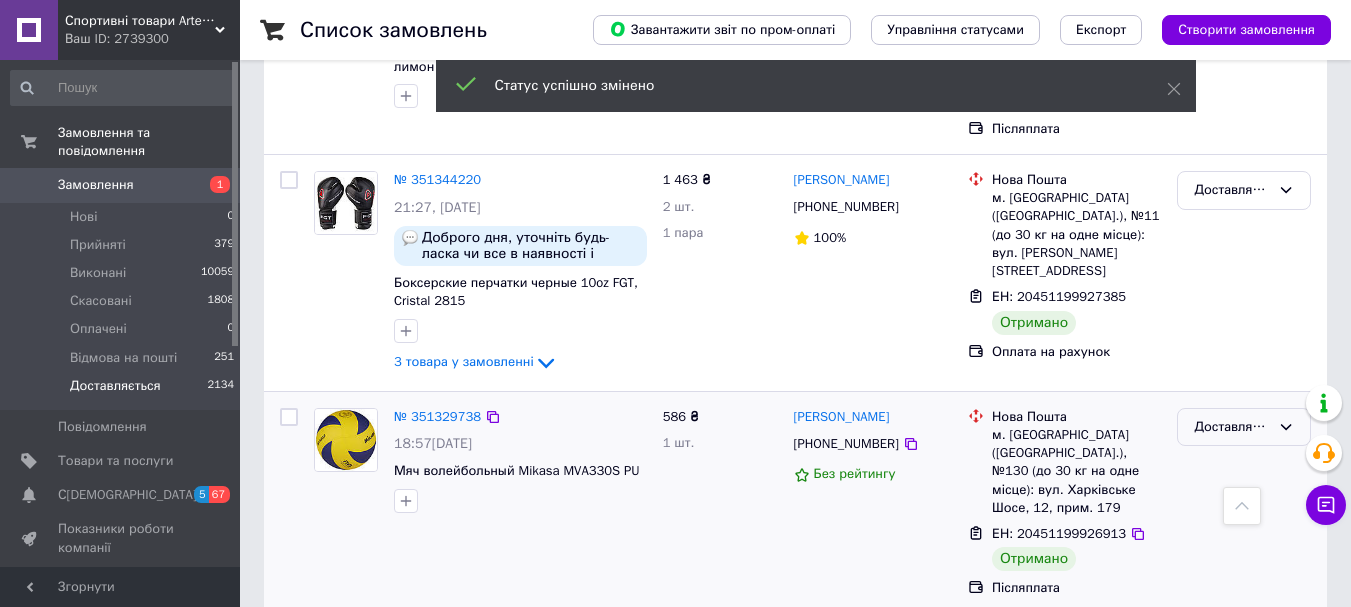 click on "Доставляється" at bounding box center (1232, 427) 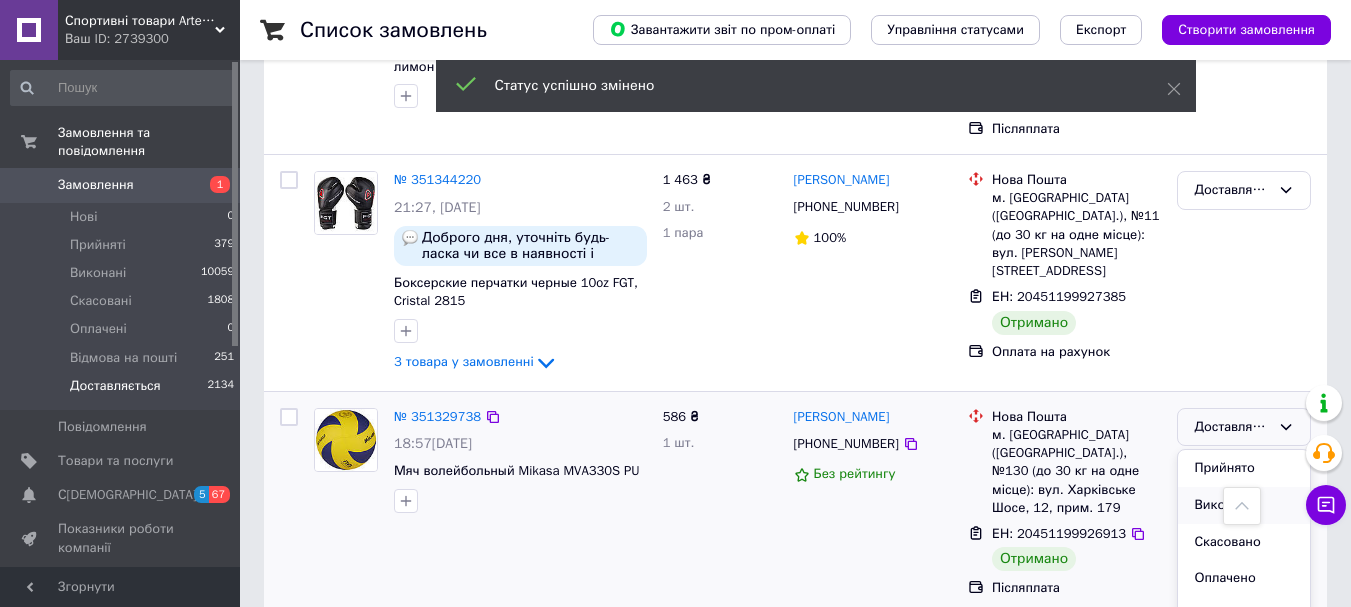 click on "Виконано" at bounding box center [1244, 505] 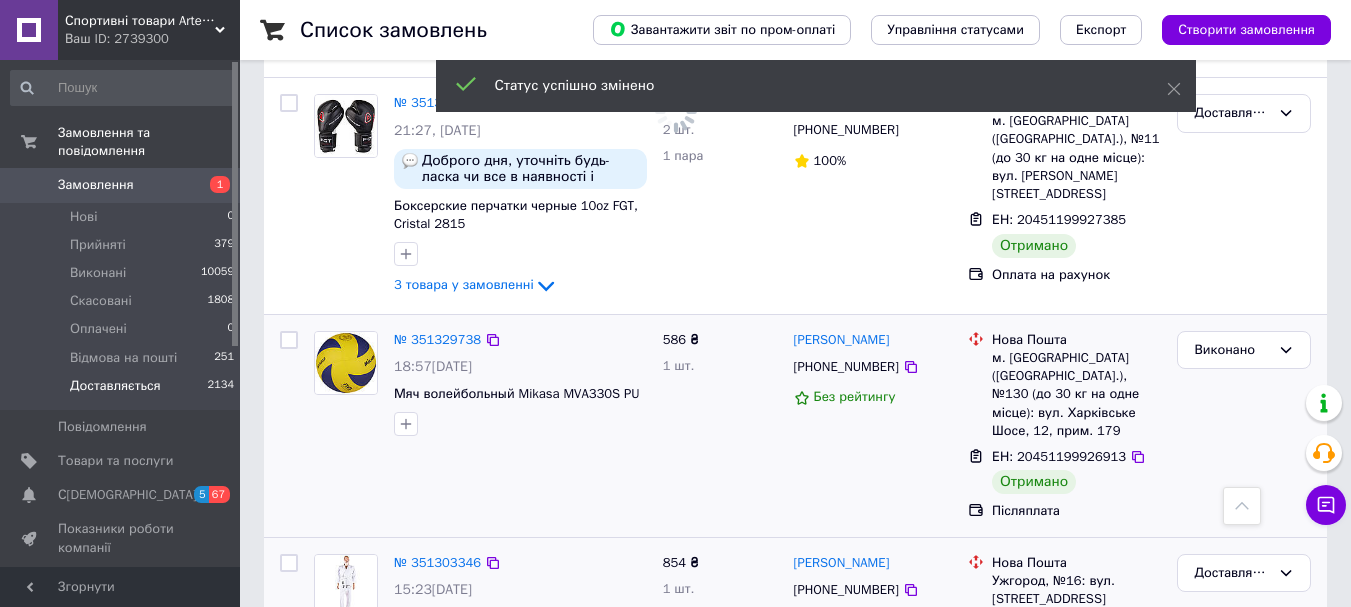 scroll, scrollTop: 6723, scrollLeft: 0, axis: vertical 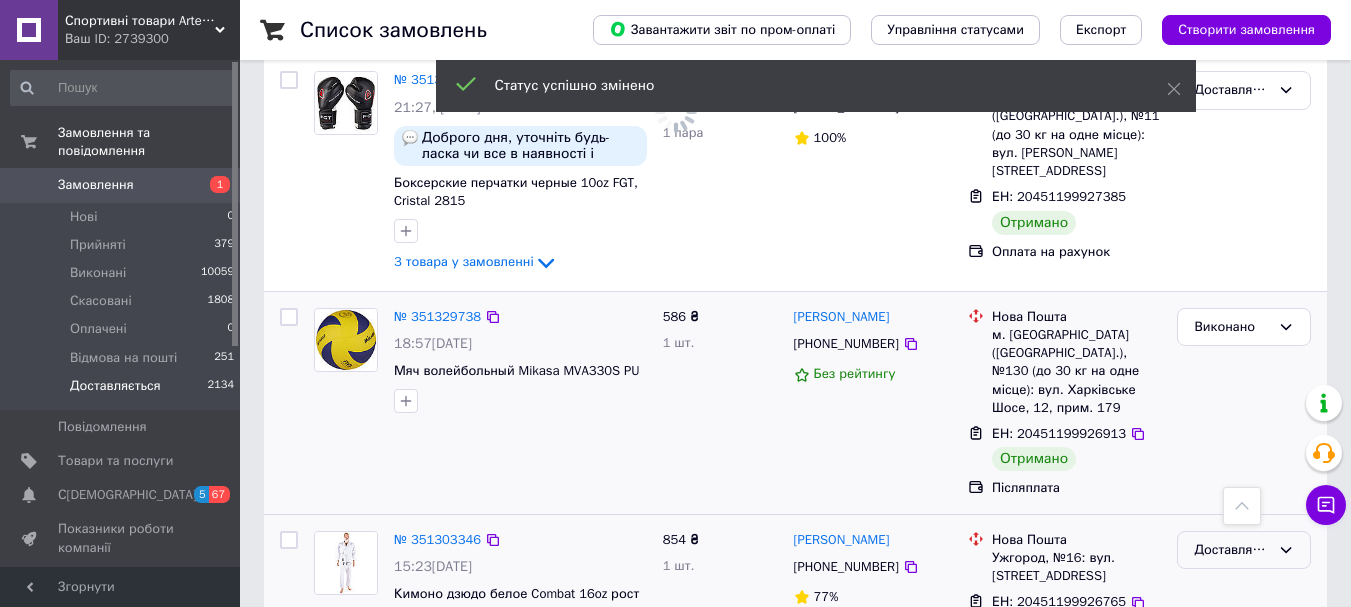 click on "Доставляється" at bounding box center (1232, 550) 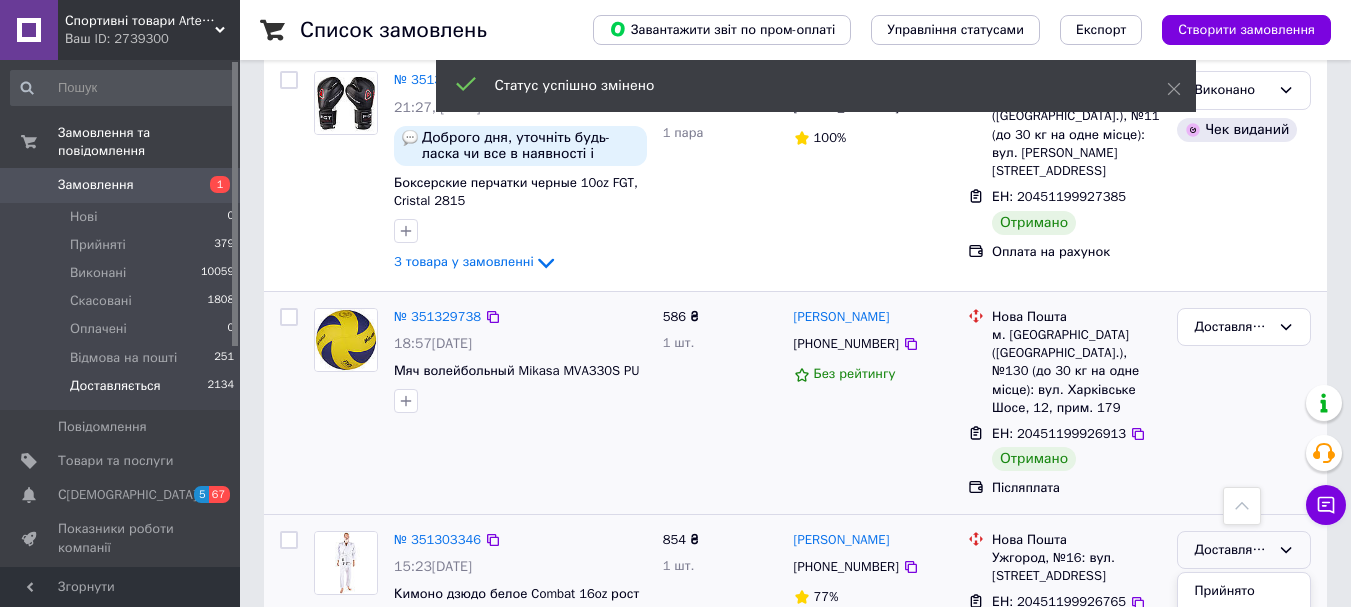 click on "Виконано" at bounding box center [1244, 628] 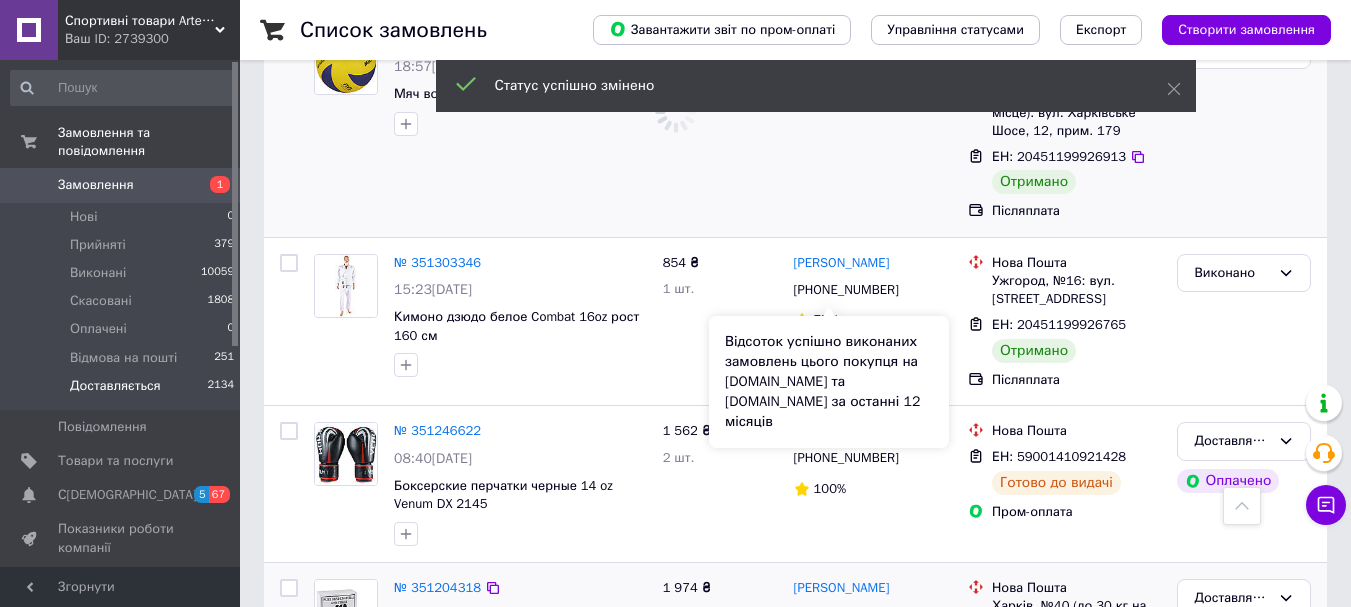 scroll, scrollTop: 7023, scrollLeft: 0, axis: vertical 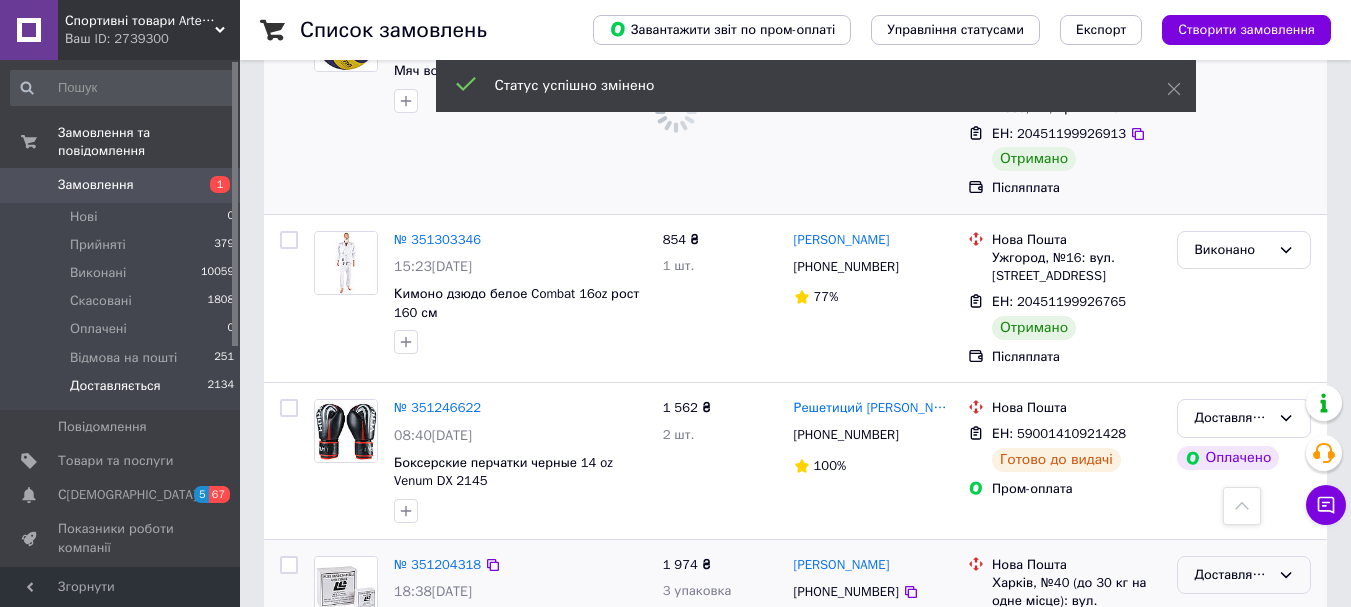 click on "Доставляється" at bounding box center [1232, 575] 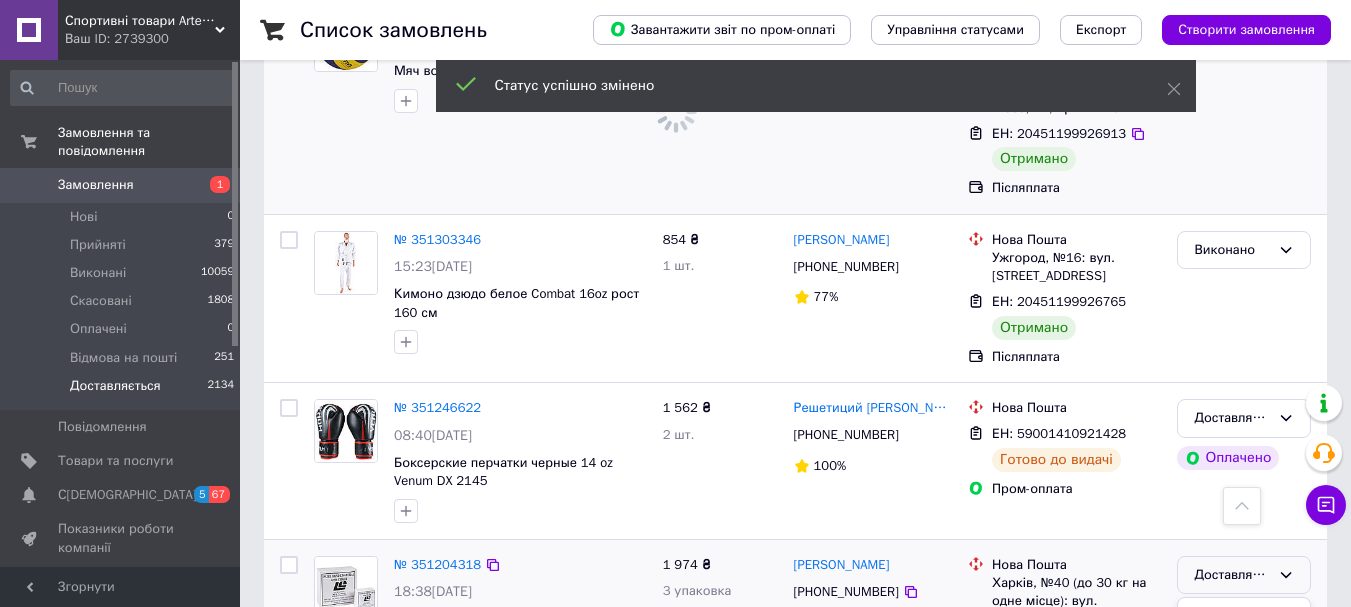 click on "Виконано" at bounding box center (1244, 653) 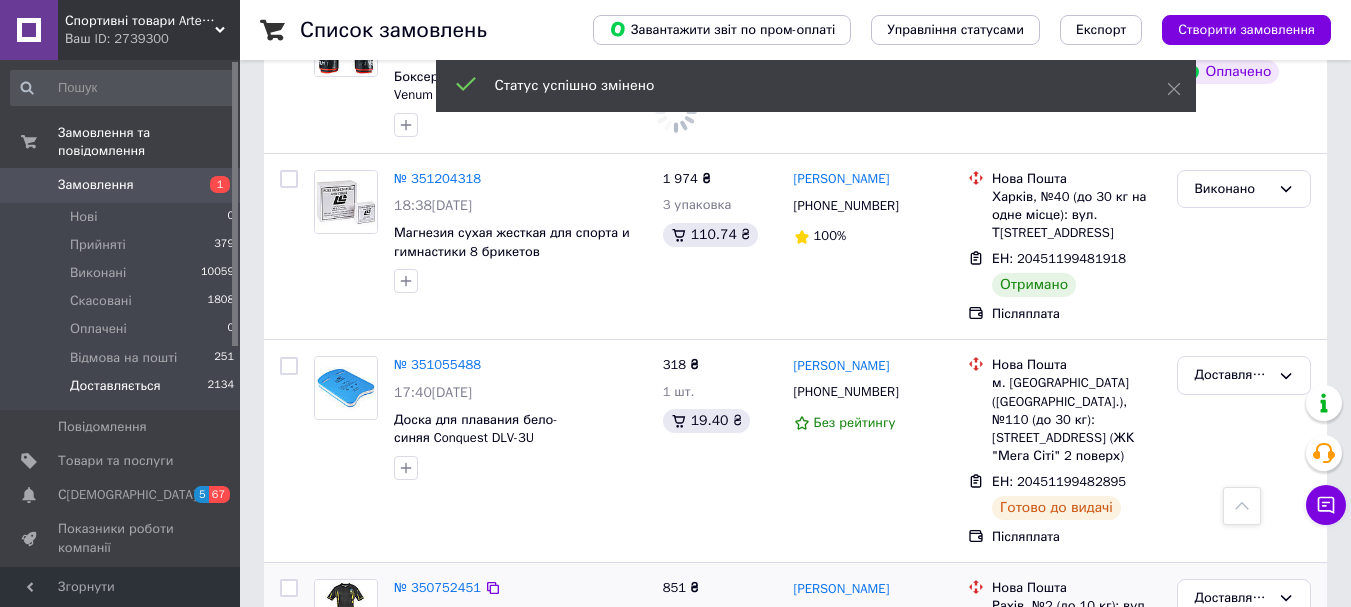 scroll, scrollTop: 7423, scrollLeft: 0, axis: vertical 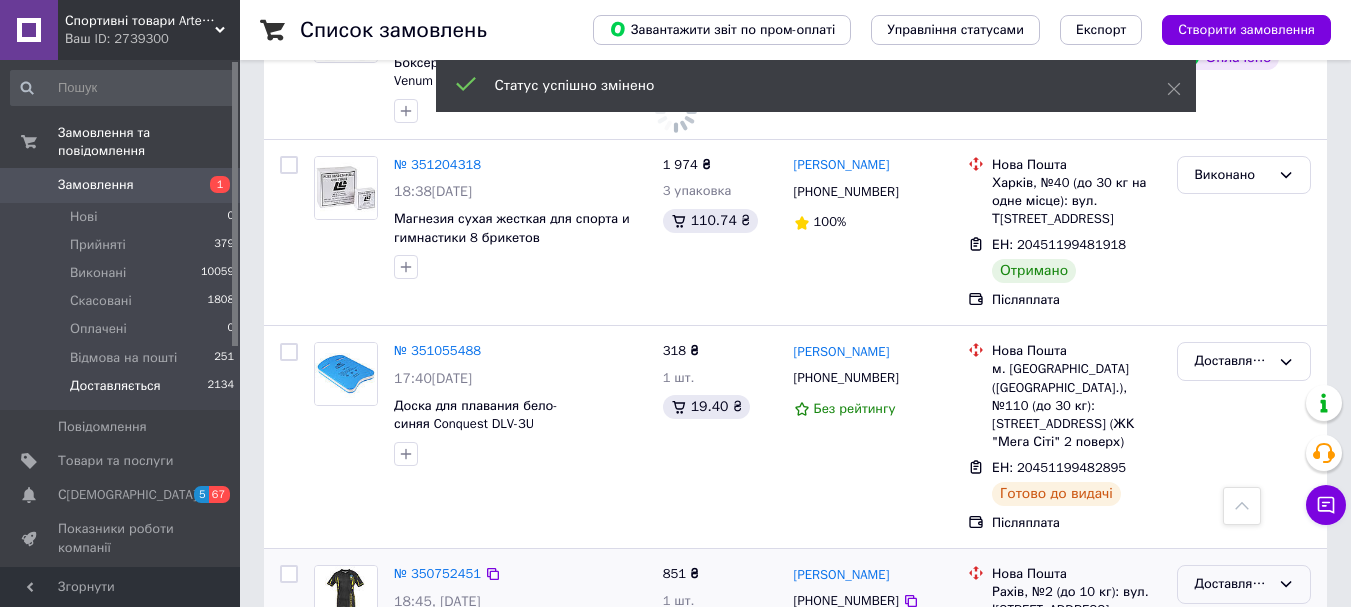 click on "Доставляється" at bounding box center [1232, 584] 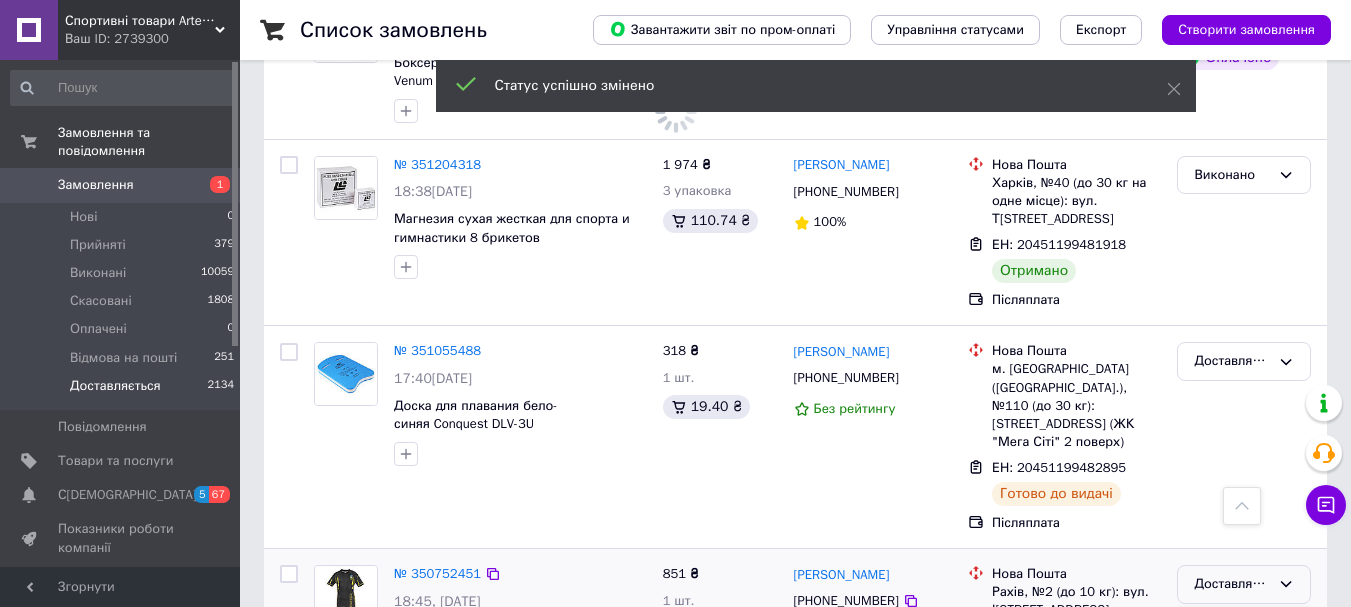 click on "Виконано" at bounding box center (1244, 662) 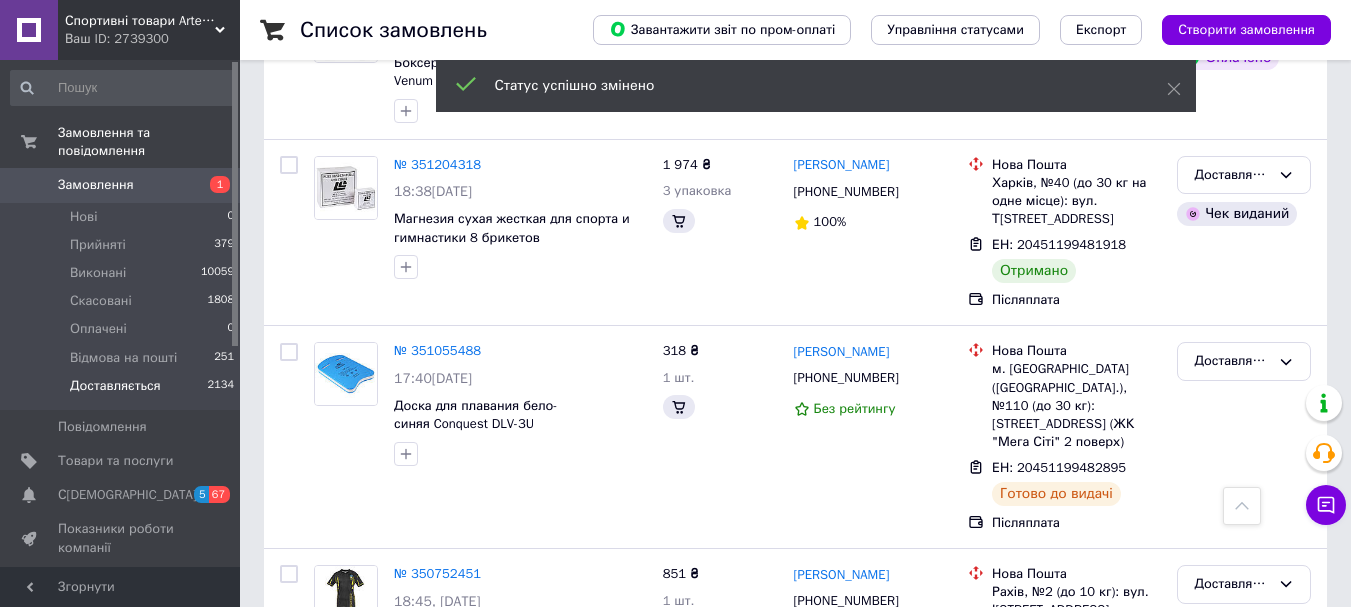 scroll, scrollTop: 7623, scrollLeft: 0, axis: vertical 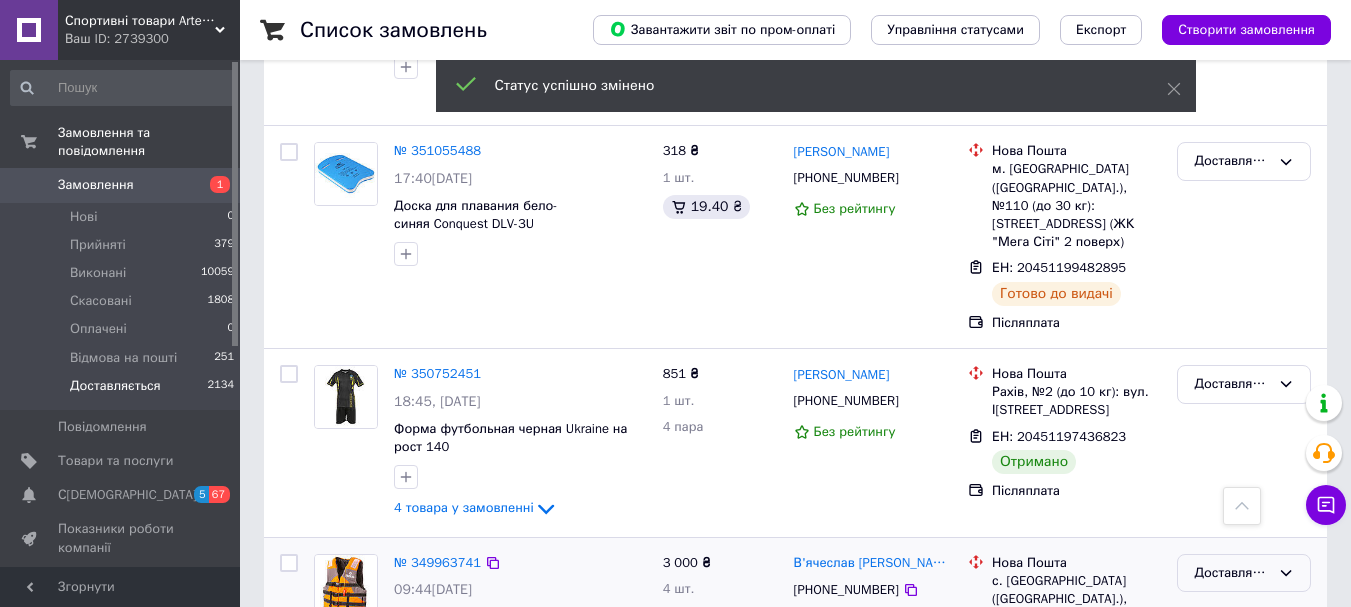 click on "Доставляється" at bounding box center [1232, 573] 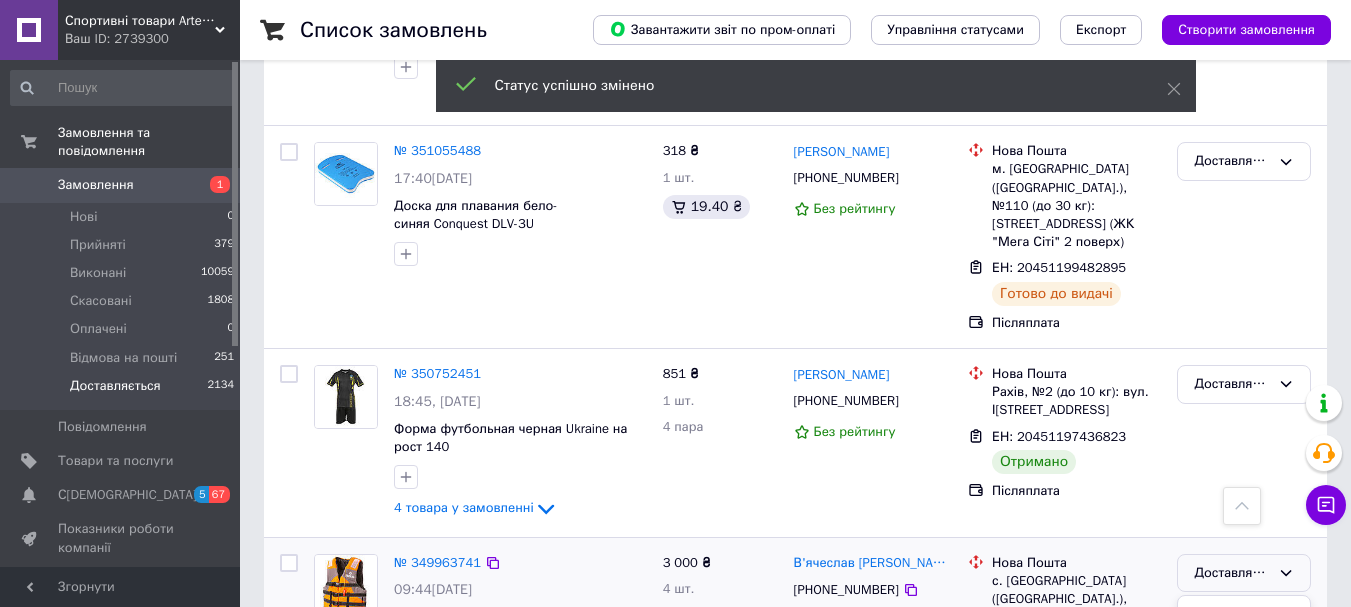 click on "Виконано" at bounding box center [1244, 651] 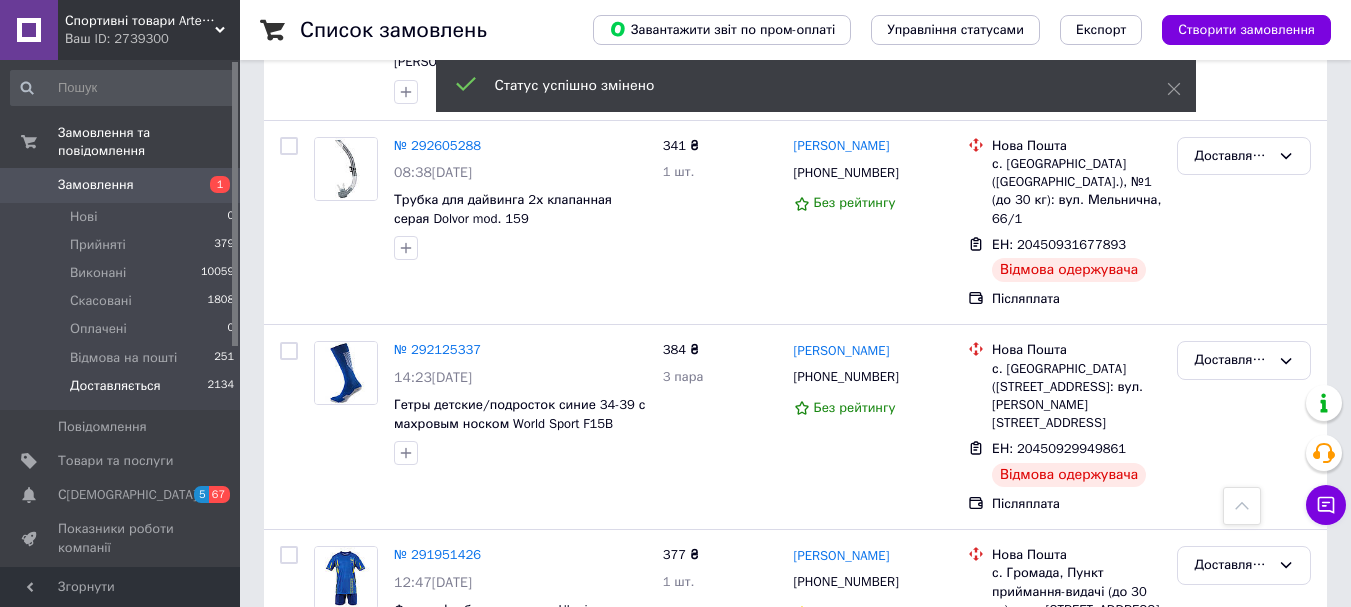scroll, scrollTop: 7045, scrollLeft: 0, axis: vertical 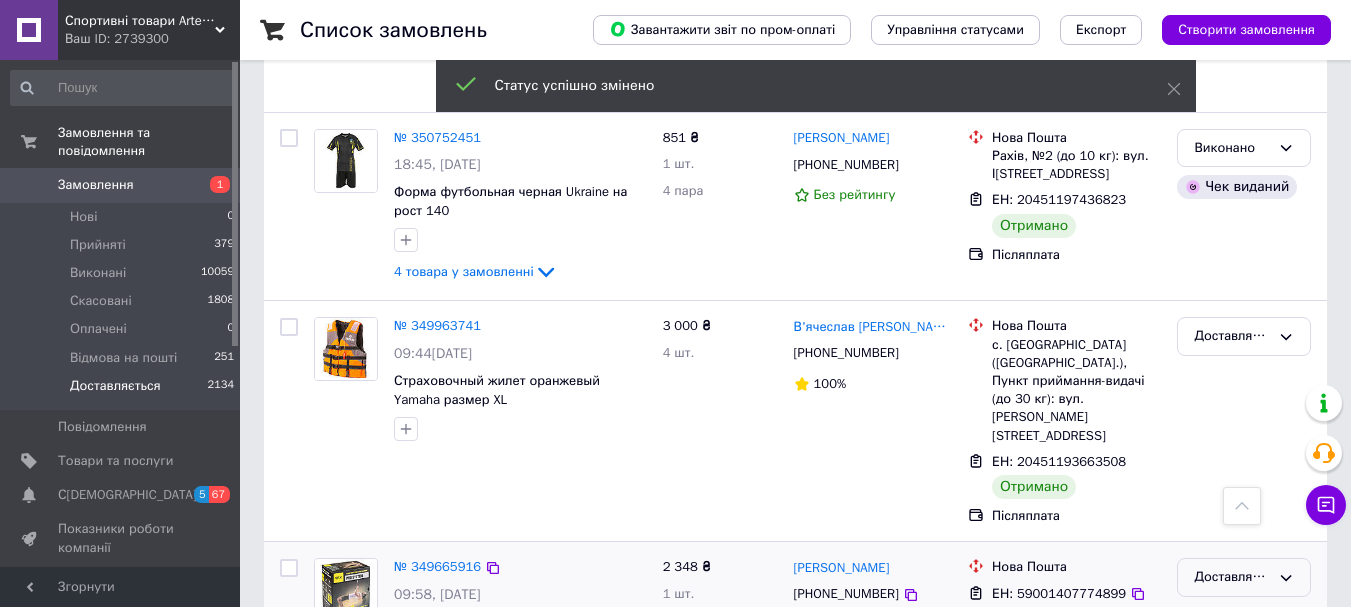 click on "Доставляється" at bounding box center (1232, 577) 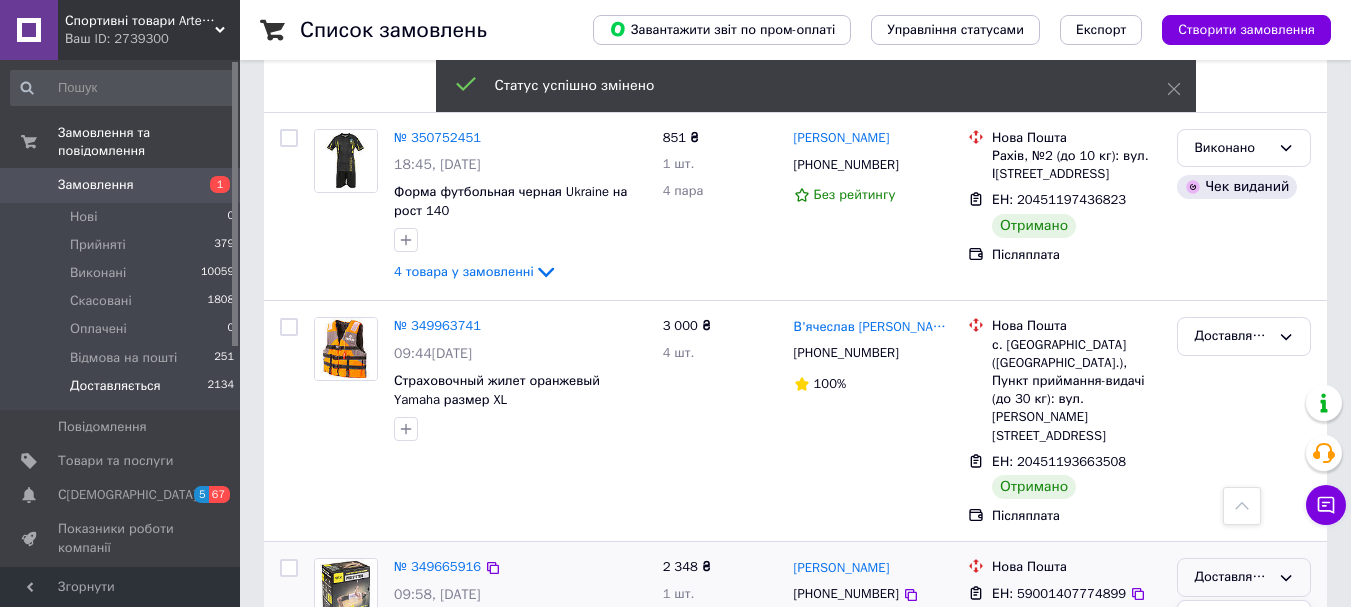 click on "Виконано" at bounding box center [1244, 656] 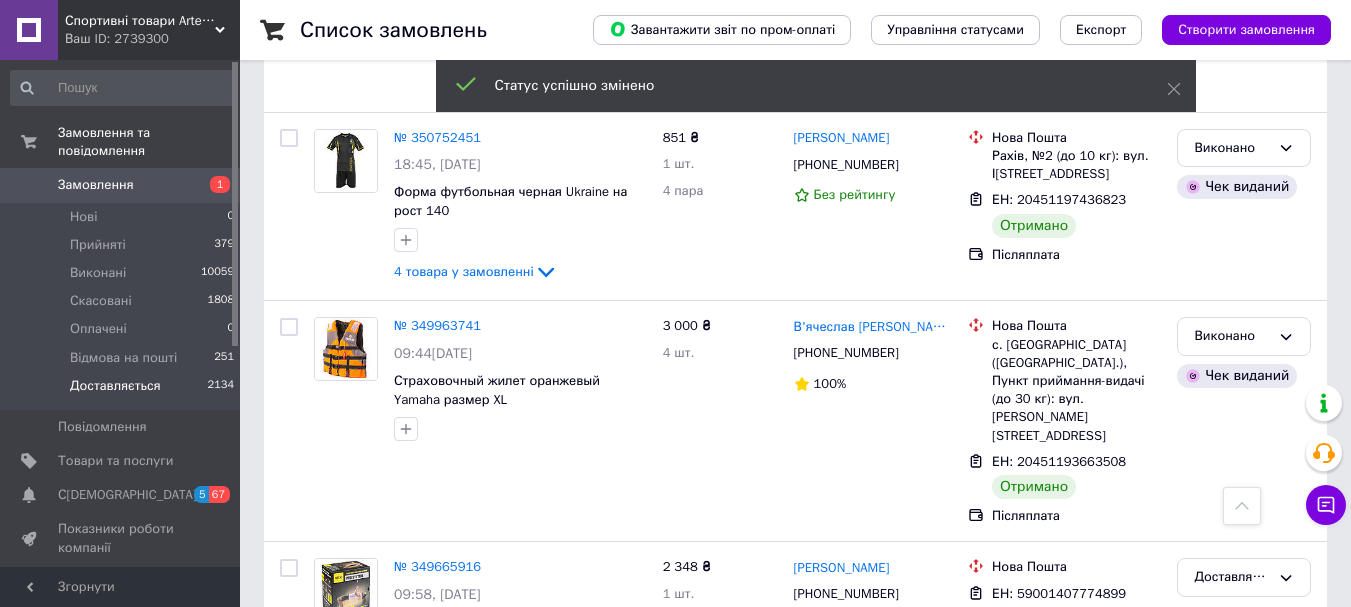 scroll, scrollTop: 7245, scrollLeft: 0, axis: vertical 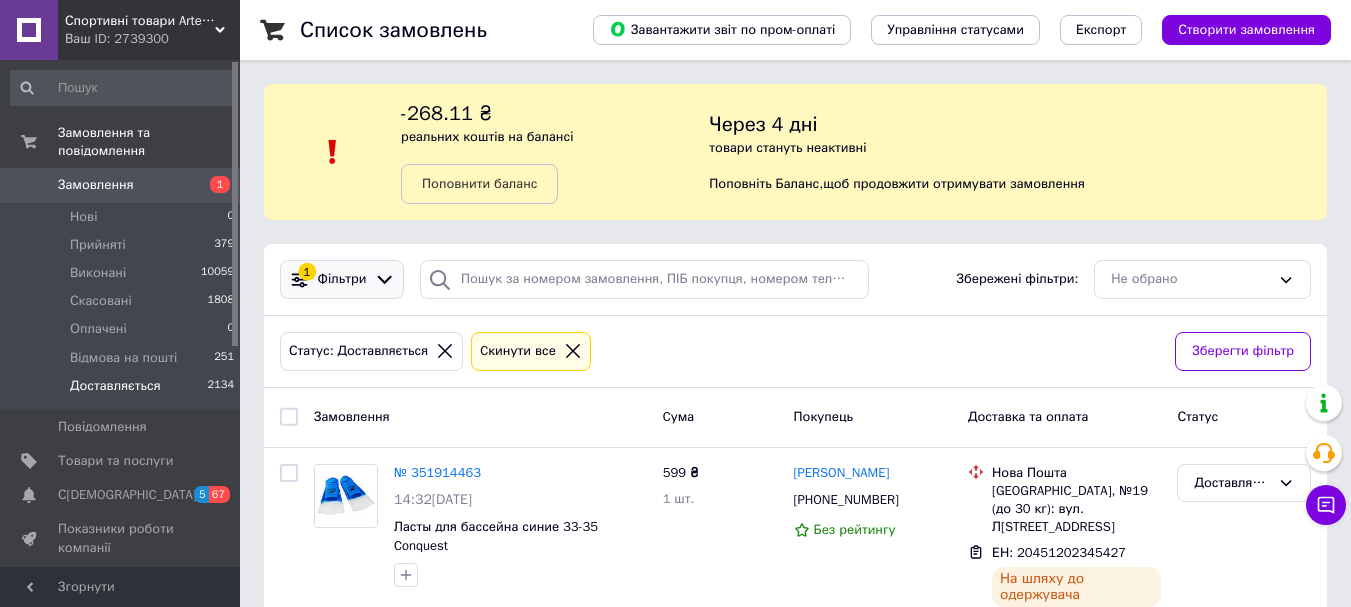 click 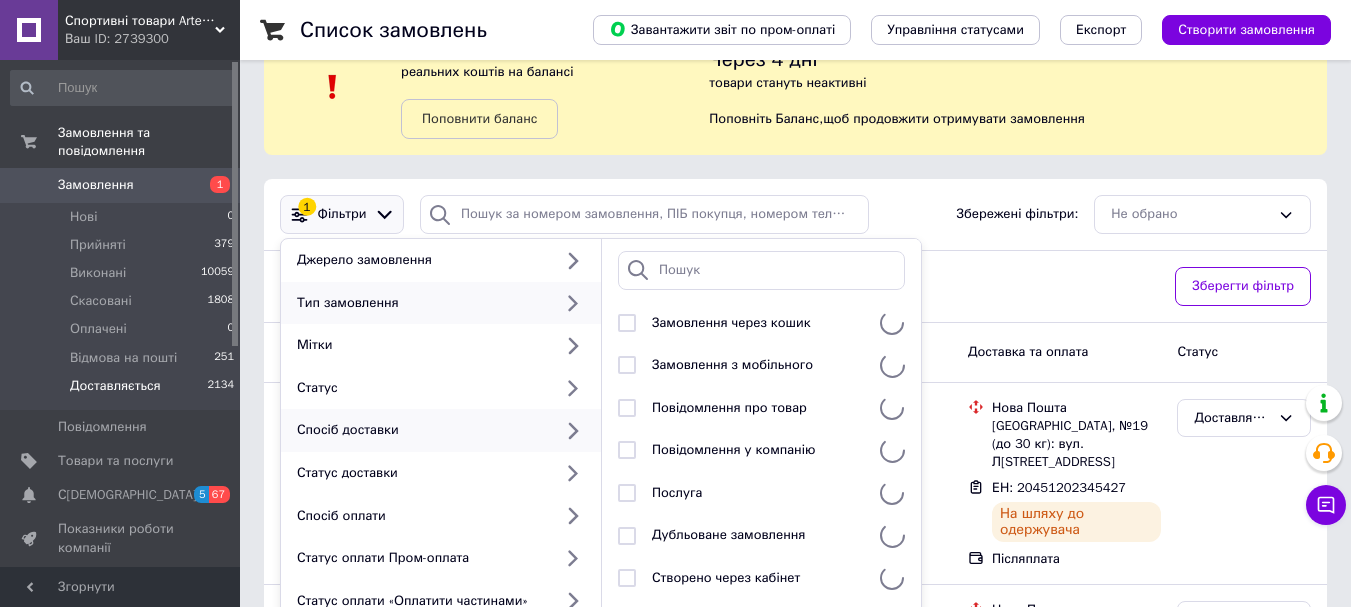 scroll, scrollTop: 100, scrollLeft: 0, axis: vertical 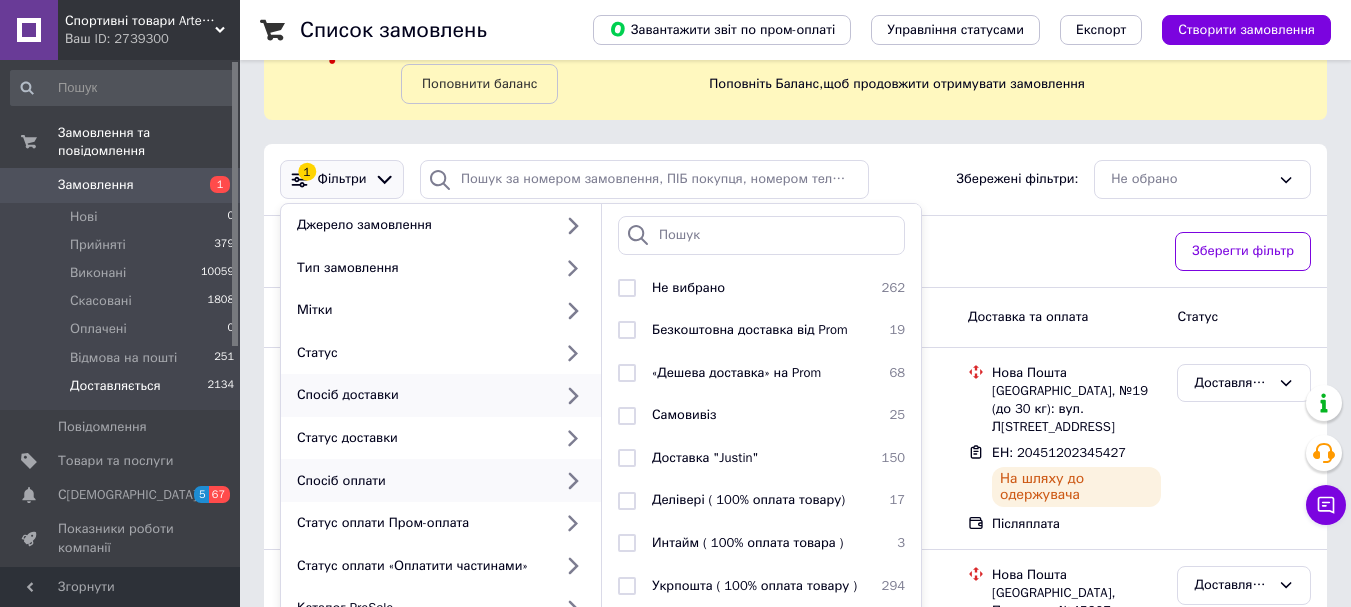 click on "Спосіб оплати" at bounding box center (420, 481) 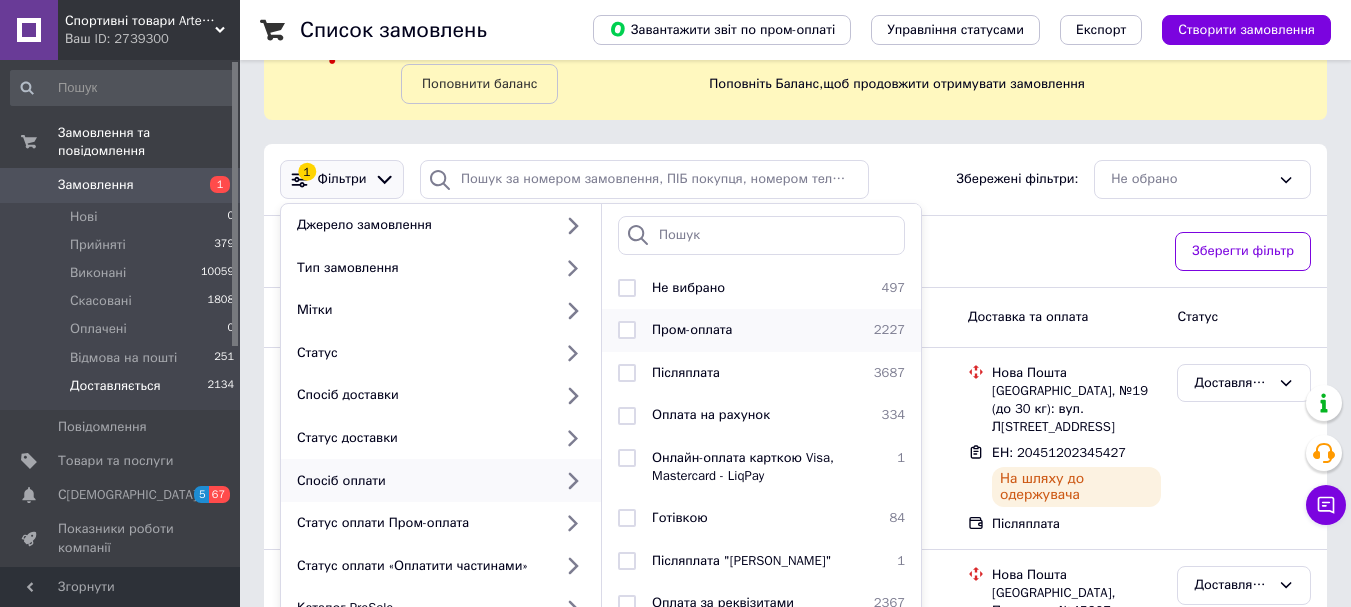 click at bounding box center (627, 330) 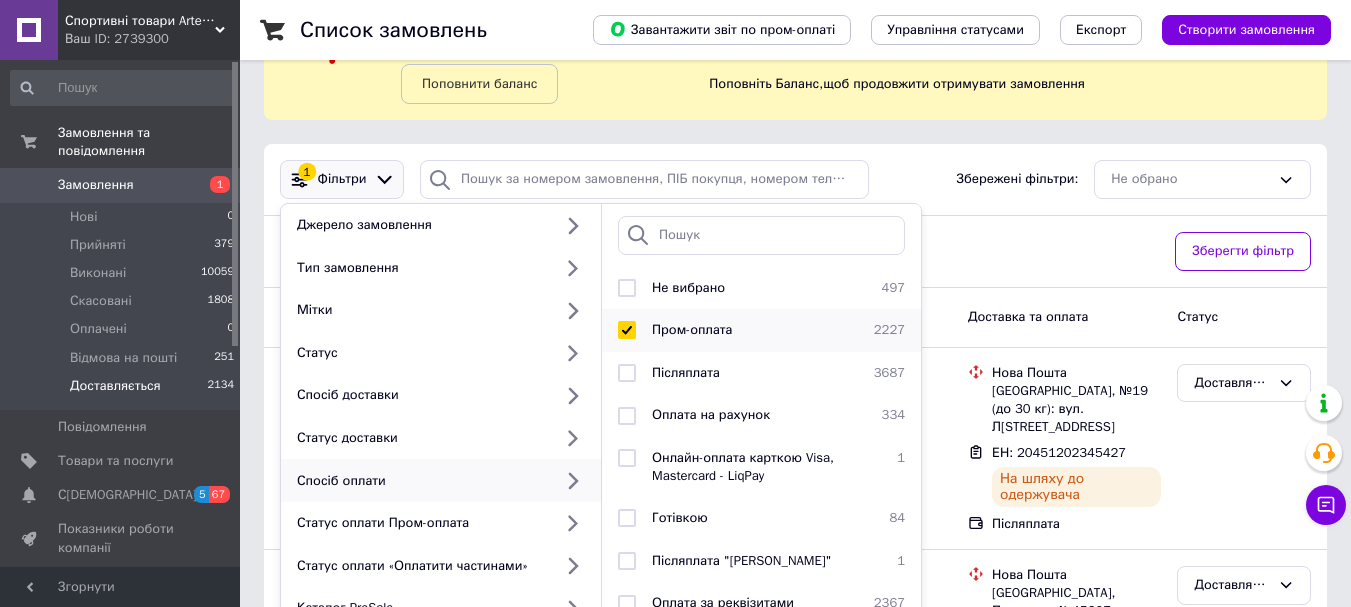 checkbox on "true" 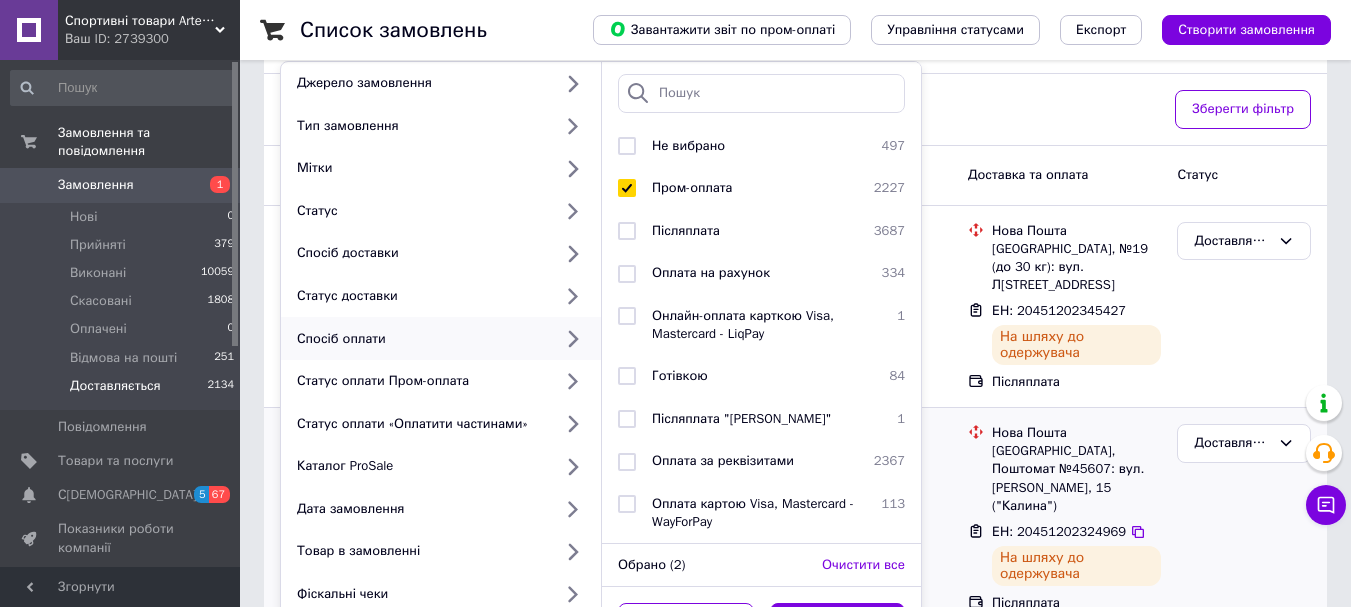 scroll, scrollTop: 500, scrollLeft: 0, axis: vertical 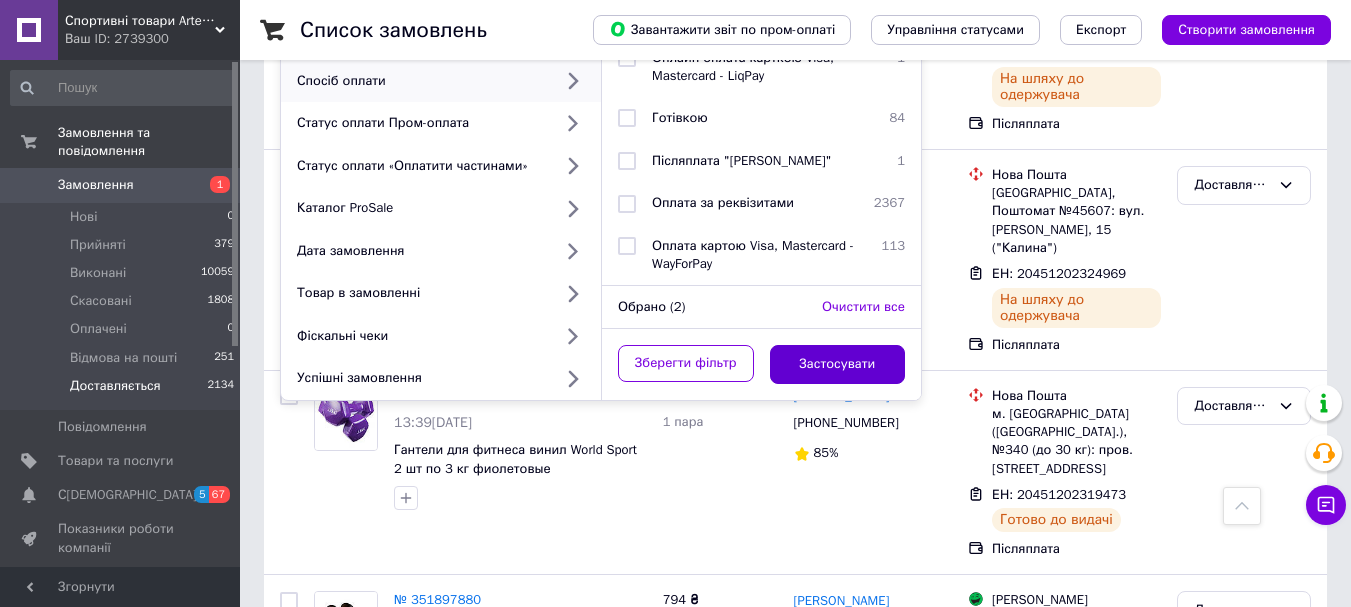 click on "Застосувати" at bounding box center (838, 364) 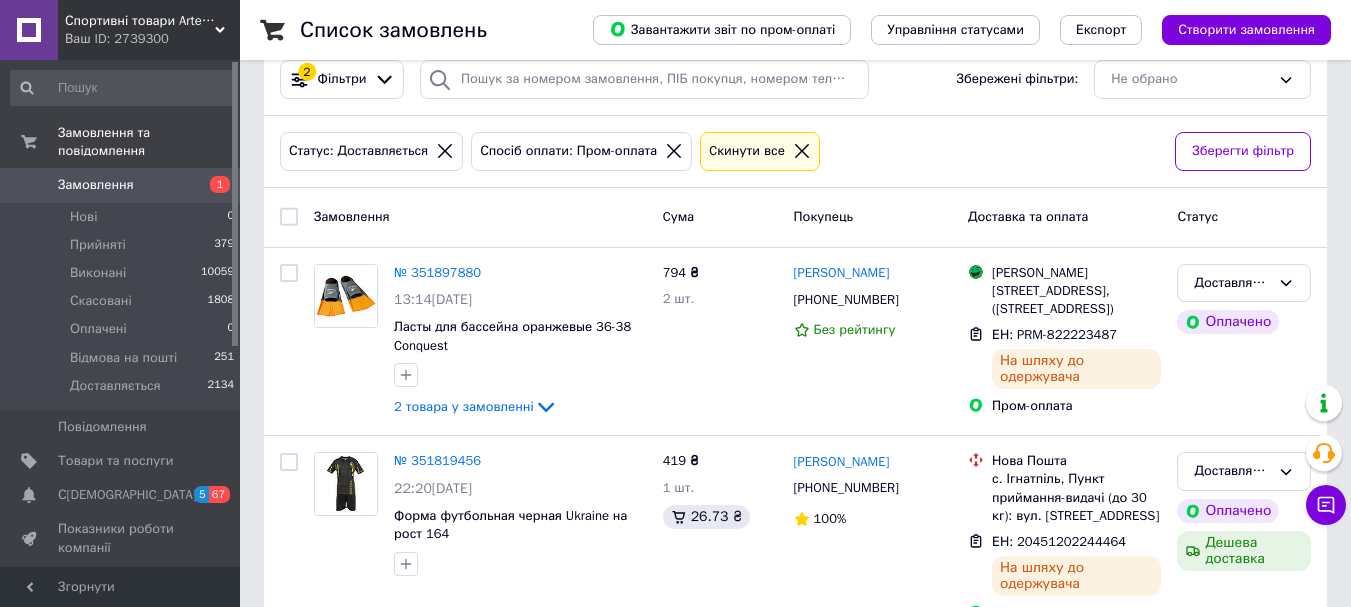 scroll, scrollTop: 100, scrollLeft: 0, axis: vertical 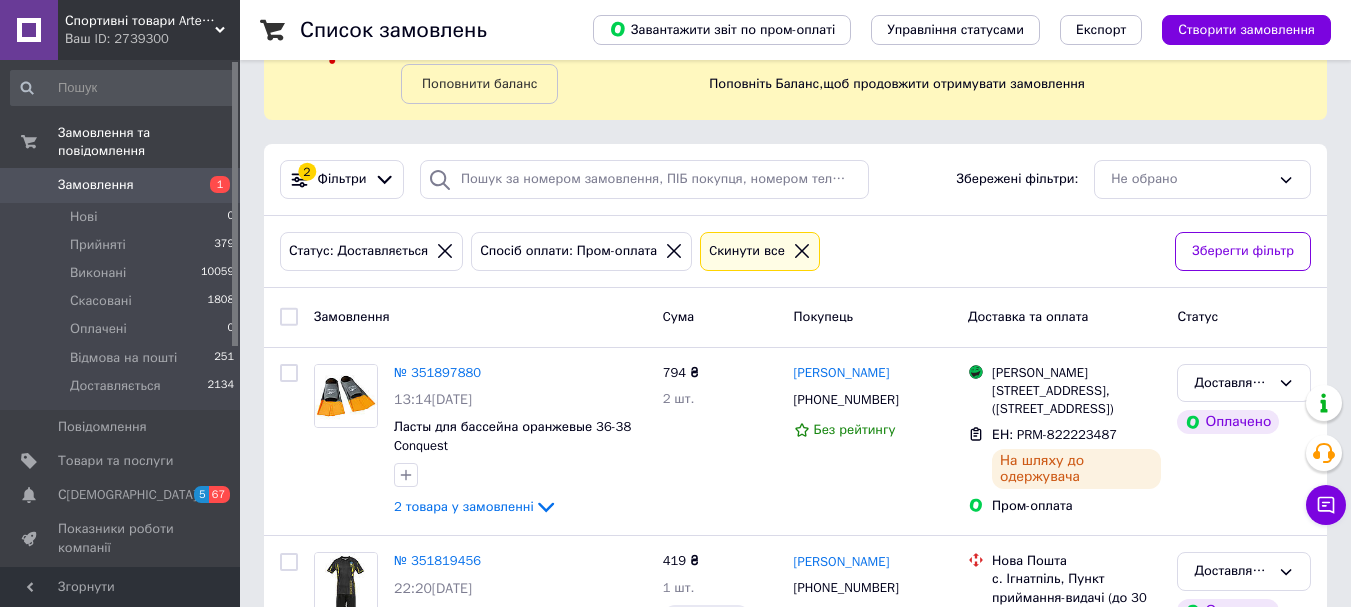 click 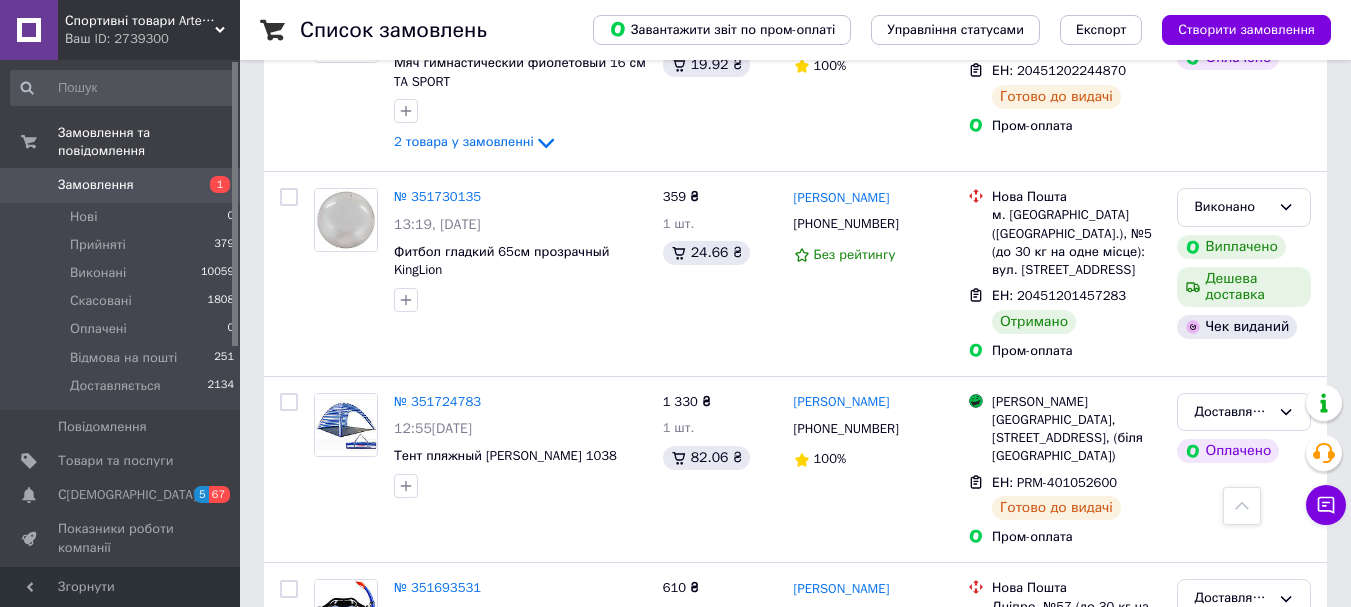 scroll, scrollTop: 2400, scrollLeft: 0, axis: vertical 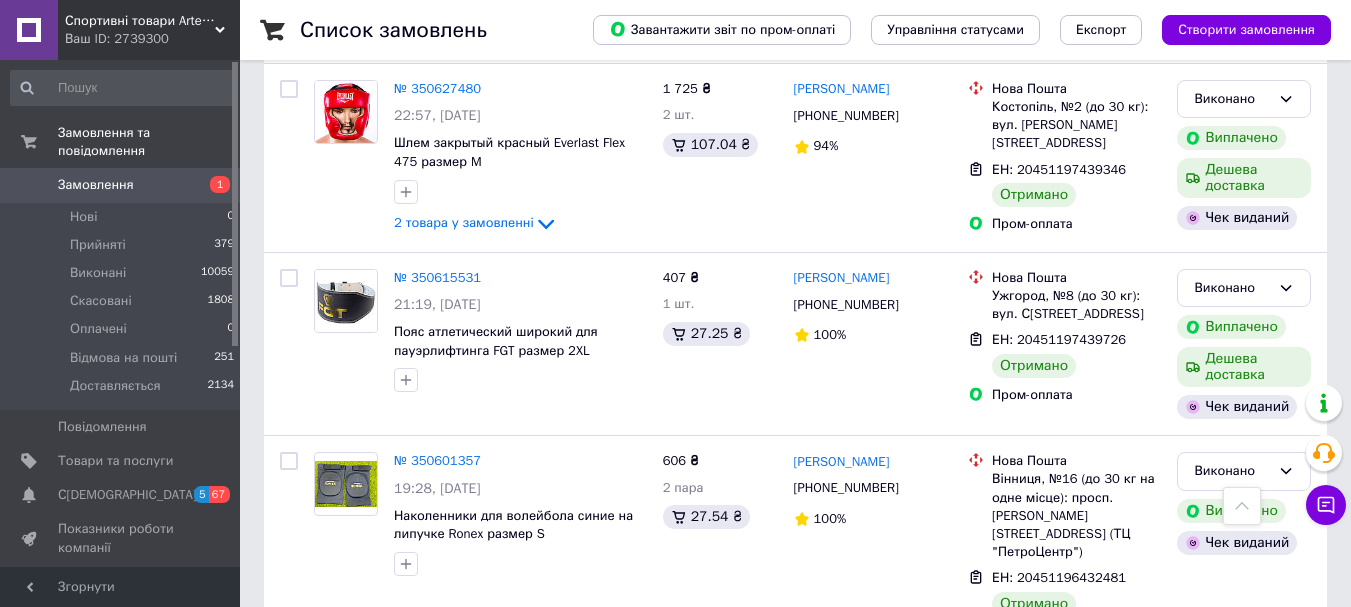 click on "Спортивні товари Artemic" at bounding box center (140, 21) 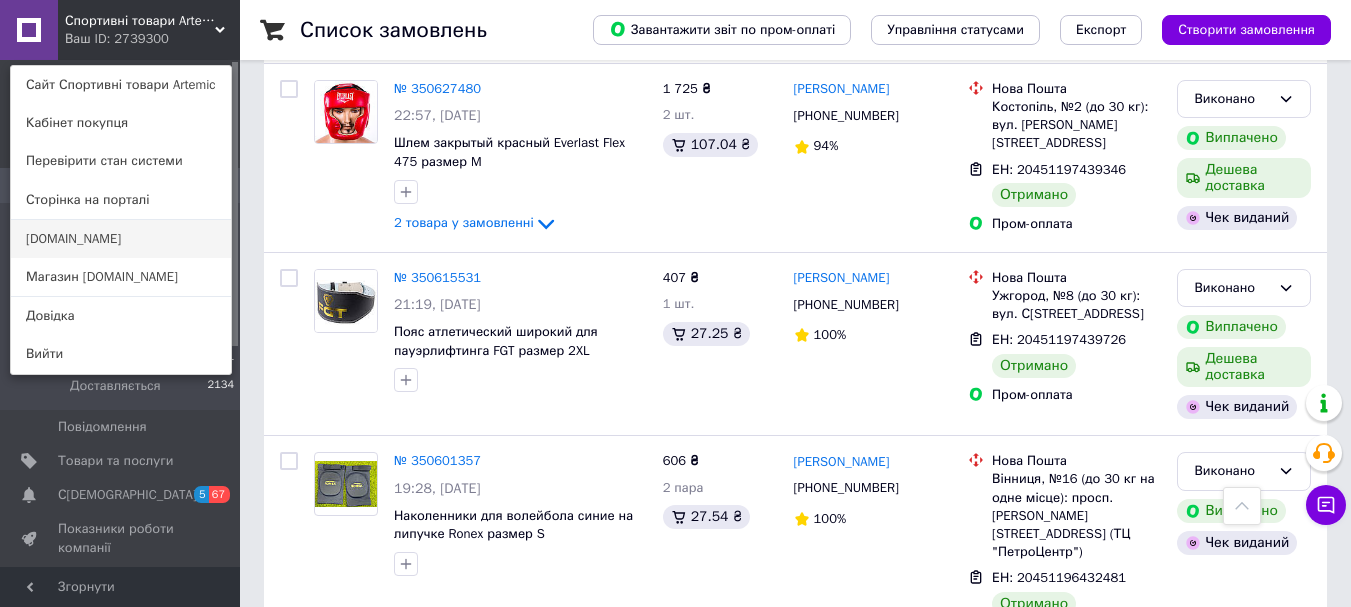 click on "[DOMAIN_NAME]" at bounding box center (121, 239) 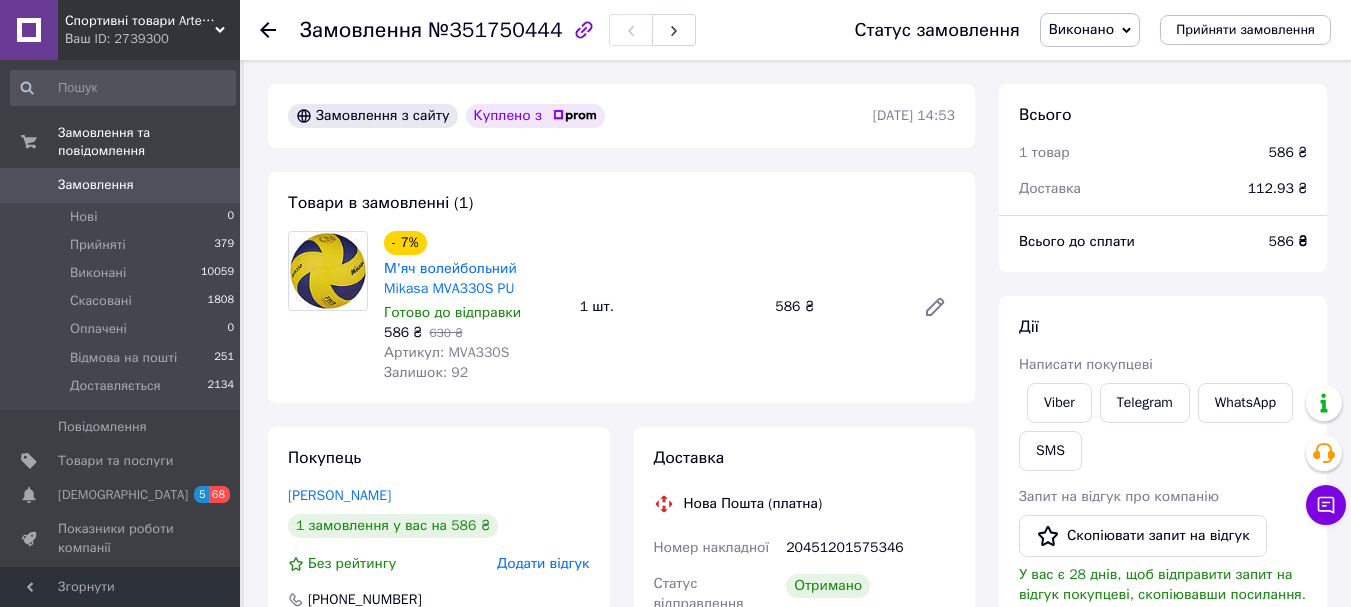scroll, scrollTop: 0, scrollLeft: 0, axis: both 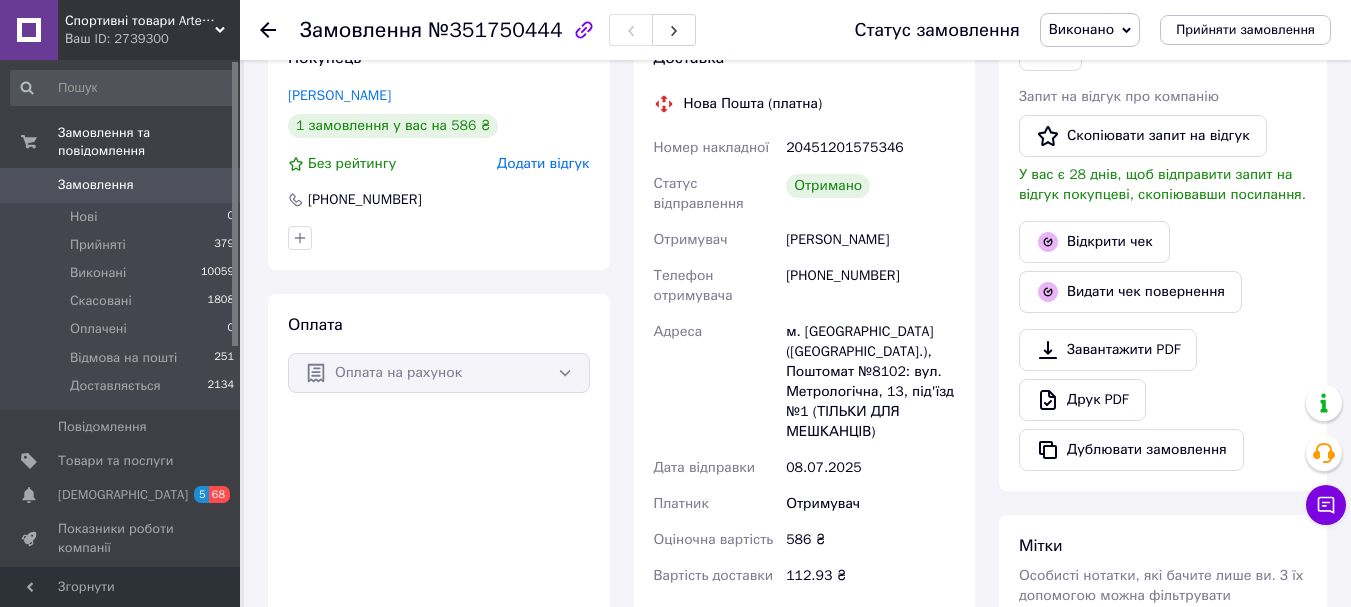 click on "Додати відгук" at bounding box center [543, 163] 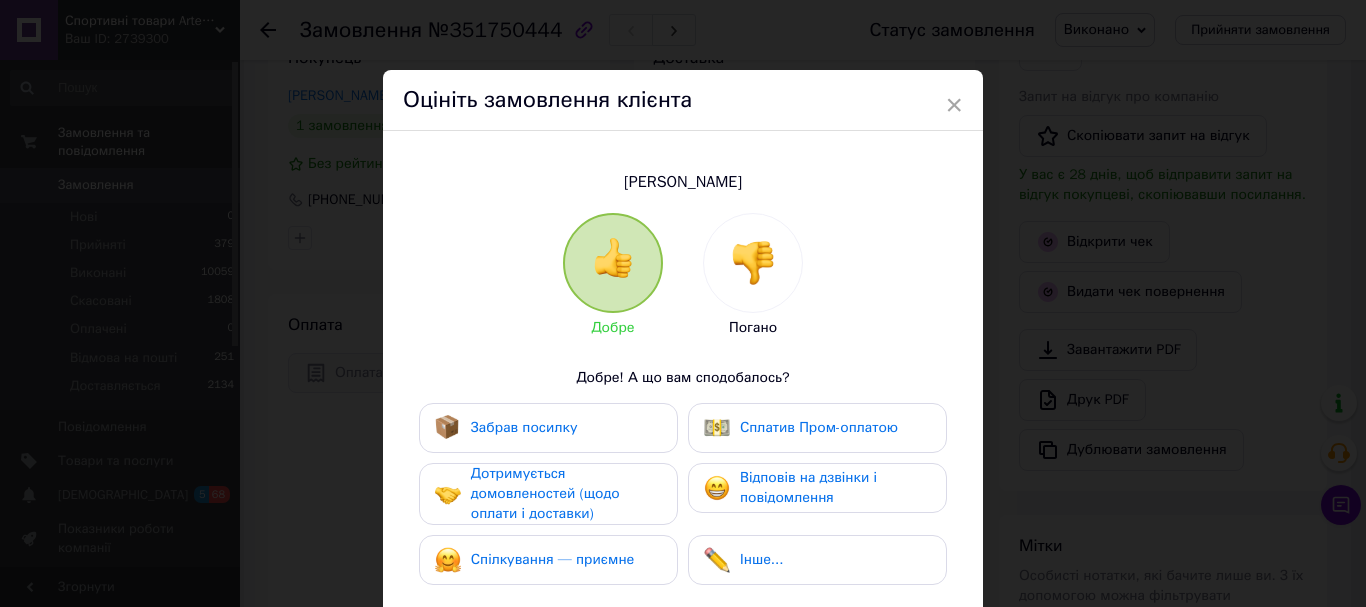 click on "Забрав посилку" at bounding box center (548, 428) 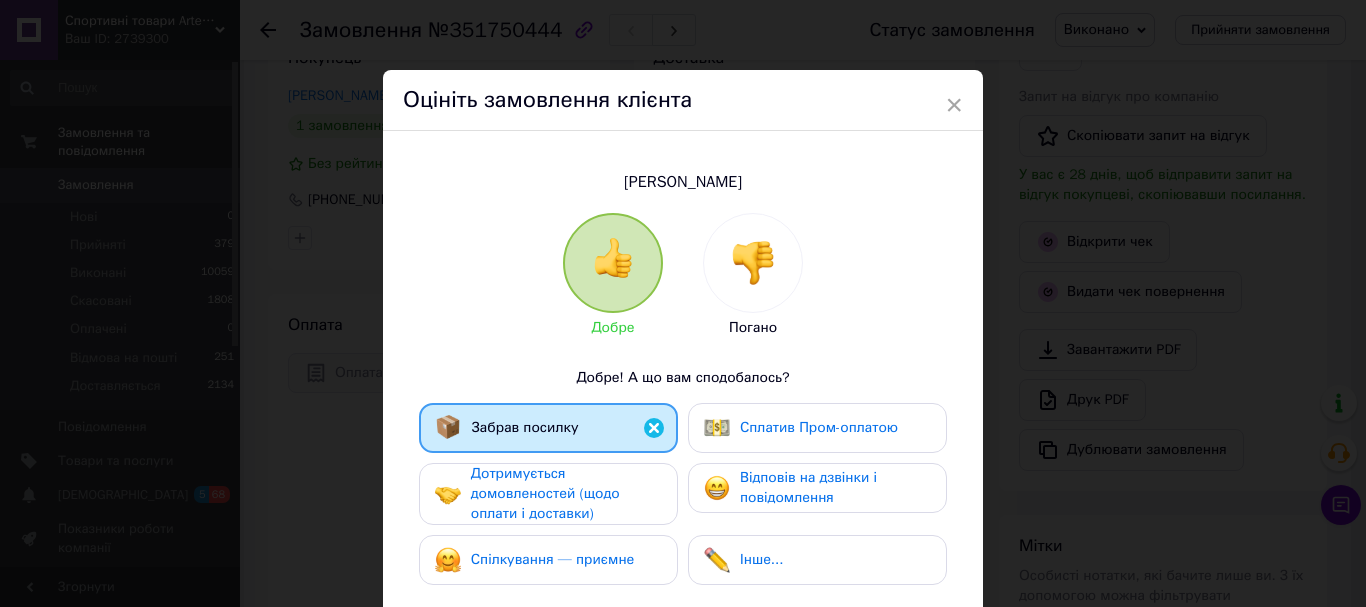 click on "Дотримується домовленостей (щодо оплати і доставки)" at bounding box center (545, 493) 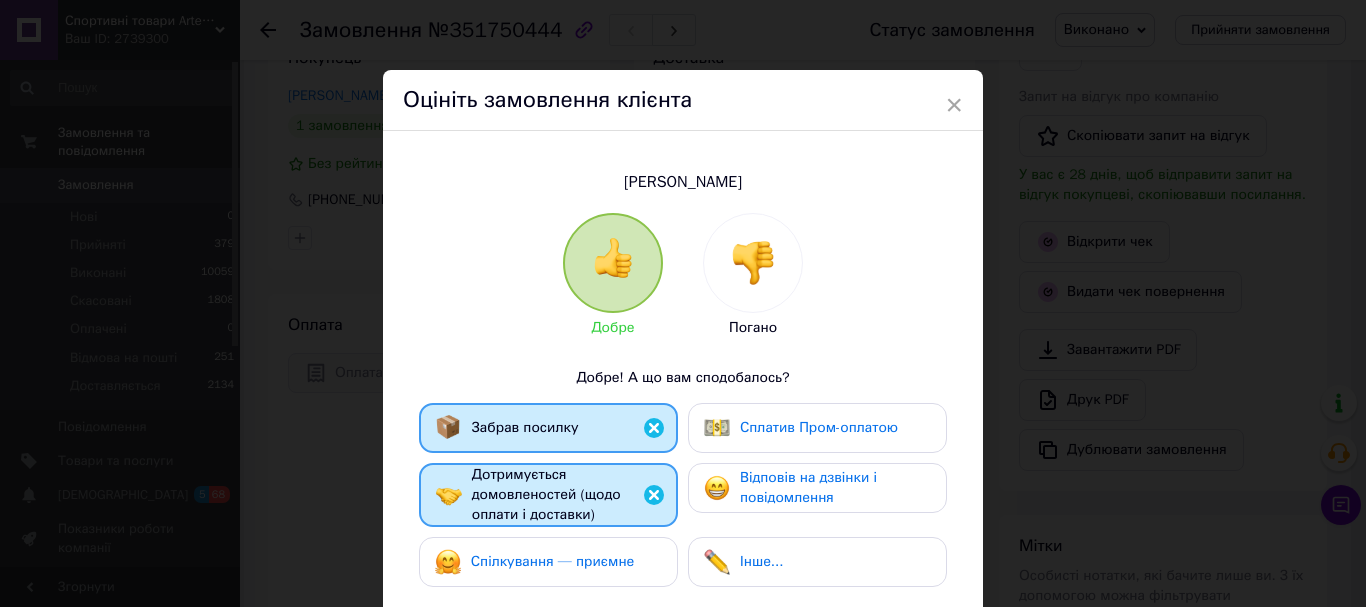 click on "Спілкування — приємне" at bounding box center (535, 562) 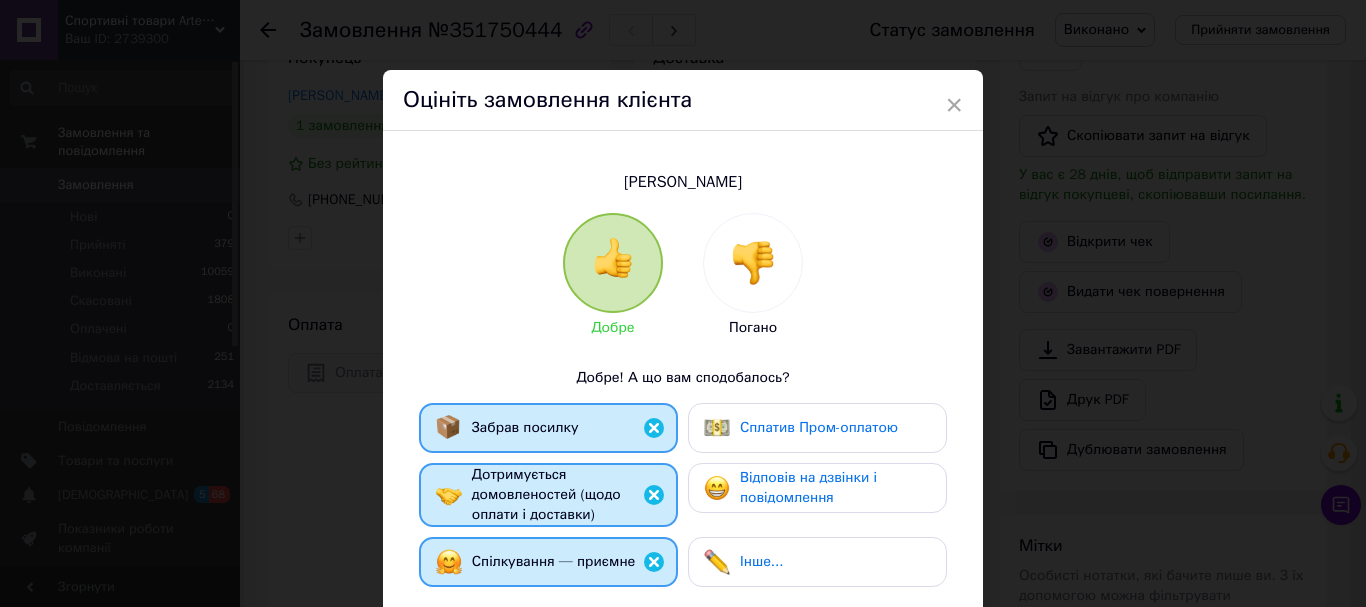 click on "Відповів на дзвінки і повідомлення" at bounding box center [808, 487] 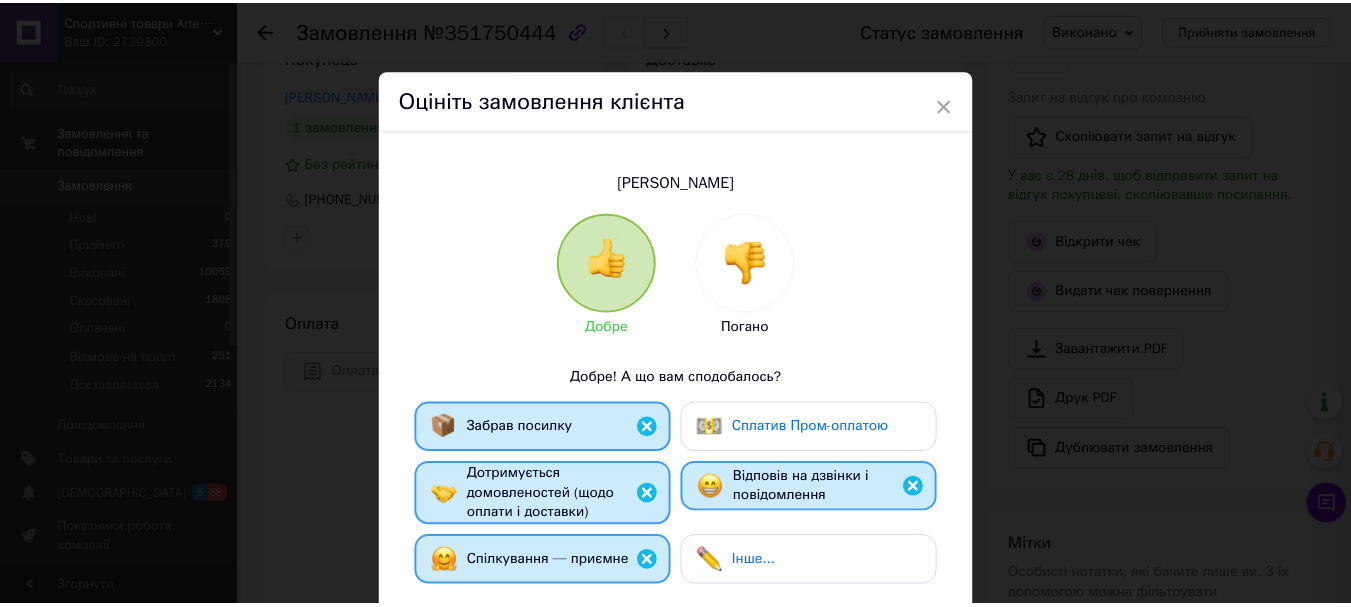 scroll, scrollTop: 378, scrollLeft: 0, axis: vertical 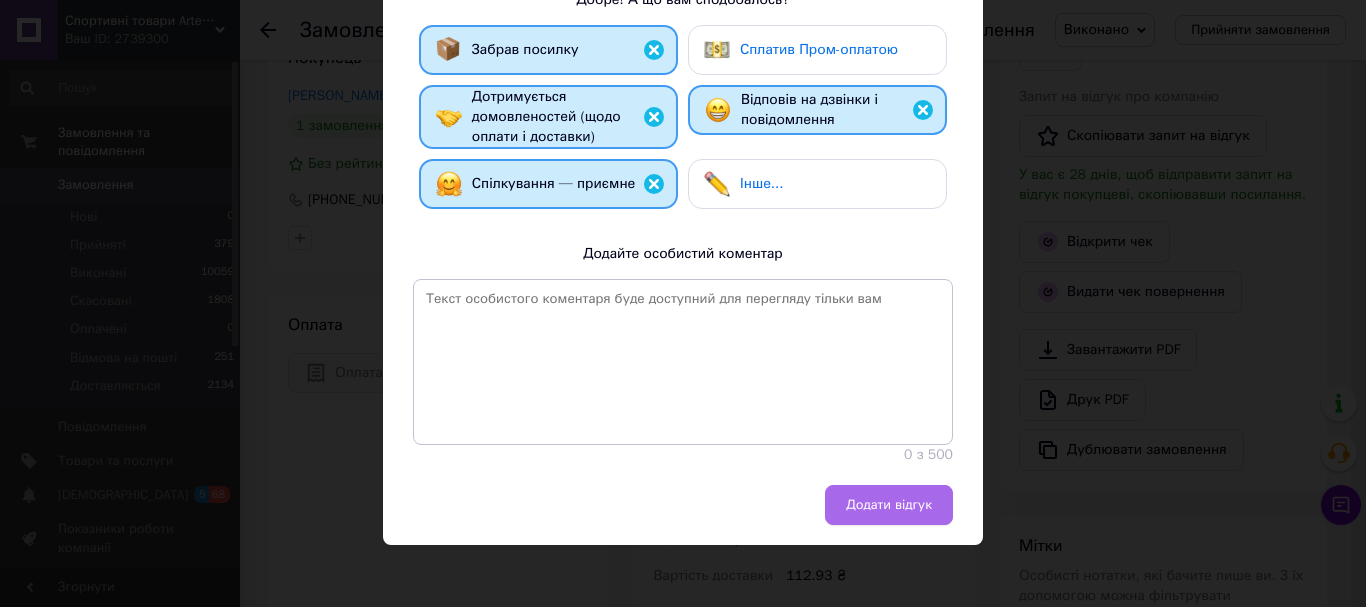 click on "Додати відгук" at bounding box center (889, 505) 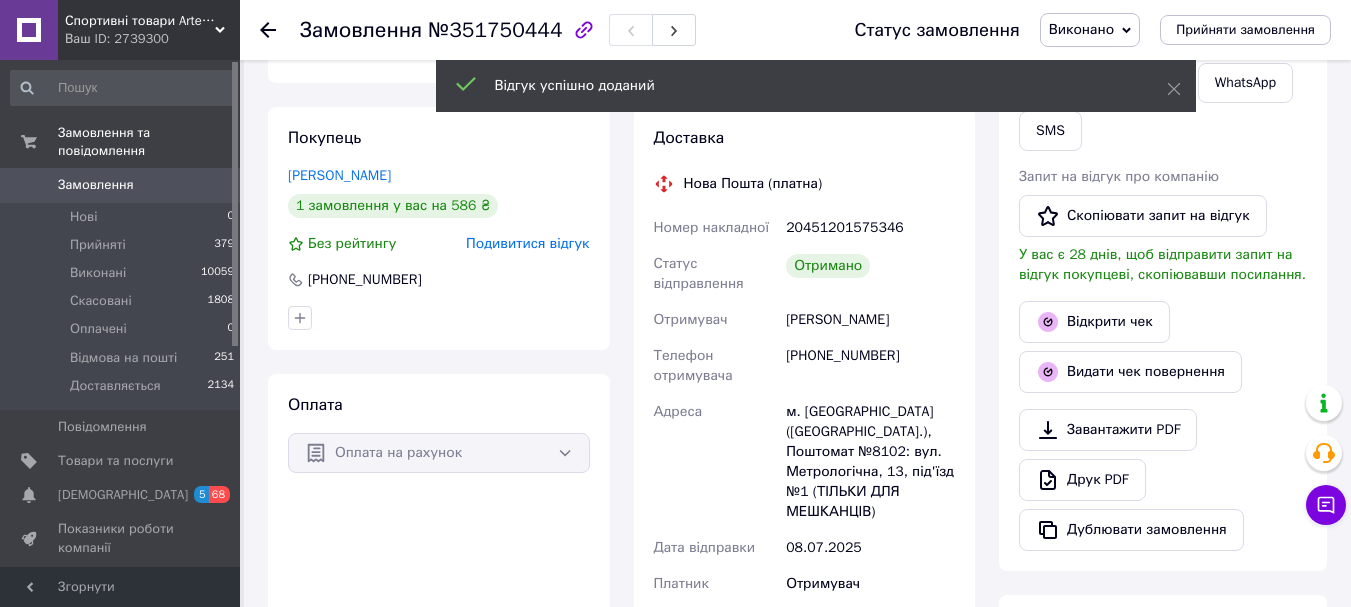 scroll, scrollTop: 200, scrollLeft: 0, axis: vertical 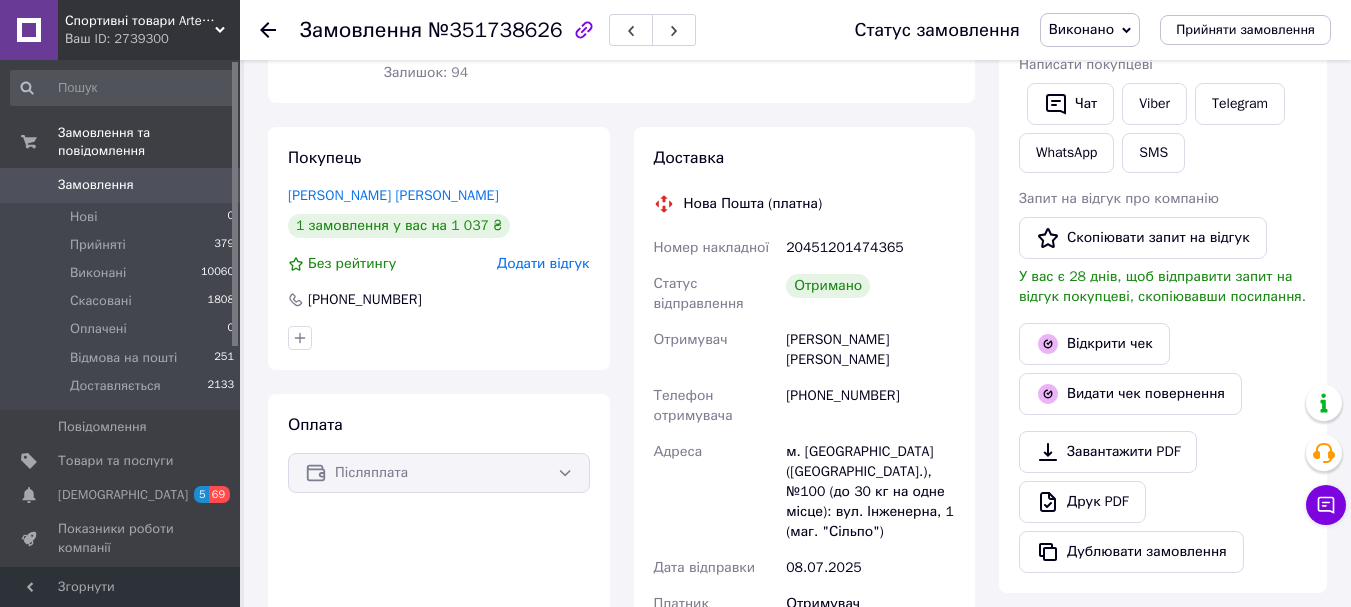 click on "Додати відгук" at bounding box center [543, 263] 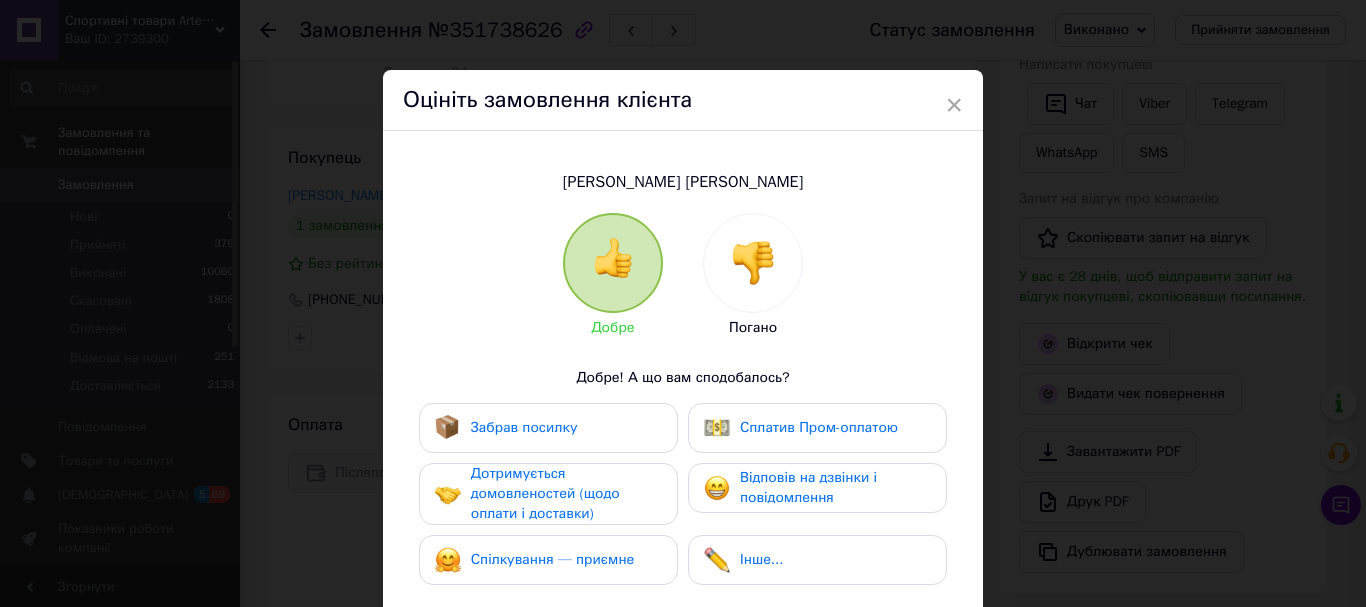 click on "Забрав посилку" at bounding box center (524, 428) 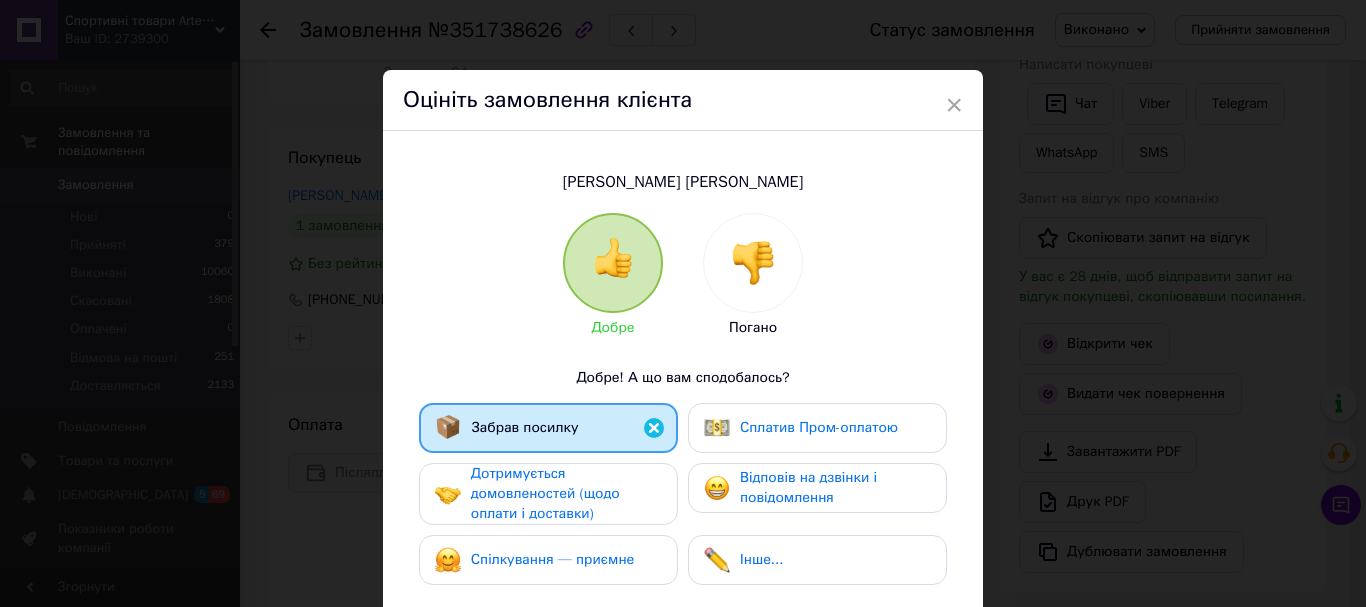 click on "Дотримується домовленостей (щодо оплати і доставки)" at bounding box center [545, 493] 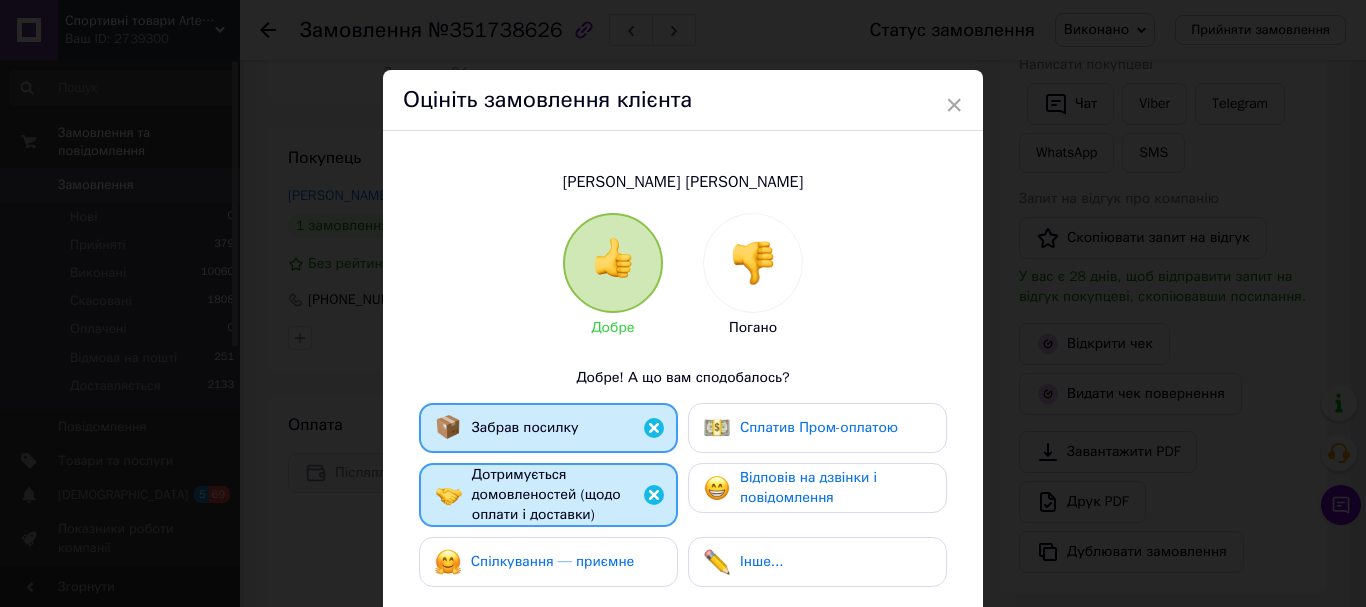 drag, startPoint x: 570, startPoint y: 549, endPoint x: 704, endPoint y: 483, distance: 149.37202 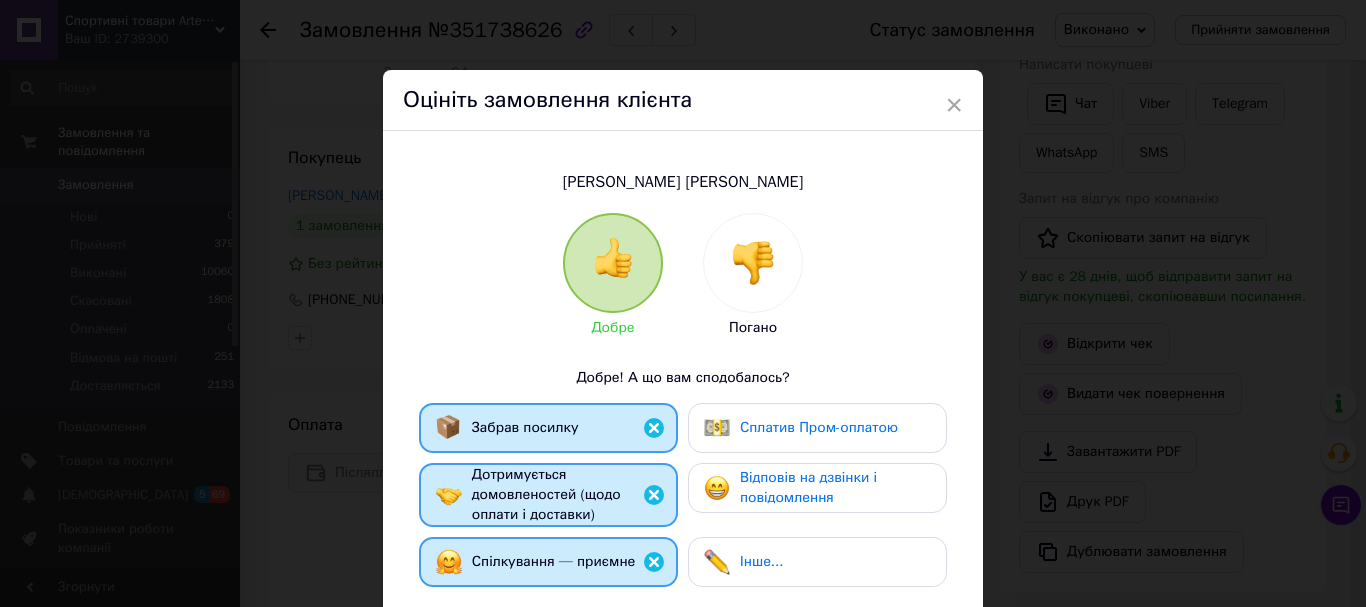 click at bounding box center [717, 488] 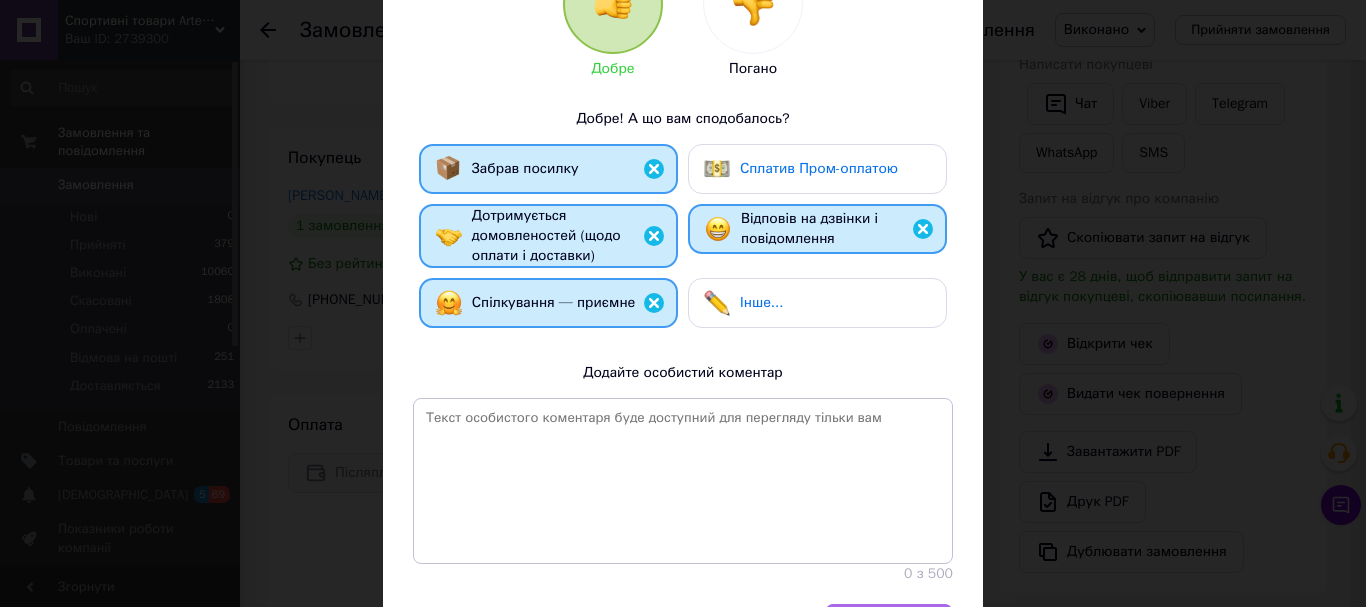 scroll, scrollTop: 378, scrollLeft: 0, axis: vertical 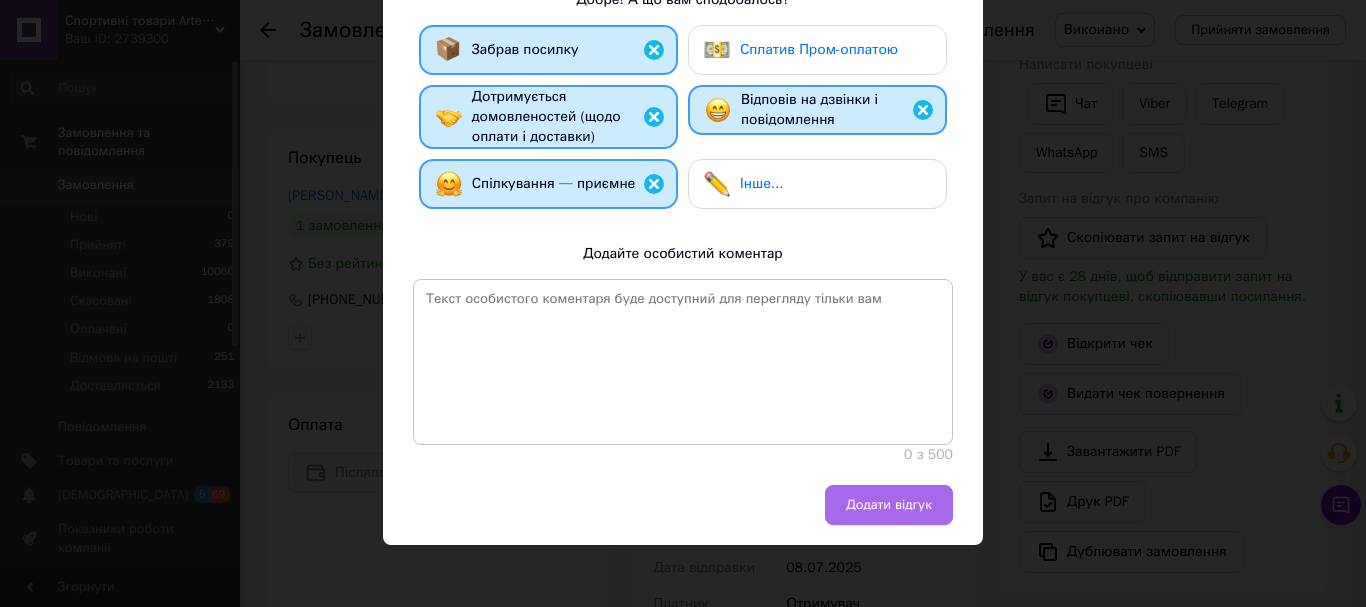 click on "Додати відгук" at bounding box center [889, 505] 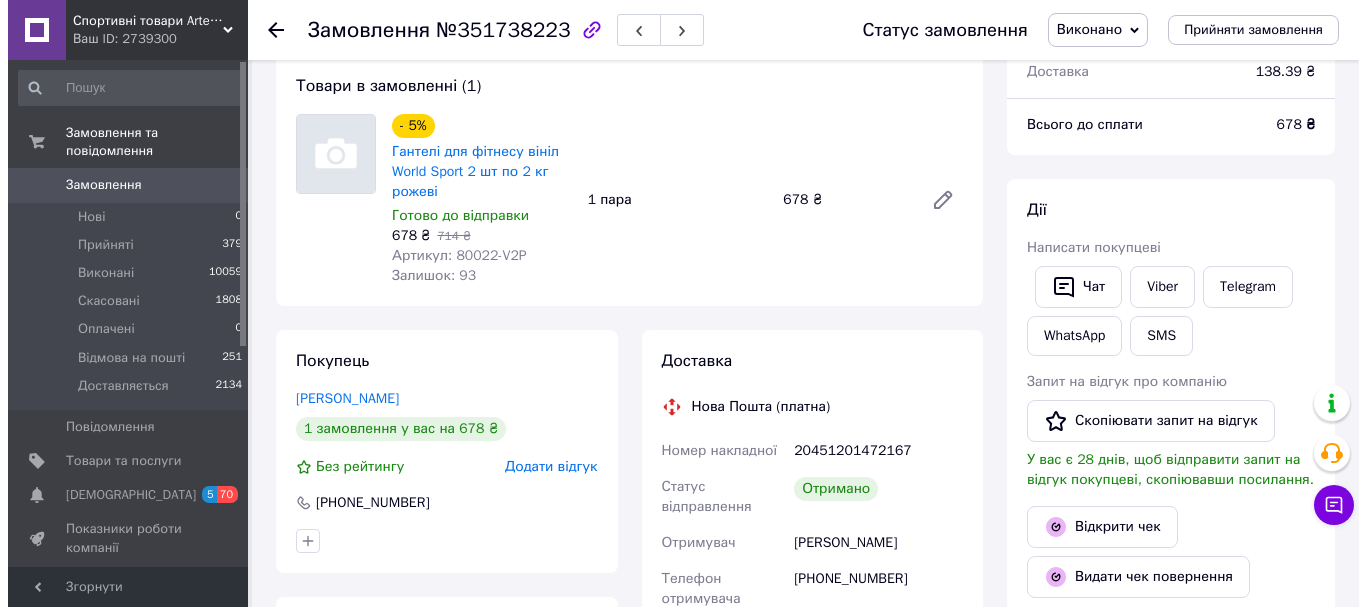 scroll, scrollTop: 300, scrollLeft: 0, axis: vertical 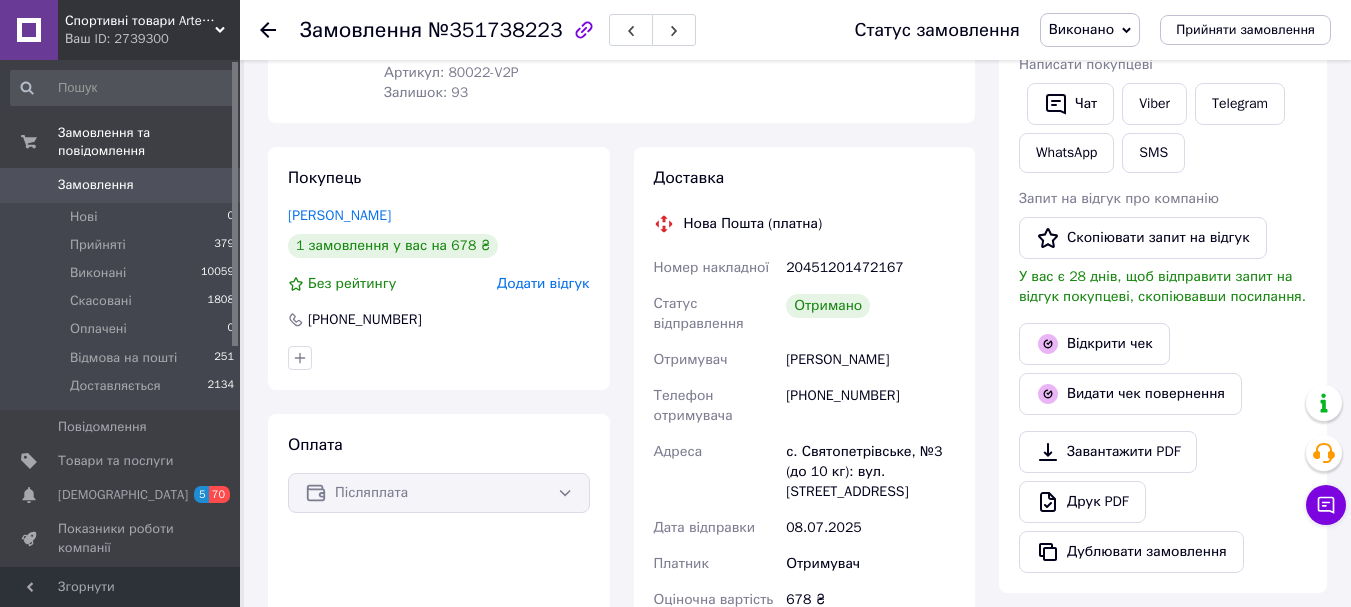 click on "Додати відгук" at bounding box center (543, 283) 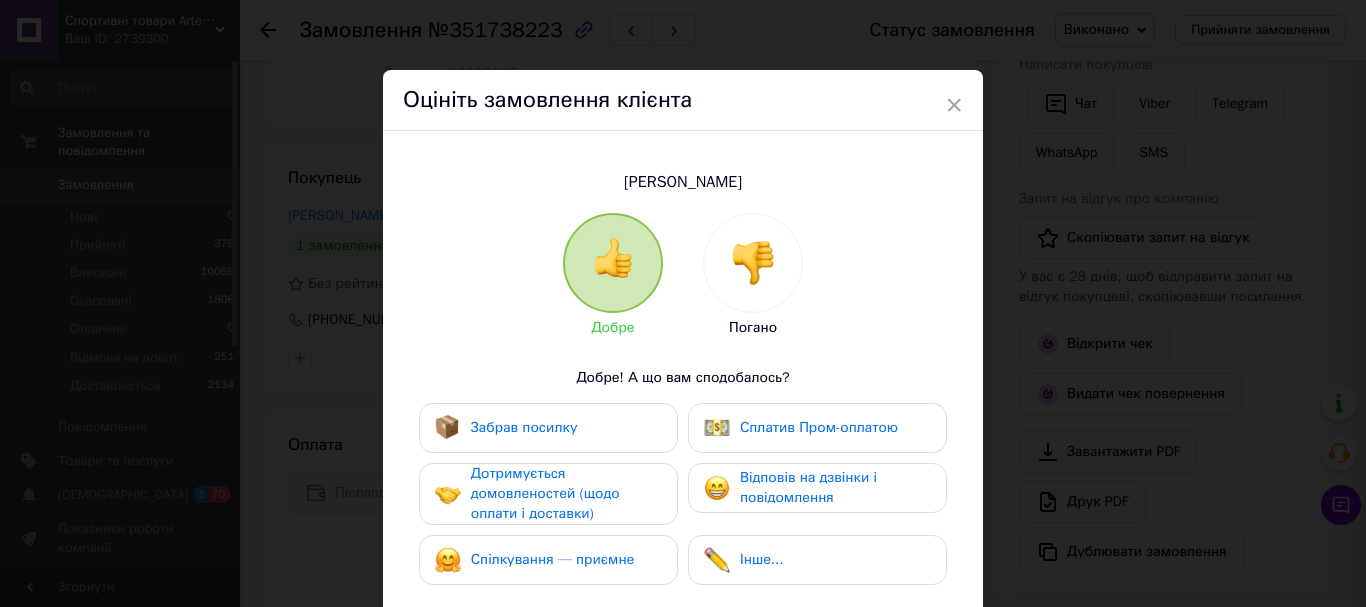 click on "Забрав посилку" at bounding box center [524, 427] 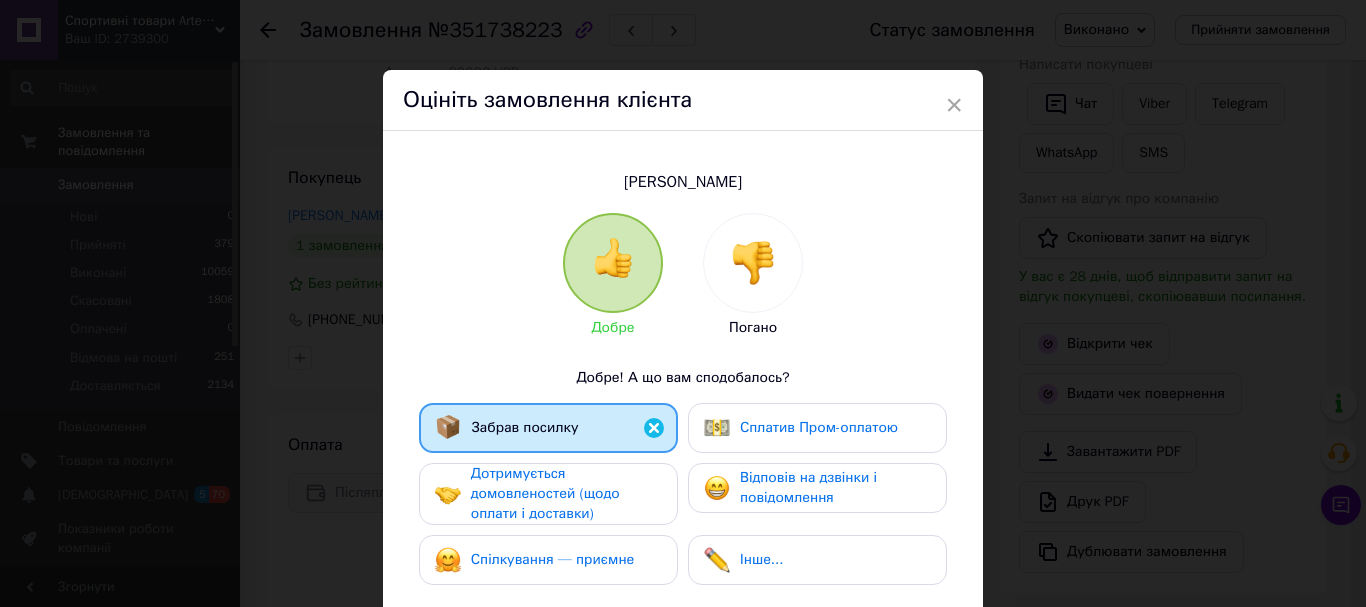 click on "Дотримується домовленостей (щодо оплати і доставки)" at bounding box center (545, 493) 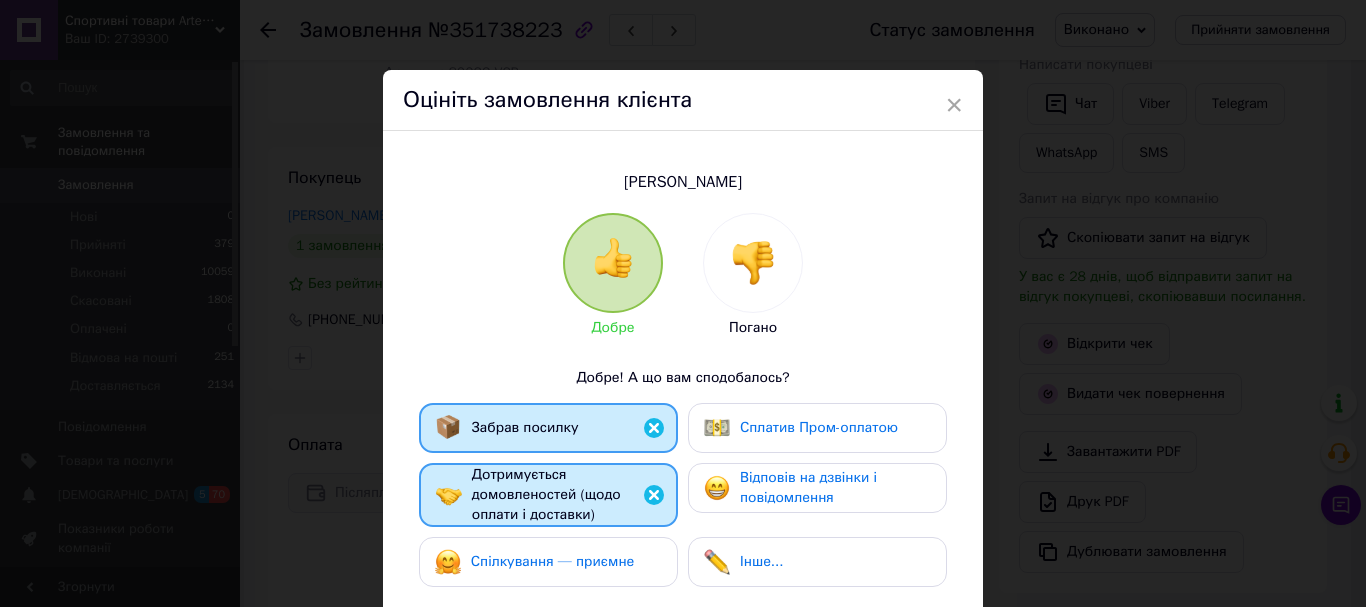 click on "Спілкування — приємне" at bounding box center (535, 562) 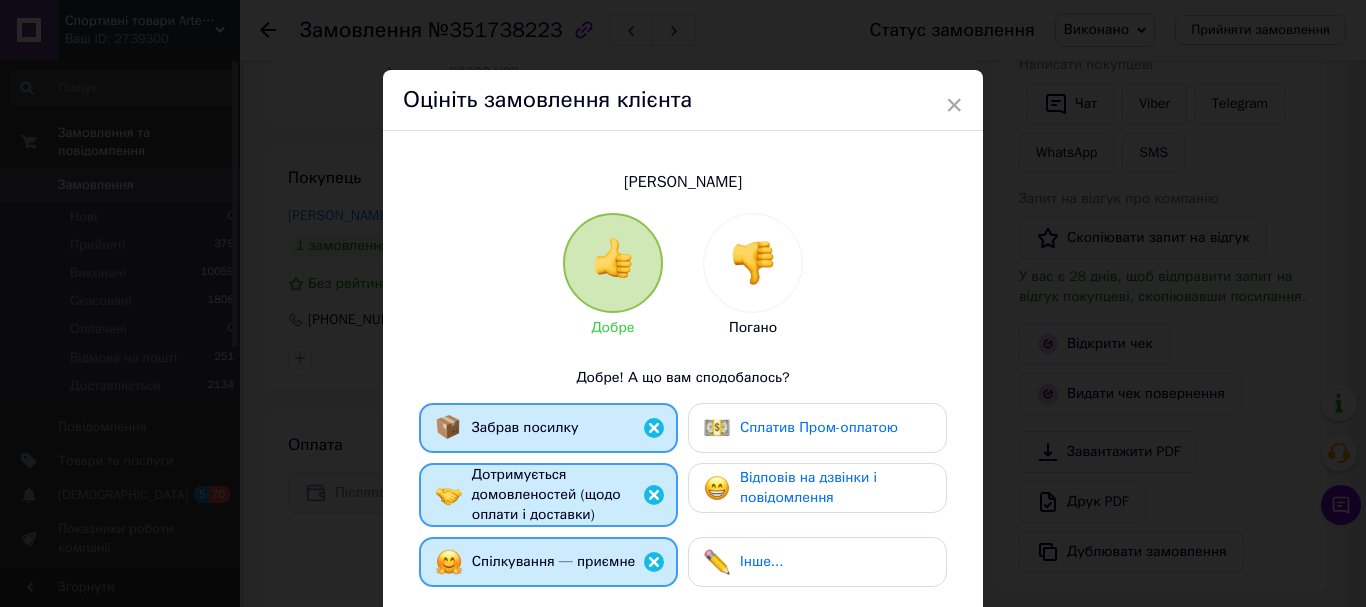 click at bounding box center (717, 488) 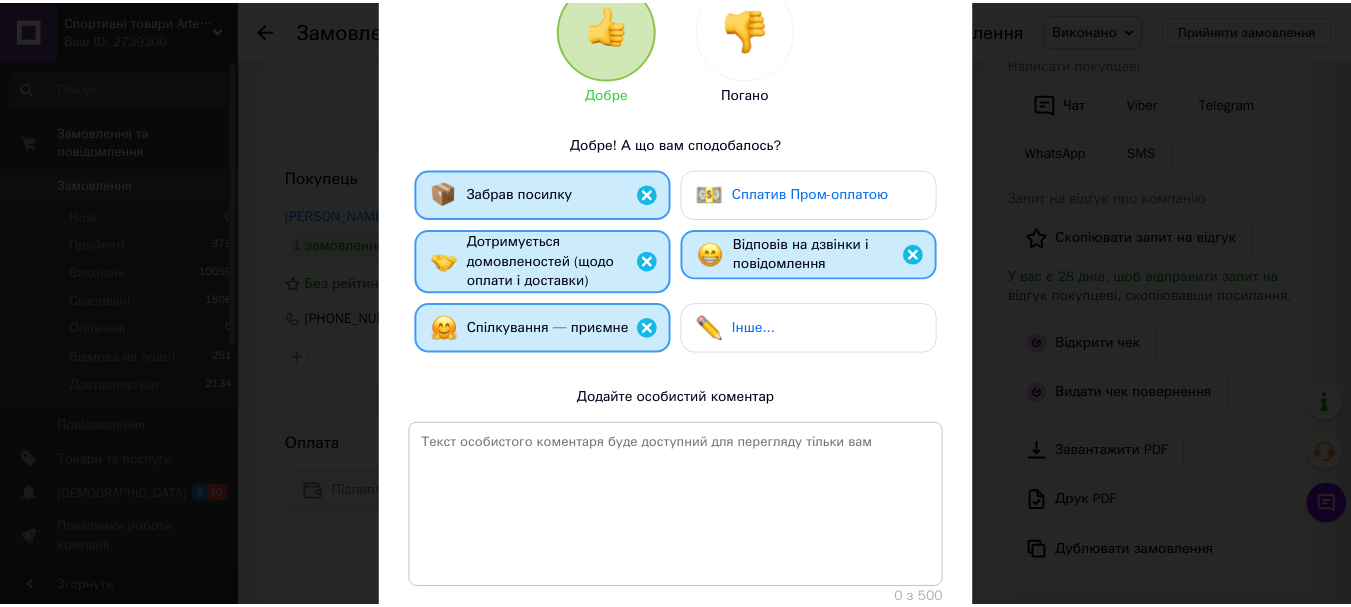 scroll, scrollTop: 378, scrollLeft: 0, axis: vertical 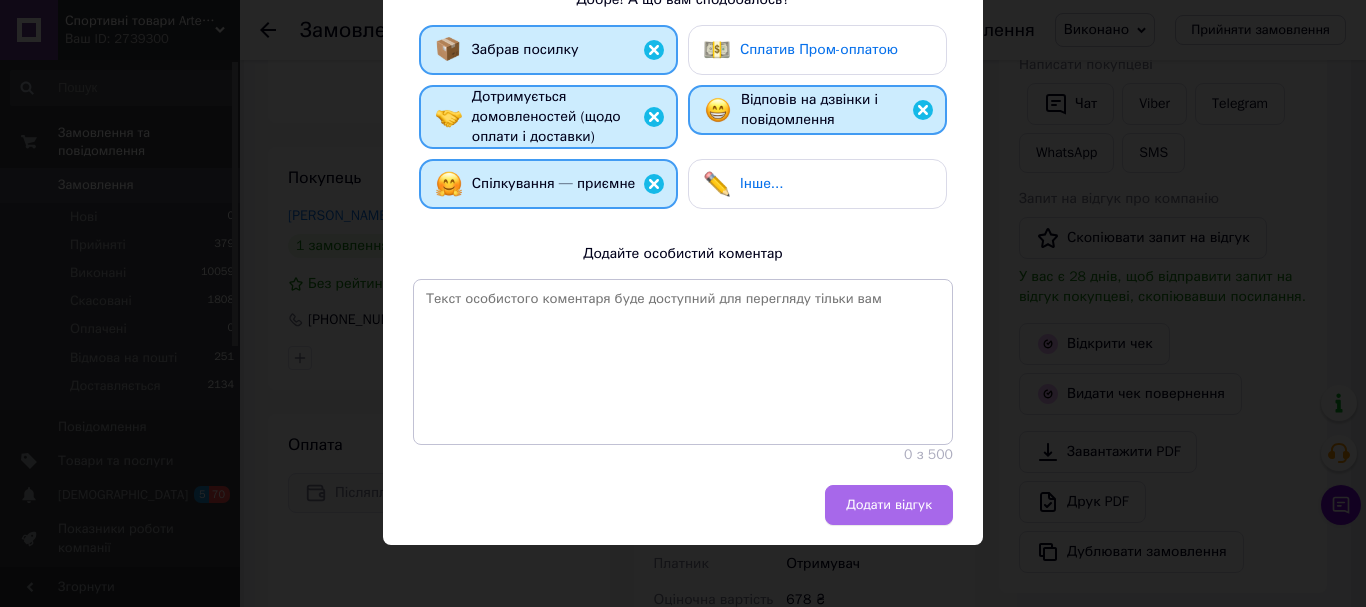 click on "Додати відгук" at bounding box center (889, 505) 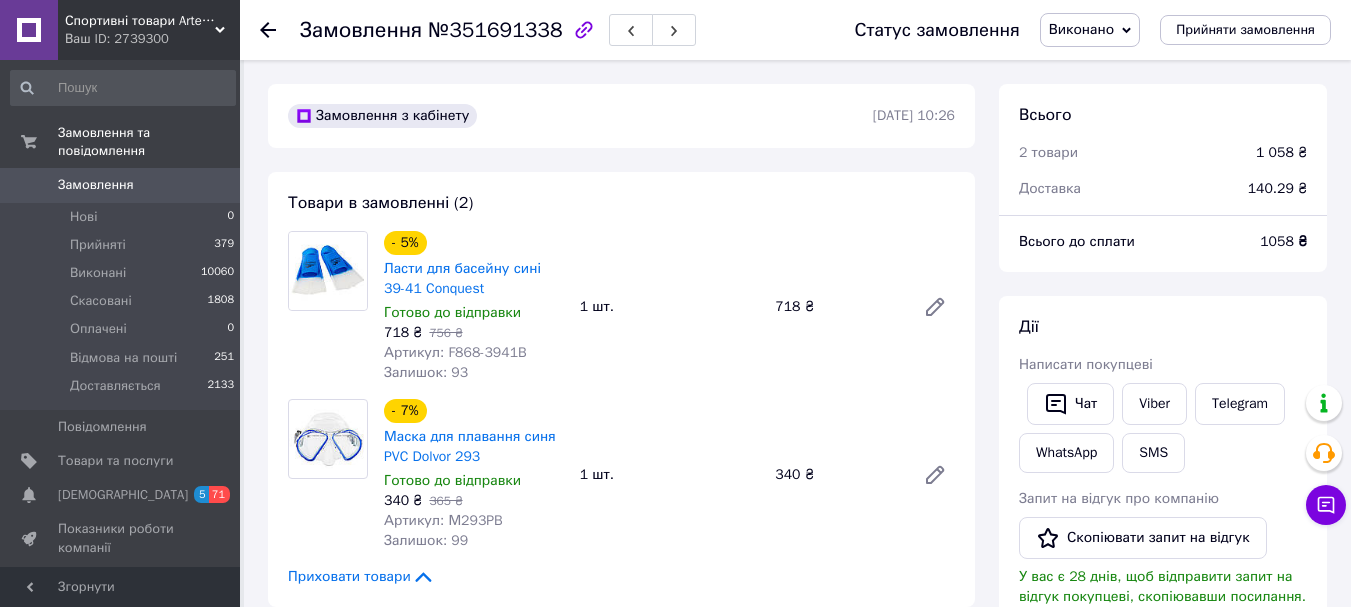 scroll, scrollTop: 0, scrollLeft: 0, axis: both 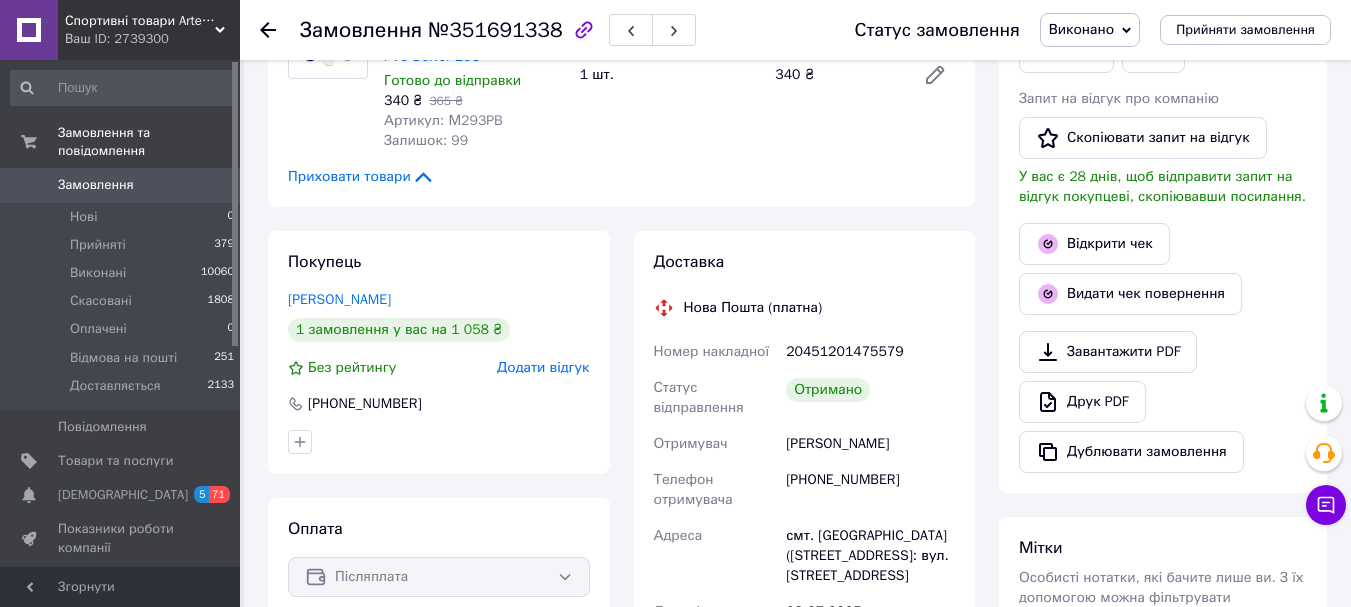 click on "Додати відгук" at bounding box center (543, 367) 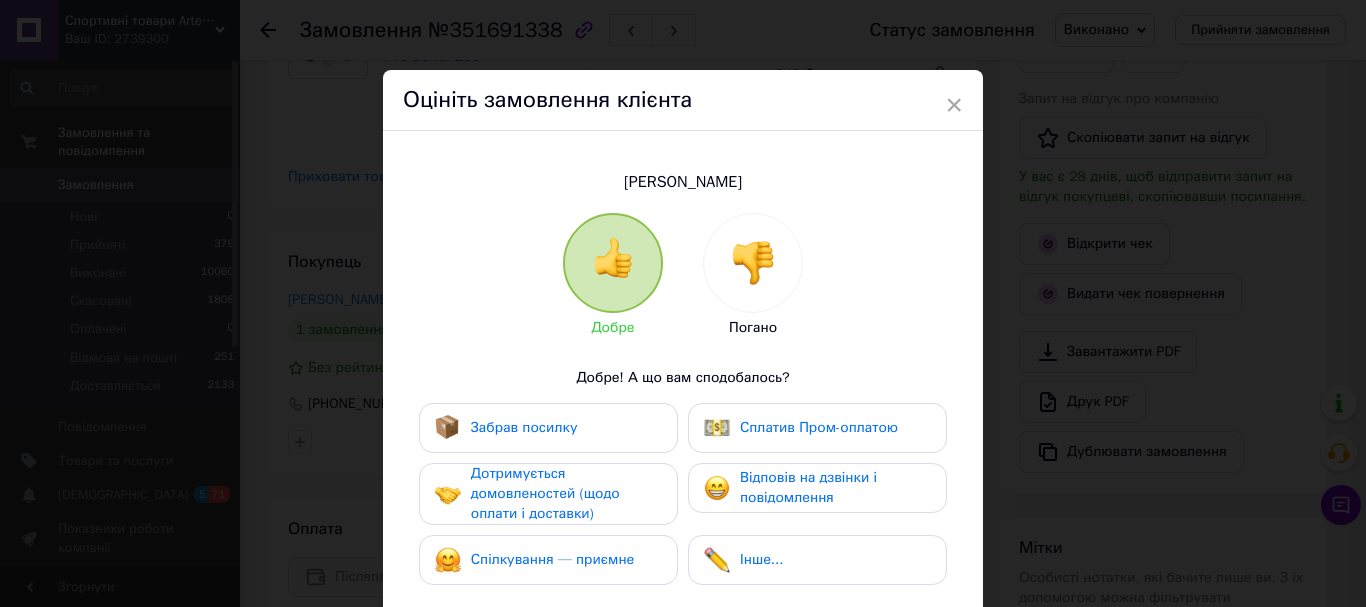 click on "Забрав посилку" at bounding box center (524, 427) 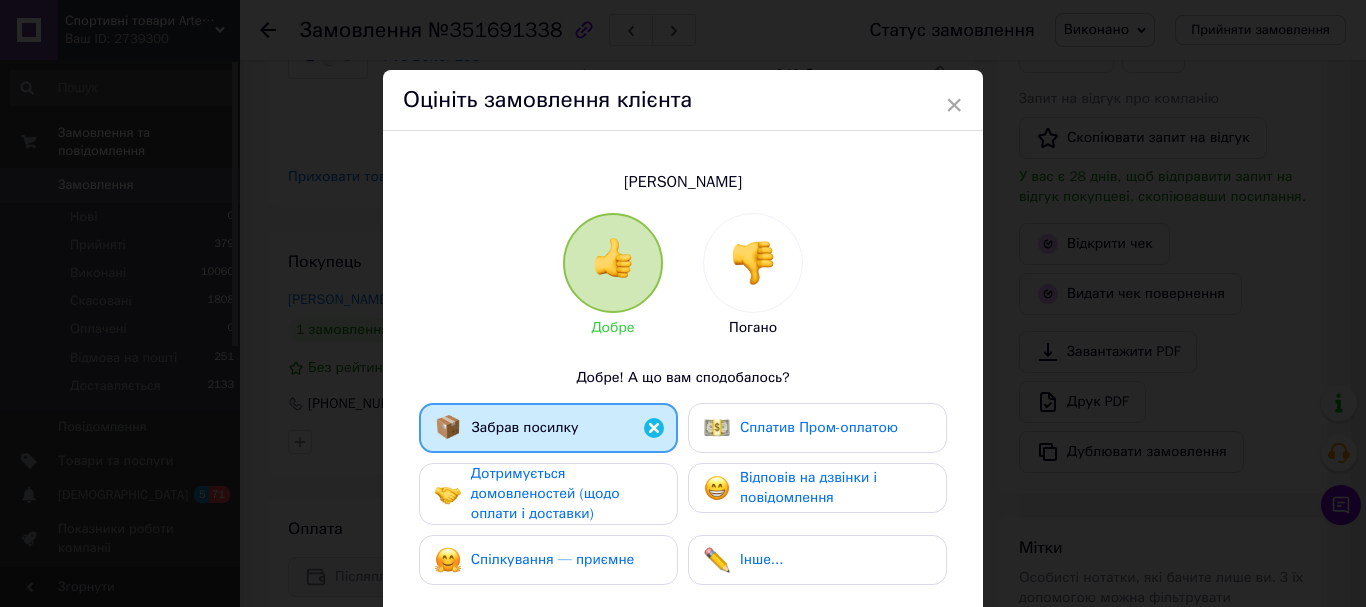 click on "Дотримується домовленостей (щодо оплати і доставки)" at bounding box center [545, 493] 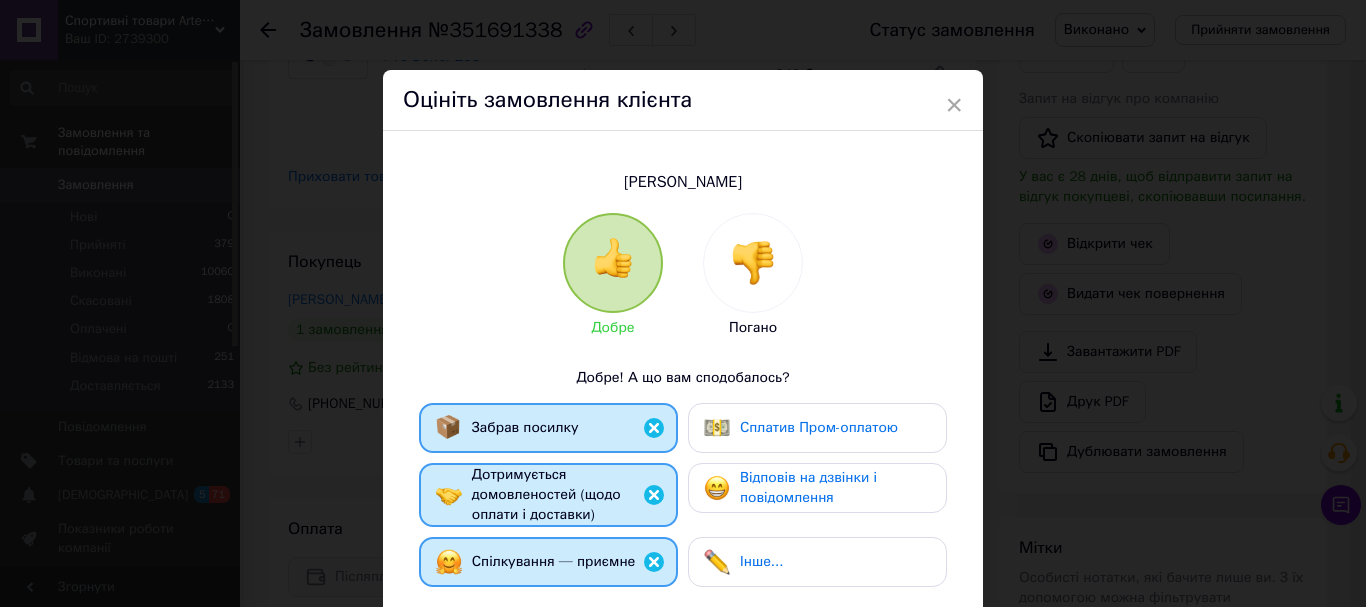 drag, startPoint x: 768, startPoint y: 471, endPoint x: 795, endPoint y: 471, distance: 27 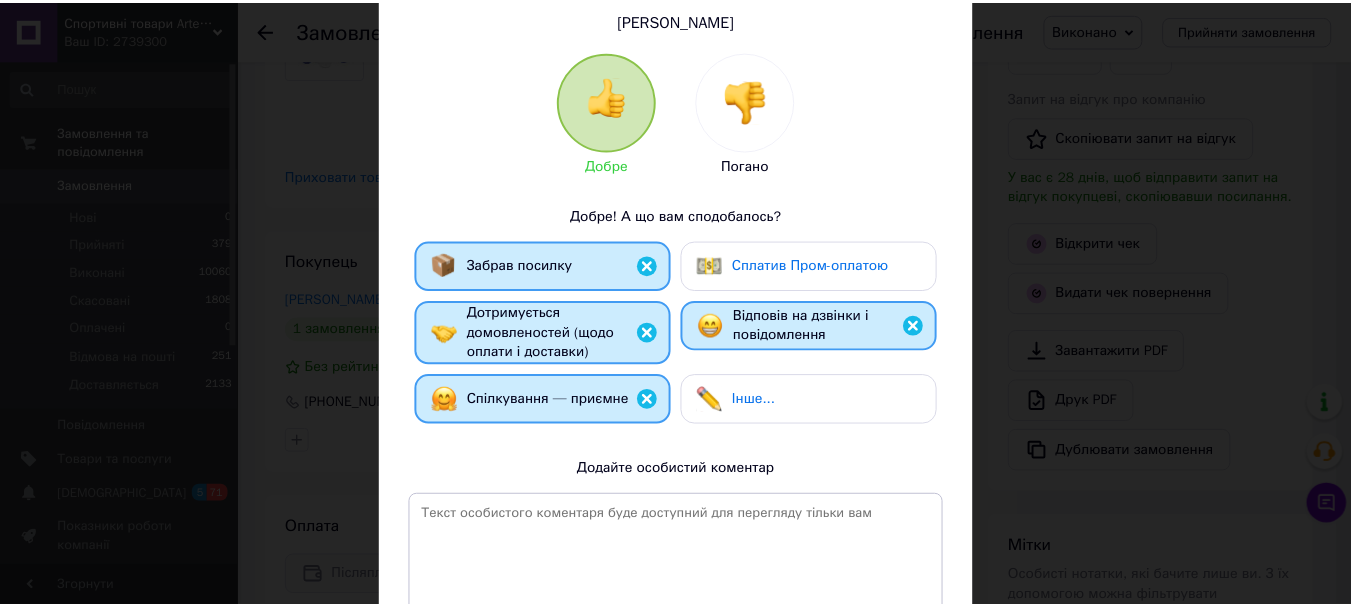 scroll, scrollTop: 378, scrollLeft: 0, axis: vertical 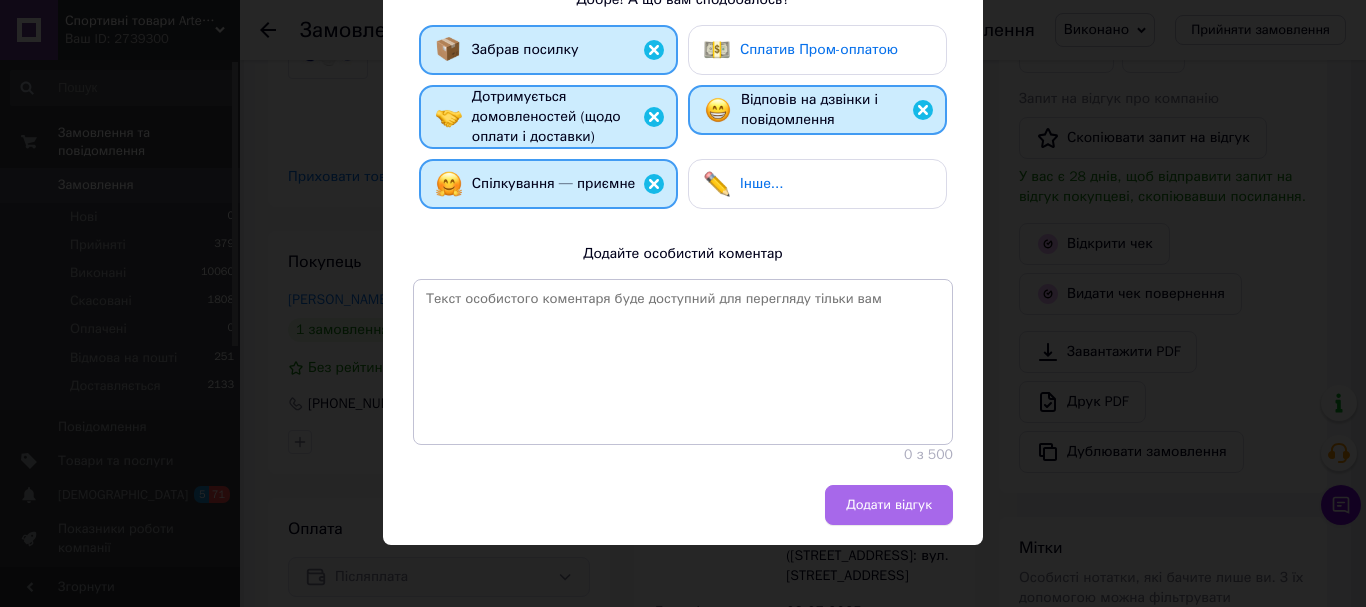 click on "Додати відгук" at bounding box center [889, 505] 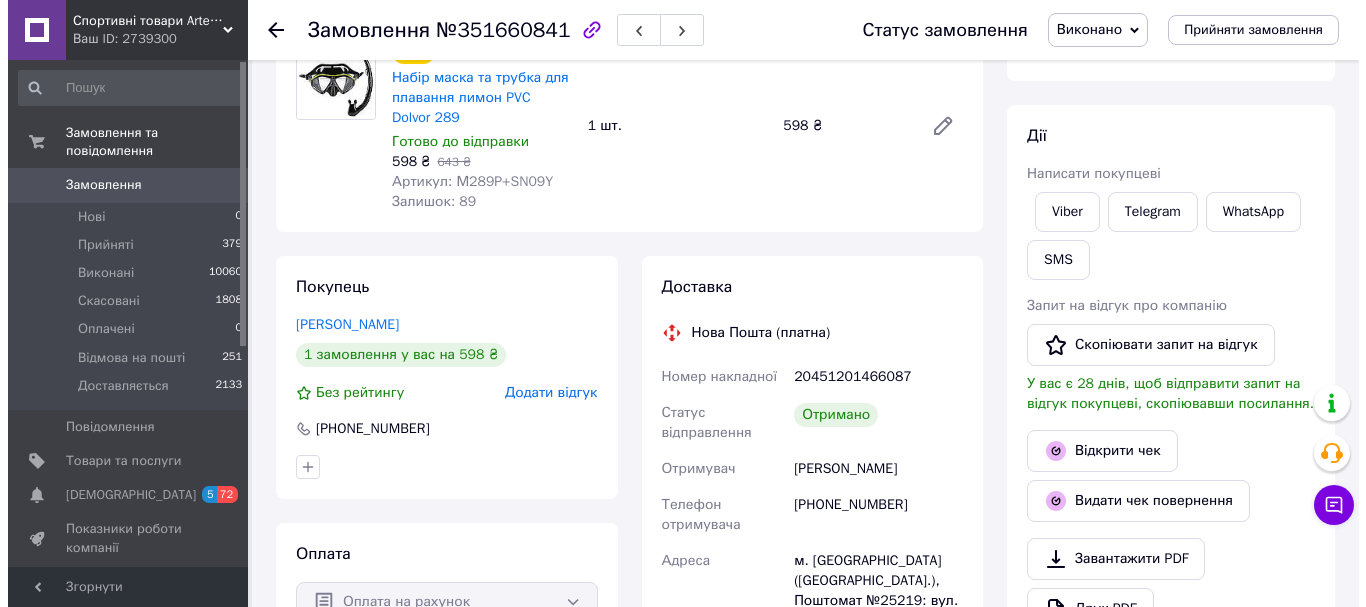 scroll, scrollTop: 400, scrollLeft: 0, axis: vertical 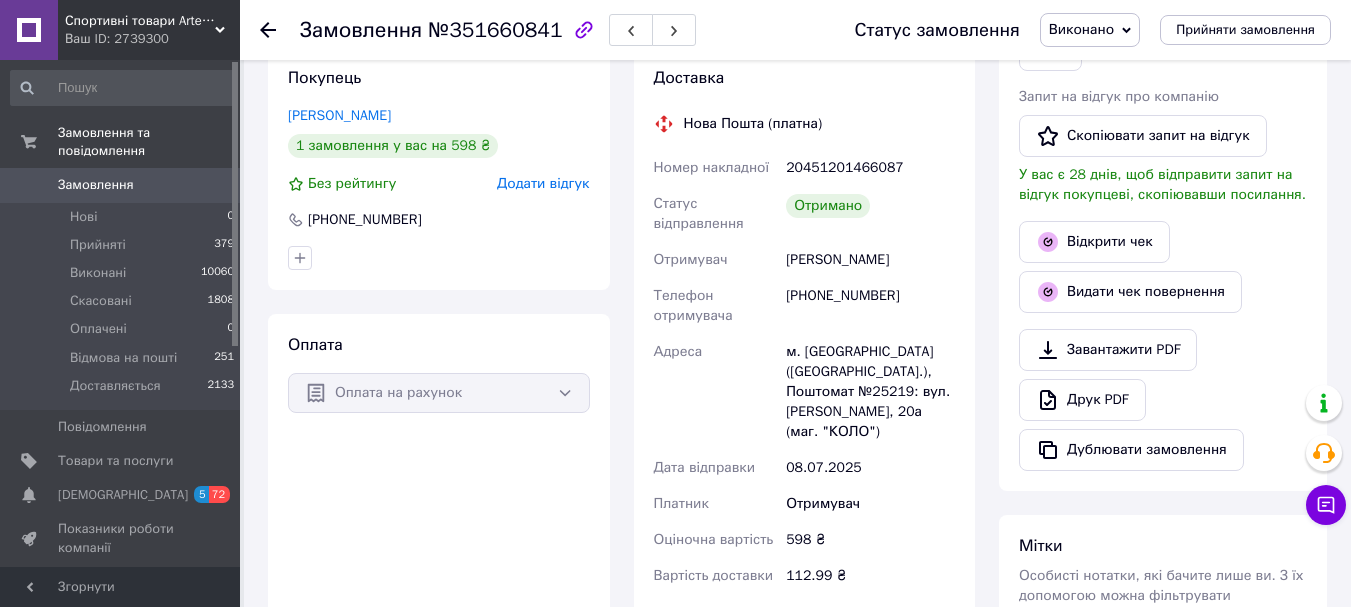 click on "Додати відгук" at bounding box center (543, 183) 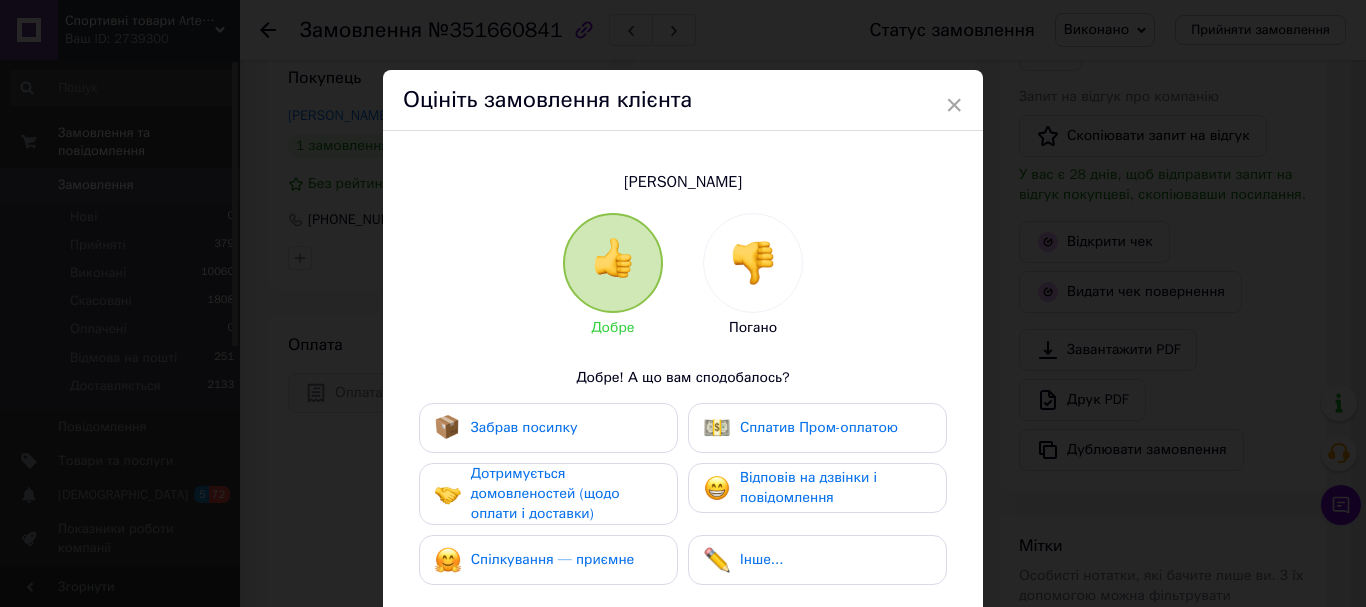 click on "Забрав посилку" at bounding box center [506, 428] 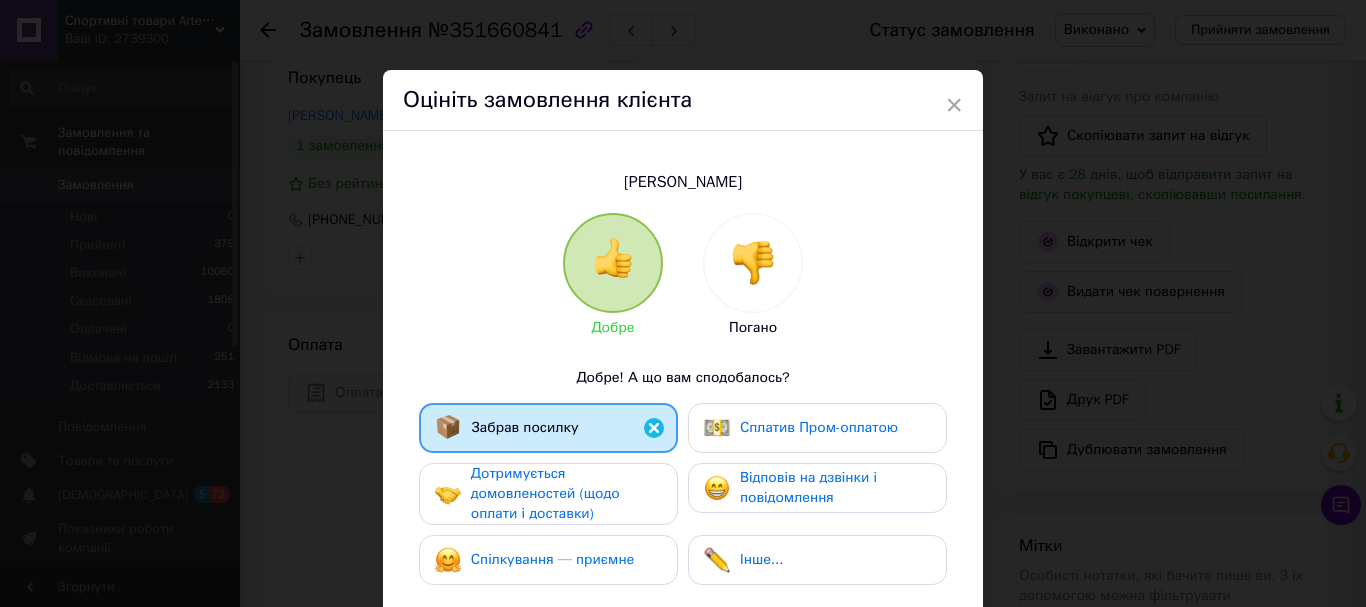 drag, startPoint x: 552, startPoint y: 481, endPoint x: 556, endPoint y: 522, distance: 41.19466 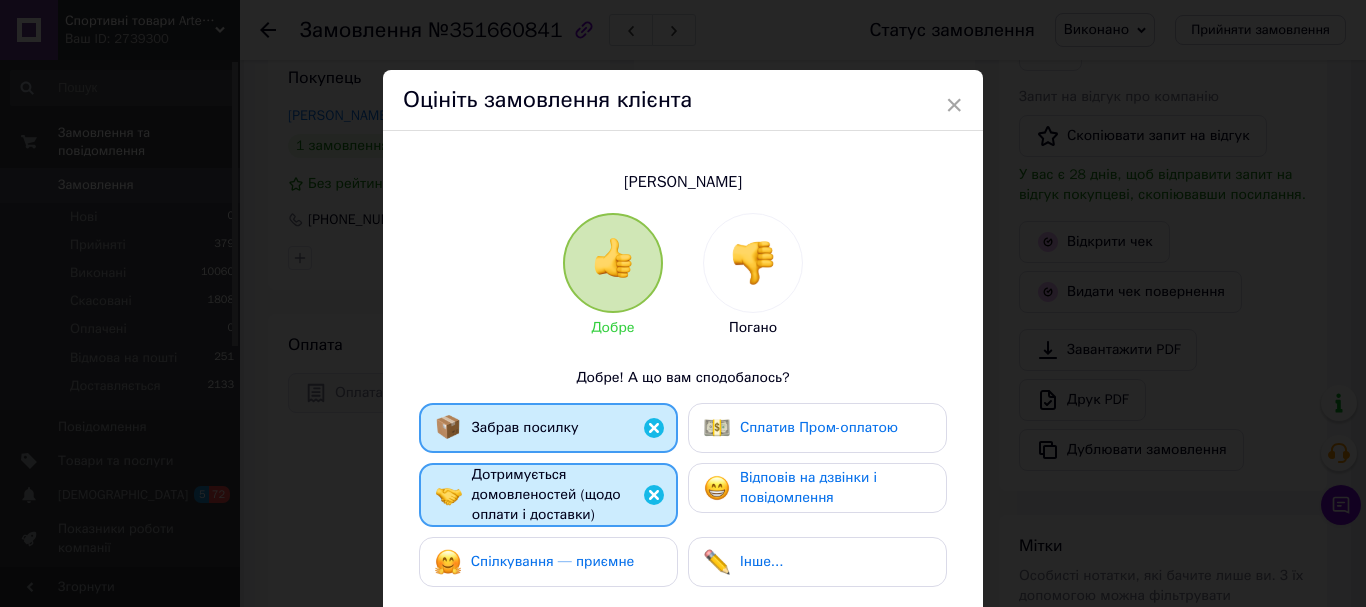 click on "Спілкування — приємне" at bounding box center [553, 561] 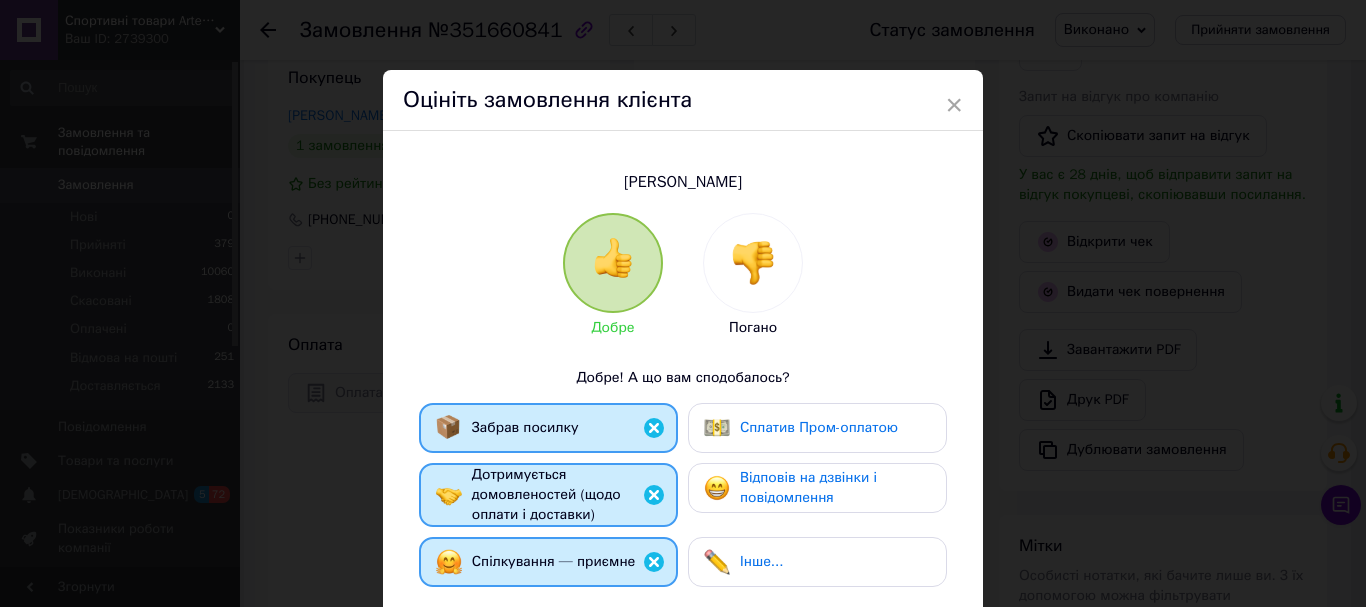 click on "Відповів на дзвінки і повідомлення" at bounding box center [808, 487] 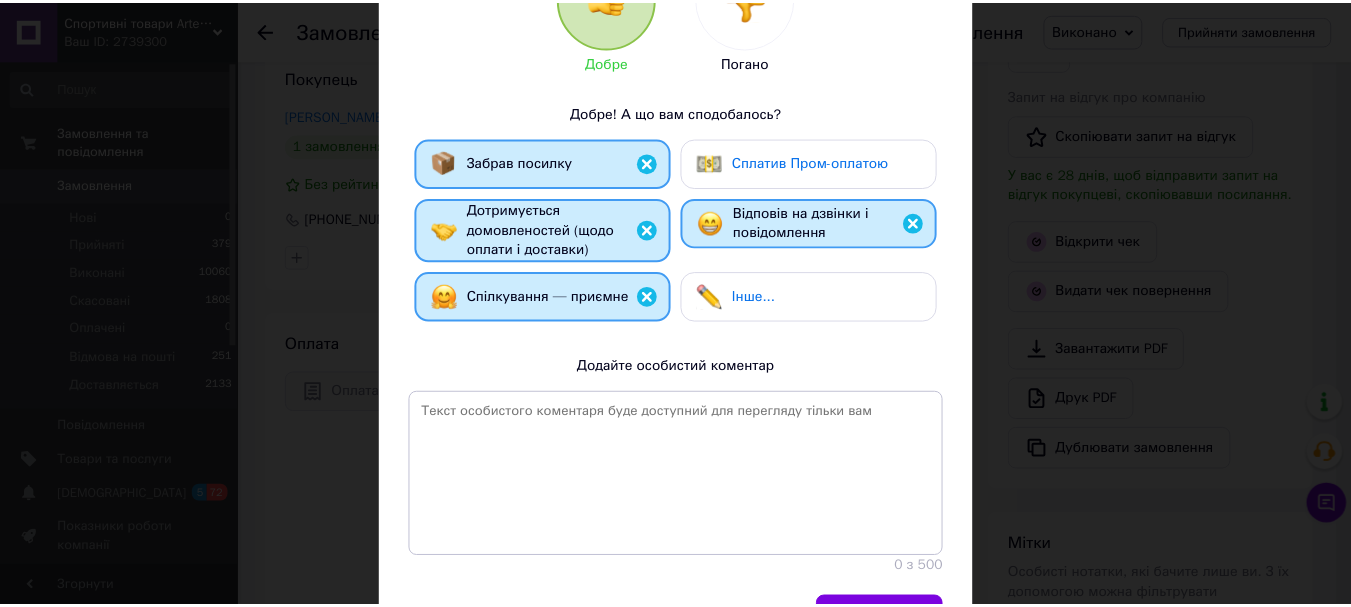 scroll, scrollTop: 378, scrollLeft: 0, axis: vertical 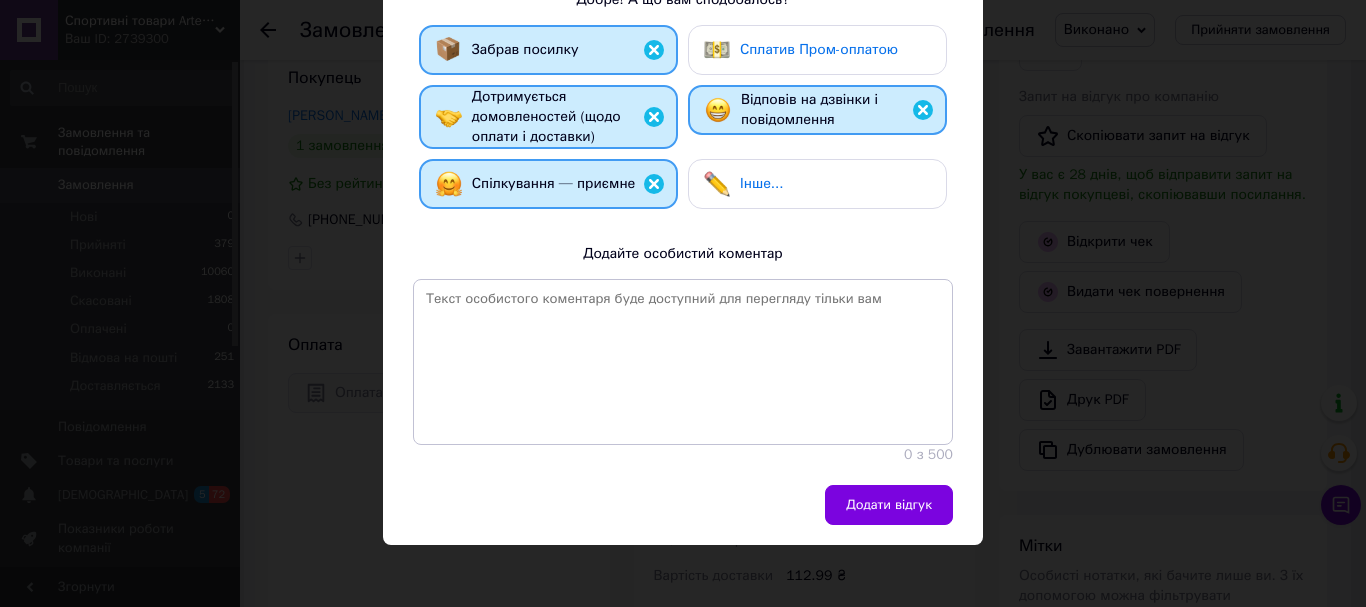 click on "Додати відгук" at bounding box center (889, 505) 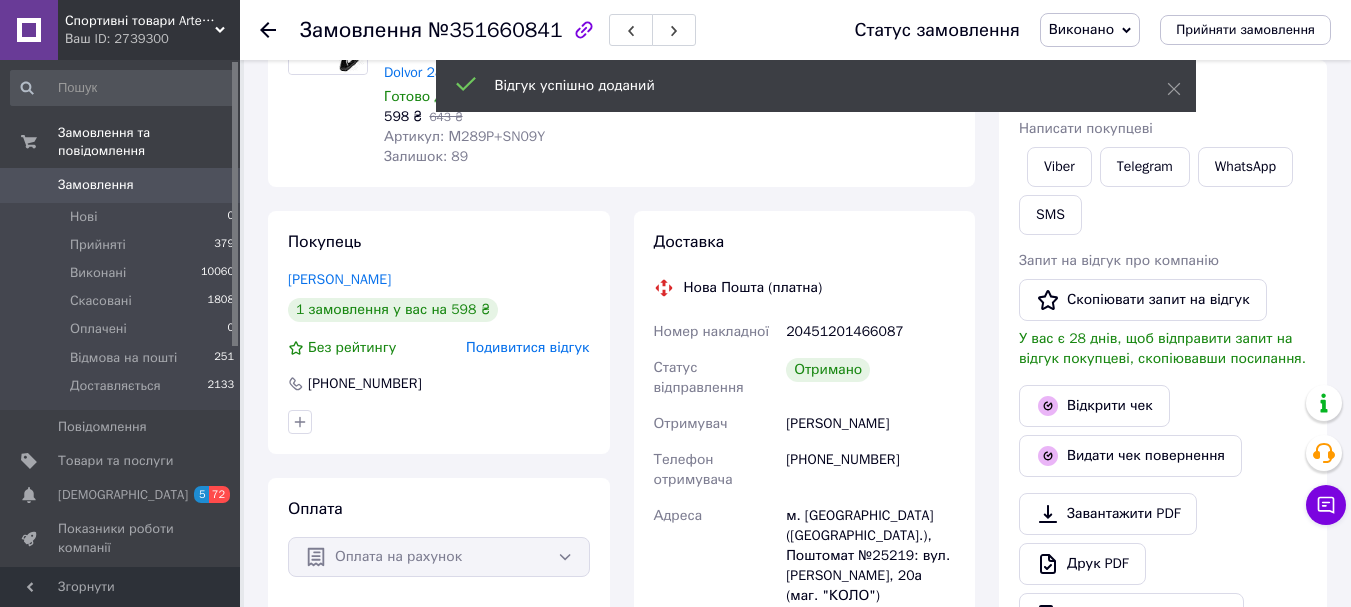 scroll, scrollTop: 100, scrollLeft: 0, axis: vertical 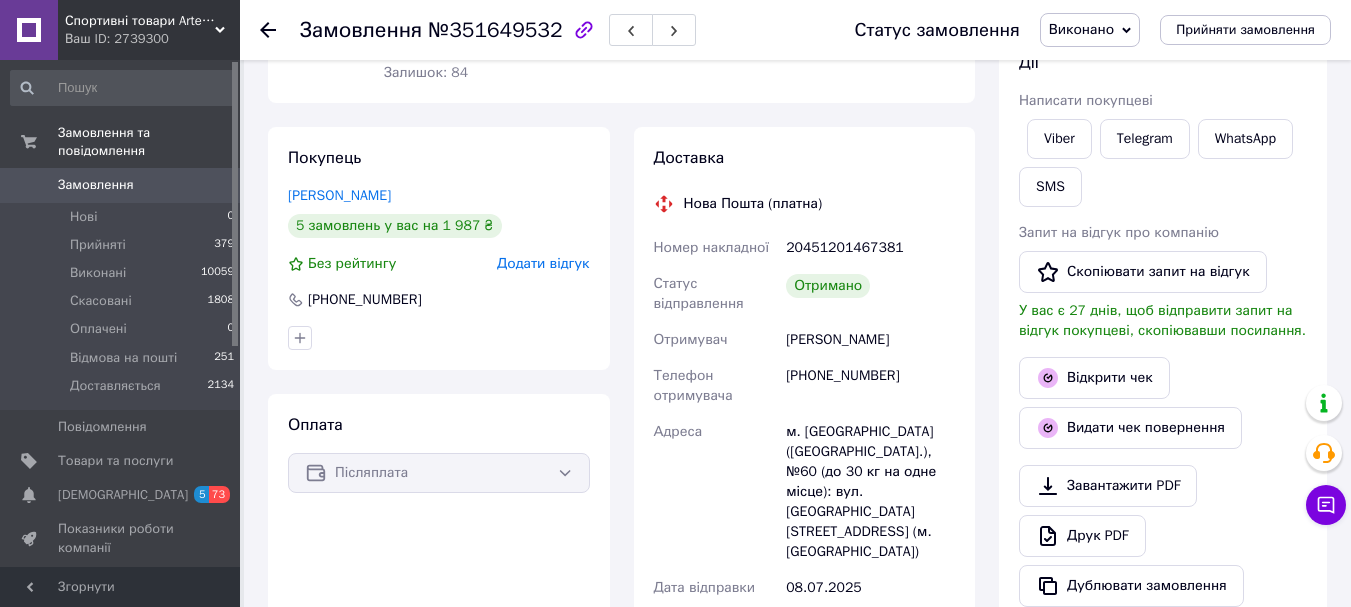 click on "Додати відгук" at bounding box center [543, 263] 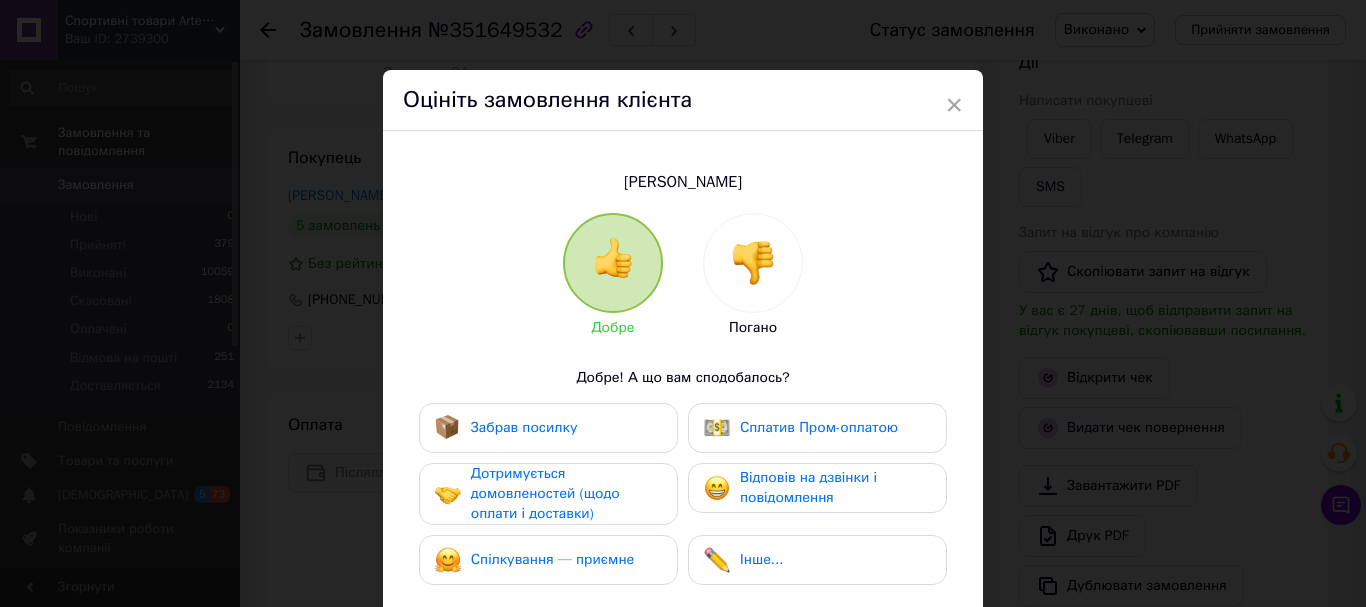 click on "Забрав посилку" at bounding box center (524, 427) 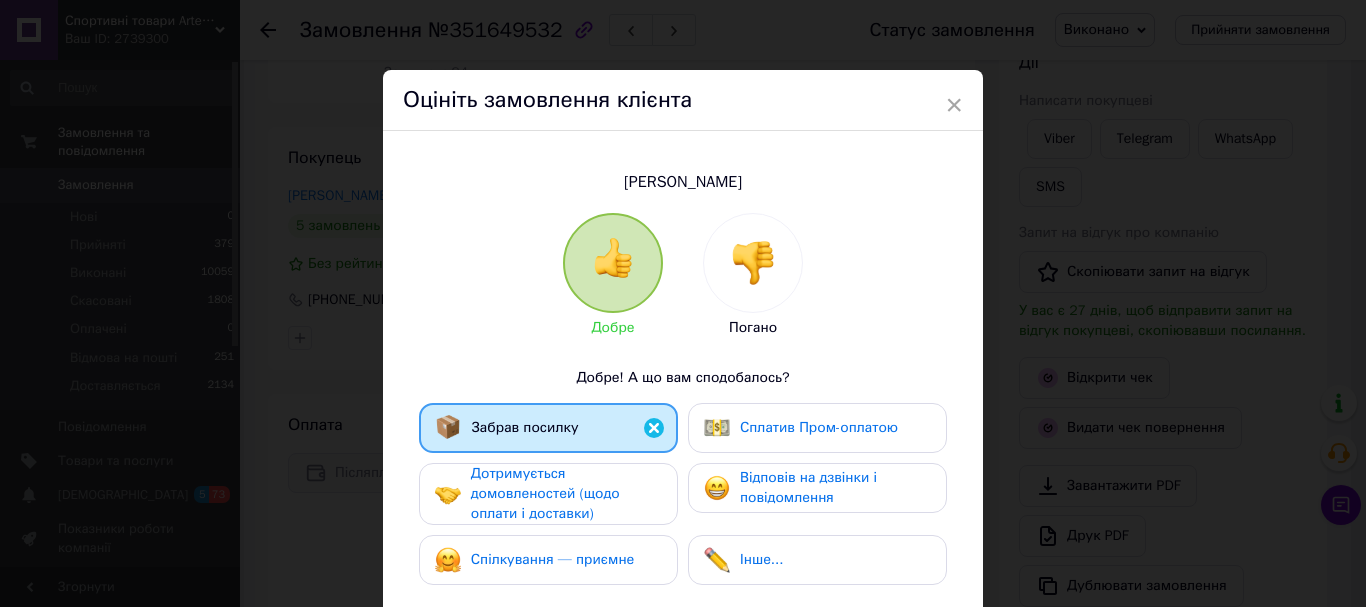 click on "Дотримується домовленостей (щодо оплати і доставки)" at bounding box center (545, 493) 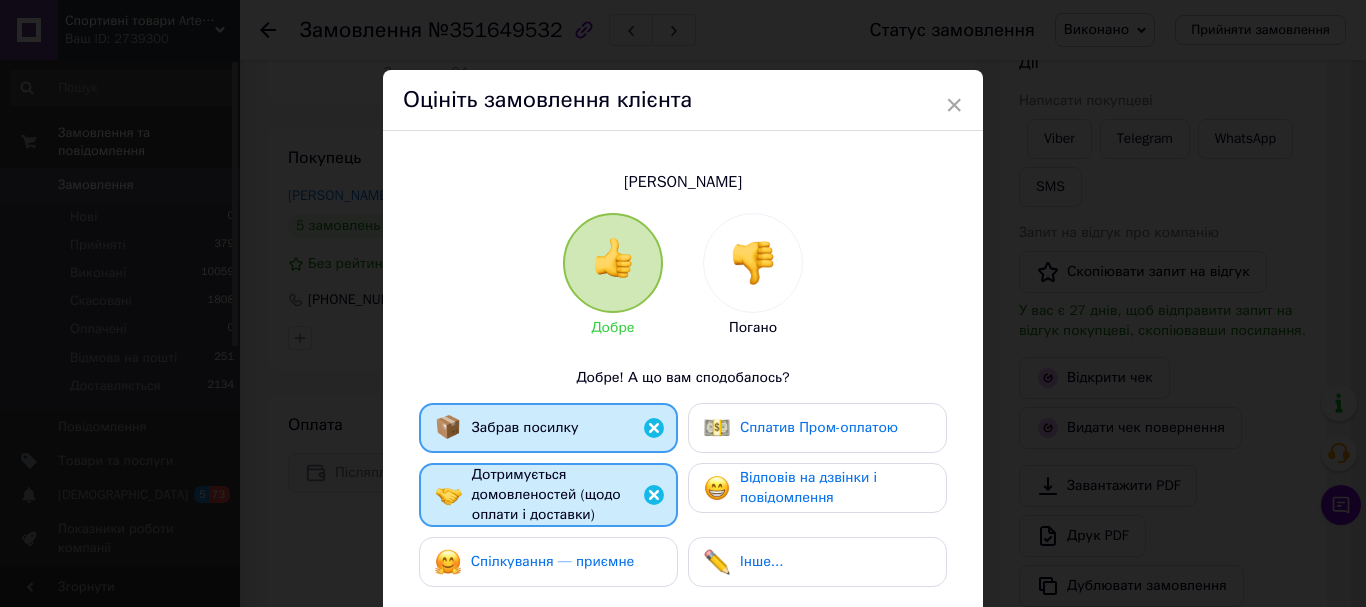 click on "Спілкування — приємне" at bounding box center [548, 562] 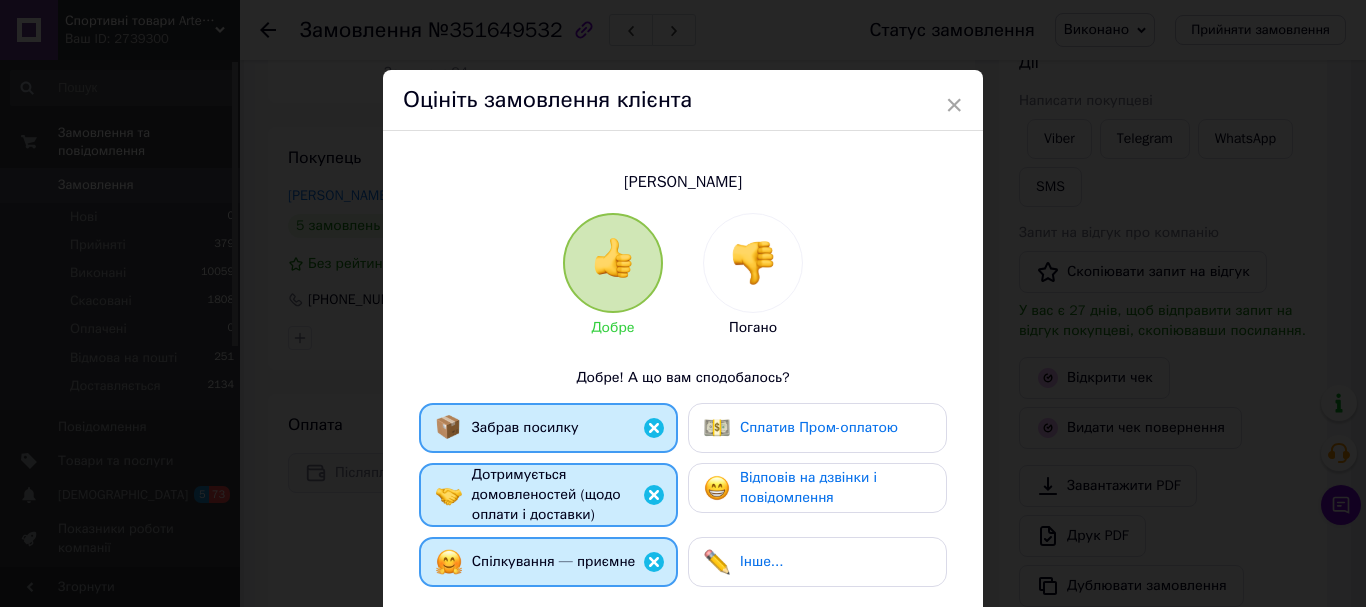 click on "Відповів на дзвінки і повідомлення" at bounding box center [808, 487] 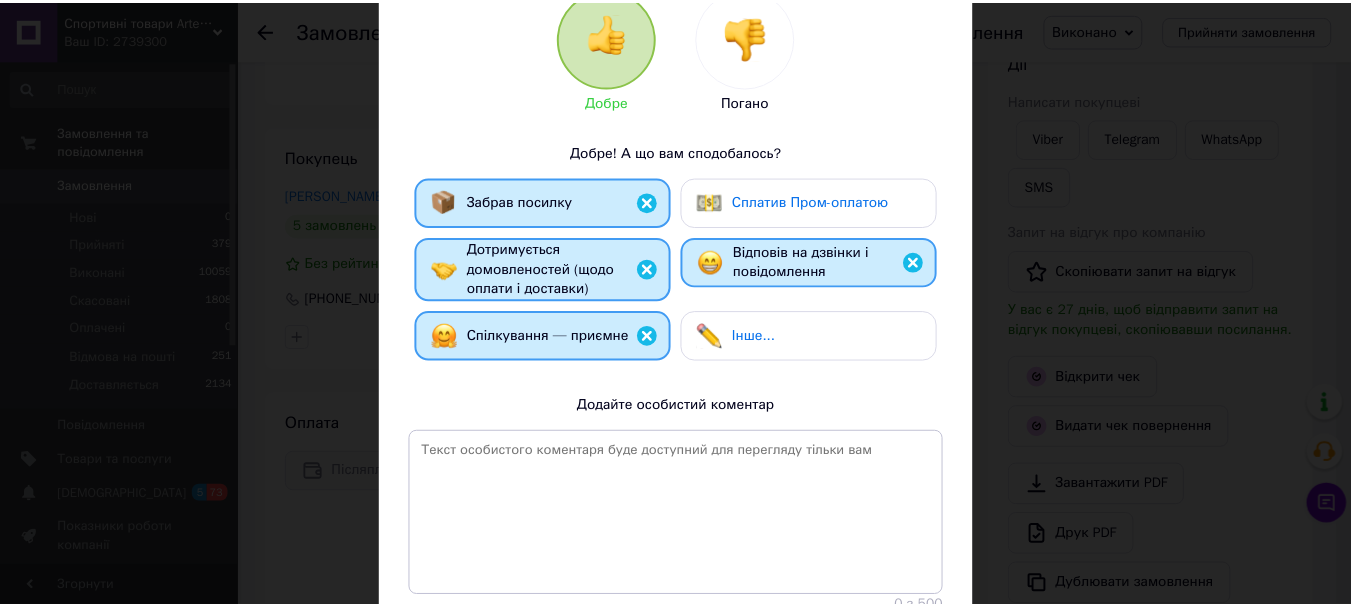scroll, scrollTop: 378, scrollLeft: 0, axis: vertical 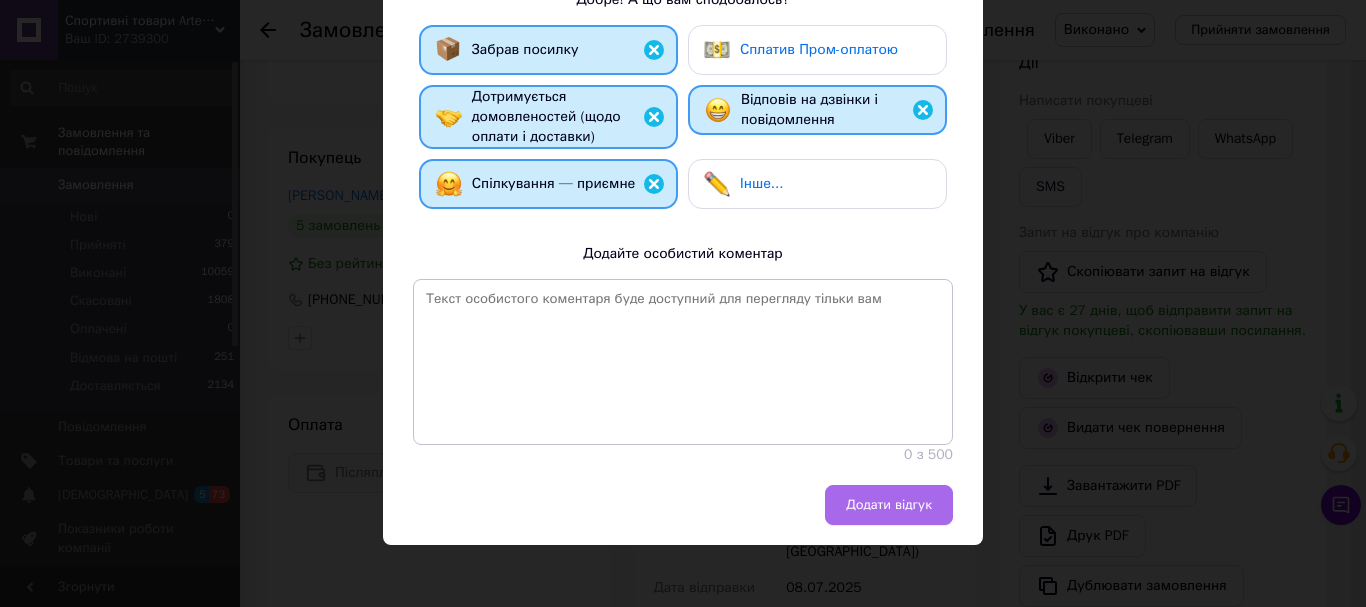 click on "Додати відгук" at bounding box center (889, 505) 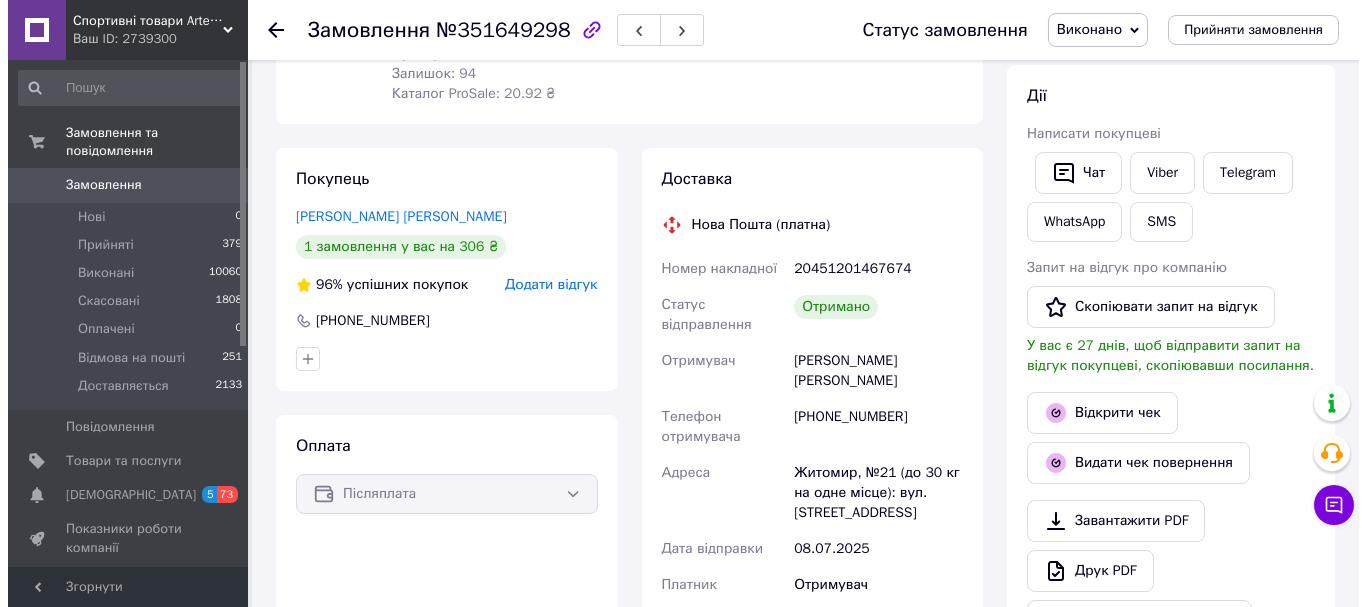 scroll, scrollTop: 300, scrollLeft: 0, axis: vertical 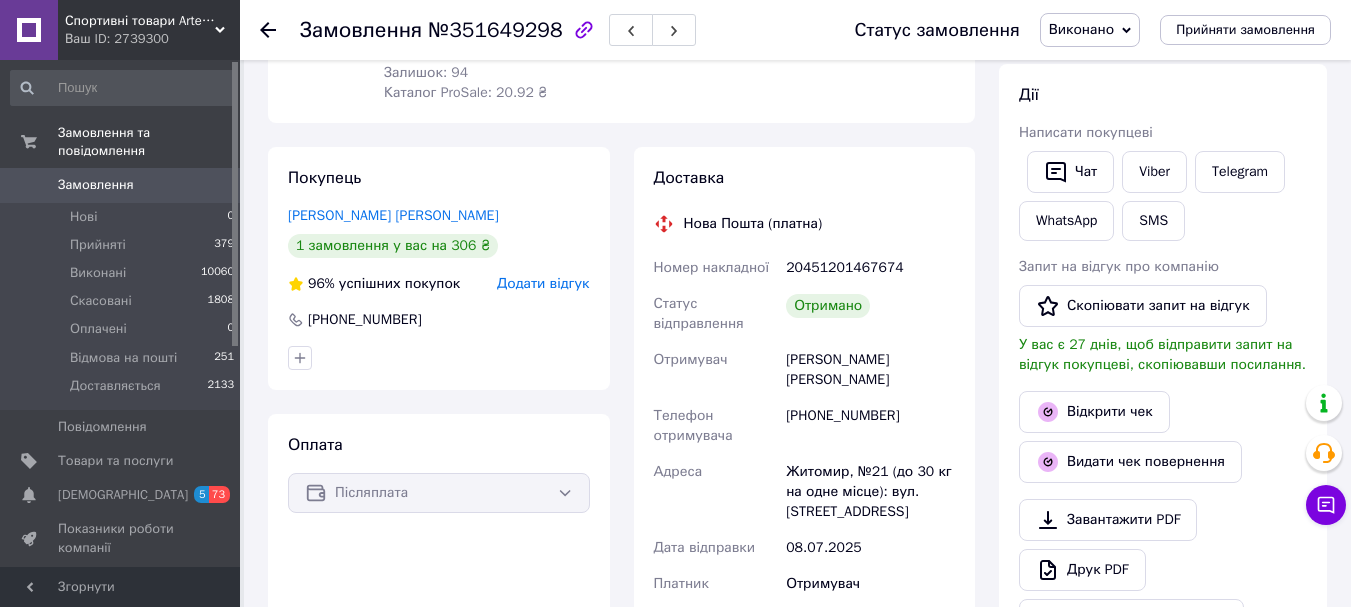 click on "Додати відгук" at bounding box center [543, 283] 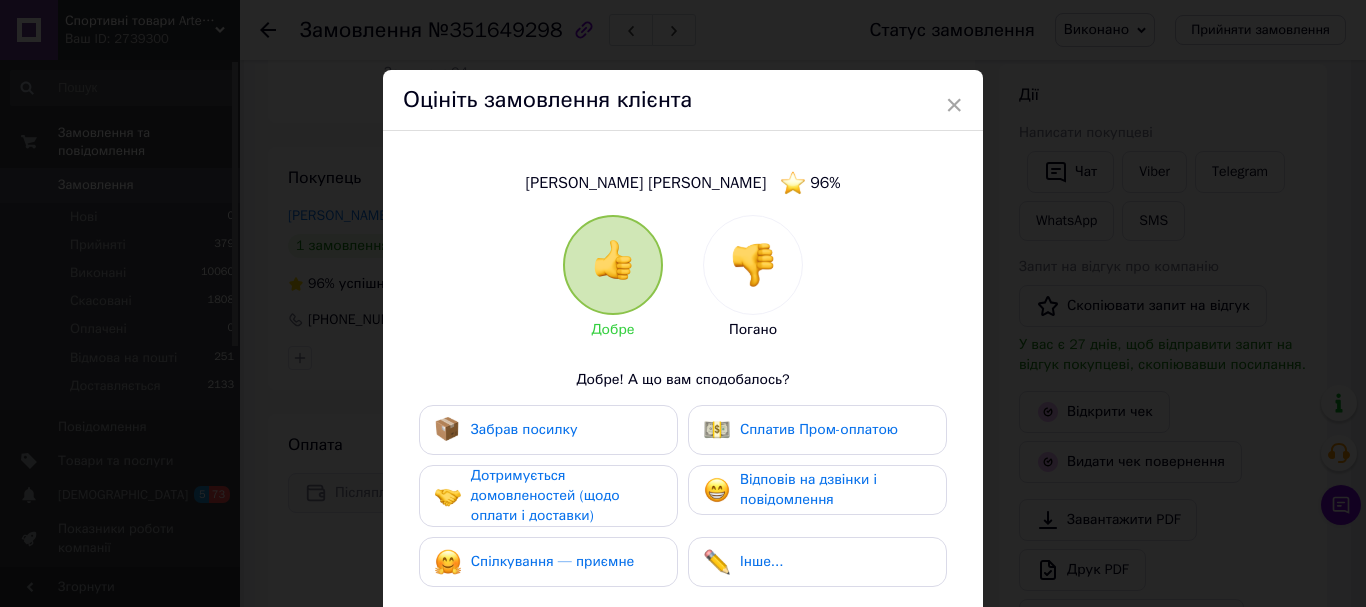 click on "Забрав посилку" at bounding box center [524, 429] 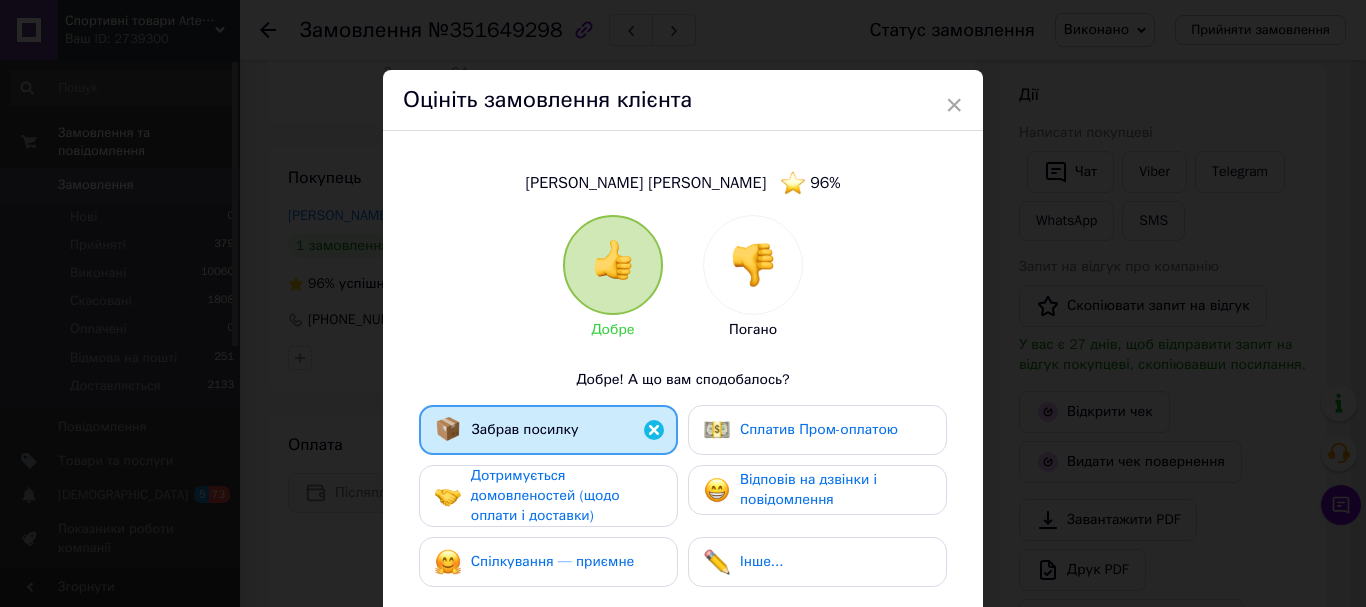 click on "Дотримується домовленостей (щодо оплати і доставки)" at bounding box center (545, 495) 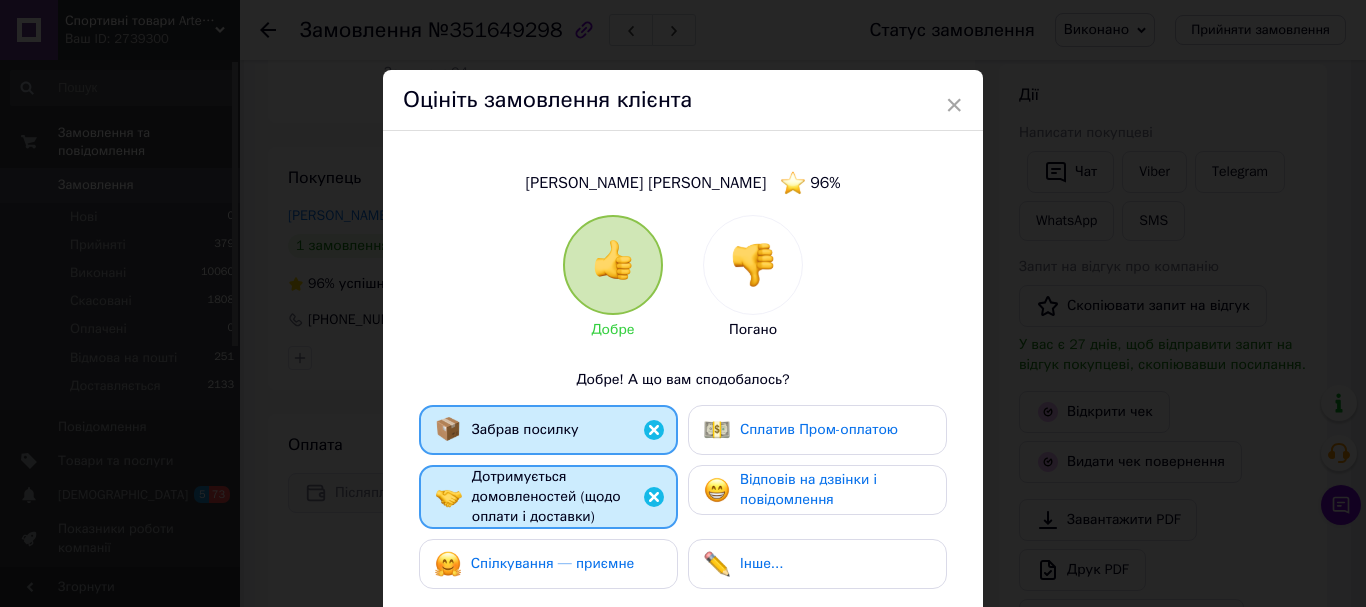 click on "Спілкування — приємне" at bounding box center [553, 563] 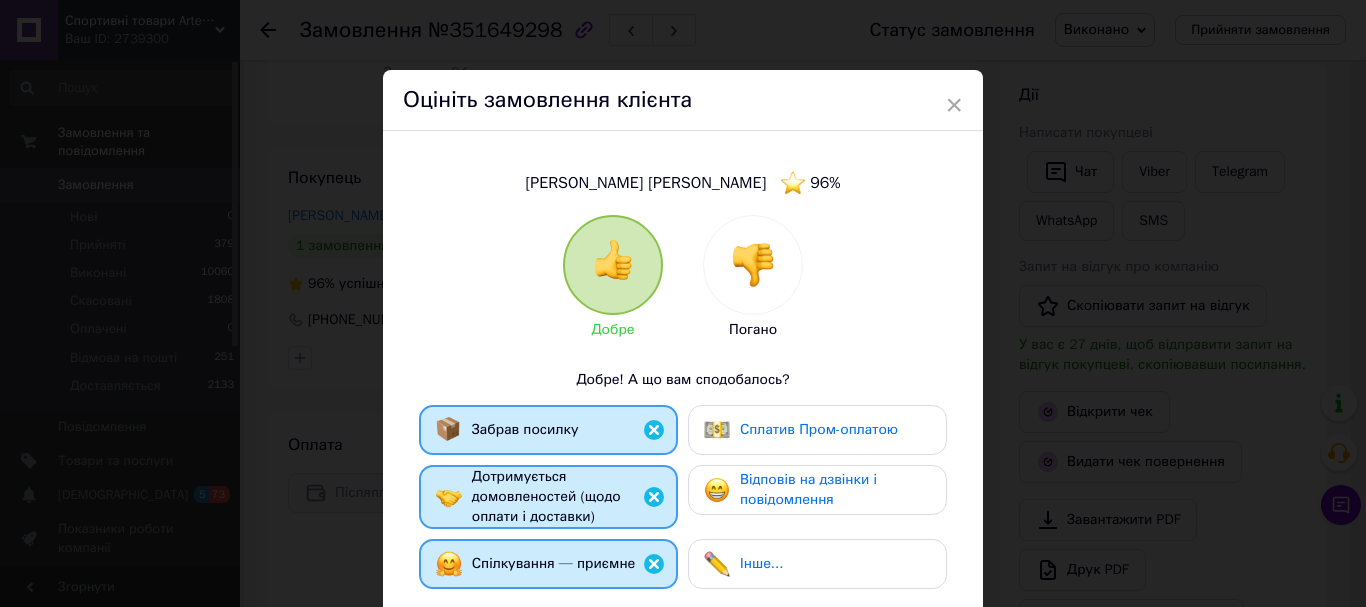 click on "Відповів на дзвінки і повідомлення" at bounding box center [808, 489] 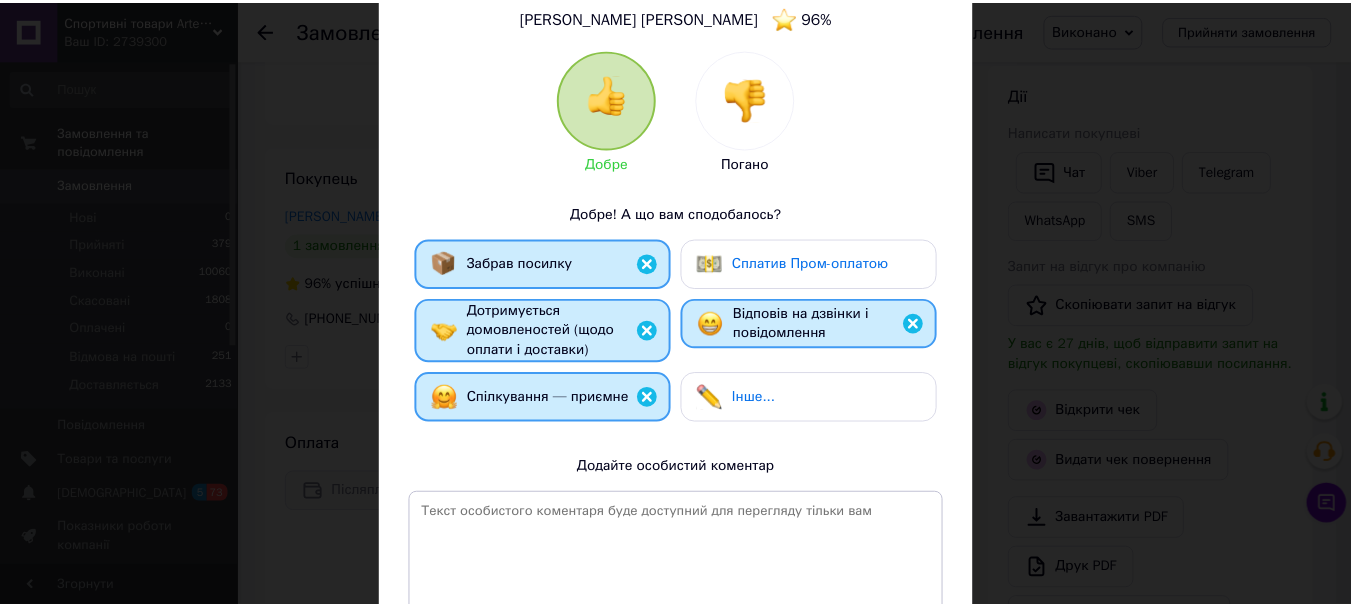 scroll, scrollTop: 300, scrollLeft: 0, axis: vertical 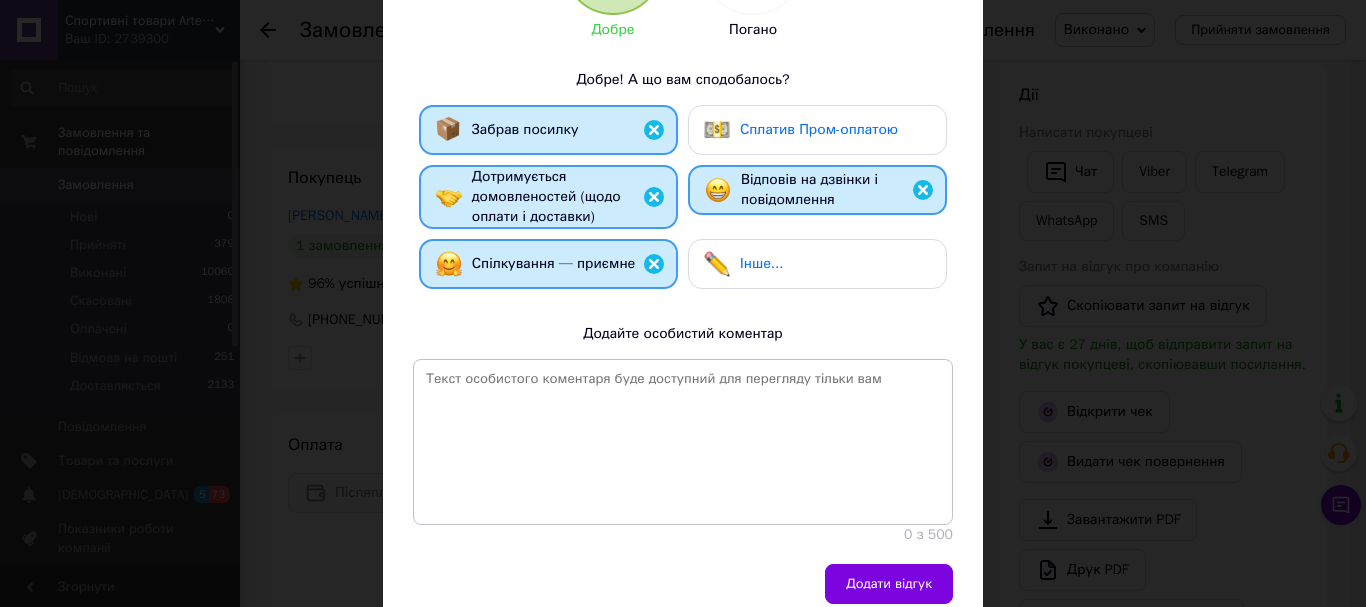 drag, startPoint x: 897, startPoint y: 577, endPoint x: 894, endPoint y: 551, distance: 26.172504 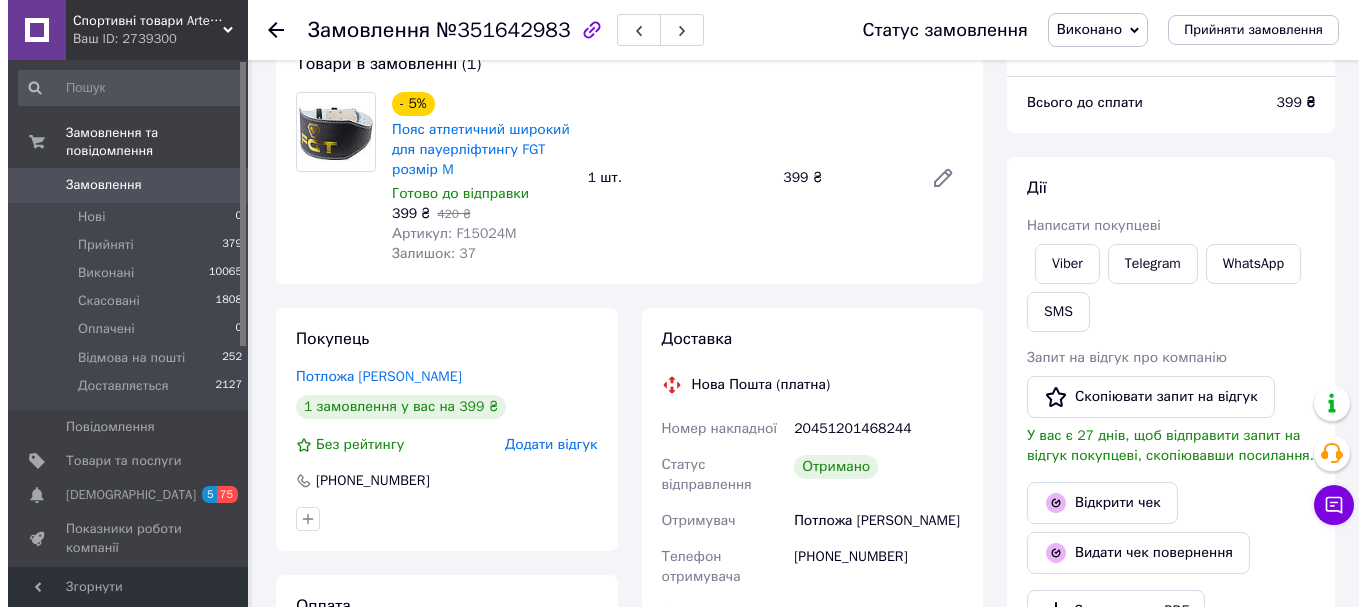 scroll, scrollTop: 300, scrollLeft: 0, axis: vertical 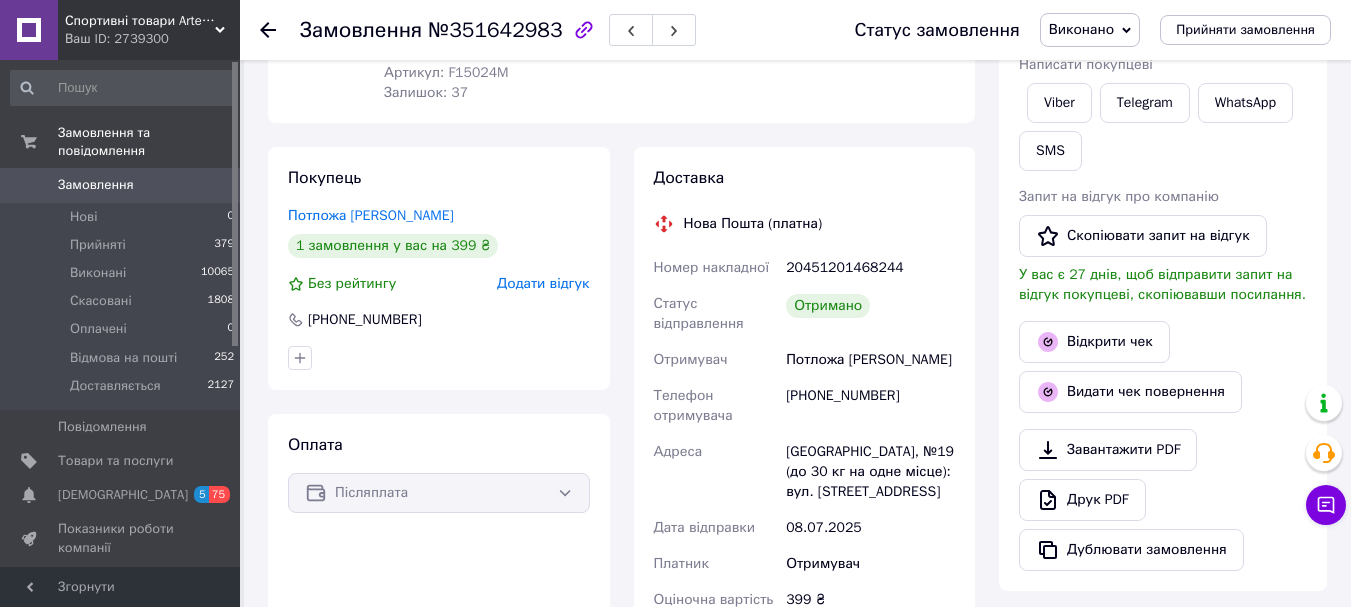 click on "Додати відгук" at bounding box center (543, 283) 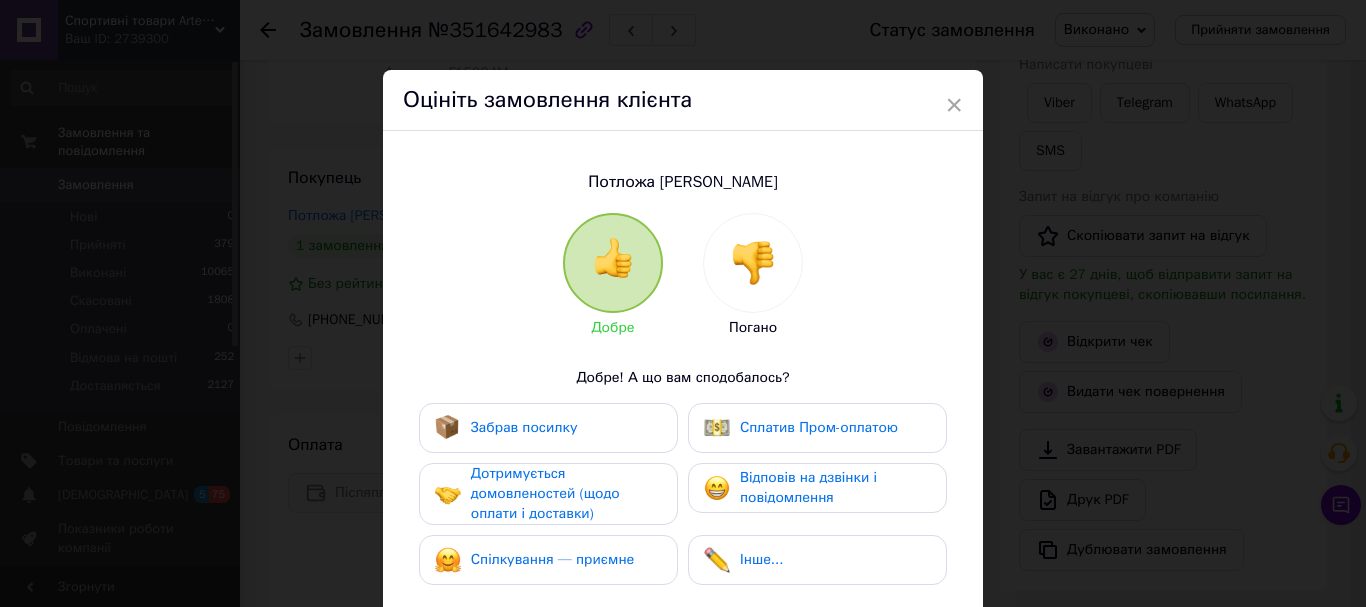 click on "Забрав посилку" at bounding box center (548, 428) 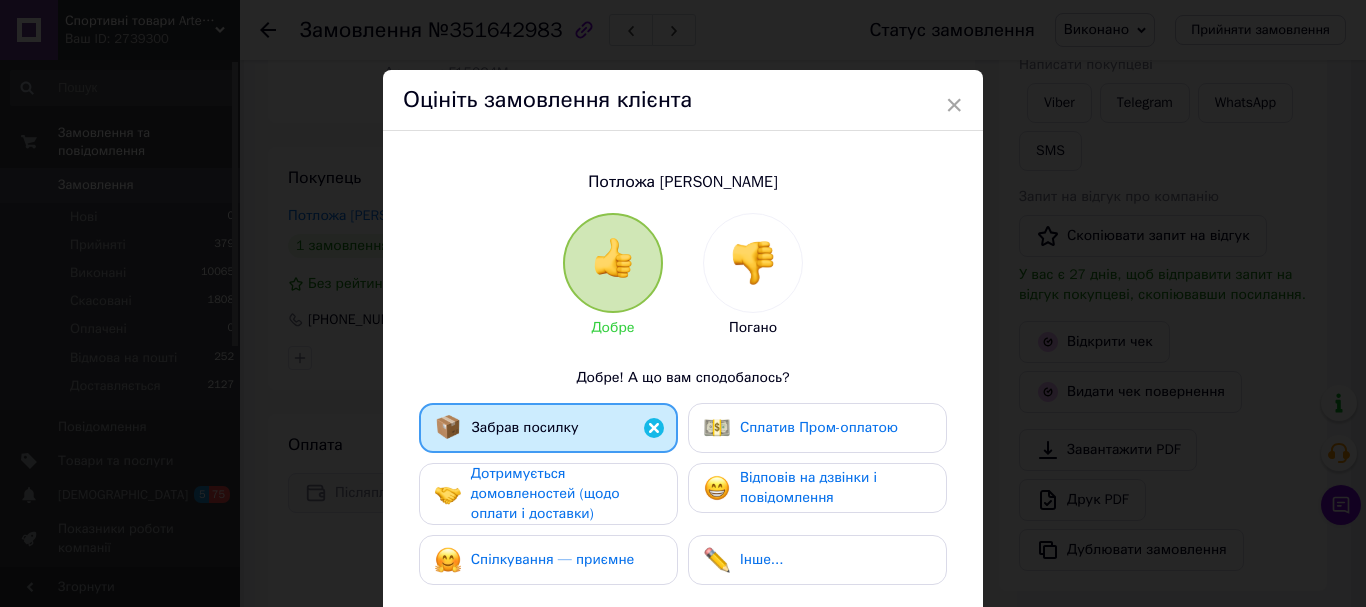 drag, startPoint x: 561, startPoint y: 495, endPoint x: 560, endPoint y: 535, distance: 40.012497 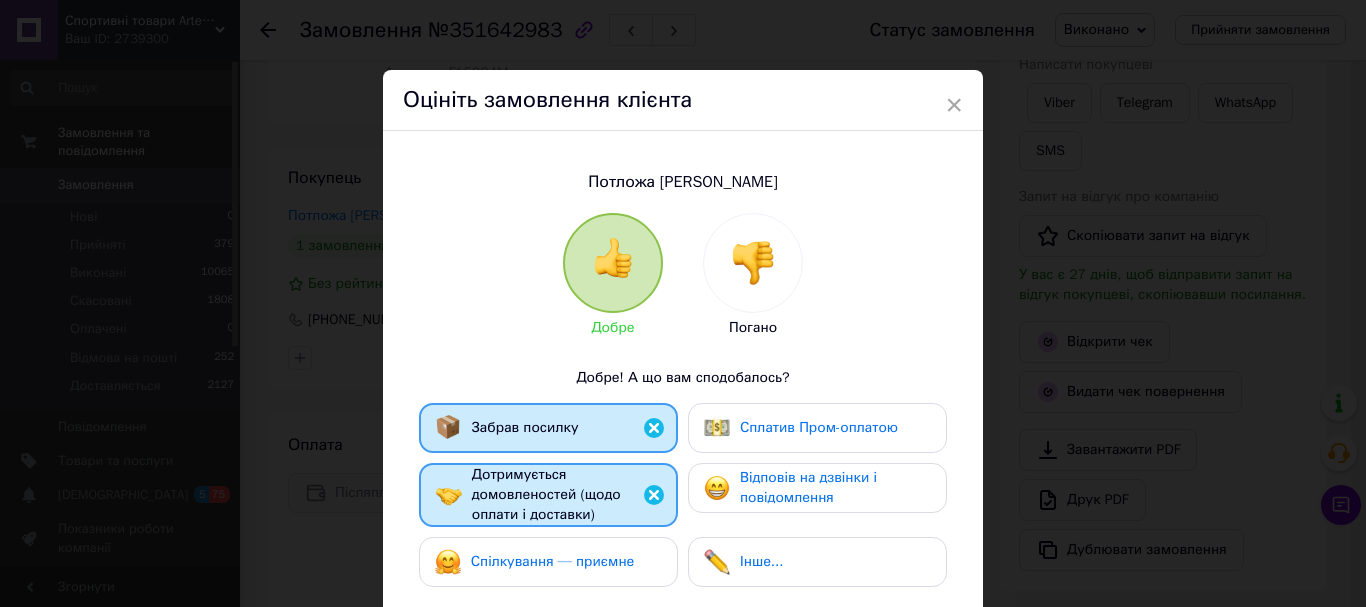 click on "Спілкування — приємне" at bounding box center [535, 562] 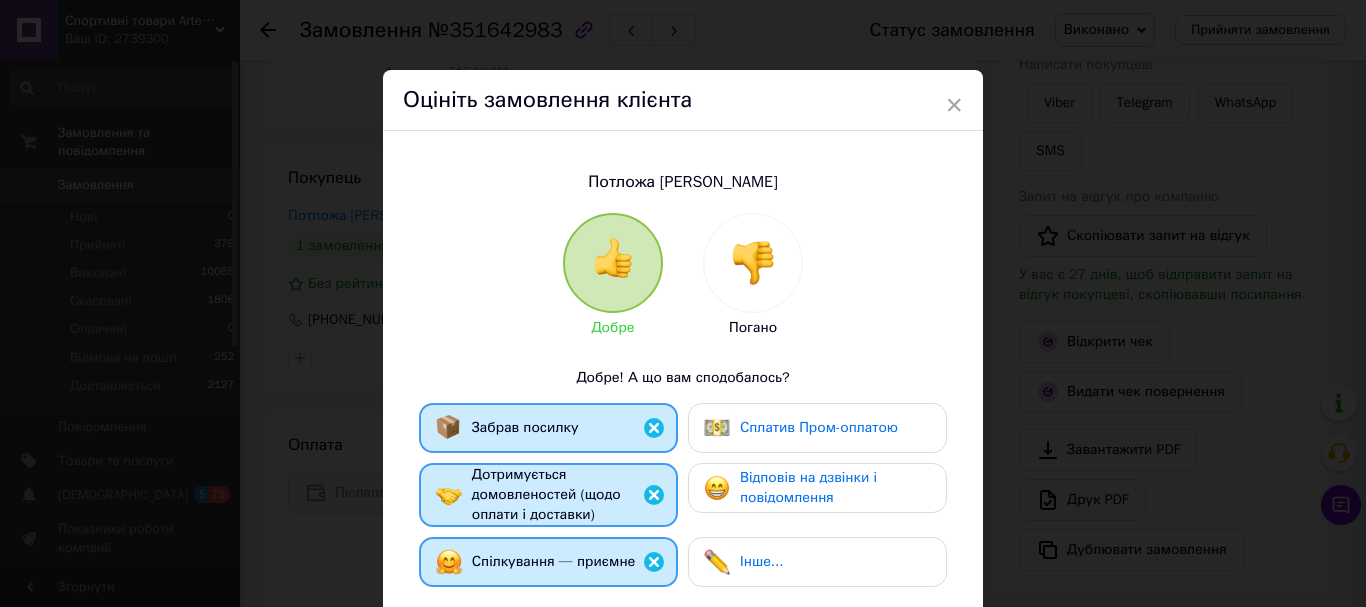 click on "Відповів на дзвінки і повідомлення" at bounding box center [808, 487] 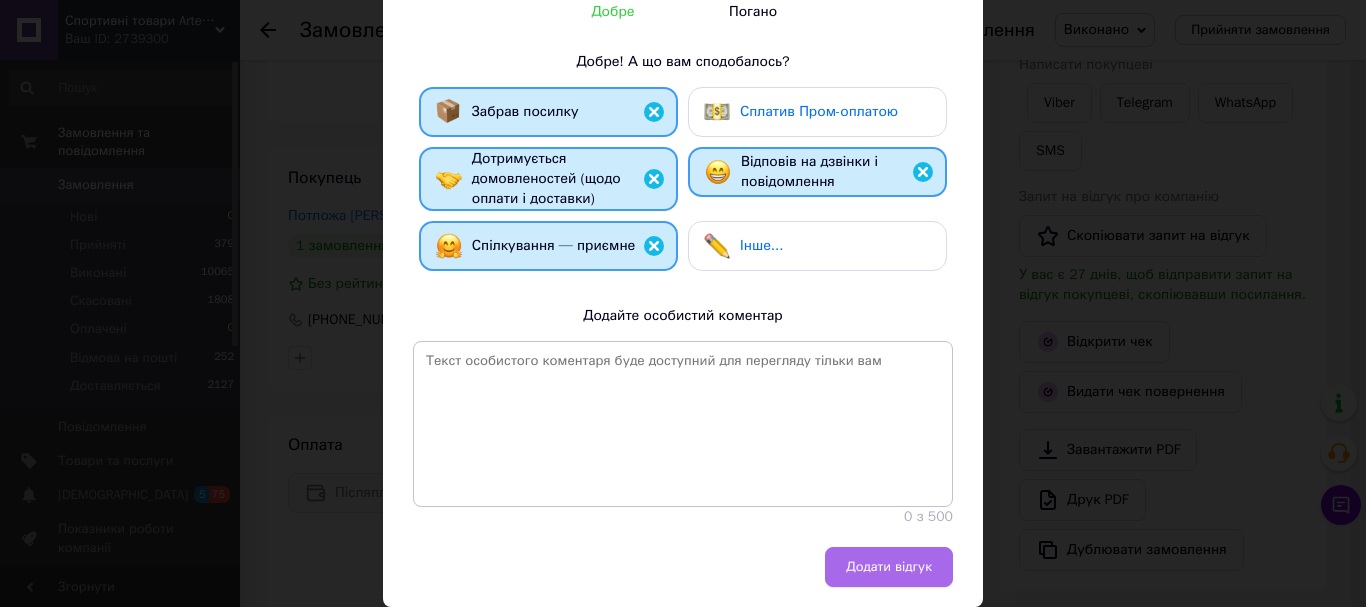 scroll, scrollTop: 378, scrollLeft: 0, axis: vertical 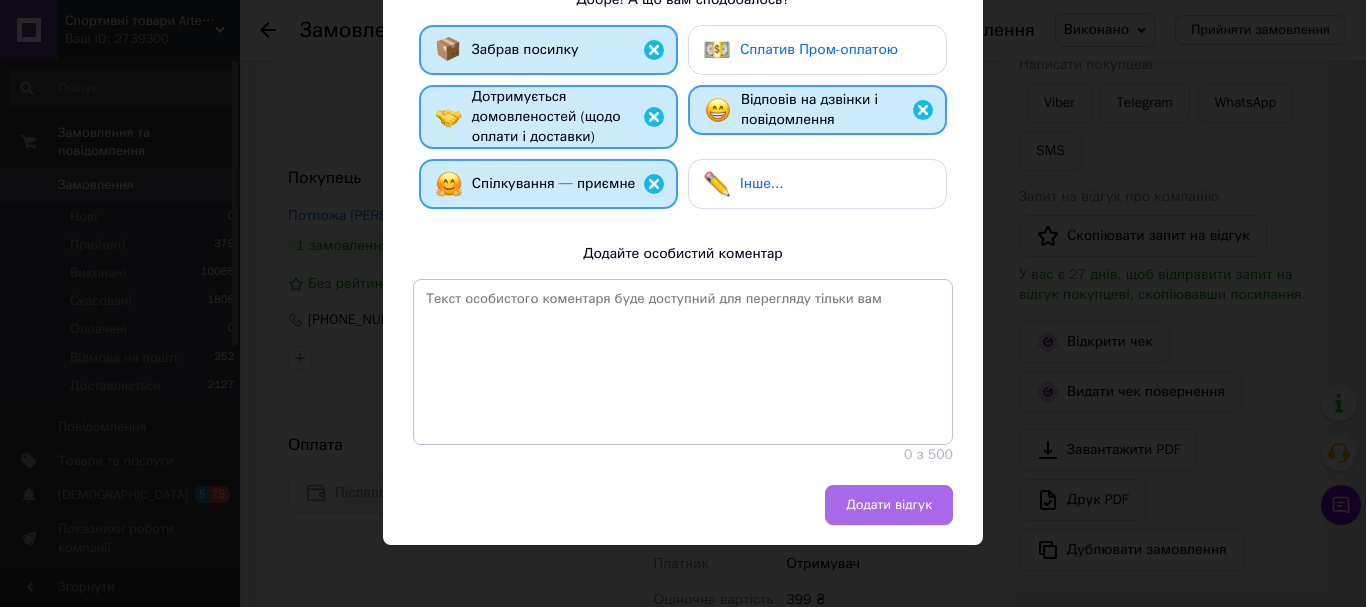 click on "Додати відгук" at bounding box center [889, 505] 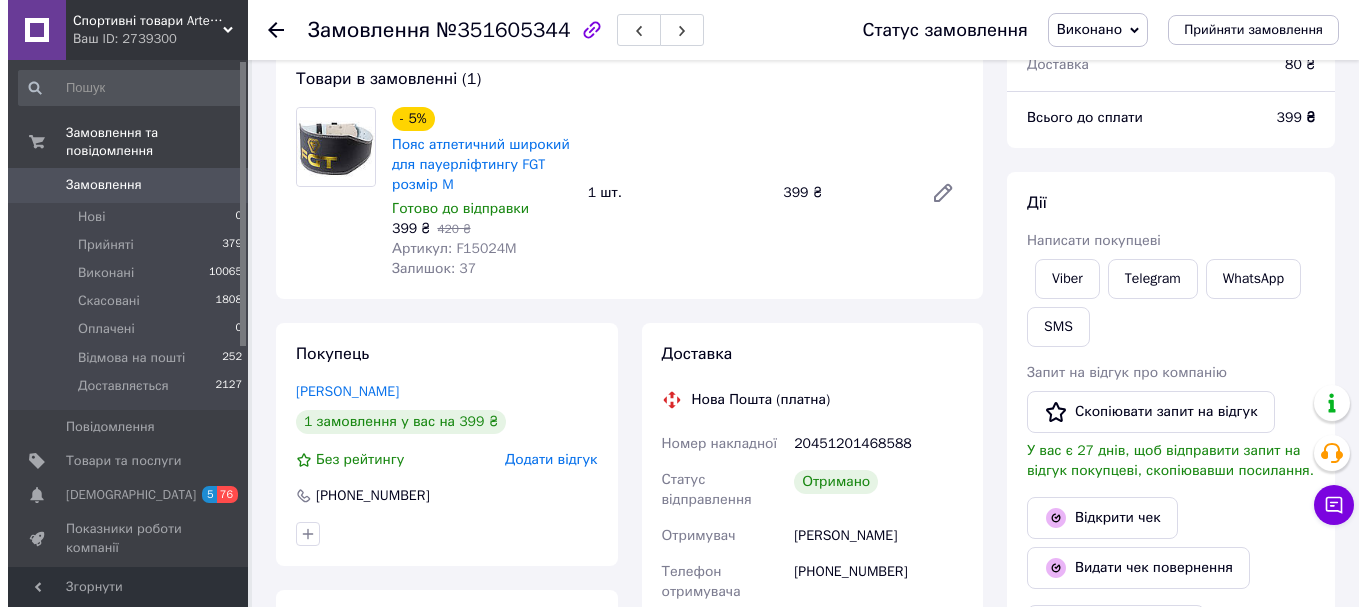 scroll, scrollTop: 300, scrollLeft: 0, axis: vertical 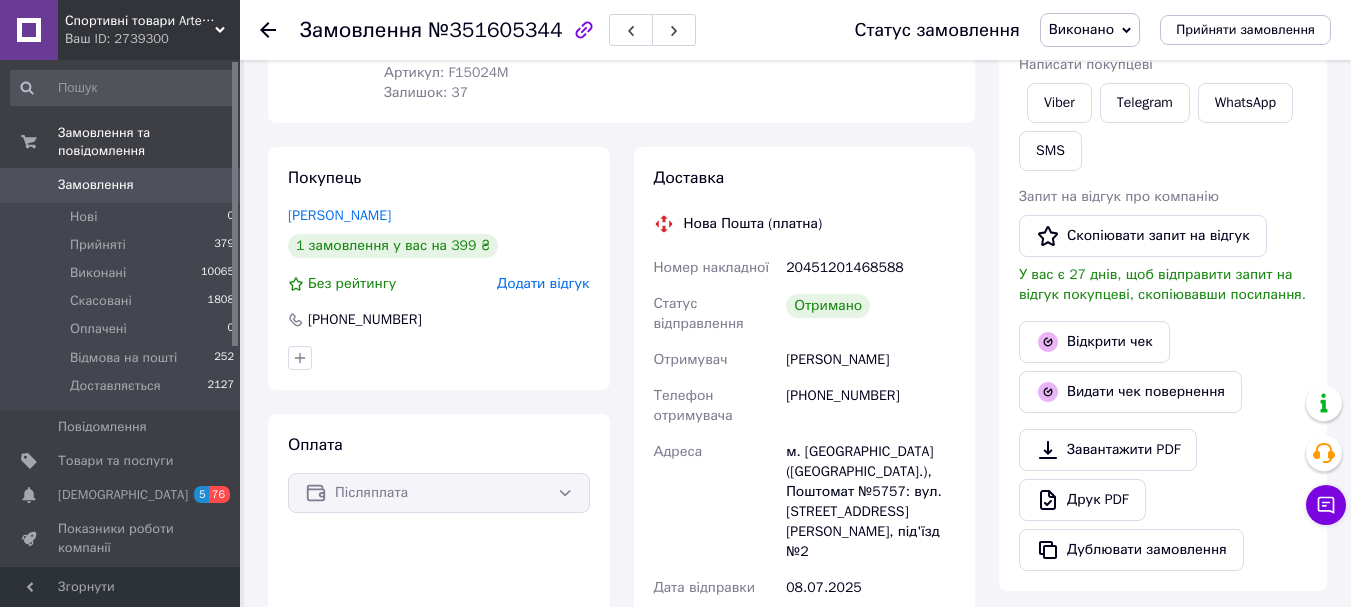 click on "Додати відгук" at bounding box center [543, 283] 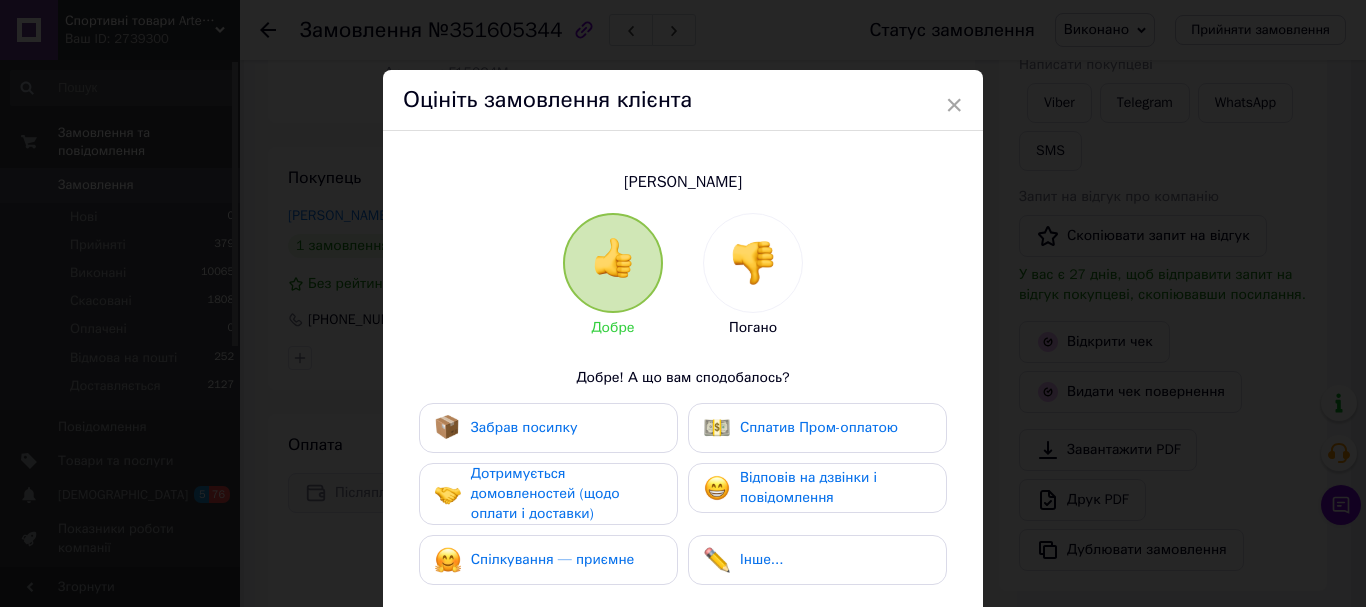 drag, startPoint x: 526, startPoint y: 434, endPoint x: 538, endPoint y: 472, distance: 39.849716 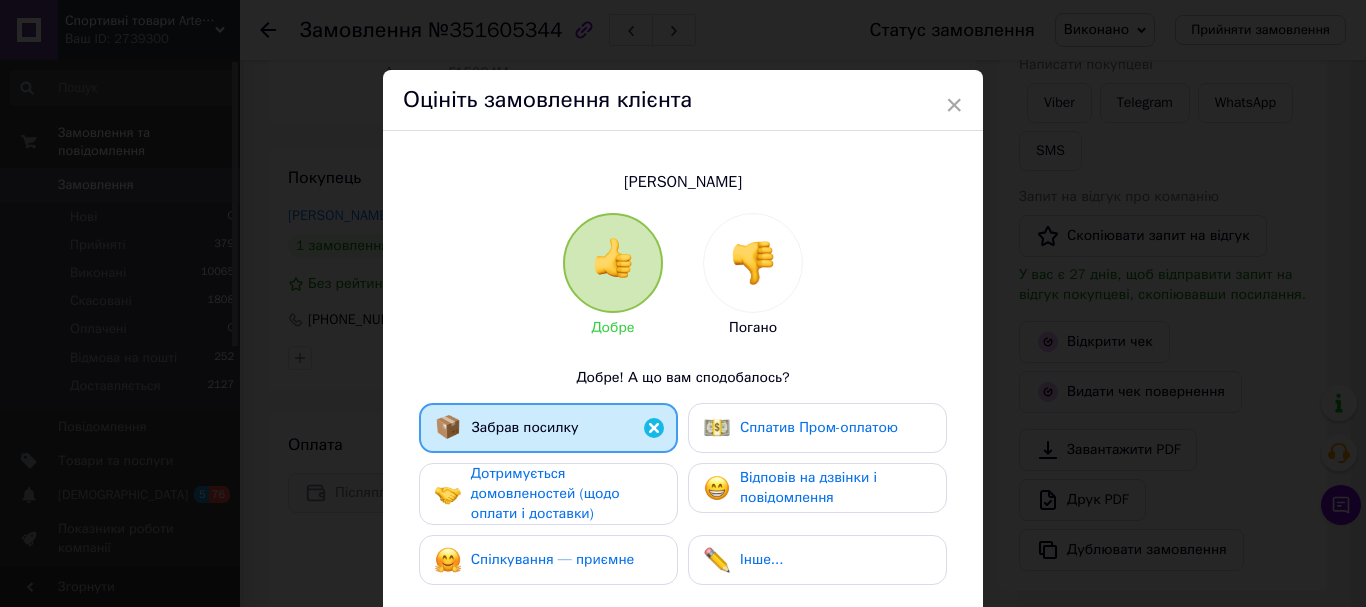 drag, startPoint x: 548, startPoint y: 492, endPoint x: 554, endPoint y: 543, distance: 51.351727 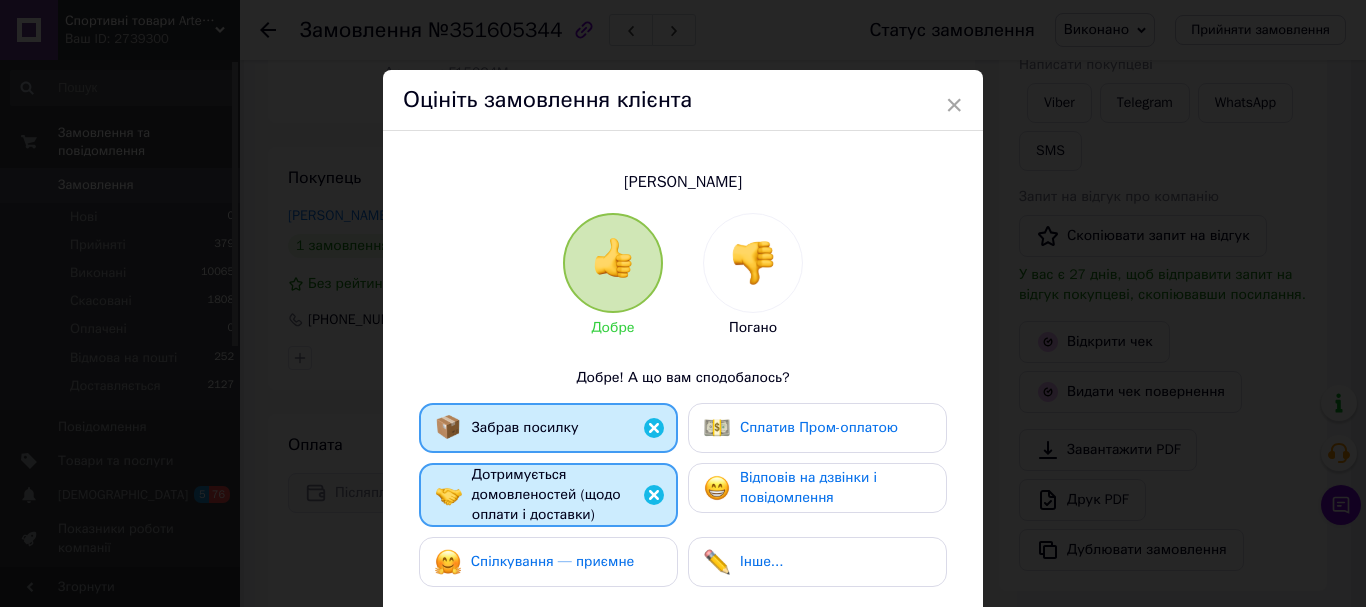click on "Спілкування — приємне" at bounding box center (548, 562) 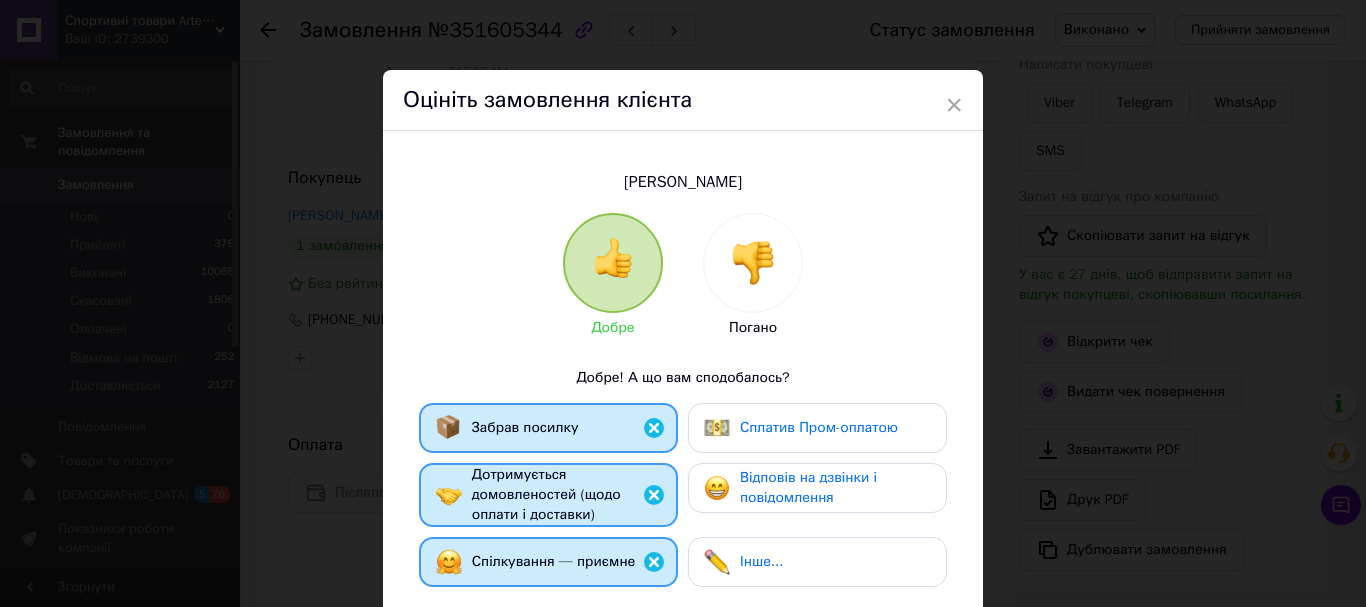 click on "Відповів на дзвінки і повідомлення" at bounding box center (808, 487) 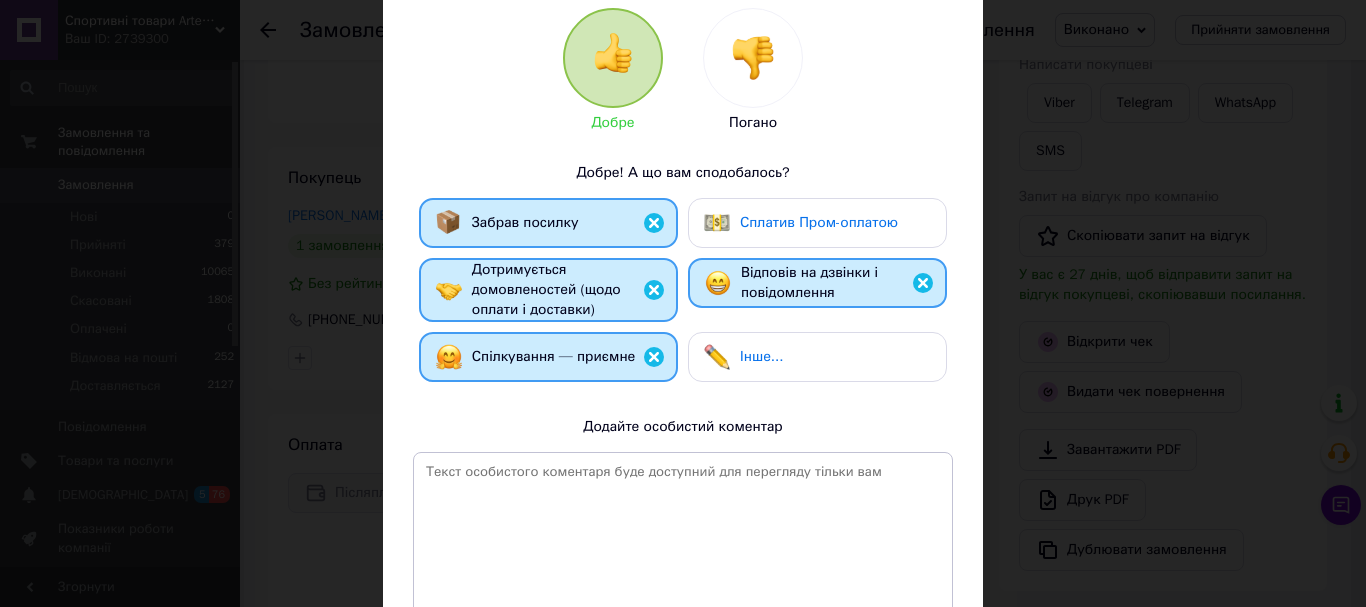 scroll, scrollTop: 378, scrollLeft: 0, axis: vertical 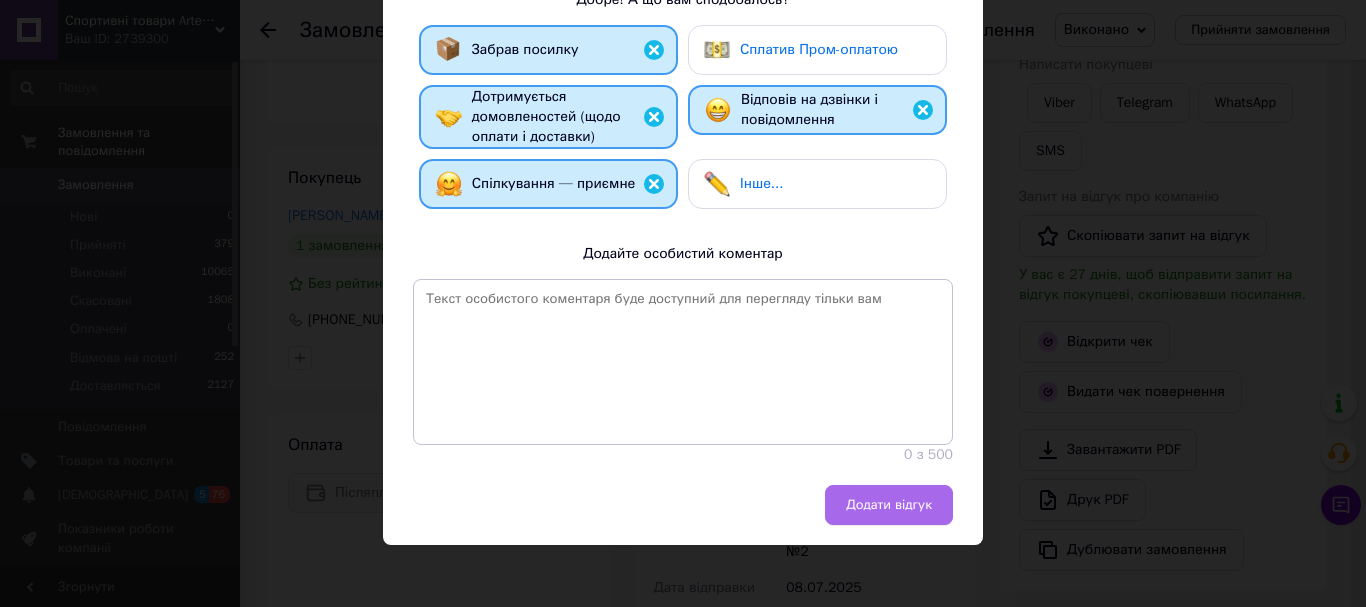 click on "Додати відгук" at bounding box center (889, 505) 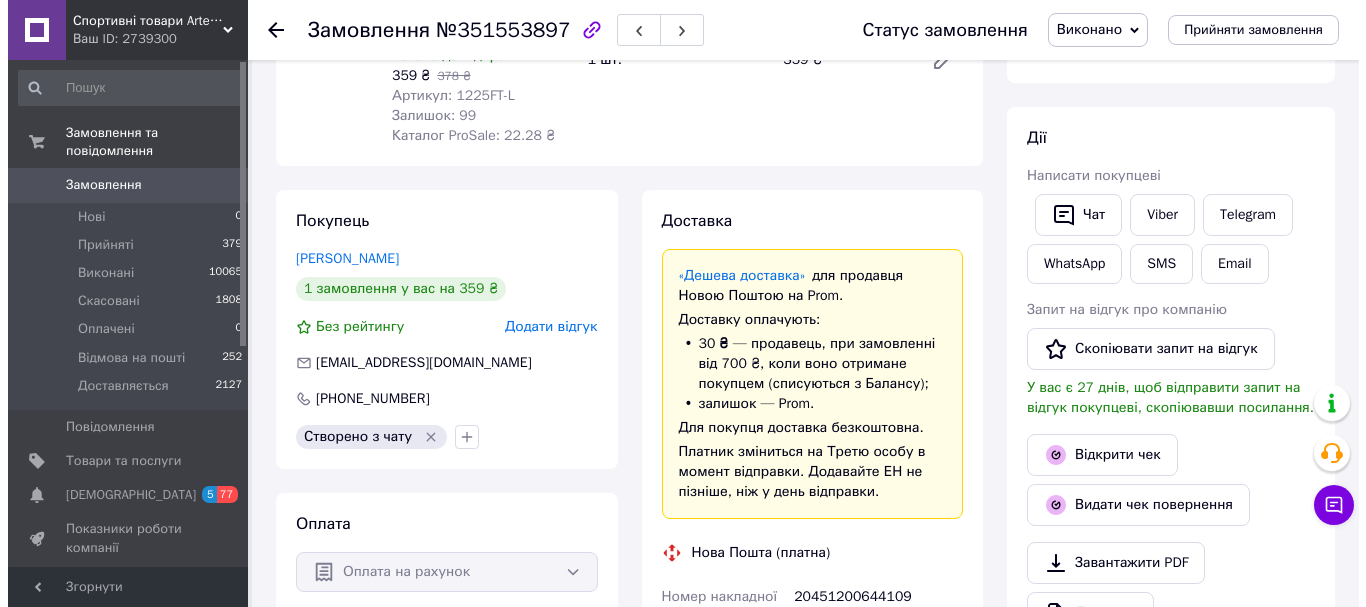 scroll, scrollTop: 400, scrollLeft: 0, axis: vertical 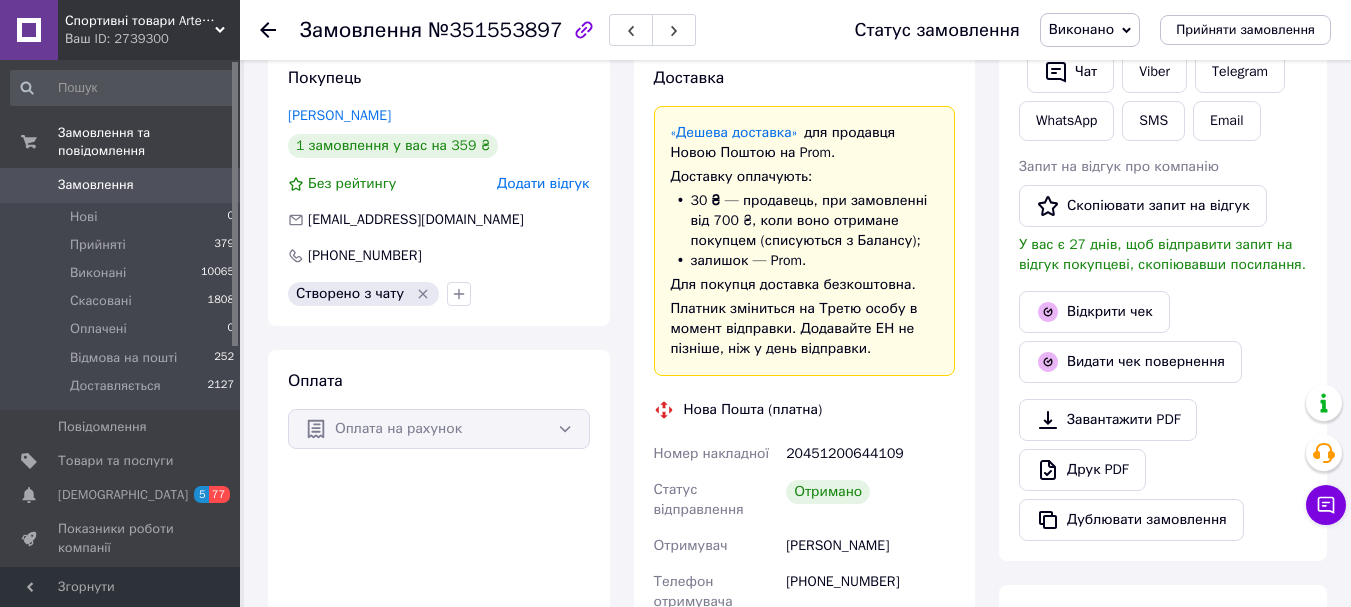 click on "Покупець Хоменко Ирина 1 замовлення у вас на 359 ₴ Без рейтингу   Додати відгук him1212@ukr.net +380663633925 Створено з чату" at bounding box center [439, 186] 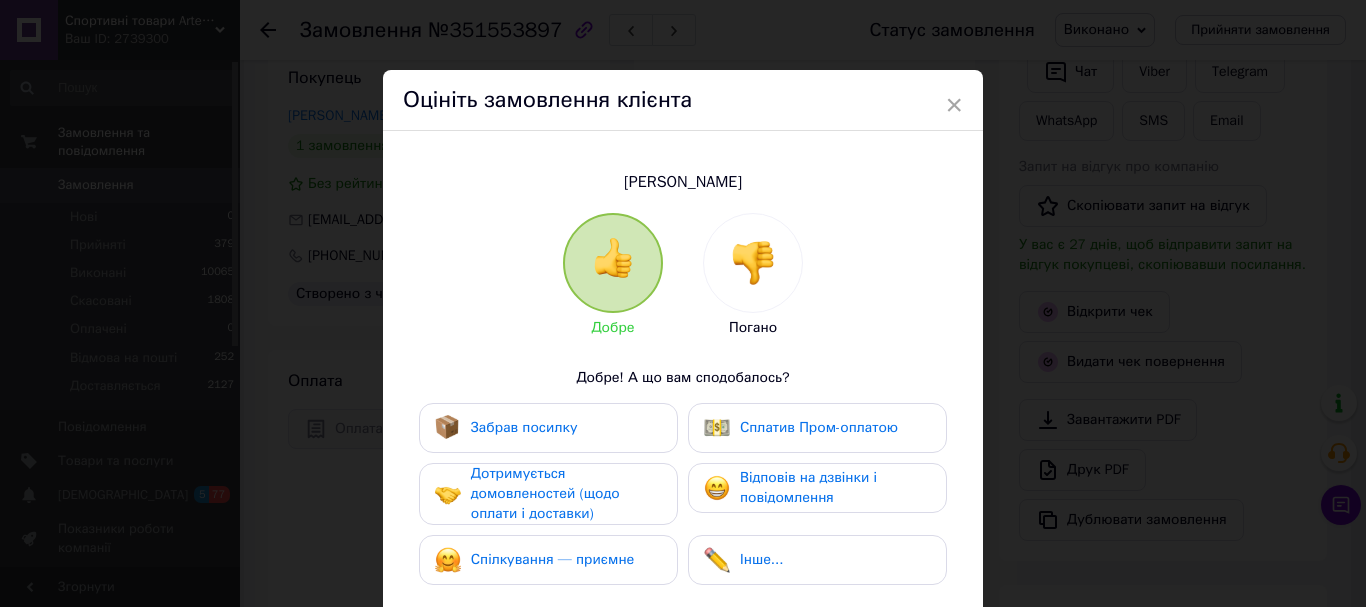 click on "Забрав посилку" at bounding box center (548, 428) 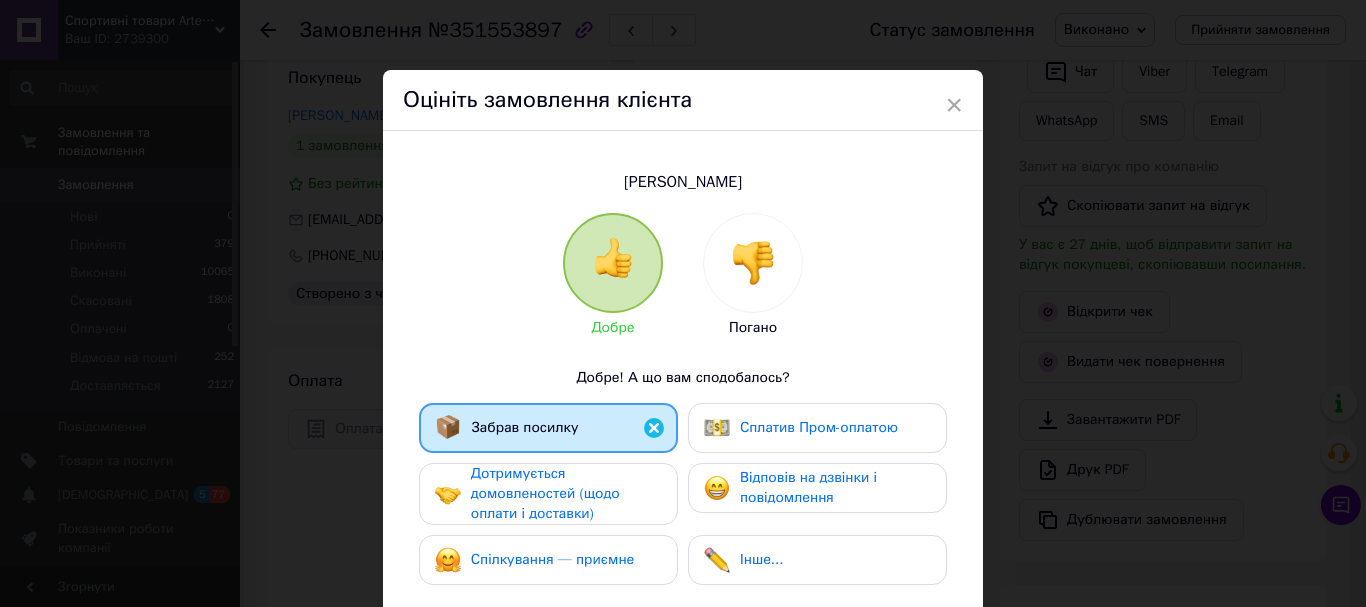 click on "Дотримується домовленостей (щодо оплати і доставки)" at bounding box center [545, 493] 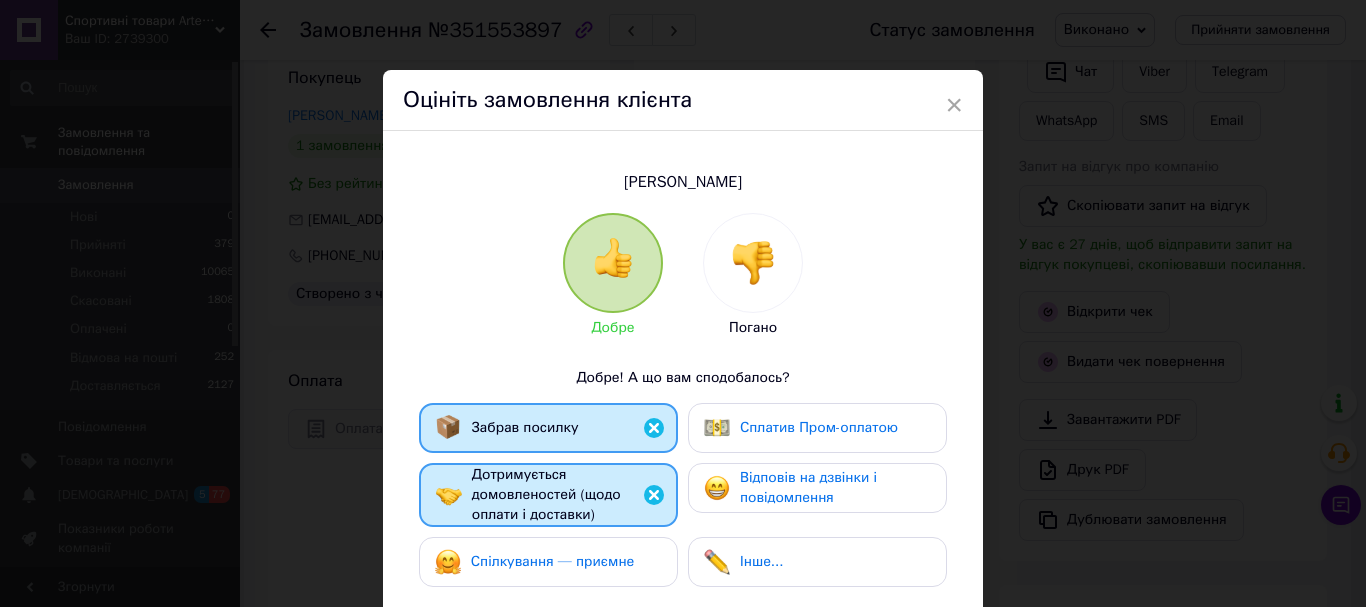 click on "Забрав посилку Сплатив Пром-оплатою Дотримується домовленостей (щодо оплати і доставки) Відповів на дзвінки і повідомлення Спілкування — приємне Інше..." at bounding box center [683, 500] 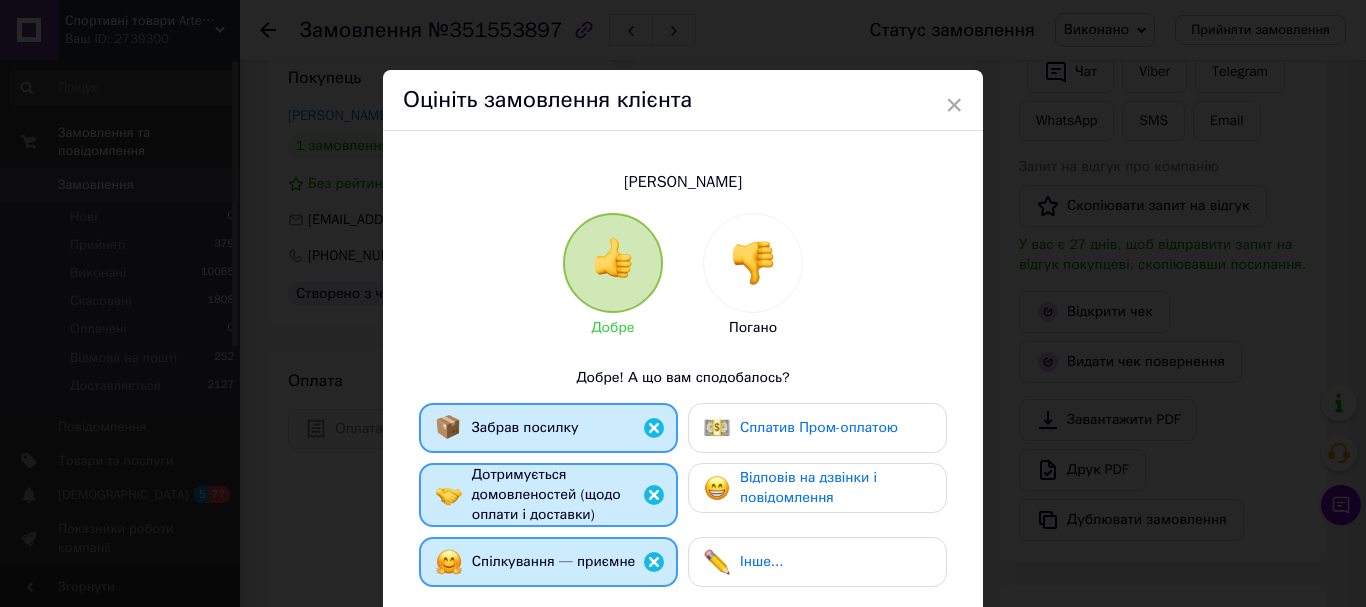 click on "Відповів на дзвінки і повідомлення" at bounding box center (808, 487) 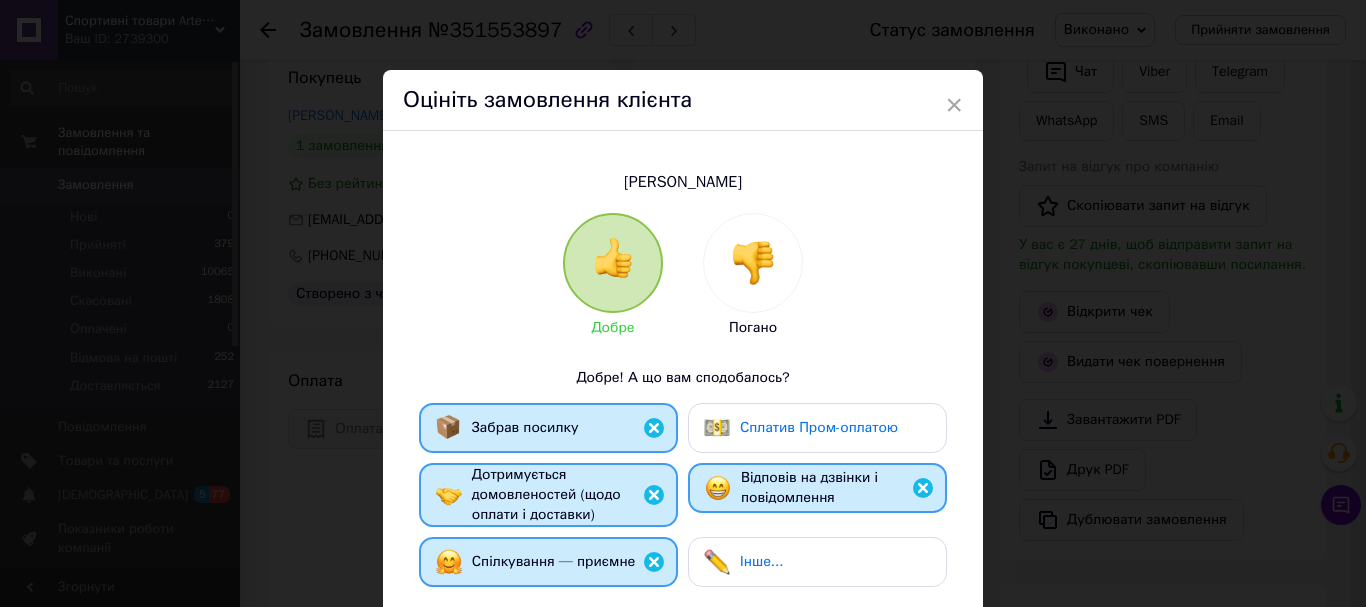 scroll, scrollTop: 378, scrollLeft: 0, axis: vertical 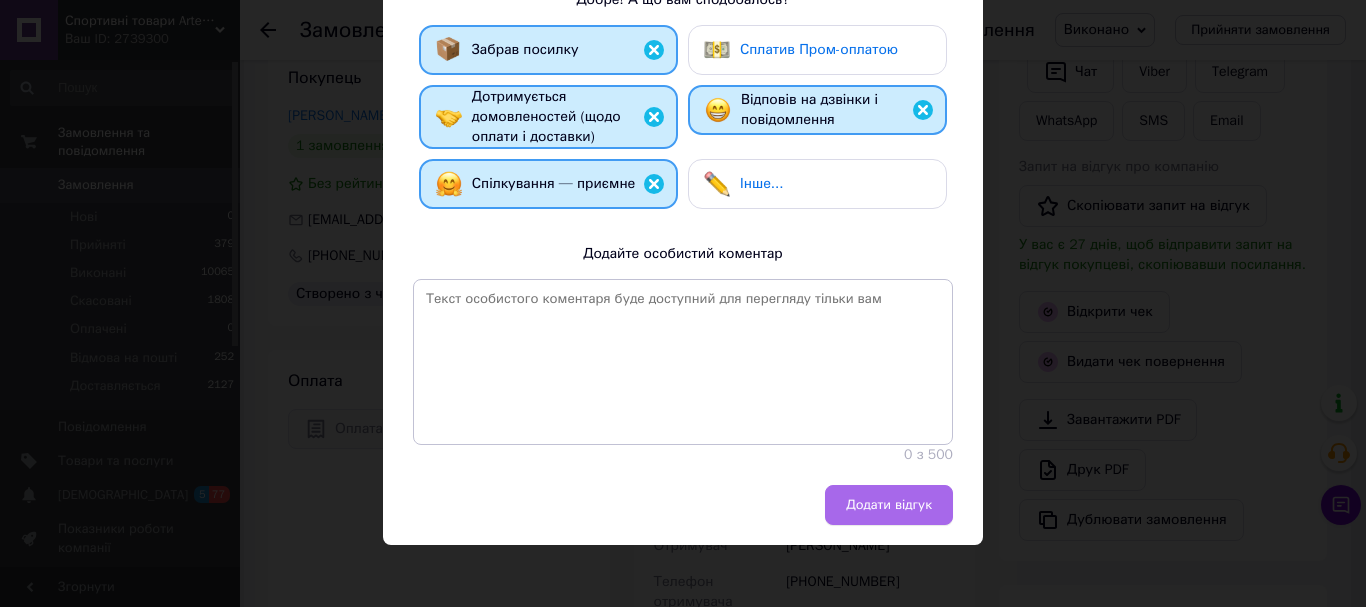 click on "Додати відгук" at bounding box center (889, 505) 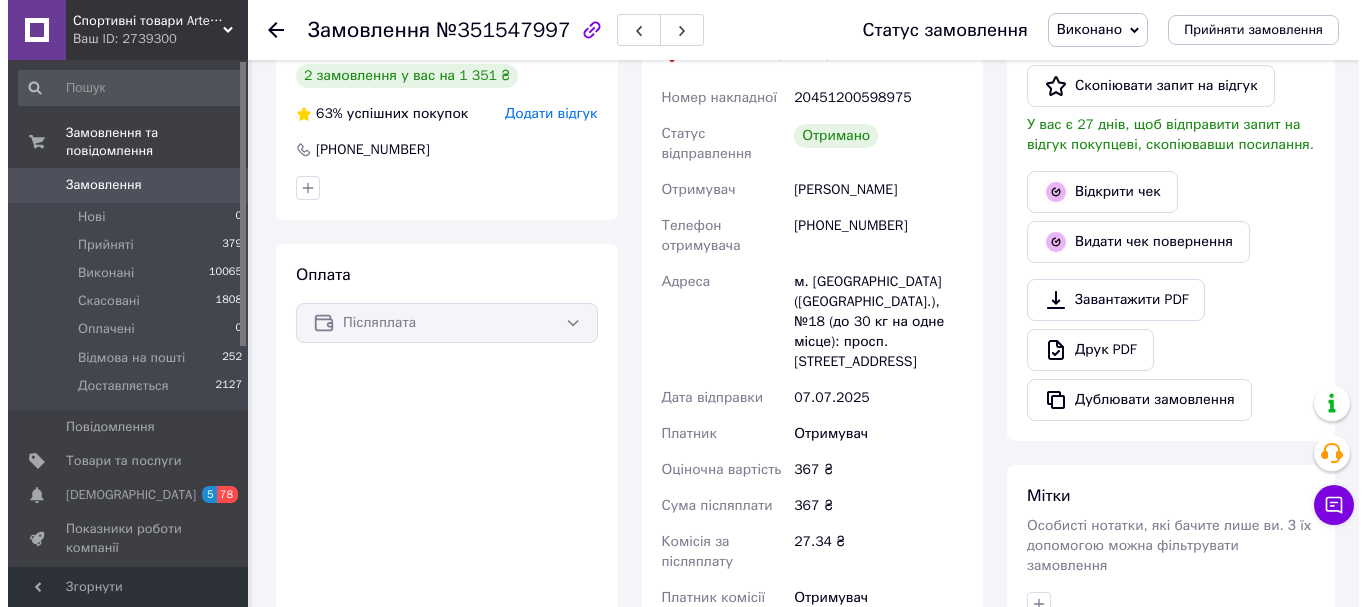 scroll, scrollTop: 400, scrollLeft: 0, axis: vertical 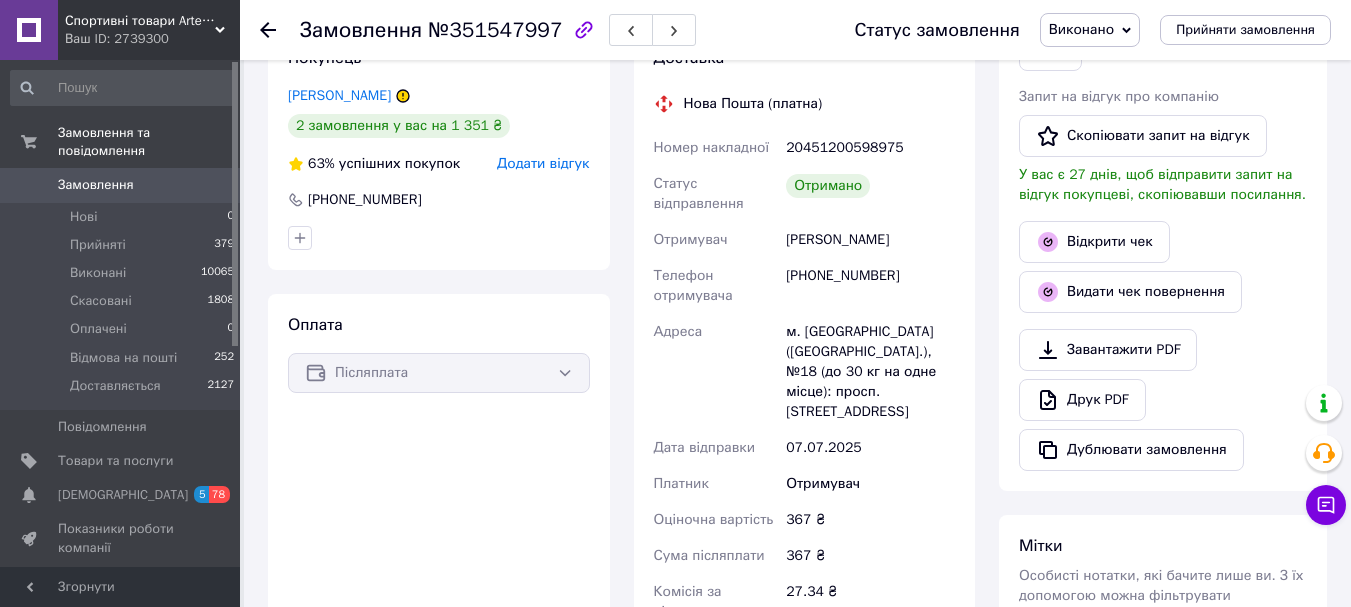 click on "Додати відгук" at bounding box center (543, 163) 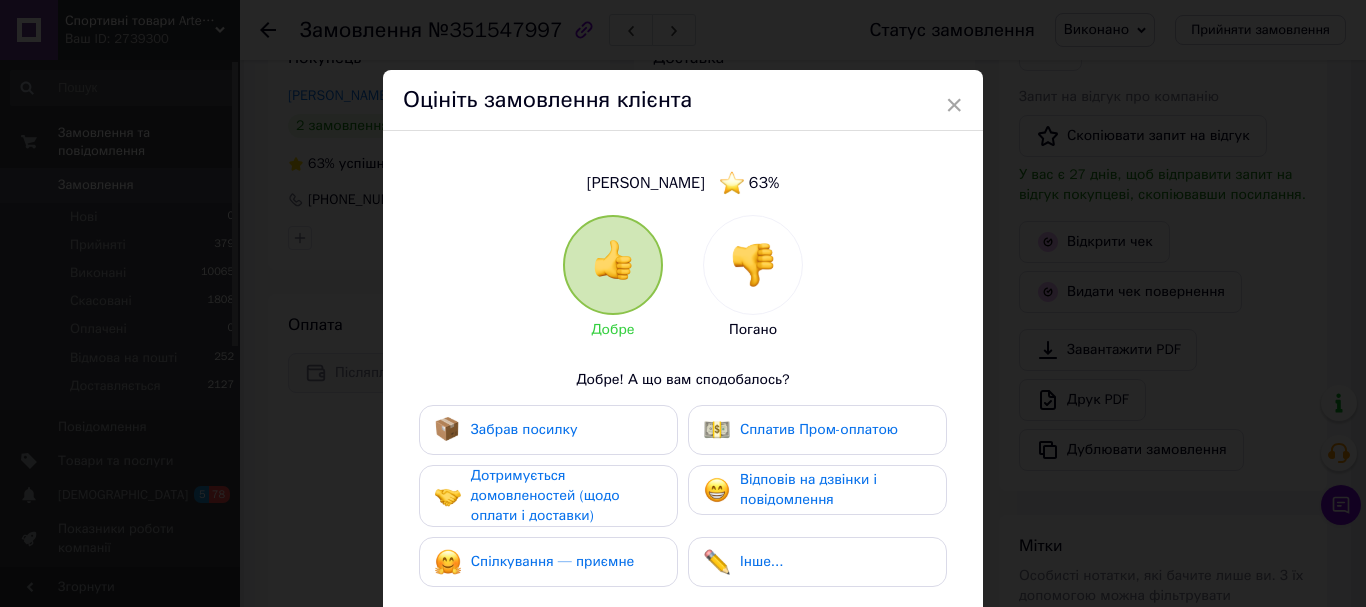 click on "Забрав посилку" at bounding box center (548, 430) 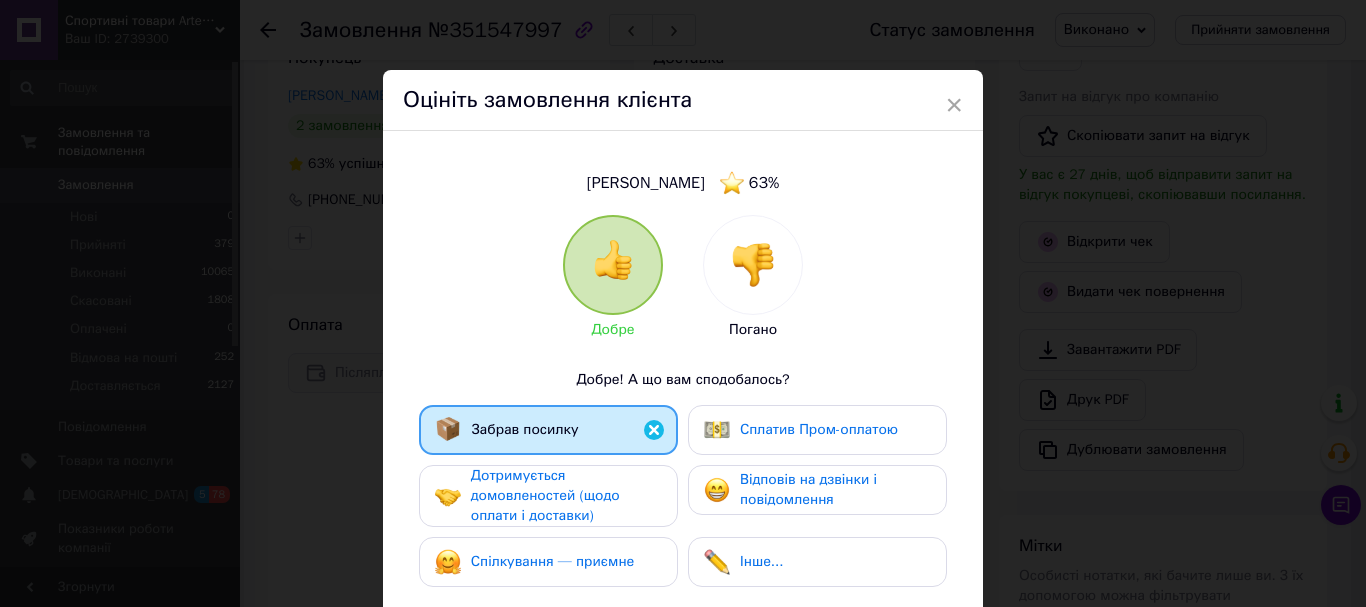 drag, startPoint x: 576, startPoint y: 485, endPoint x: 577, endPoint y: 536, distance: 51.009804 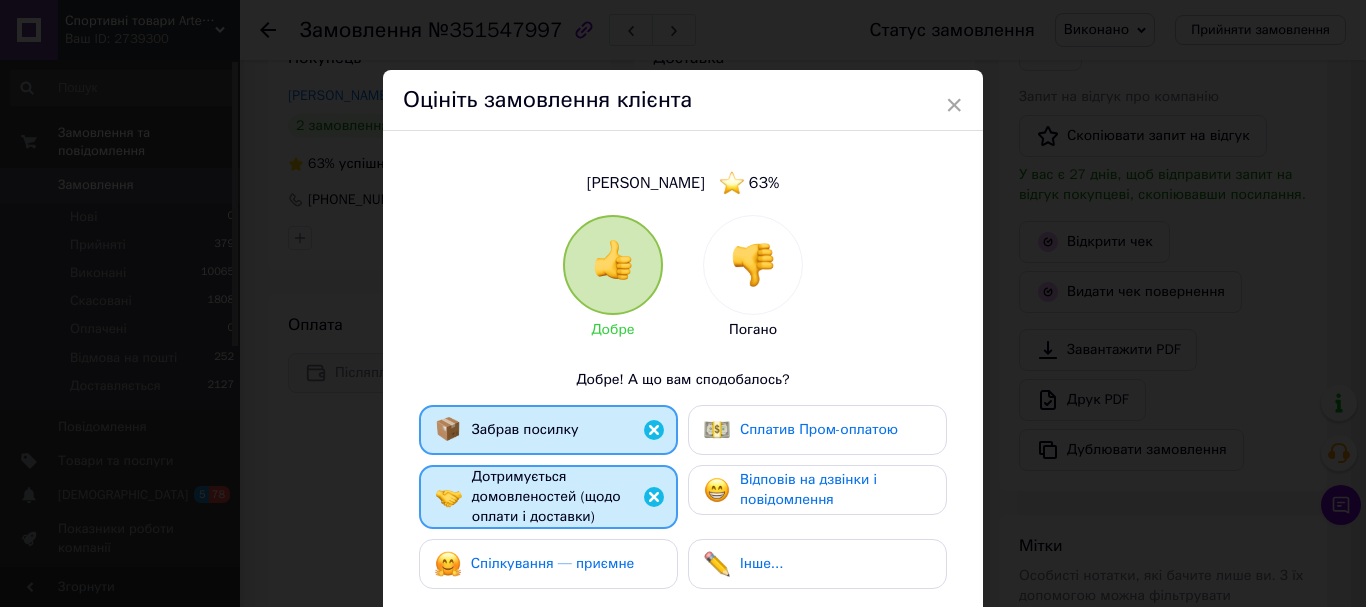 click on "Забрав посилку Сплатив Пром-оплатою Дотримується домовленостей (щодо оплати і доставки) Відповів на дзвінки і повідомлення Спілкування — приємне Інше..." at bounding box center (683, 502) 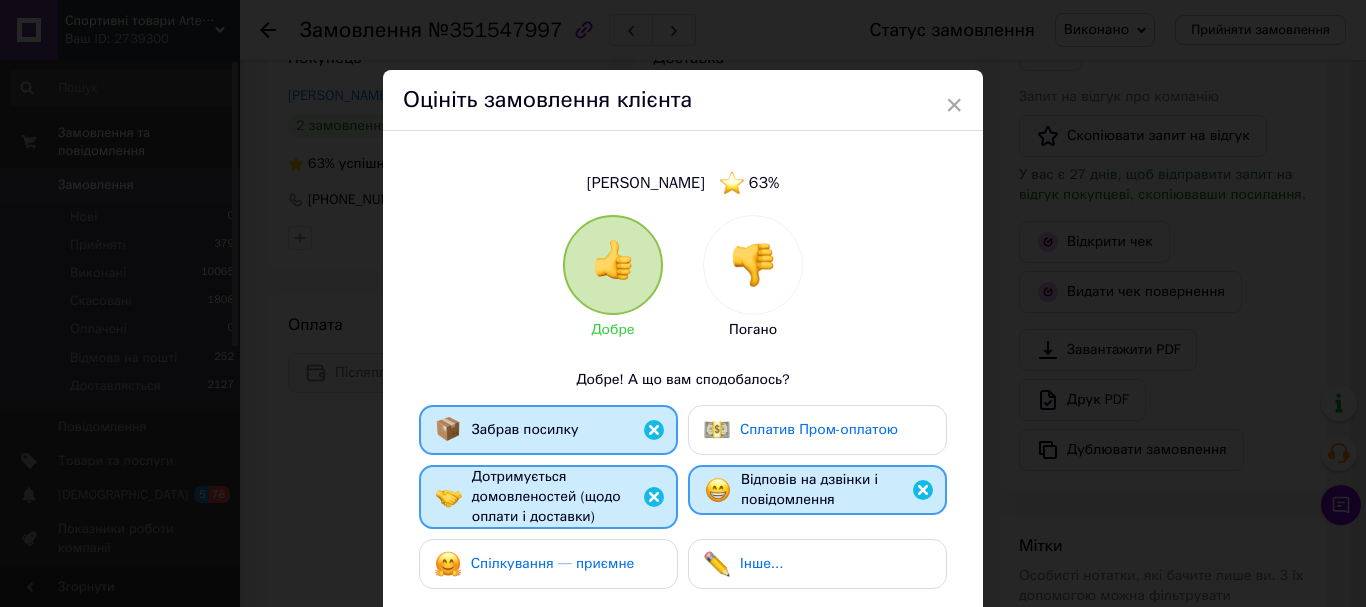click on "Спілкування — приємне" at bounding box center (553, 563) 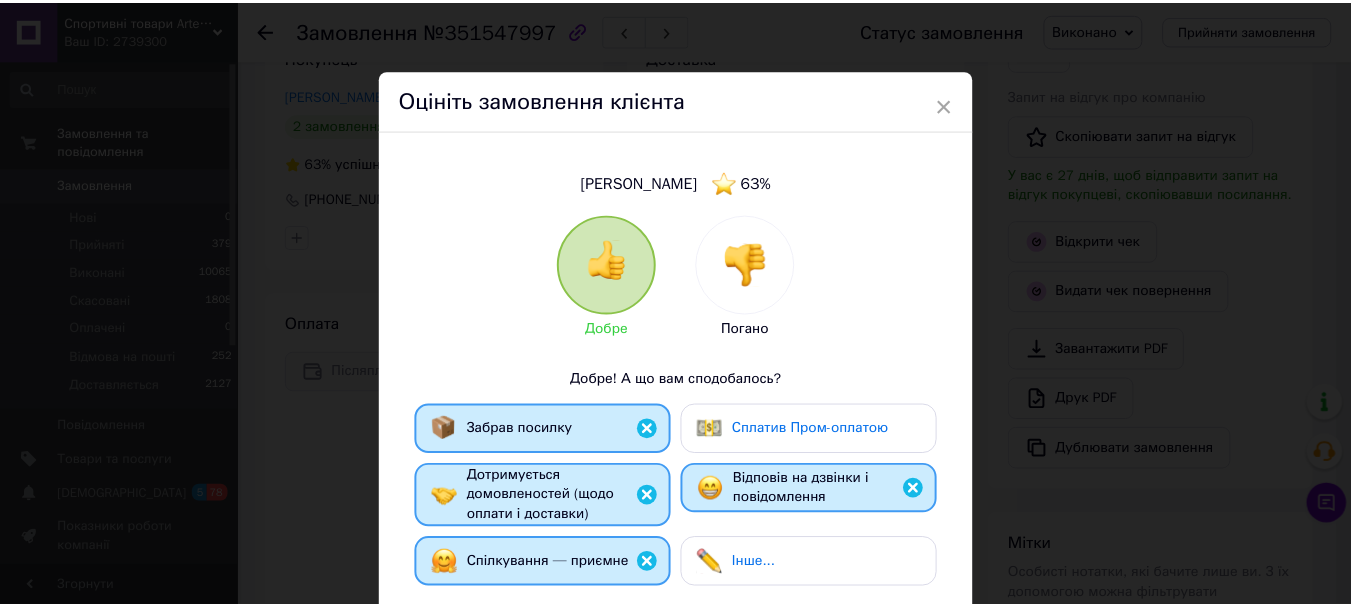 scroll, scrollTop: 379, scrollLeft: 0, axis: vertical 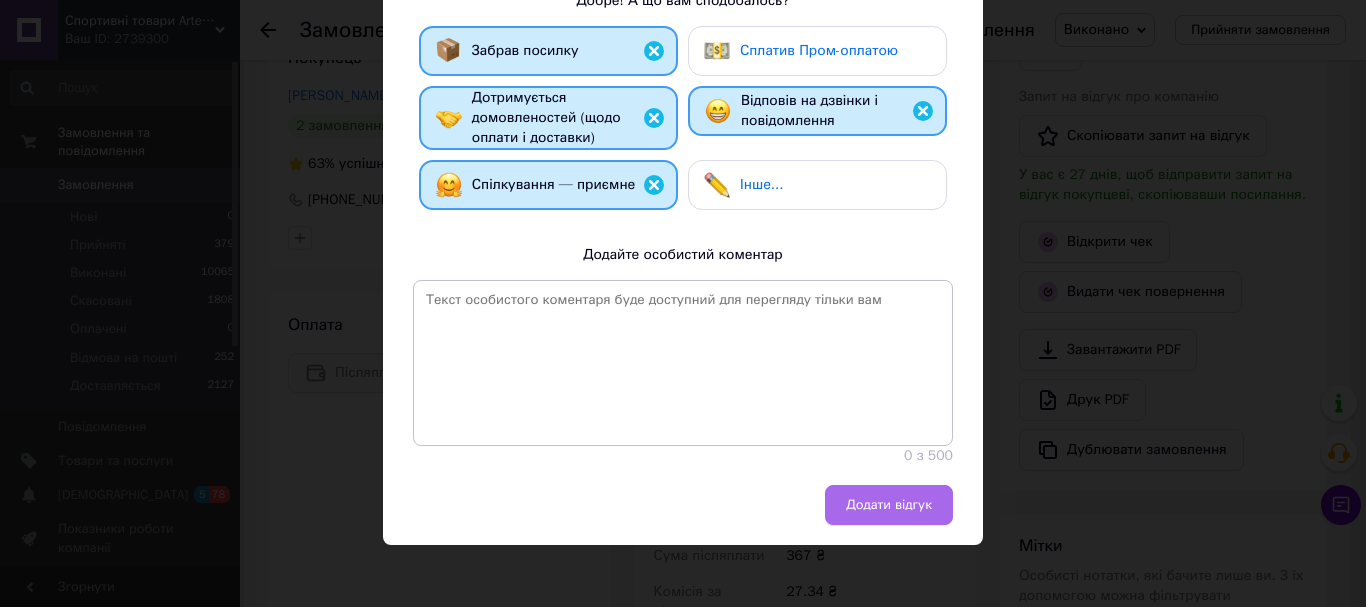click on "Додати відгук" at bounding box center (889, 505) 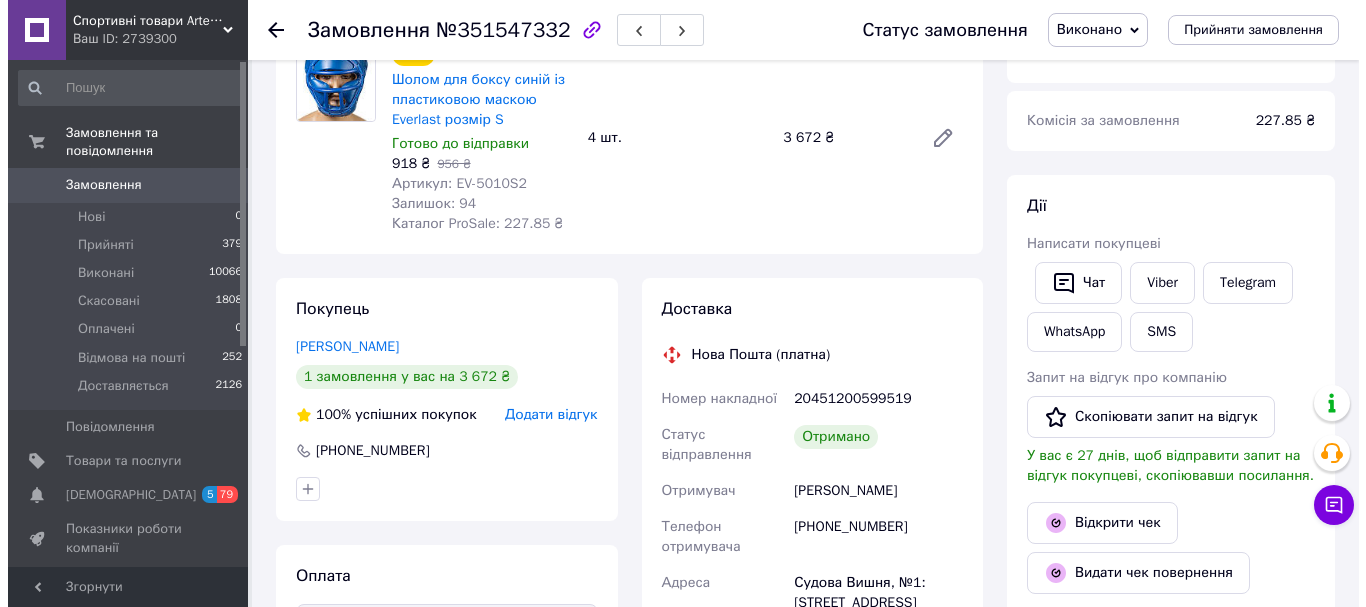 scroll, scrollTop: 400, scrollLeft: 0, axis: vertical 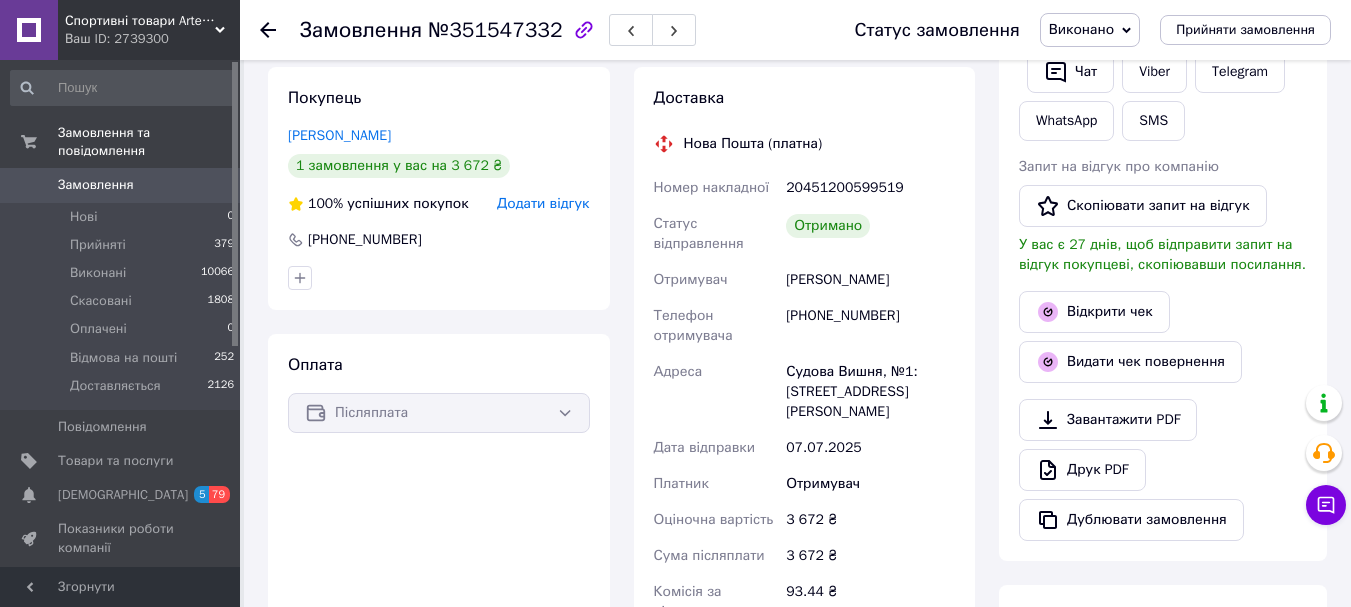 click on "Додати відгук" at bounding box center [543, 203] 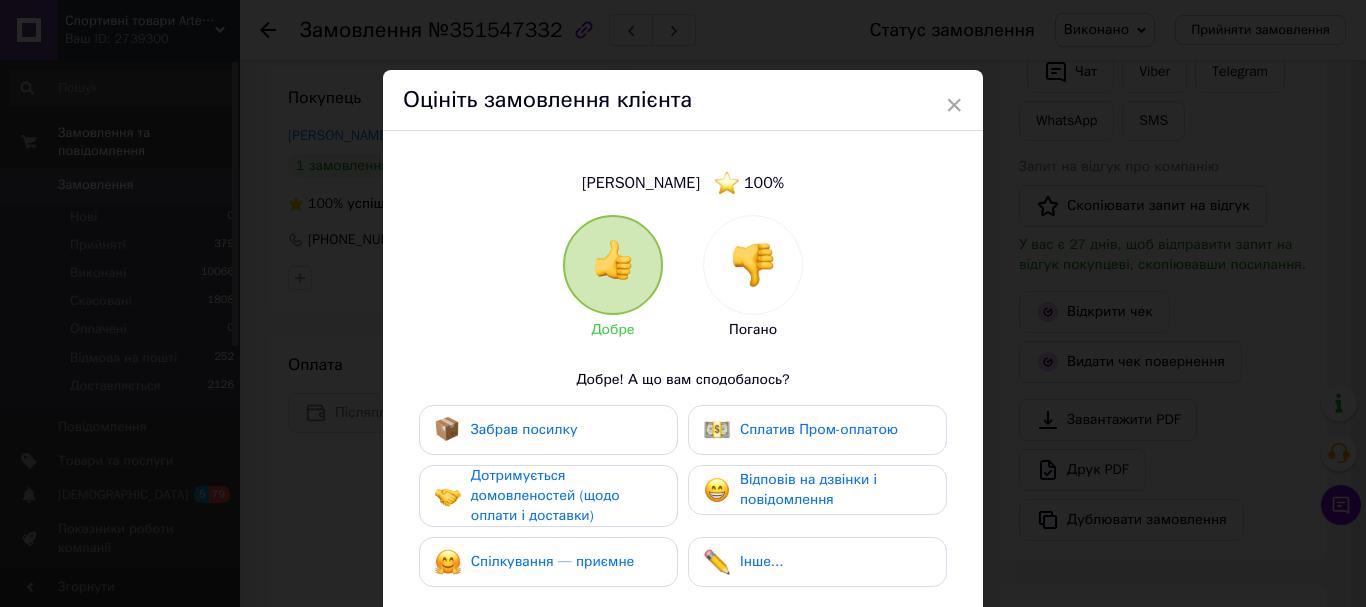 click on "Забрав посилку" at bounding box center [524, 429] 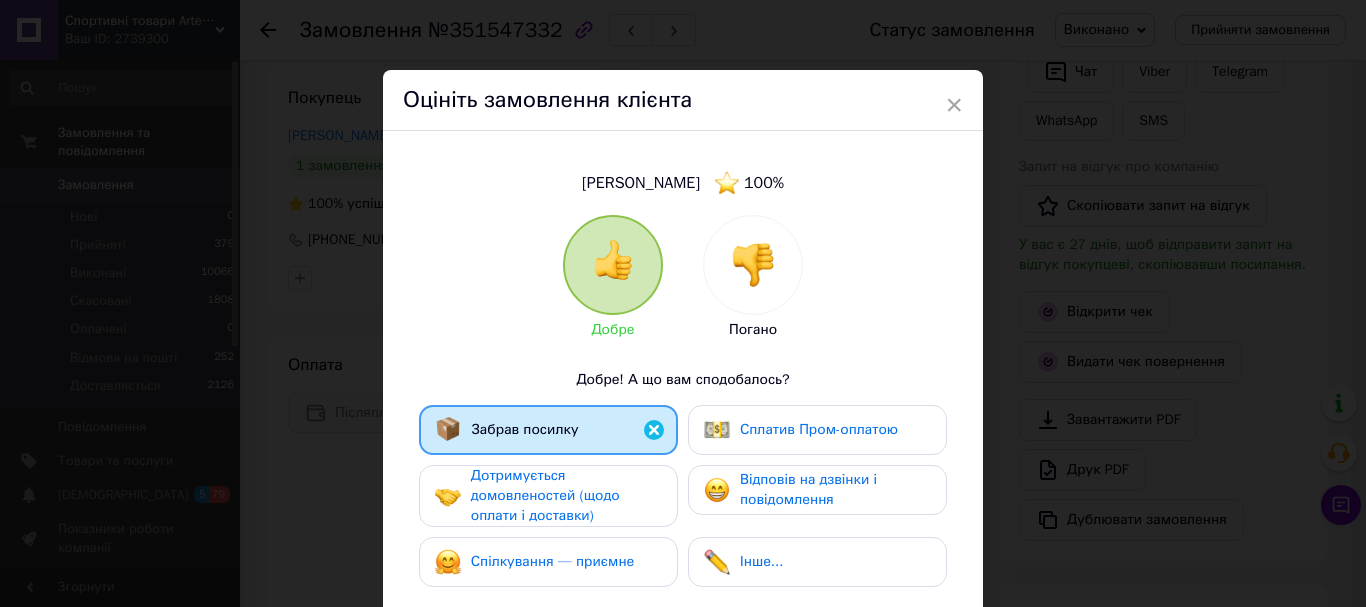 click on "Дотримується домовленостей (щодо оплати і доставки)" at bounding box center [545, 495] 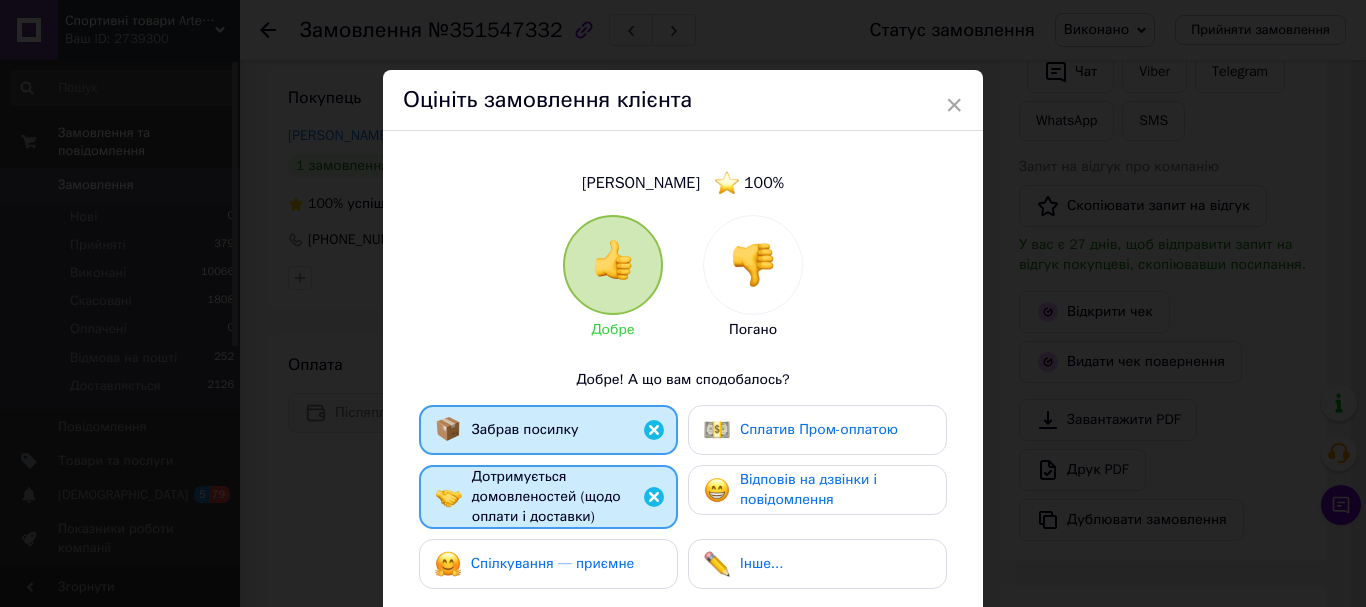 click on "Спілкування — приємне" at bounding box center (535, 564) 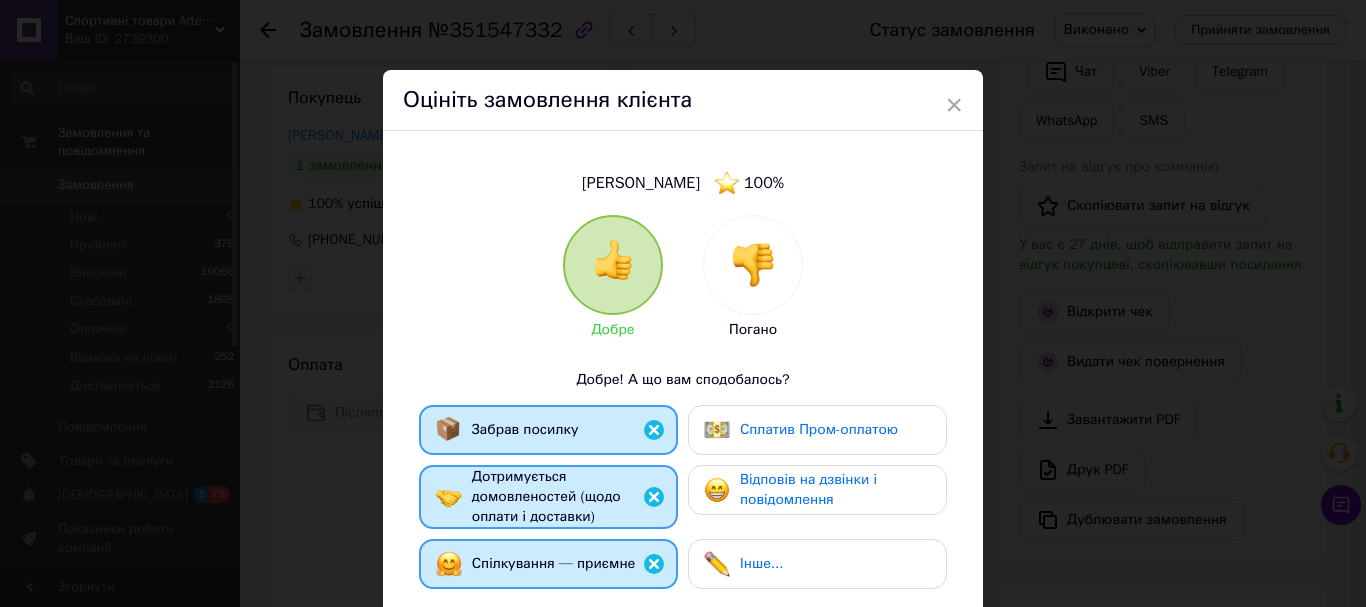 click on "Відповів на дзвінки і повідомлення" at bounding box center (808, 489) 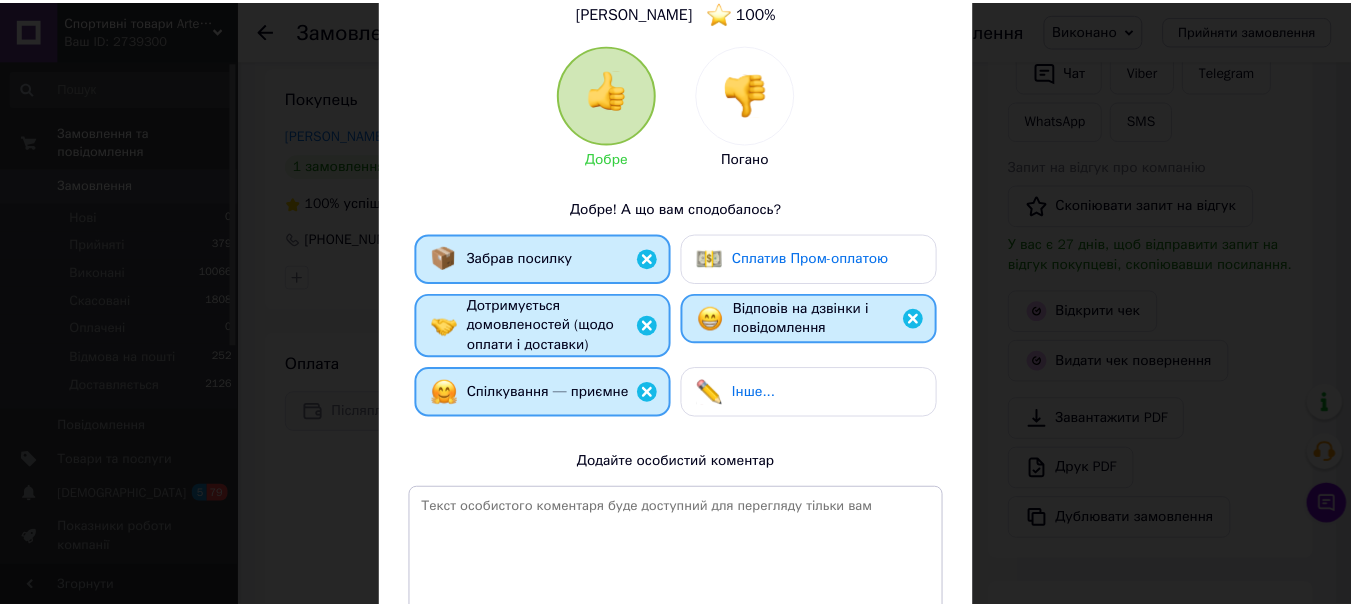 scroll, scrollTop: 379, scrollLeft: 0, axis: vertical 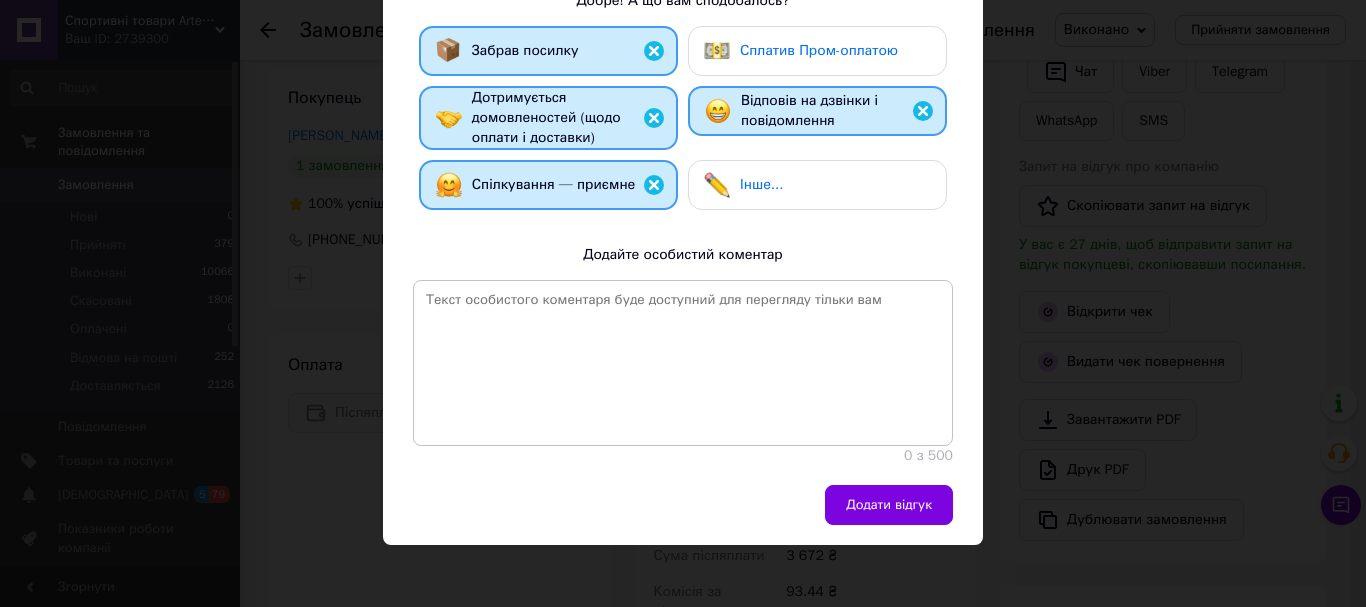 click on "Додати відгук" at bounding box center [683, 515] 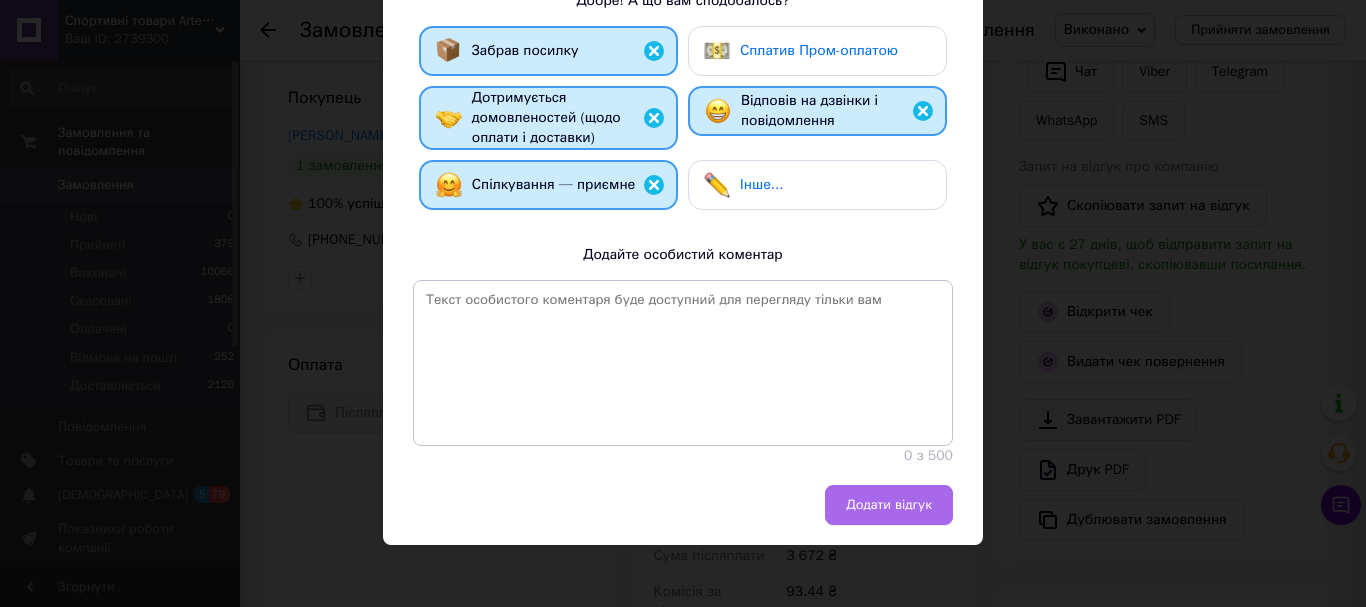 click on "Додати відгук" at bounding box center (889, 505) 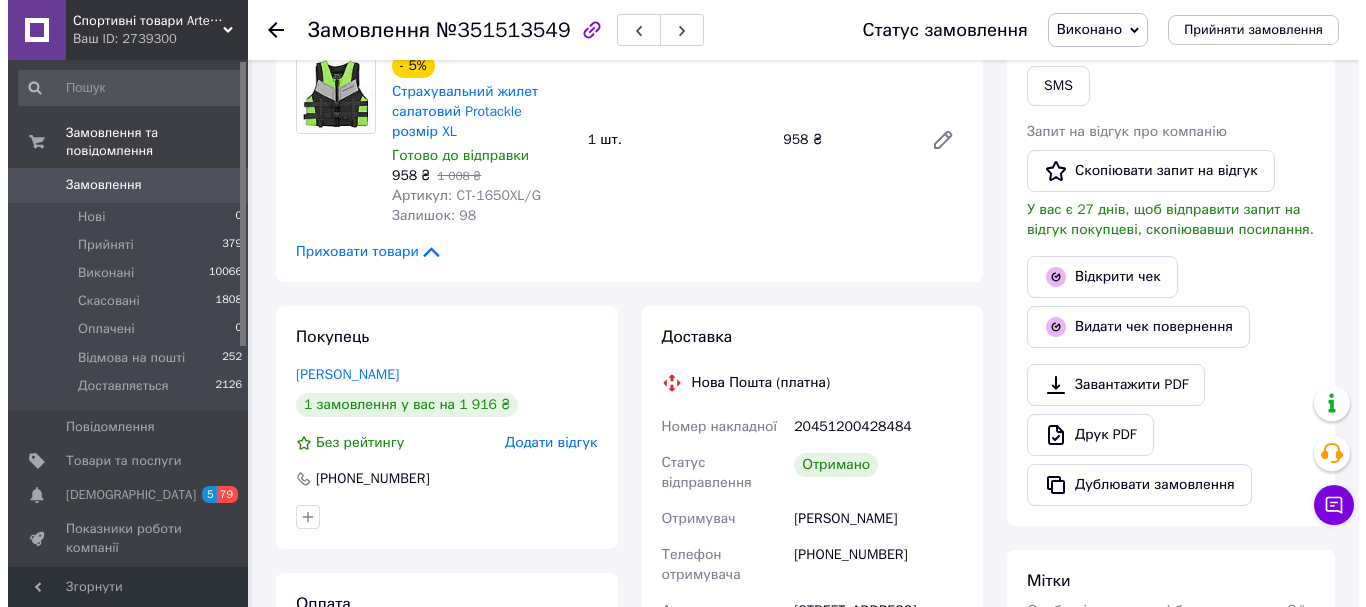scroll, scrollTop: 400, scrollLeft: 0, axis: vertical 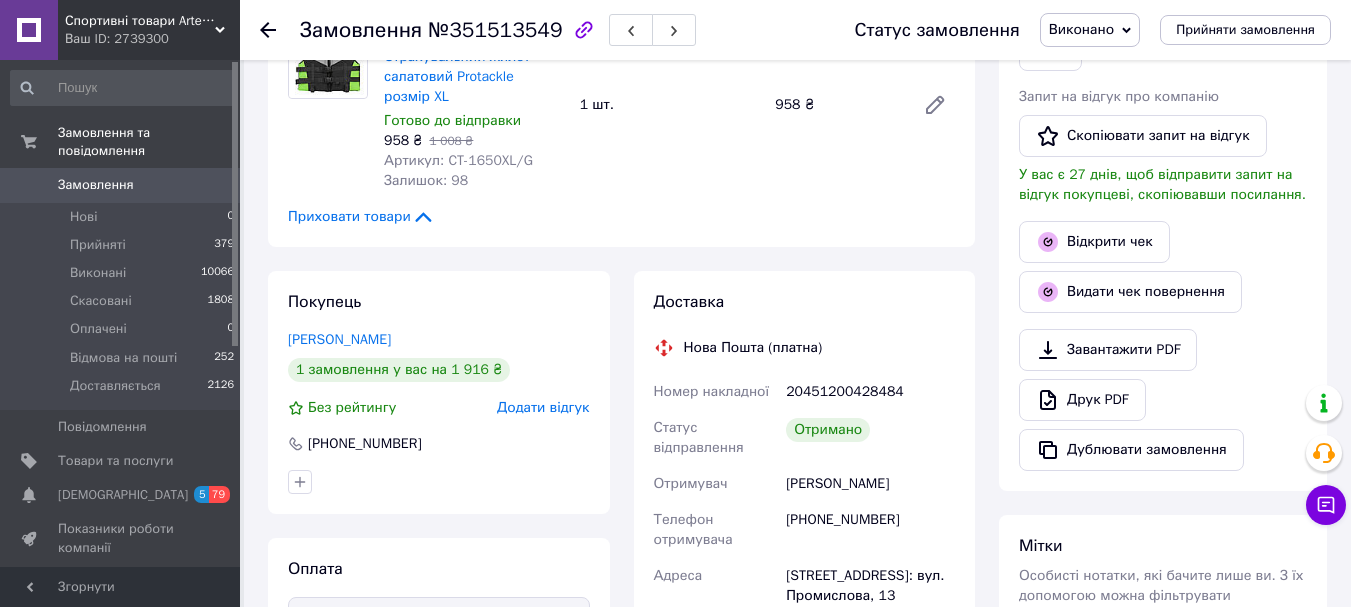 click on "Додати відгук" at bounding box center [543, 407] 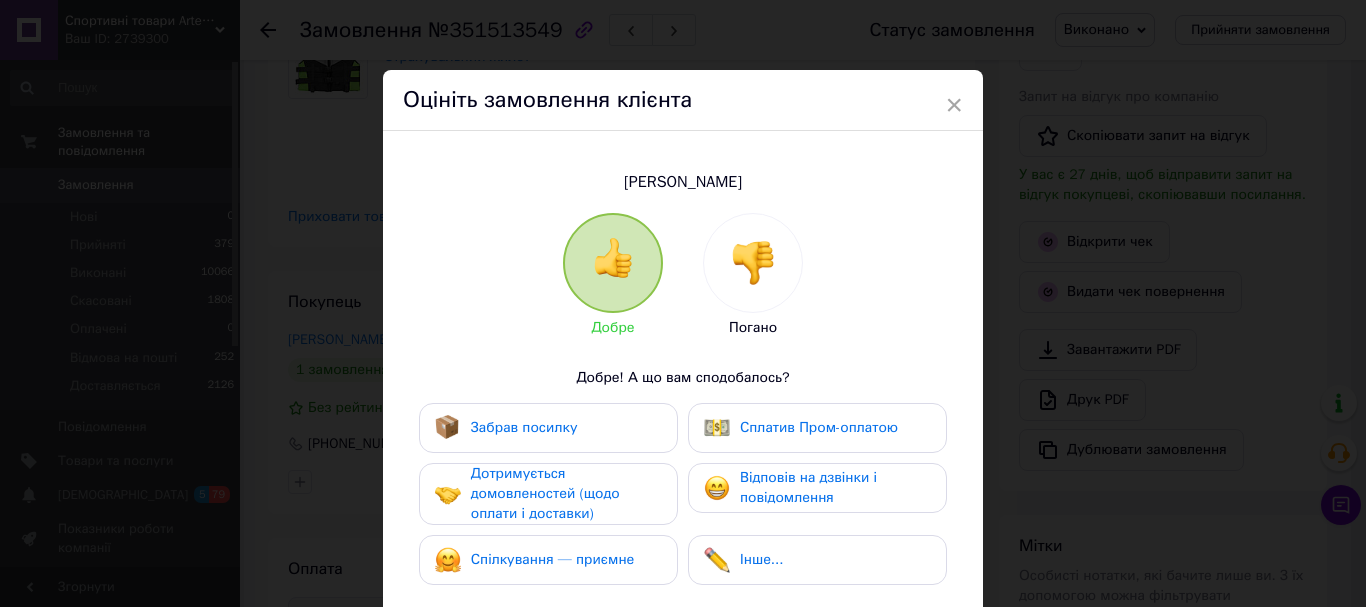 click on "Забрав посилку Сплатив Пром-оплатою Дотримується домовленостей (щодо оплати і доставки) Відповів на дзвінки і повідомлення Спілкування — приємне Інше..." at bounding box center [683, 499] 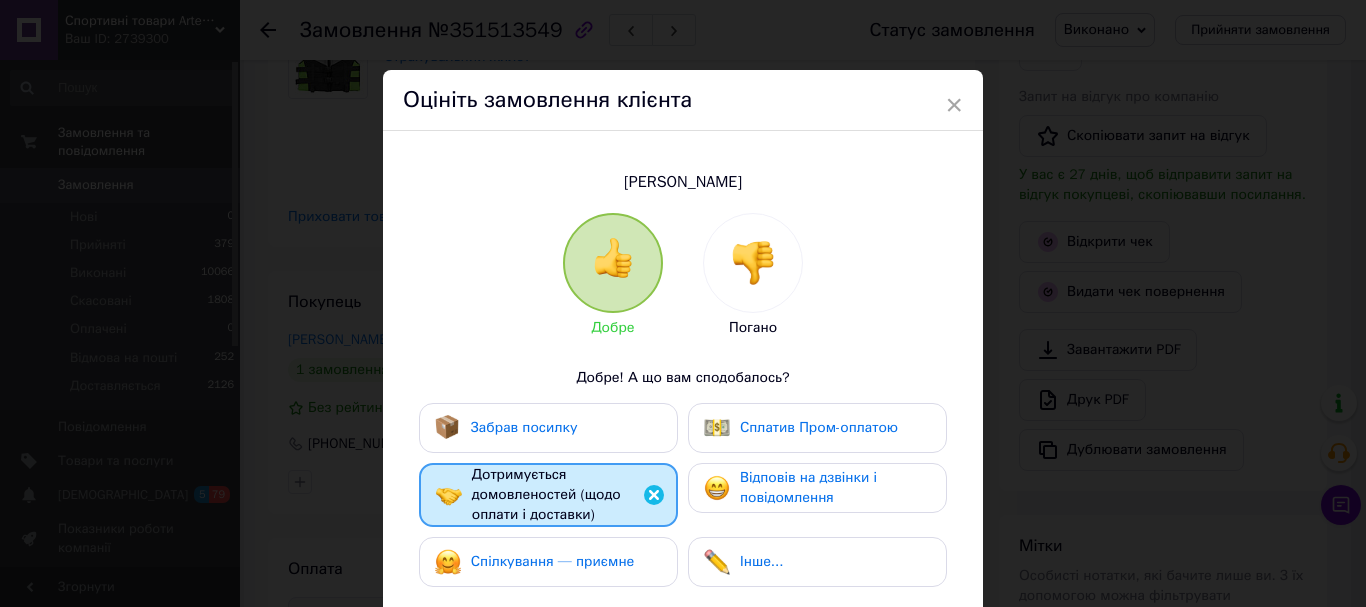 click on "Спілкування — приємне" at bounding box center (553, 561) 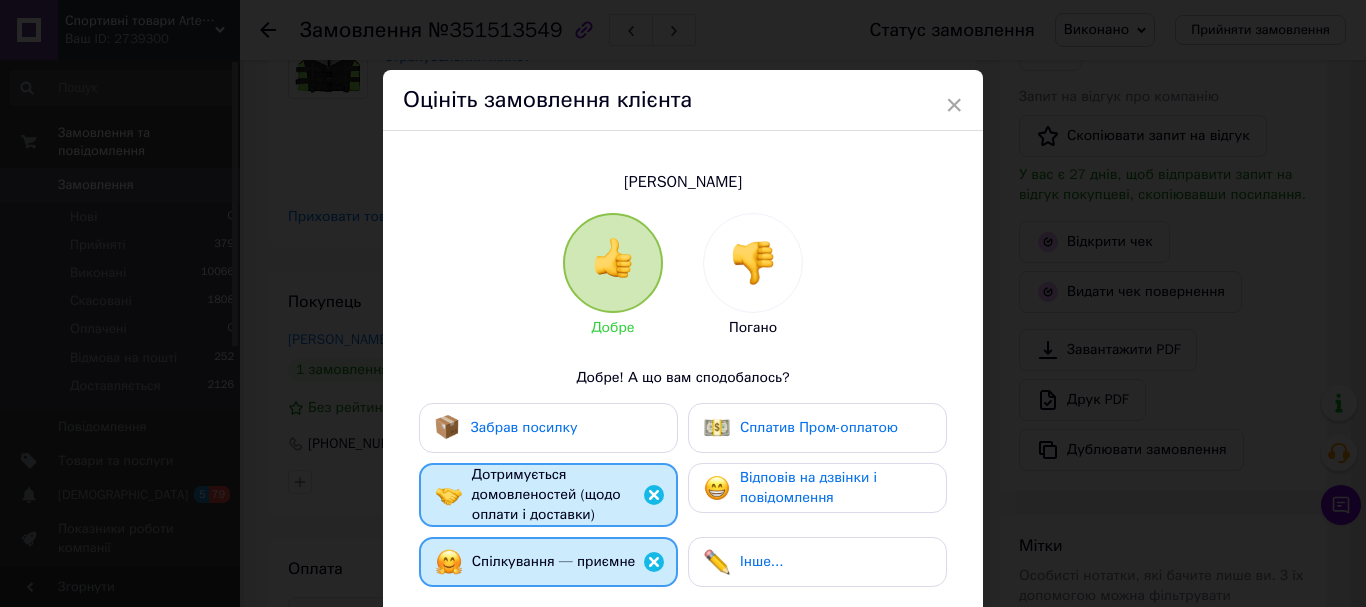 click on "Забрав посилку" at bounding box center (548, 428) 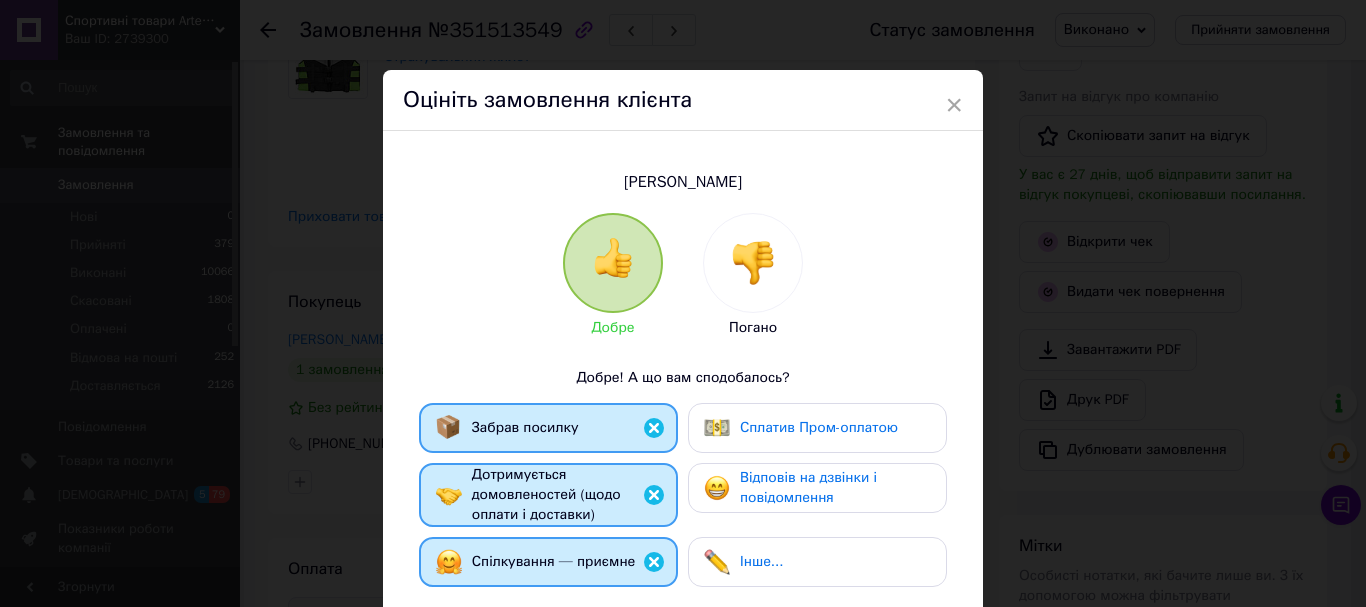 click on "Відповів на дзвінки і повідомлення" at bounding box center (808, 487) 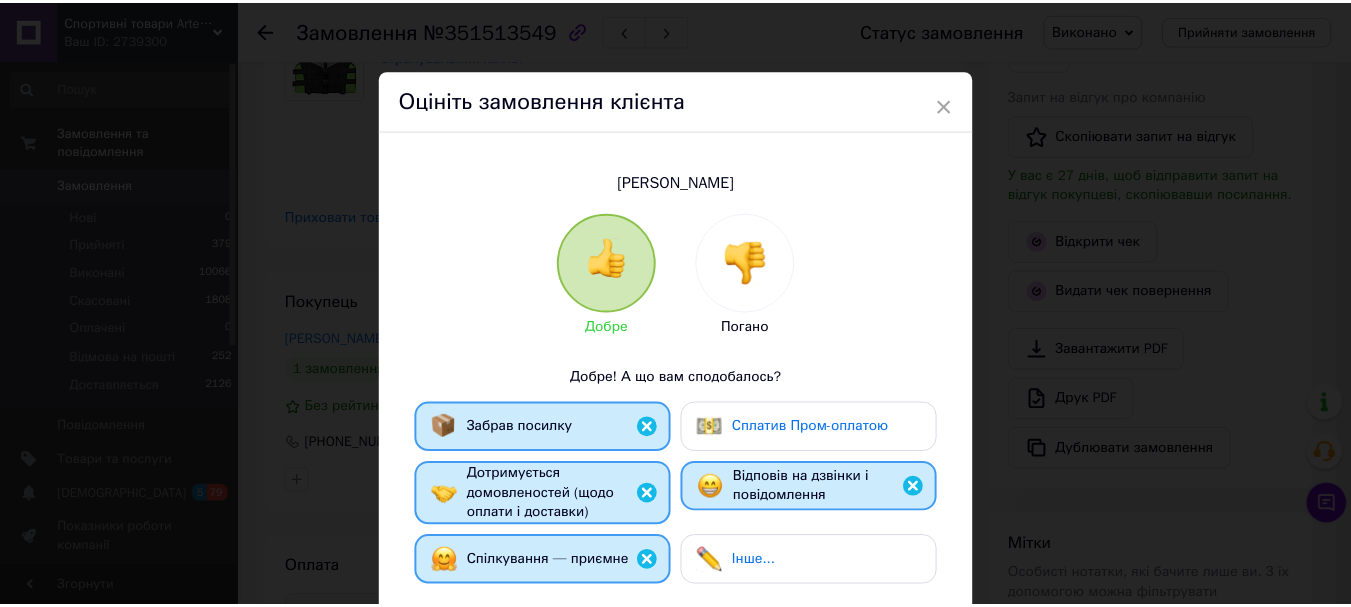 scroll, scrollTop: 378, scrollLeft: 0, axis: vertical 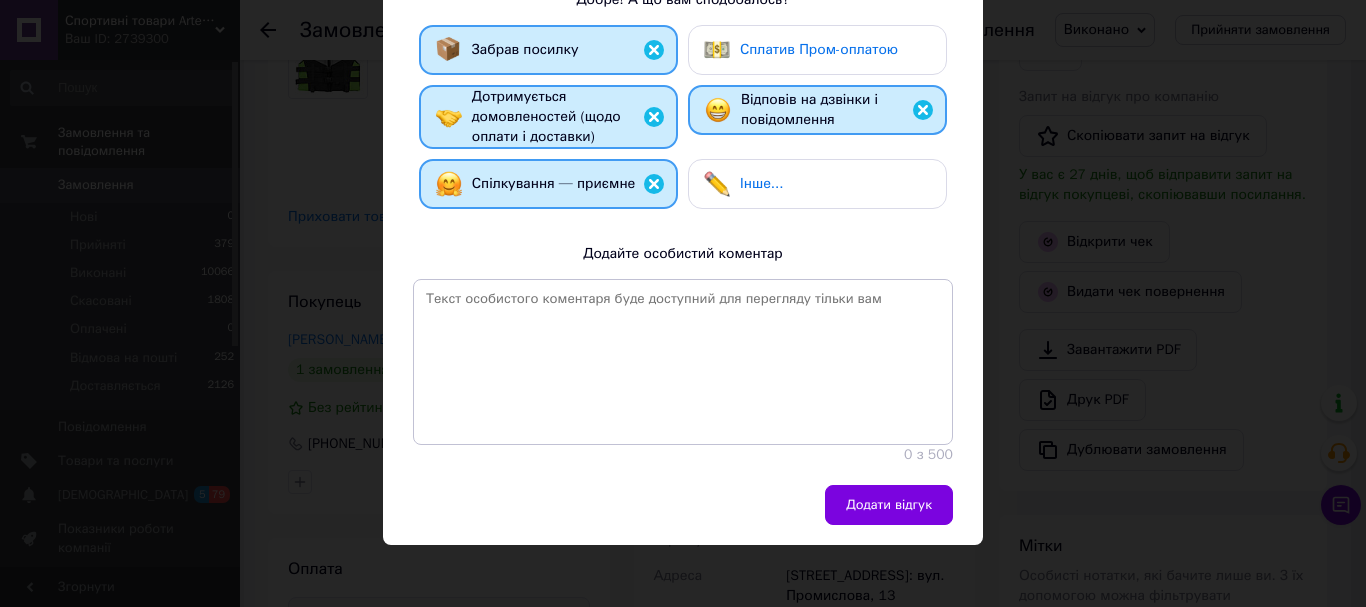 click on "Додати відгук" at bounding box center [889, 505] 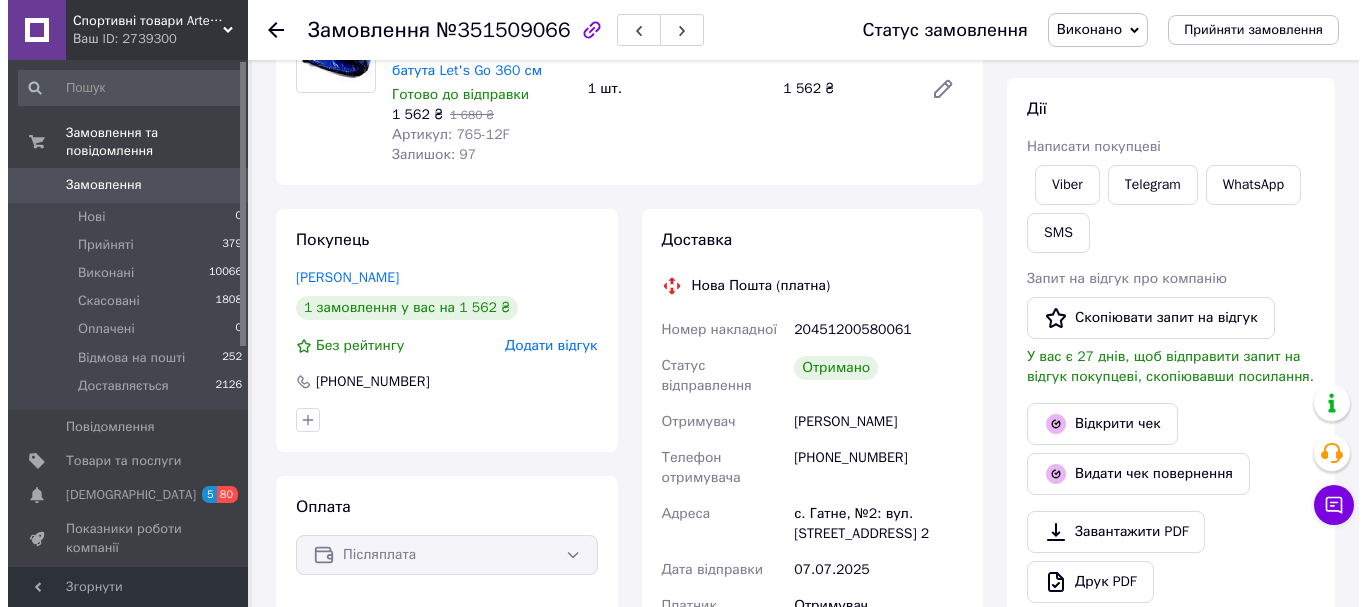 scroll, scrollTop: 300, scrollLeft: 0, axis: vertical 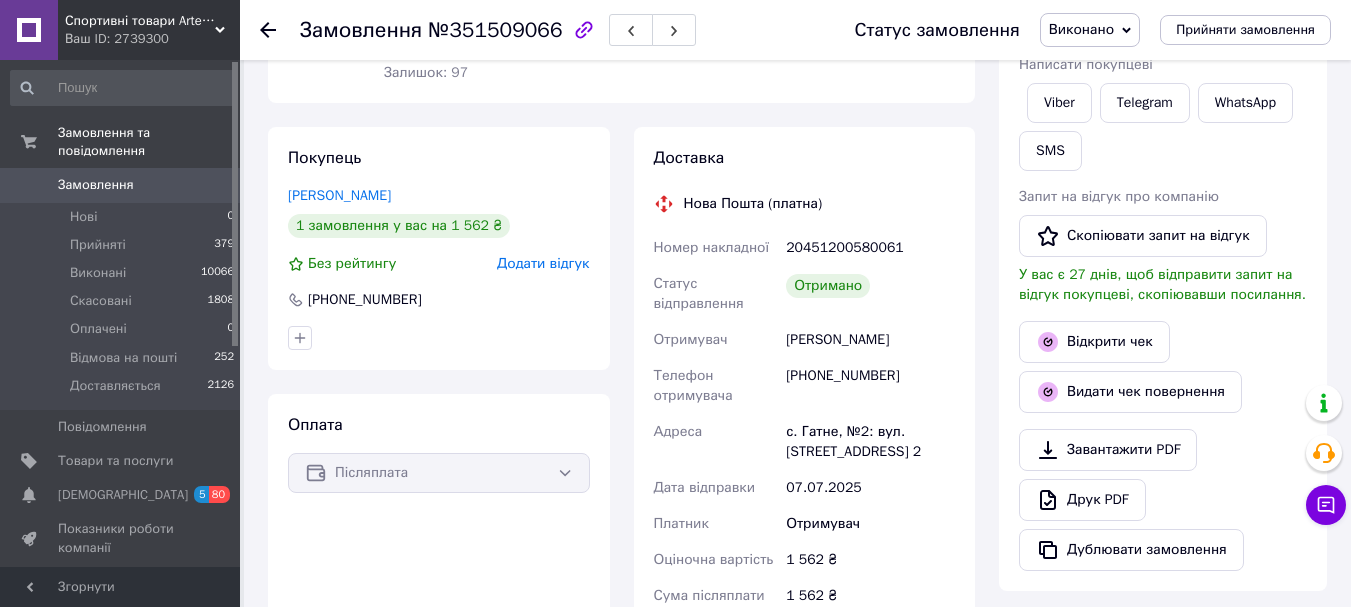click on "Додати відгук" at bounding box center (543, 263) 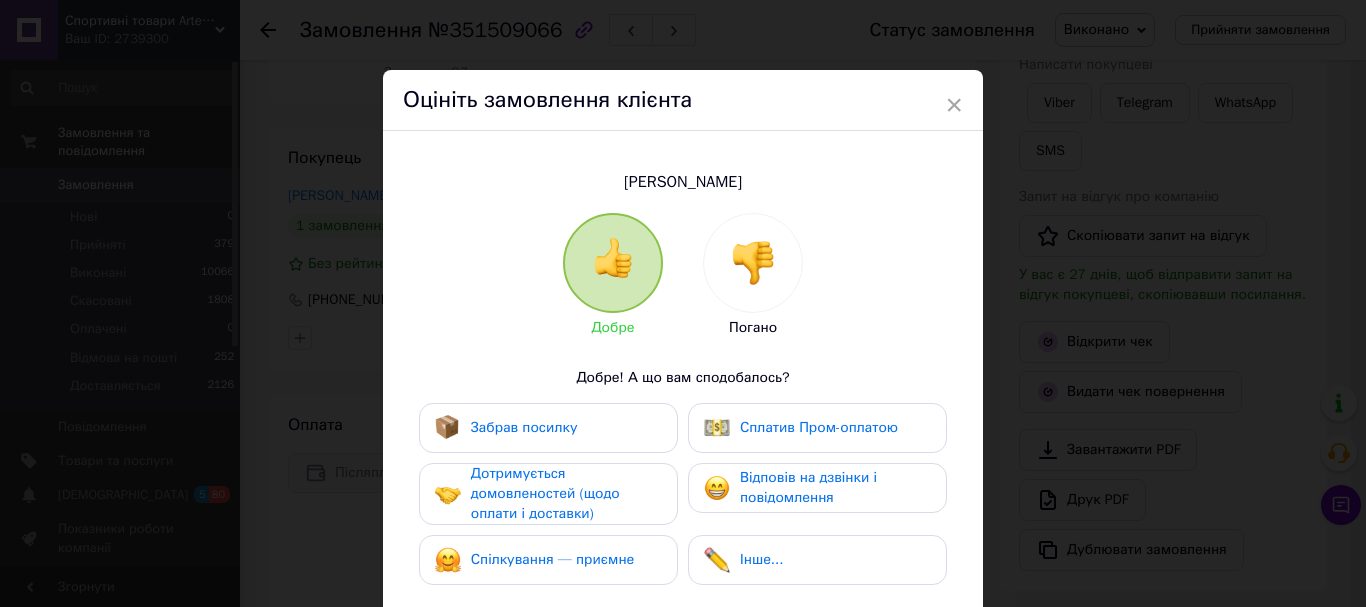 click on "Забрав посилку" at bounding box center [548, 428] 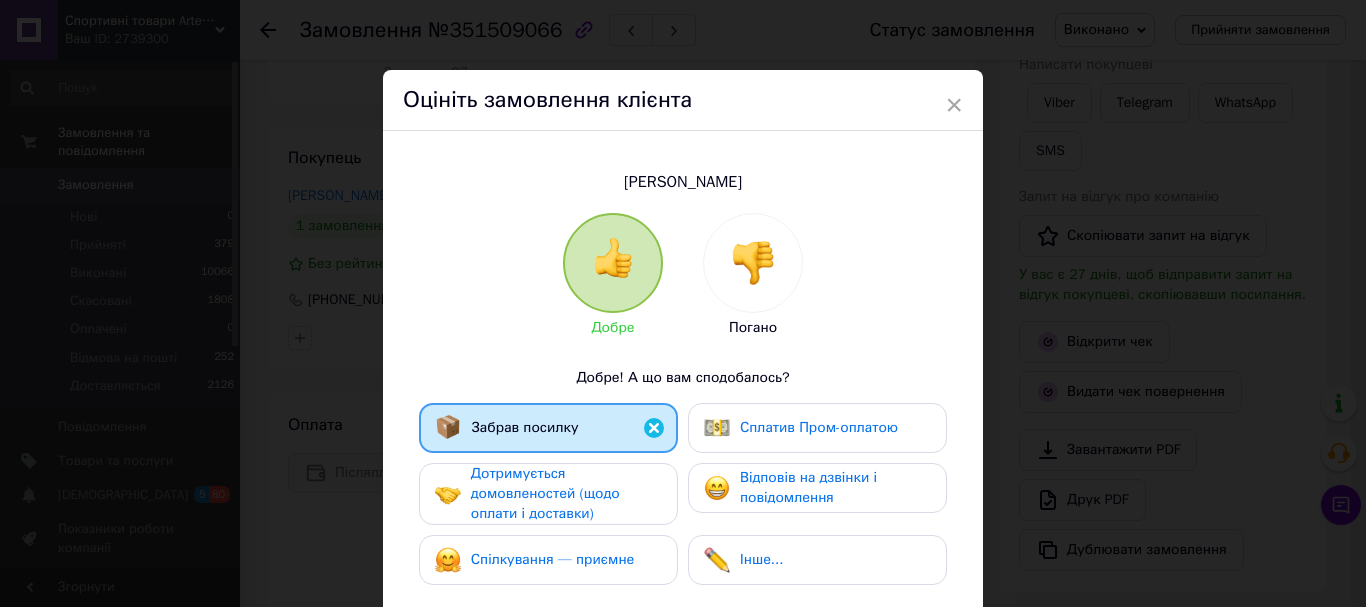 drag, startPoint x: 557, startPoint y: 512, endPoint x: 565, endPoint y: 533, distance: 22.472204 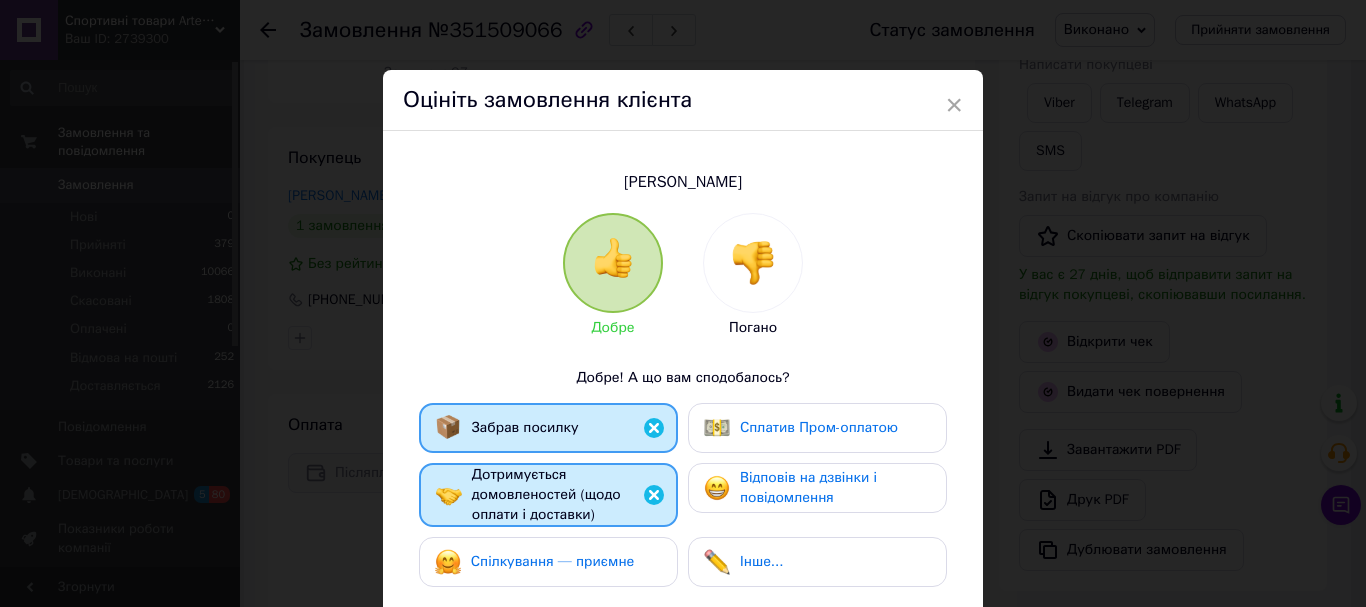 click on "Спілкування — приємне" at bounding box center (553, 561) 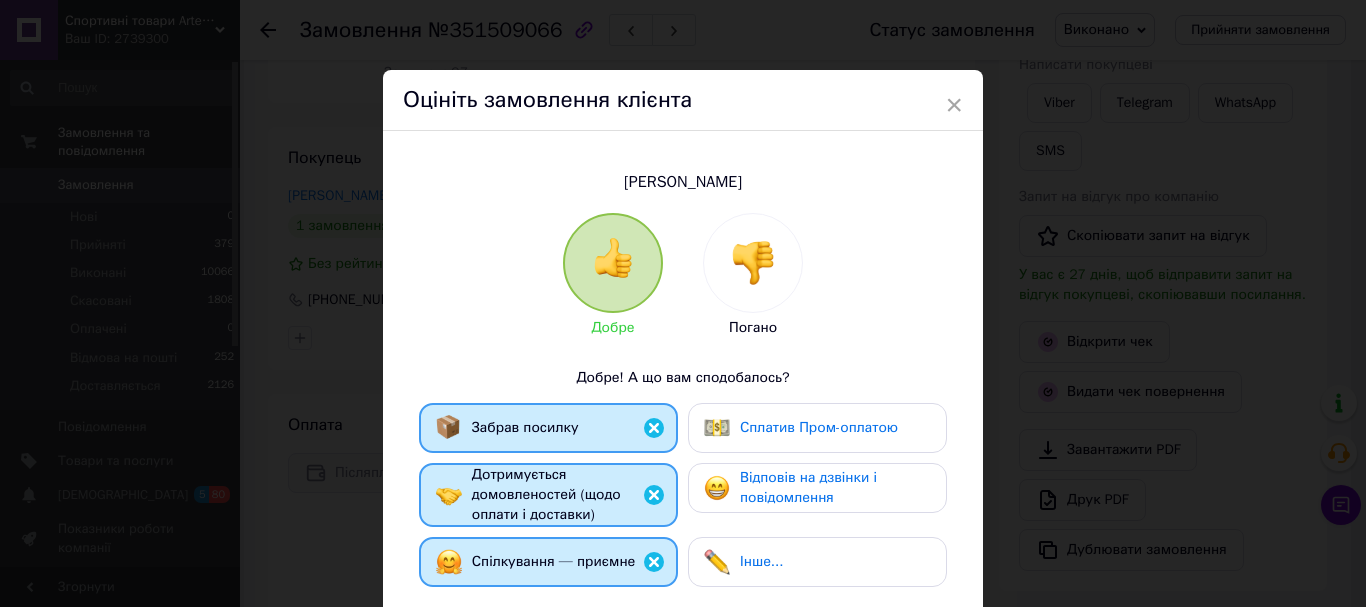 click on "Відповів на дзвінки і повідомлення" at bounding box center (808, 487) 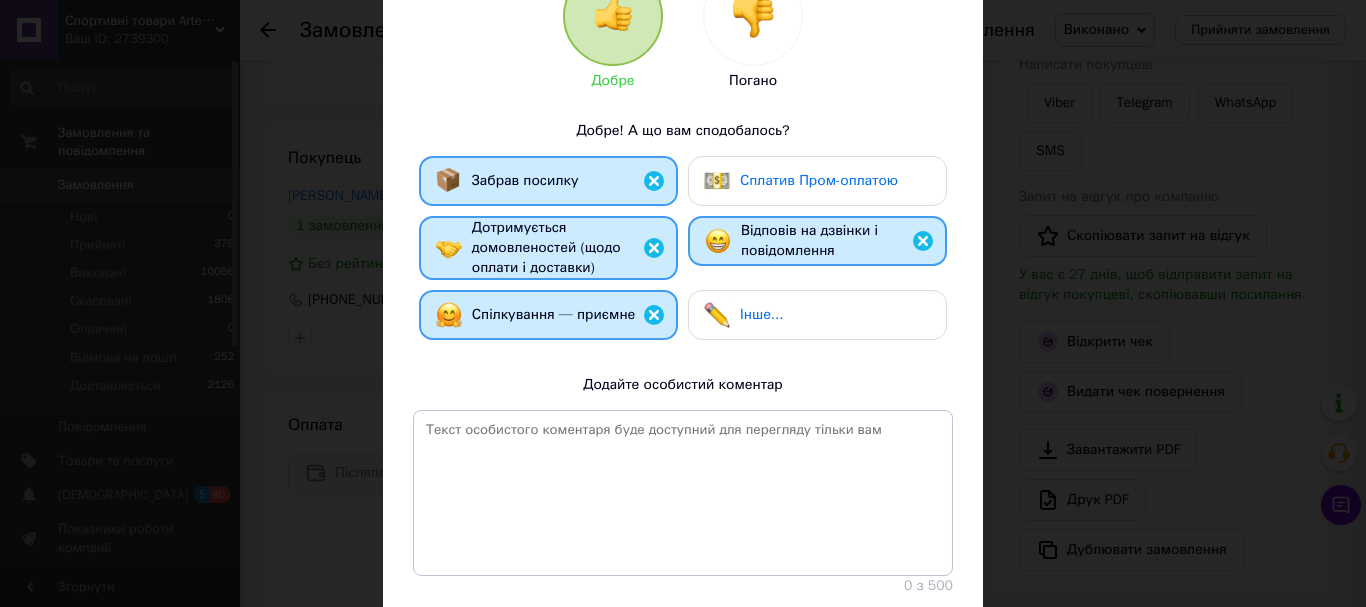 scroll, scrollTop: 378, scrollLeft: 0, axis: vertical 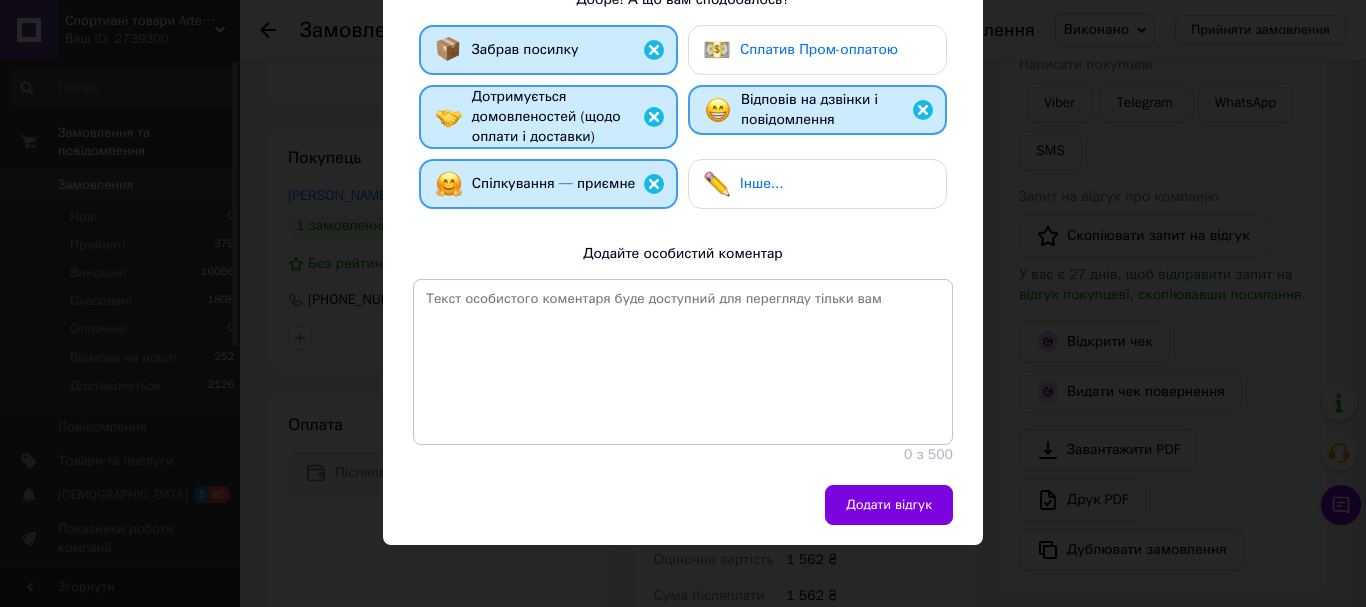 click on "Додати відгук" at bounding box center [889, 505] 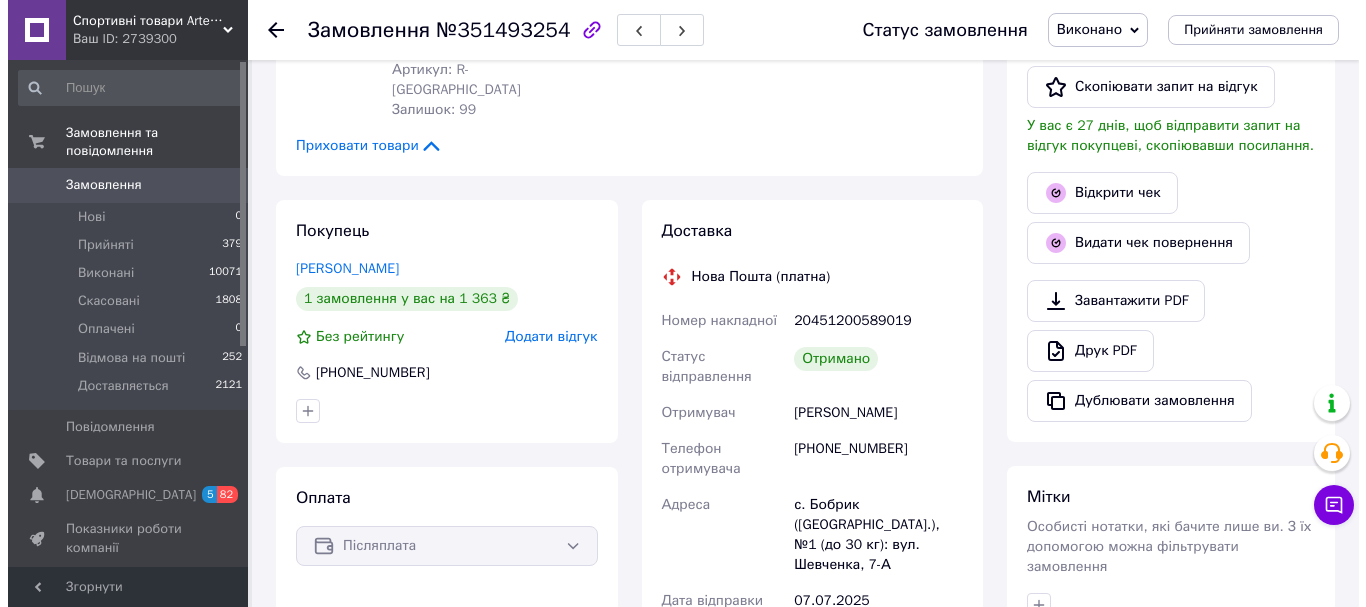 scroll, scrollTop: 600, scrollLeft: 0, axis: vertical 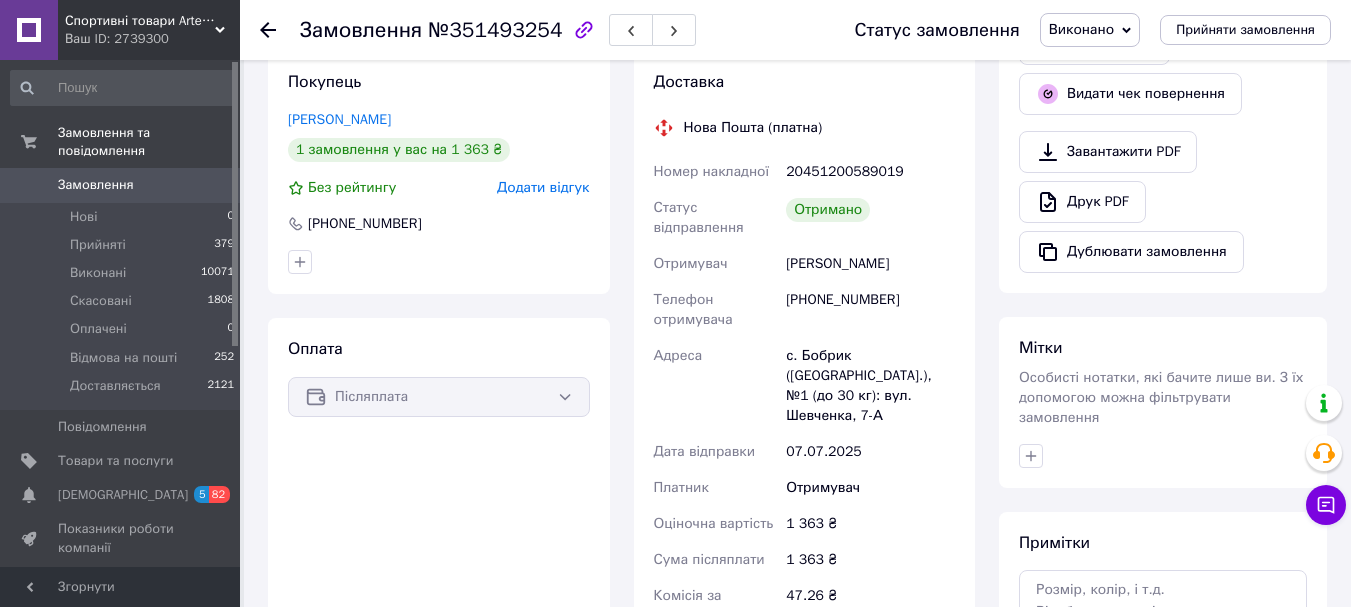 click on "Додати відгук" at bounding box center (543, 187) 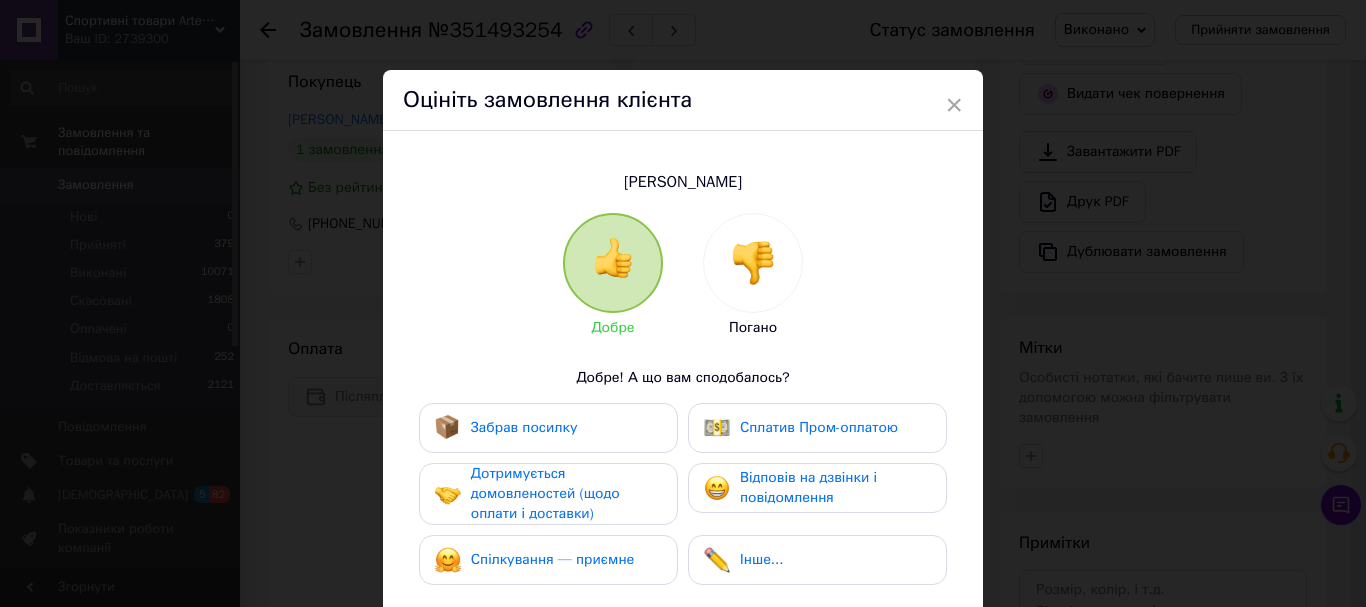 drag, startPoint x: 568, startPoint y: 431, endPoint x: 570, endPoint y: 501, distance: 70.028564 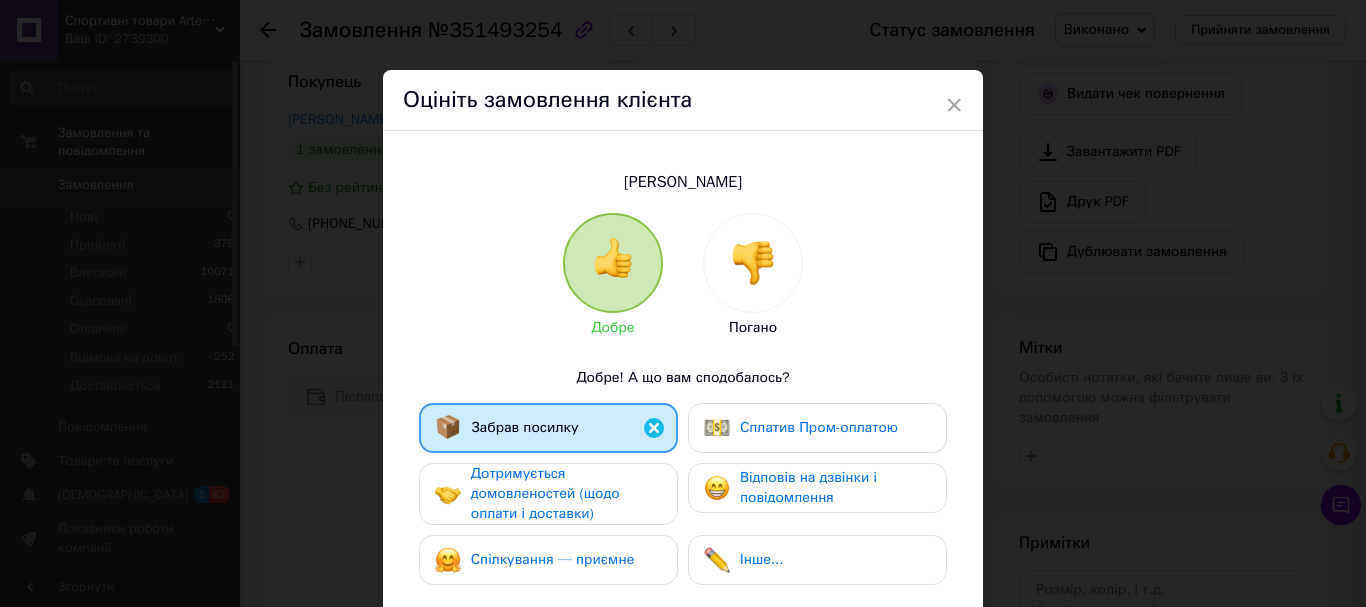 click on "Дотримується домовленостей (щодо оплати і доставки)" at bounding box center (545, 493) 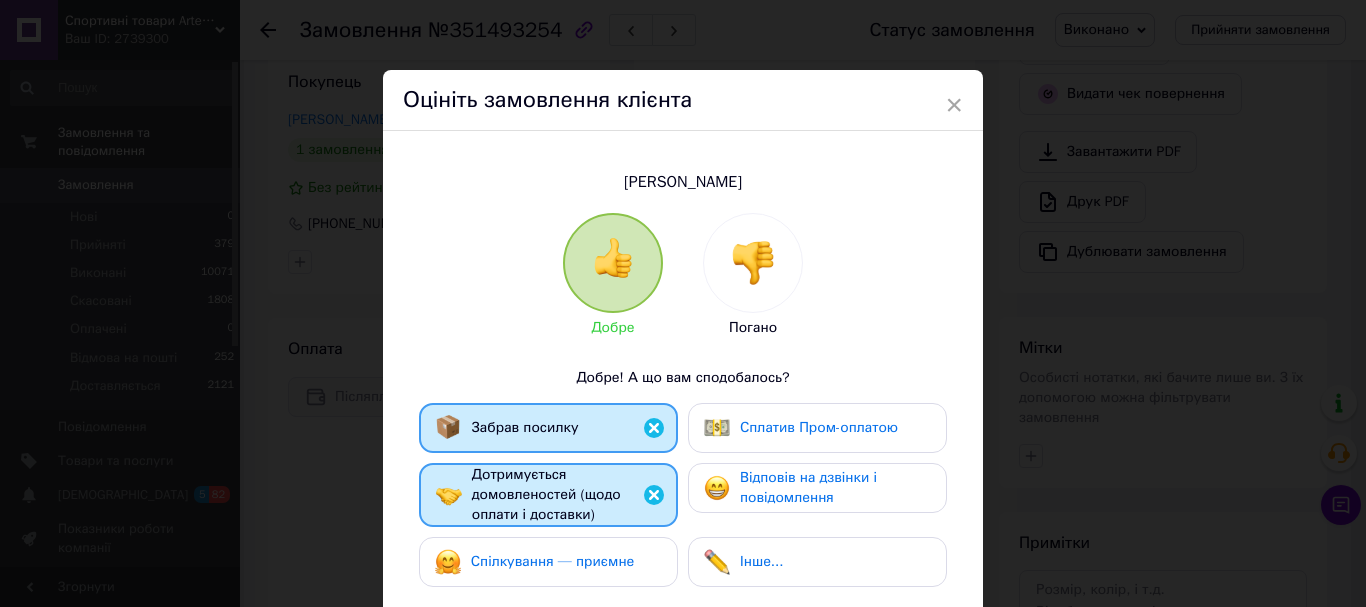 click on "Спілкування — приємне" at bounding box center [548, 562] 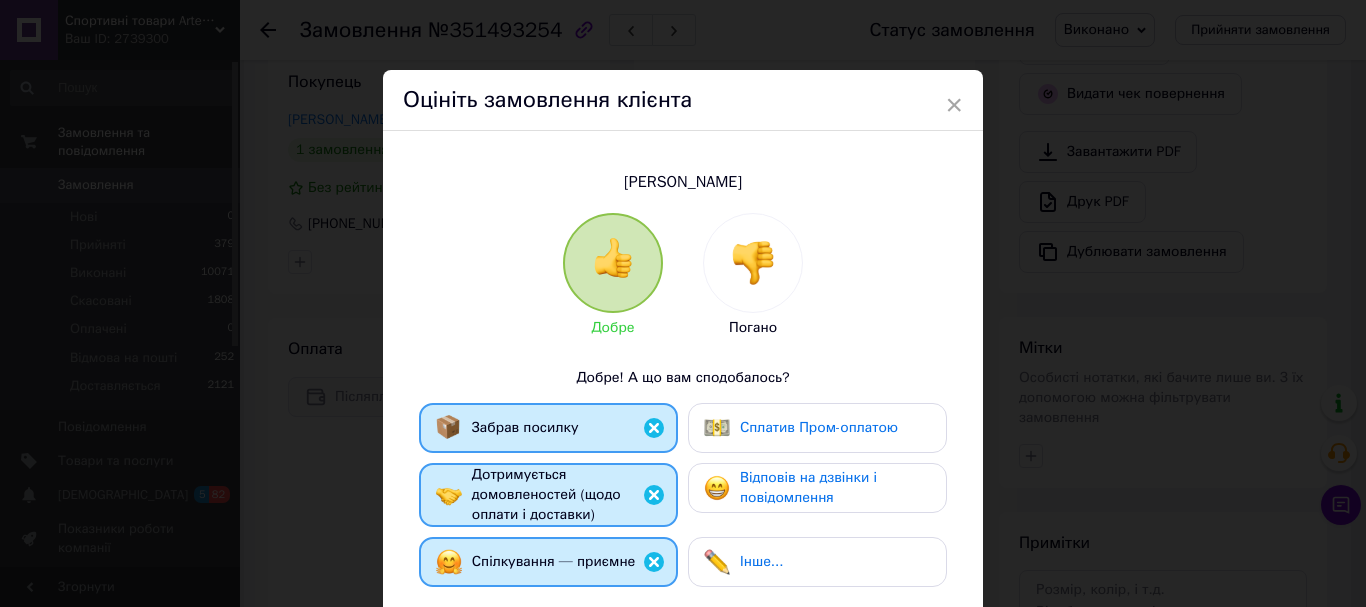 click on "Відповів на дзвінки і повідомлення" at bounding box center [808, 487] 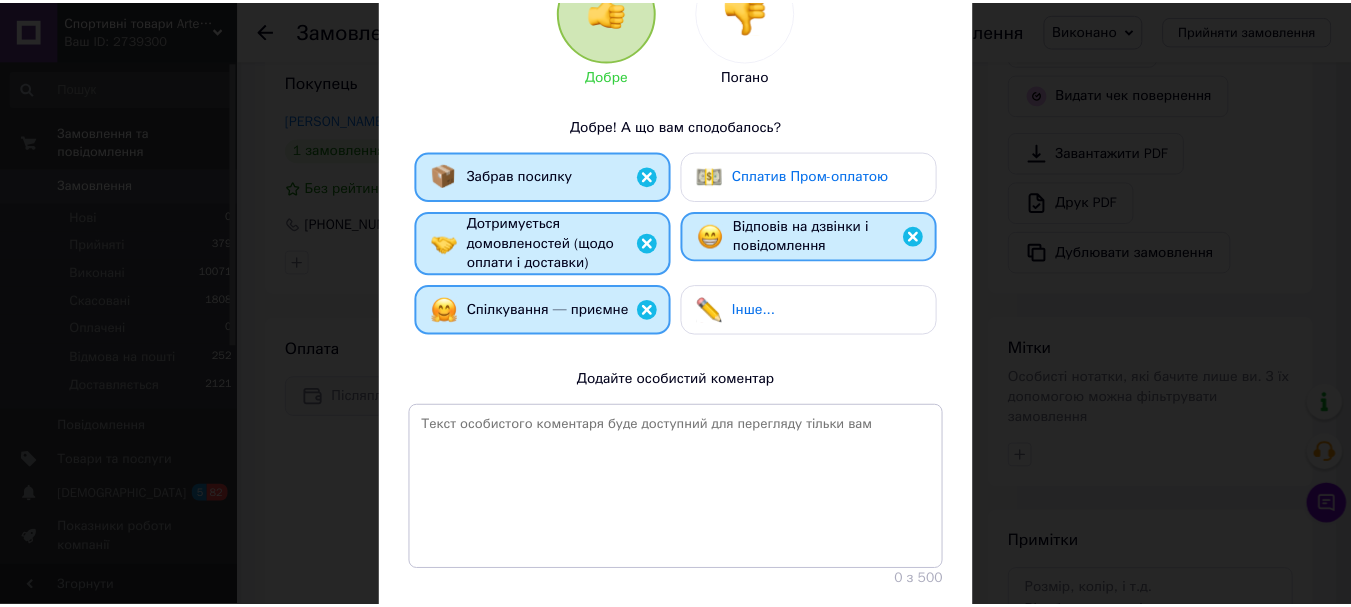 scroll, scrollTop: 378, scrollLeft: 0, axis: vertical 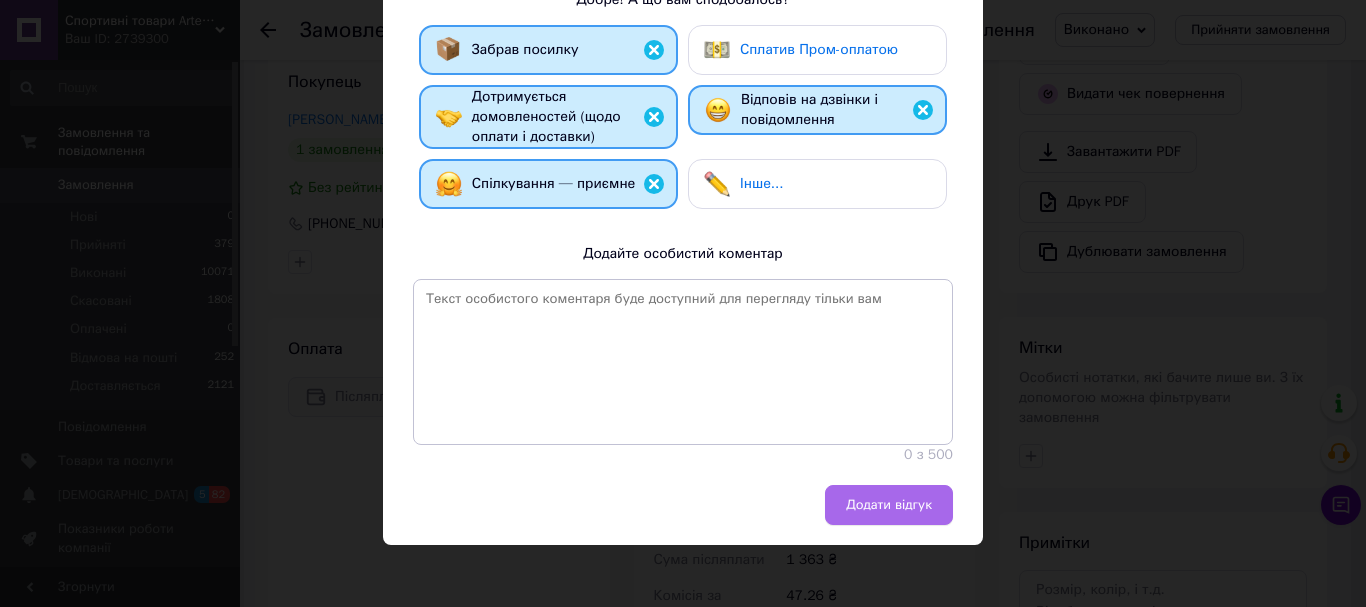 click on "Додати відгук" at bounding box center [889, 505] 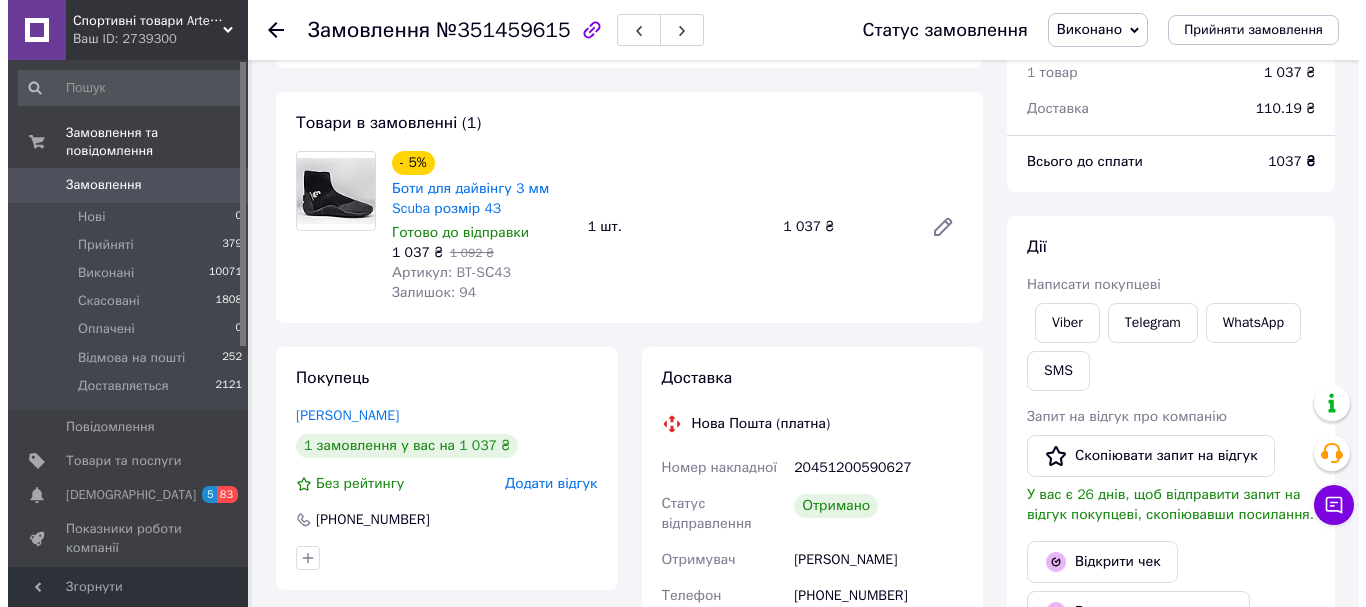 scroll, scrollTop: 300, scrollLeft: 0, axis: vertical 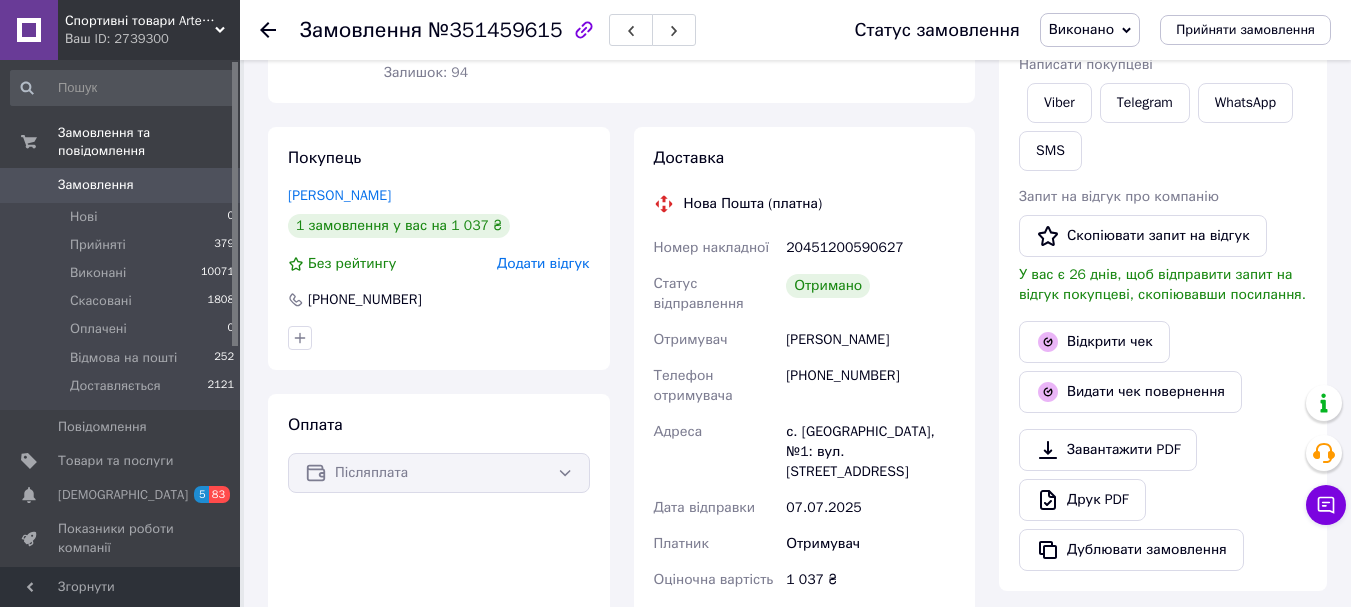 click on "Додати відгук" at bounding box center [543, 263] 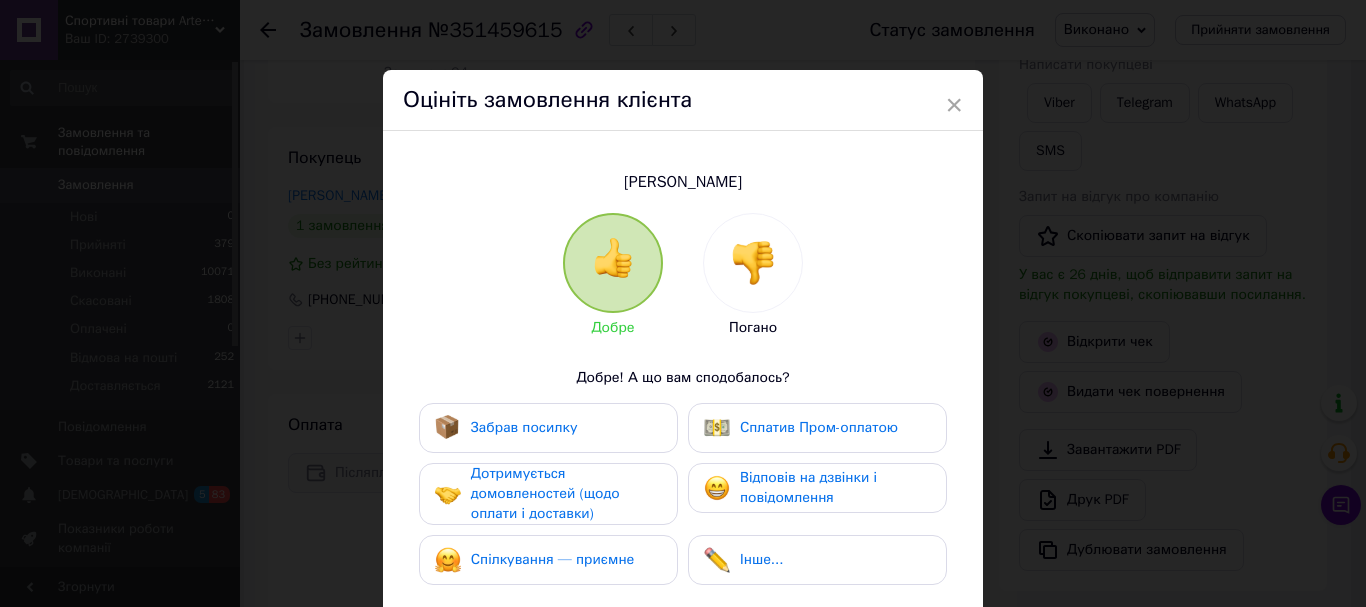 click on "Забрав посилку" at bounding box center [548, 428] 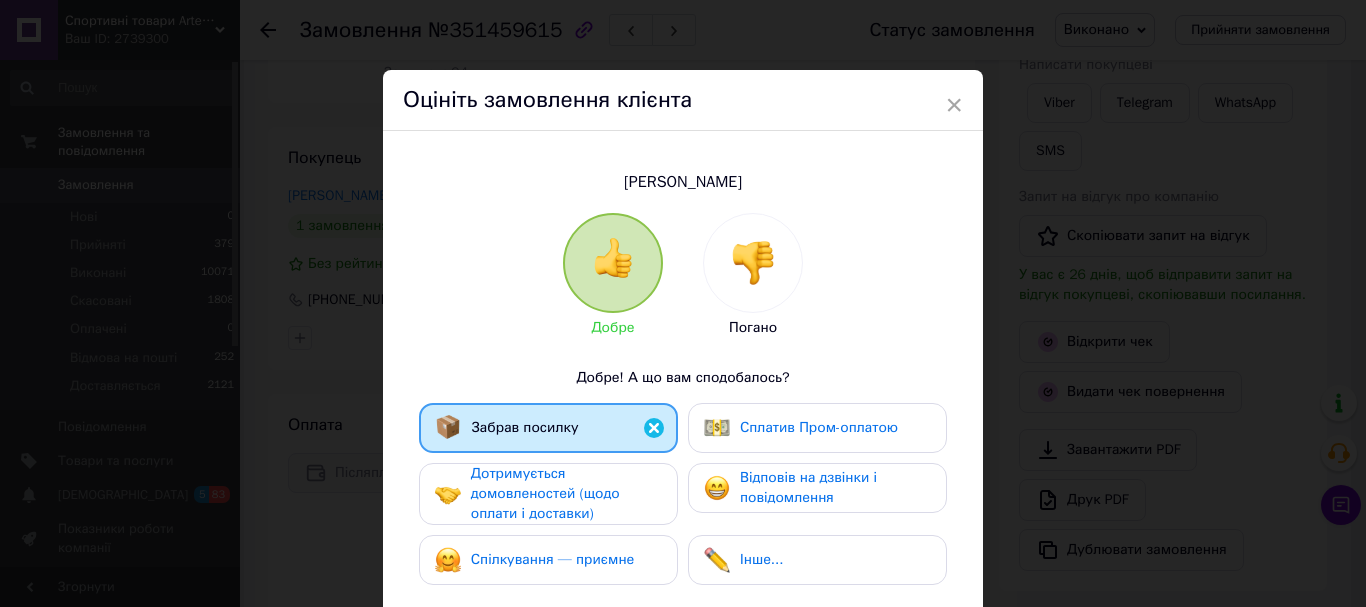 click on "Забрав посилку Сплатив Пром-оплатою Дотримується домовленостей (щодо оплати і доставки) Відповів на дзвінки і повідомлення Спілкування — приємне Інше..." at bounding box center [683, 499] 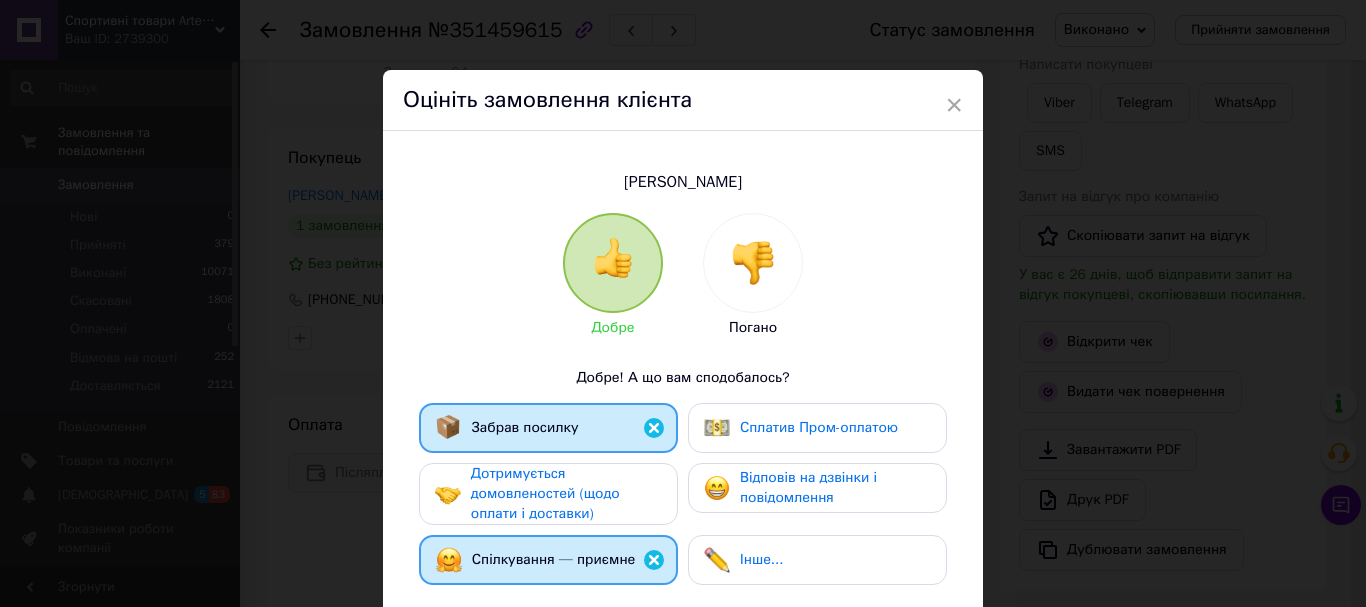 drag, startPoint x: 807, startPoint y: 477, endPoint x: 552, endPoint y: 495, distance: 255.6345 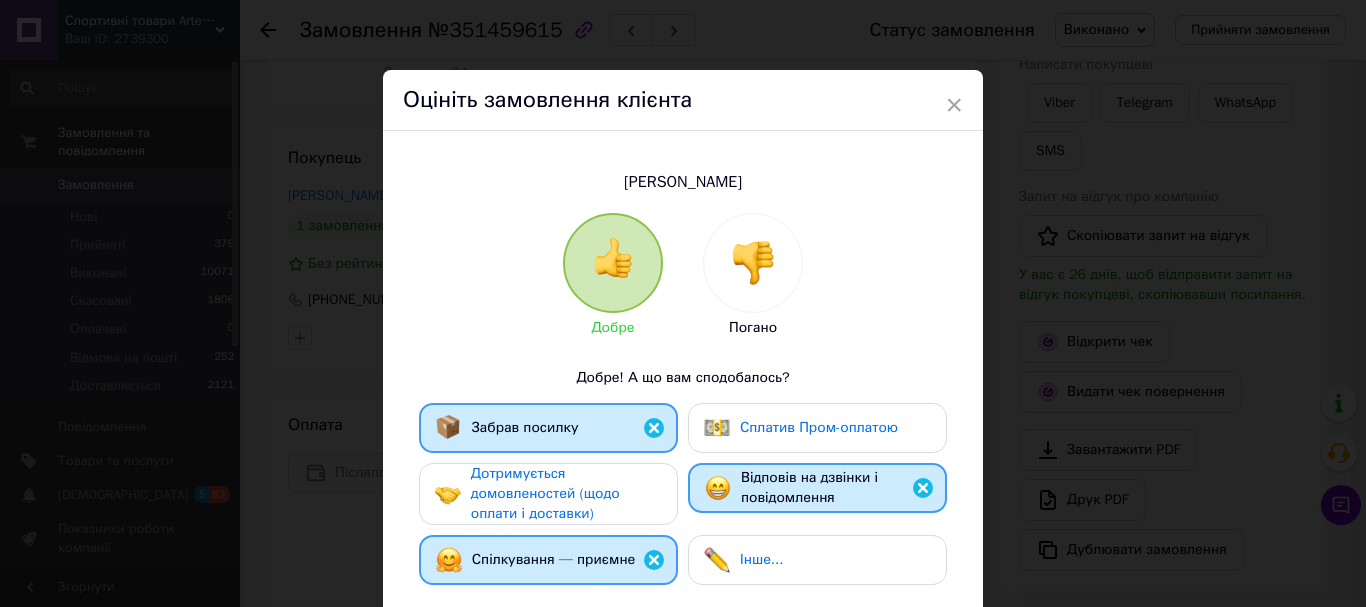 click on "Дотримується домовленостей (щодо оплати і доставки)" at bounding box center [545, 493] 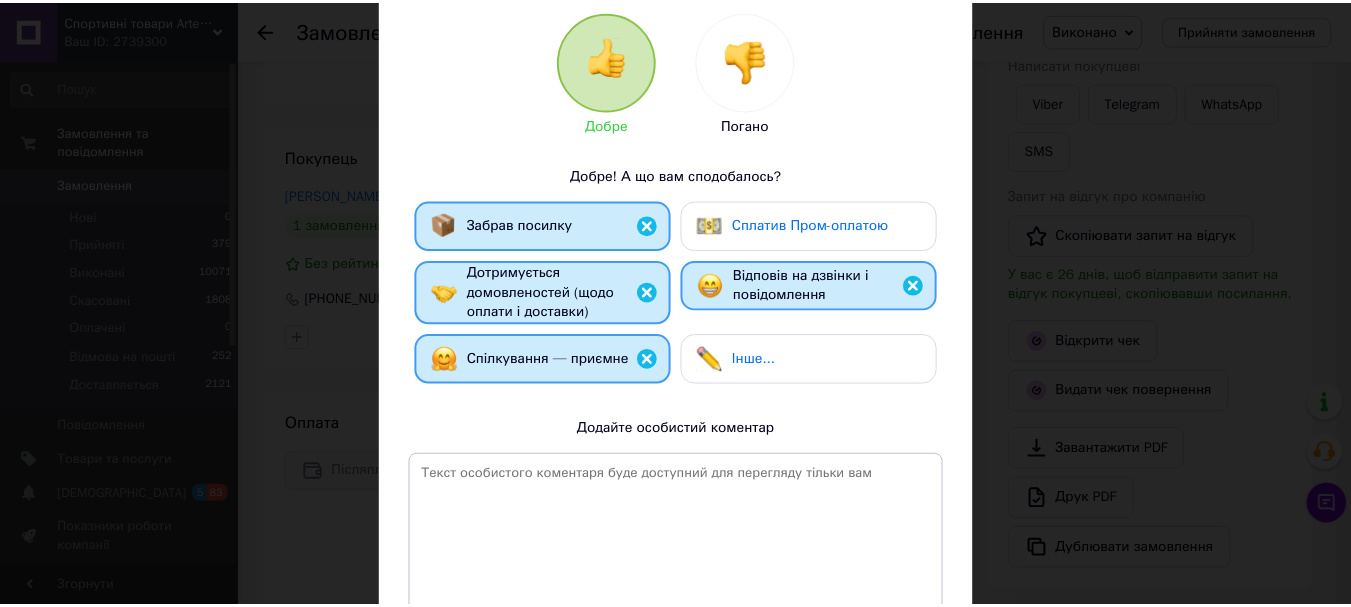 scroll, scrollTop: 378, scrollLeft: 0, axis: vertical 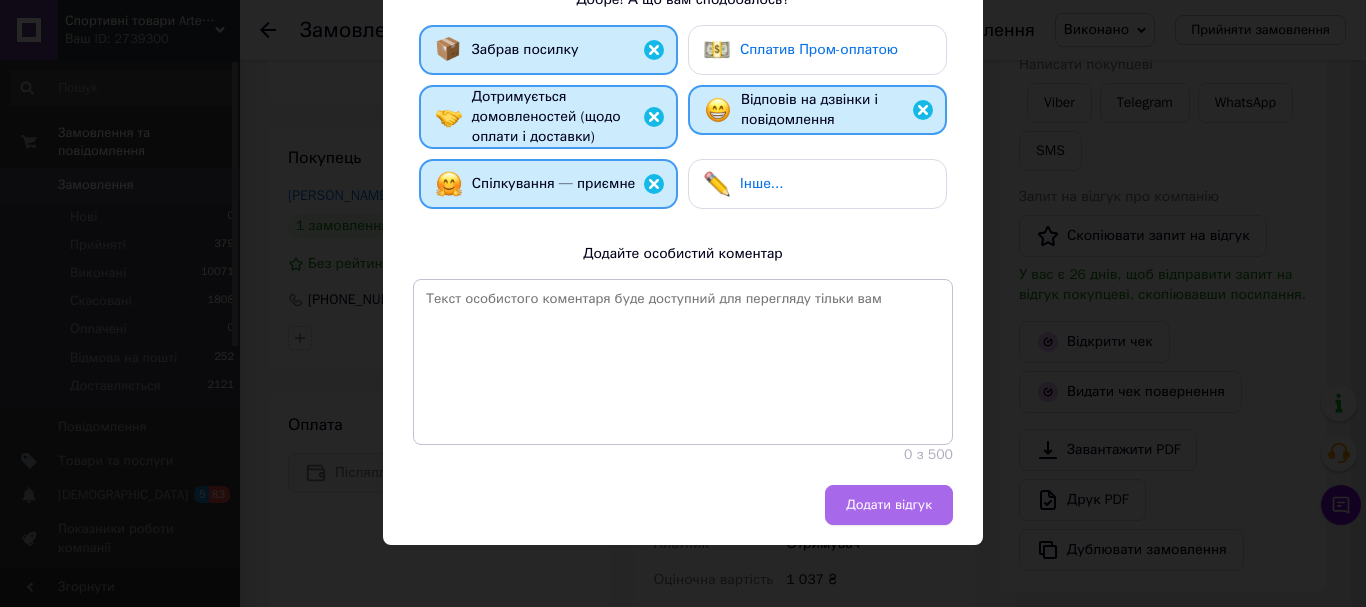 click on "Додати відгук" at bounding box center [889, 505] 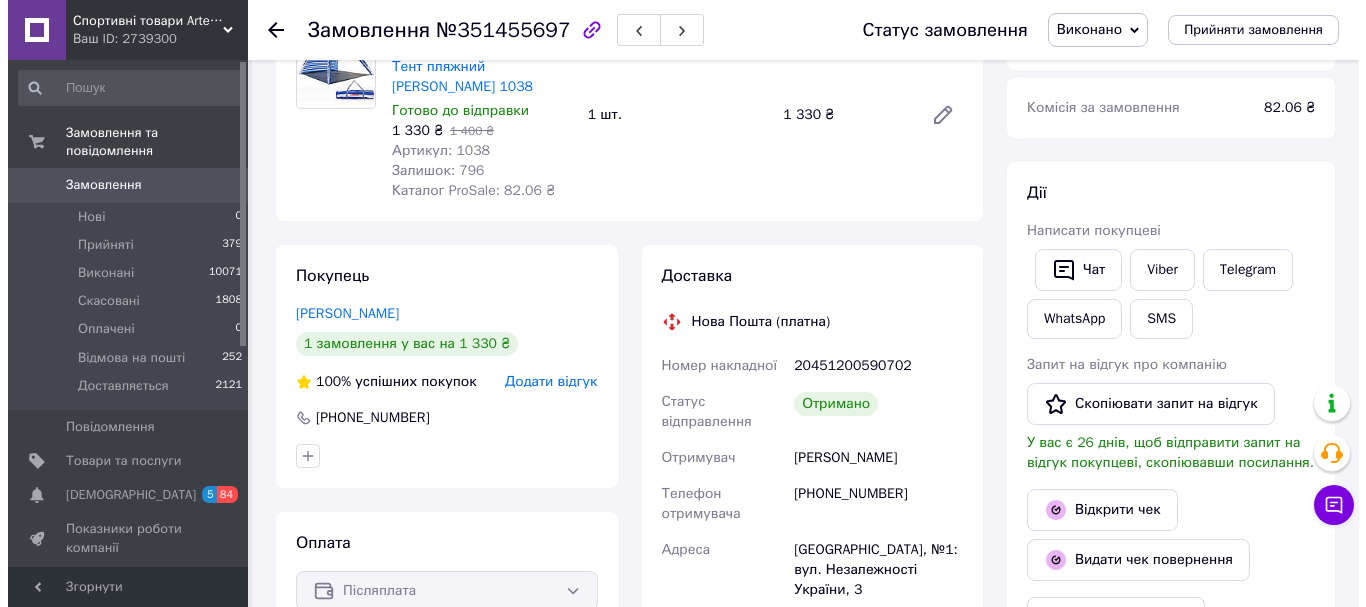 scroll, scrollTop: 400, scrollLeft: 0, axis: vertical 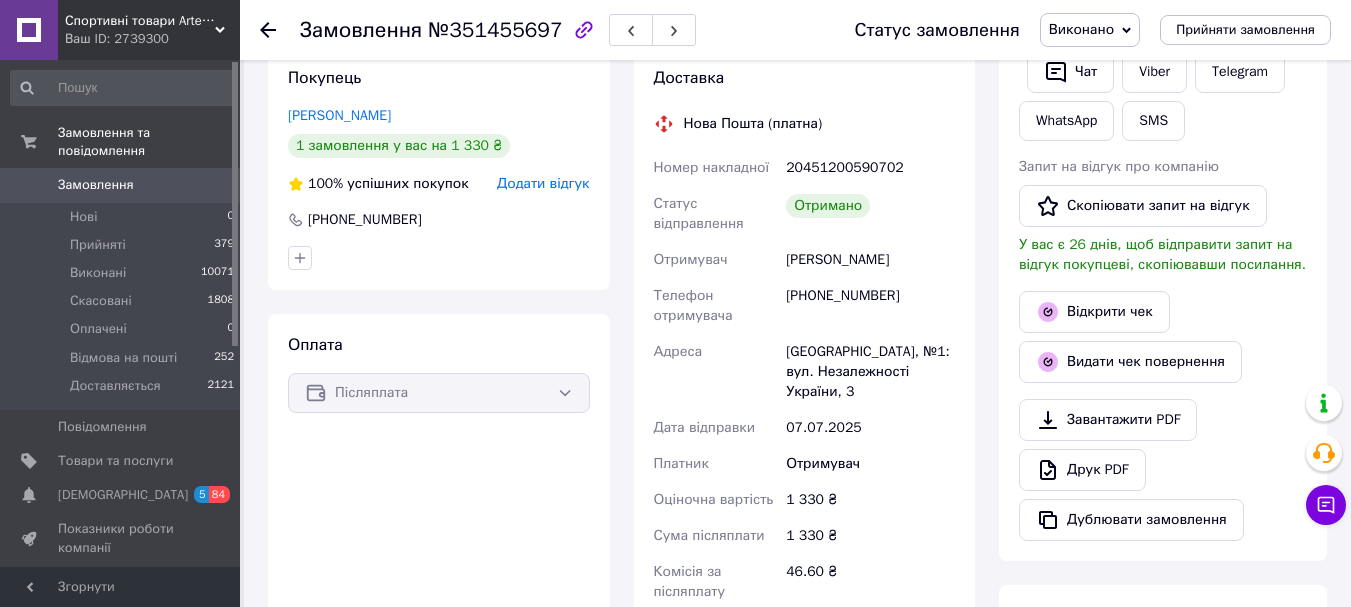 click on "Додати відгук" at bounding box center (543, 183) 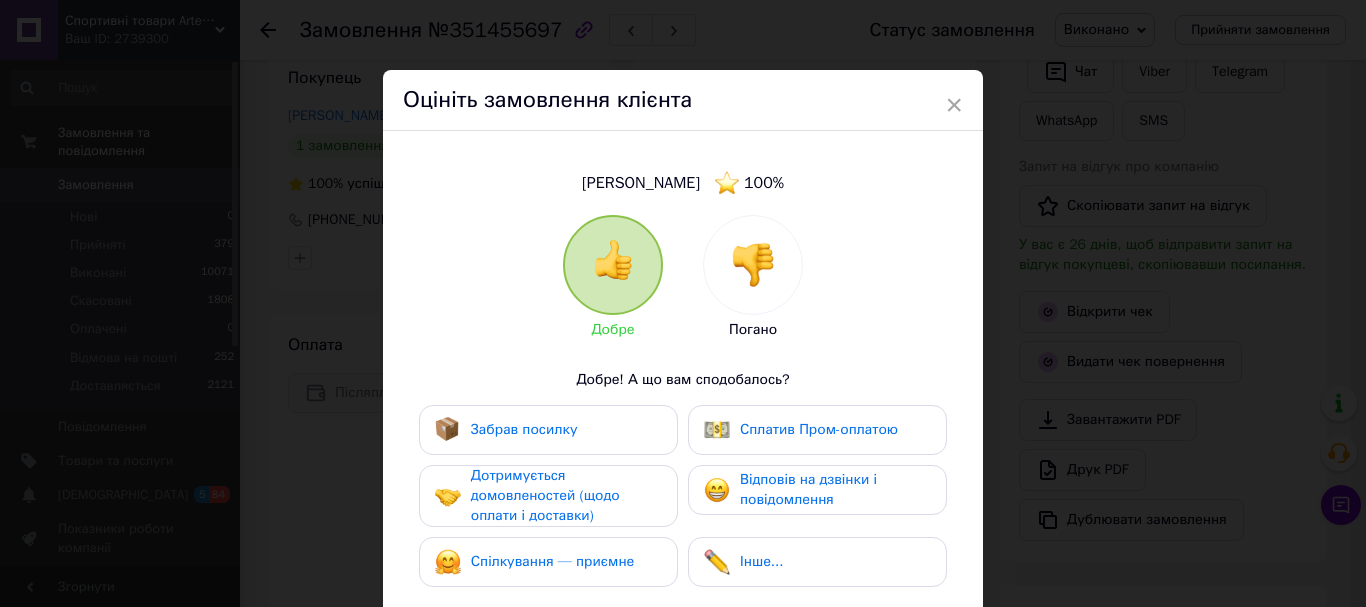 click on "Забрав посилку" at bounding box center [548, 430] 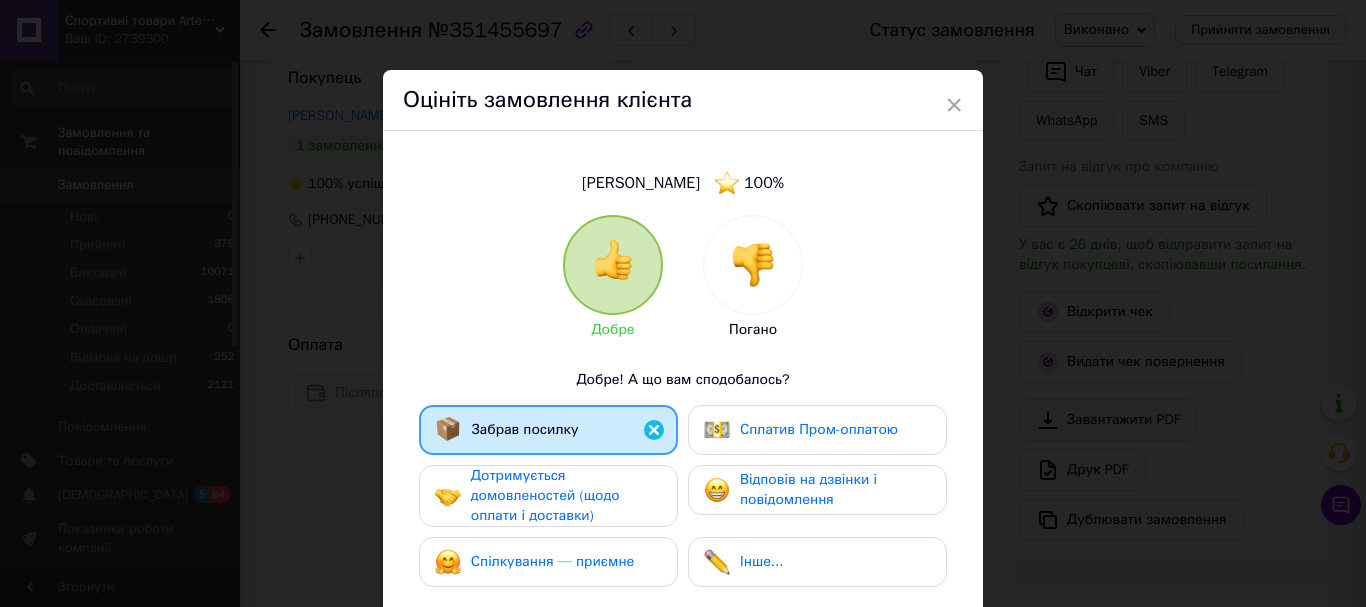 click on "Дотримується домовленостей (щодо оплати і доставки)" at bounding box center (566, 496) 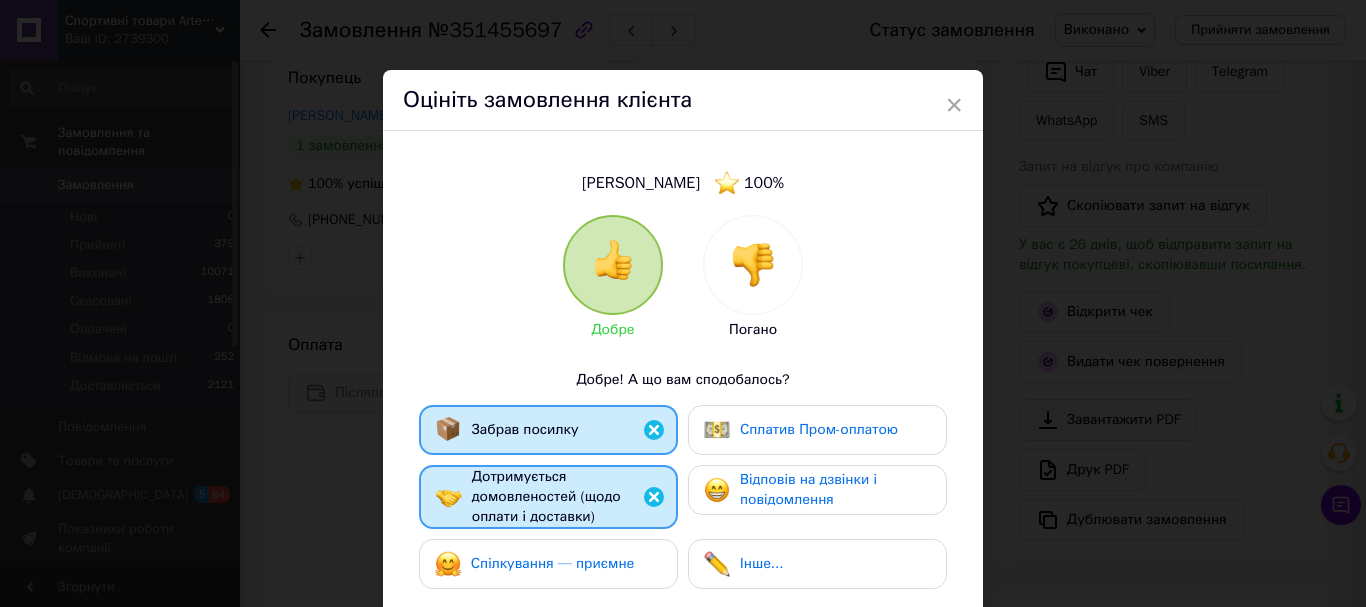 click on "Спілкування — приємне" at bounding box center [553, 563] 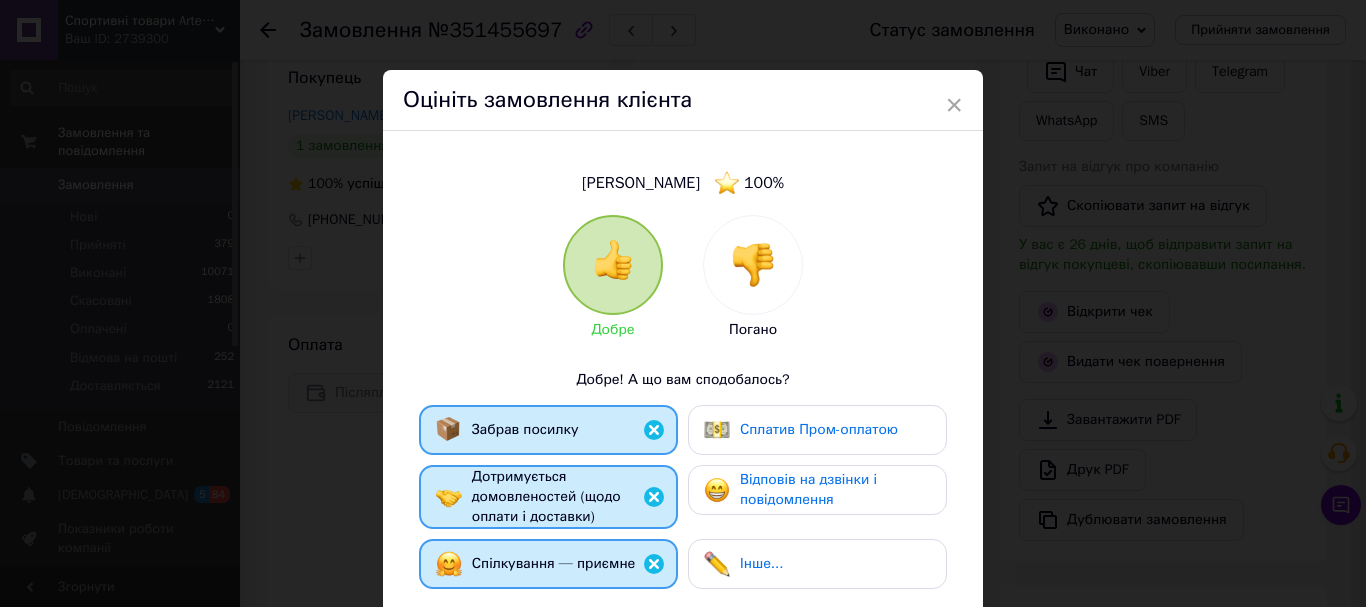 click on "Відповів на дзвінки і повідомлення" at bounding box center [808, 489] 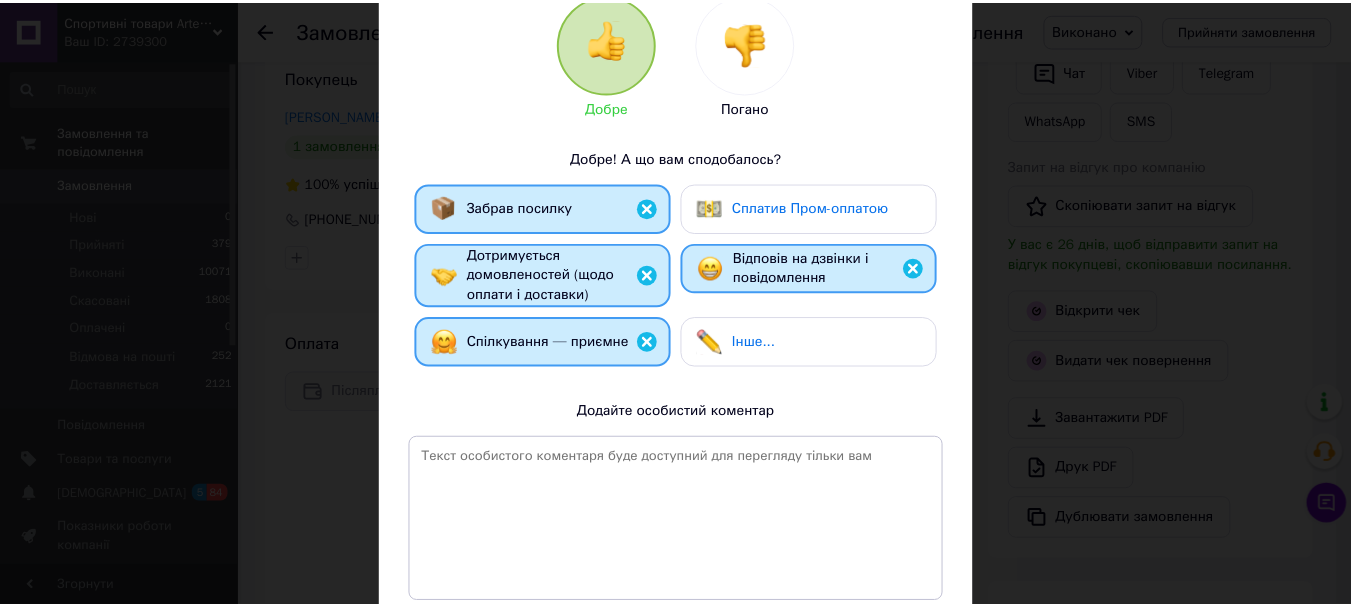 scroll, scrollTop: 379, scrollLeft: 0, axis: vertical 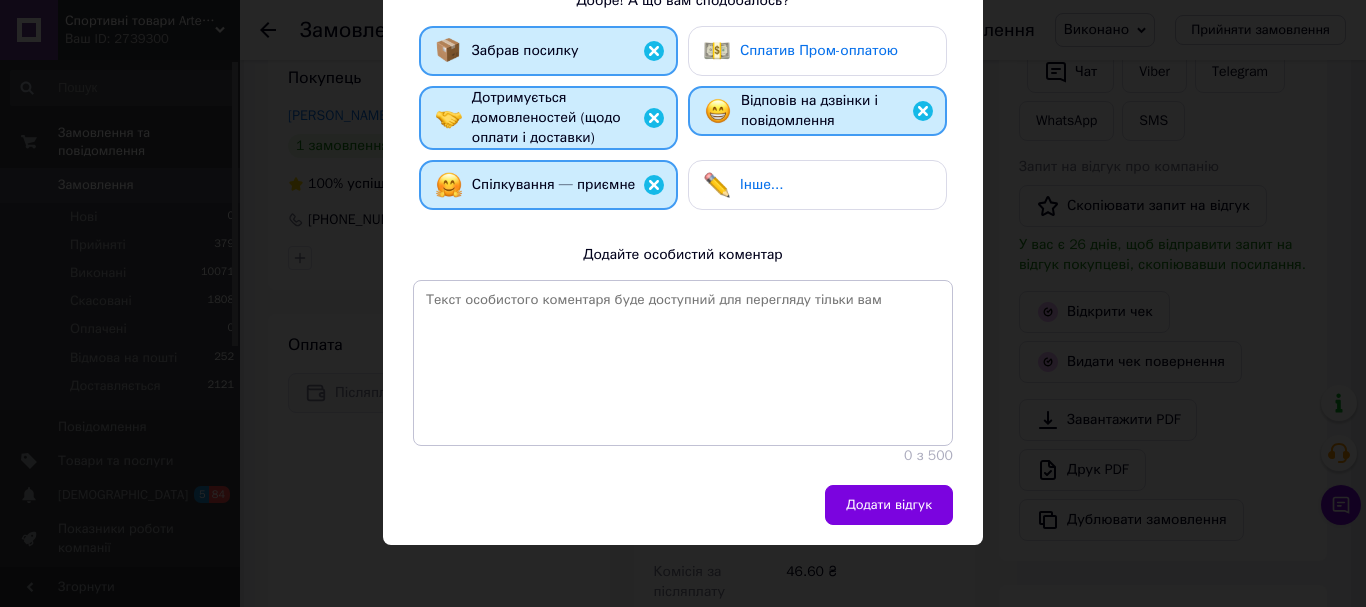 click on "Додати відгук" at bounding box center [889, 505] 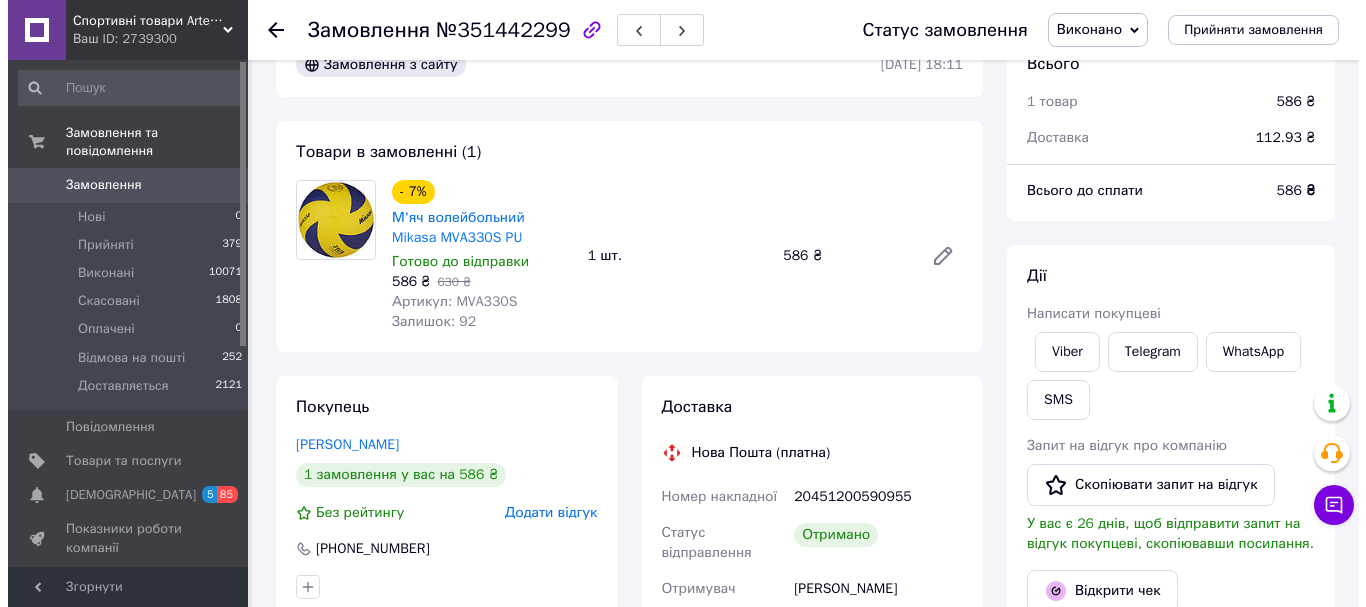 scroll, scrollTop: 300, scrollLeft: 0, axis: vertical 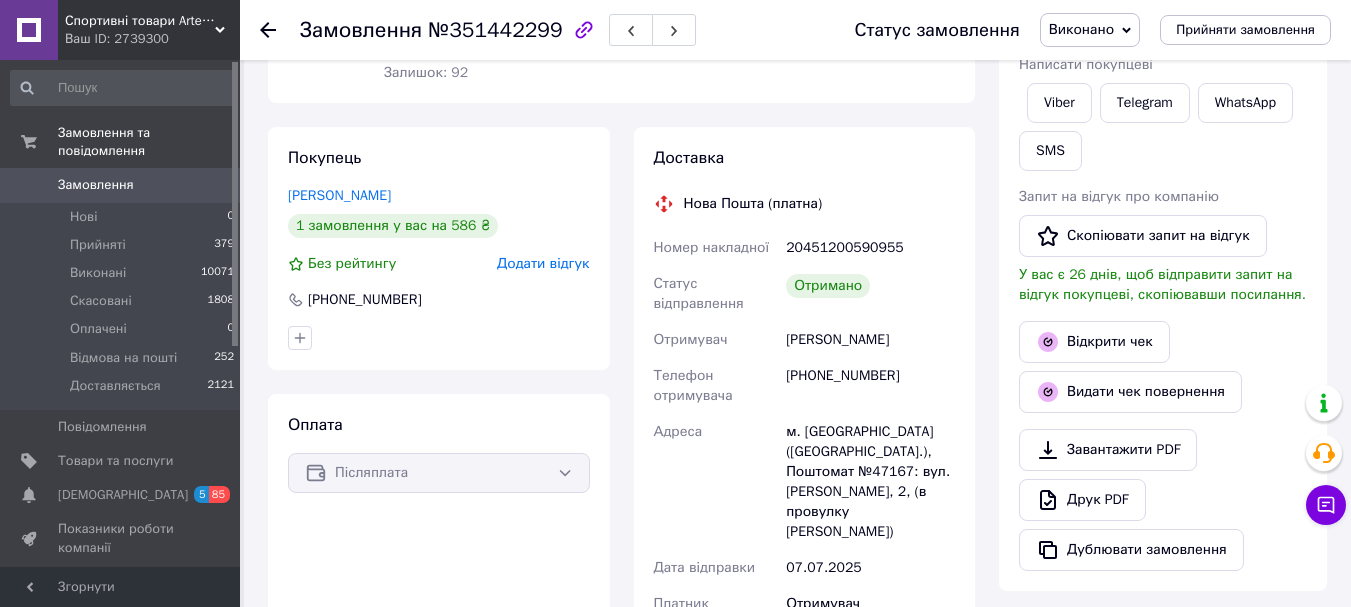 click on "Додати відгук" at bounding box center (543, 263) 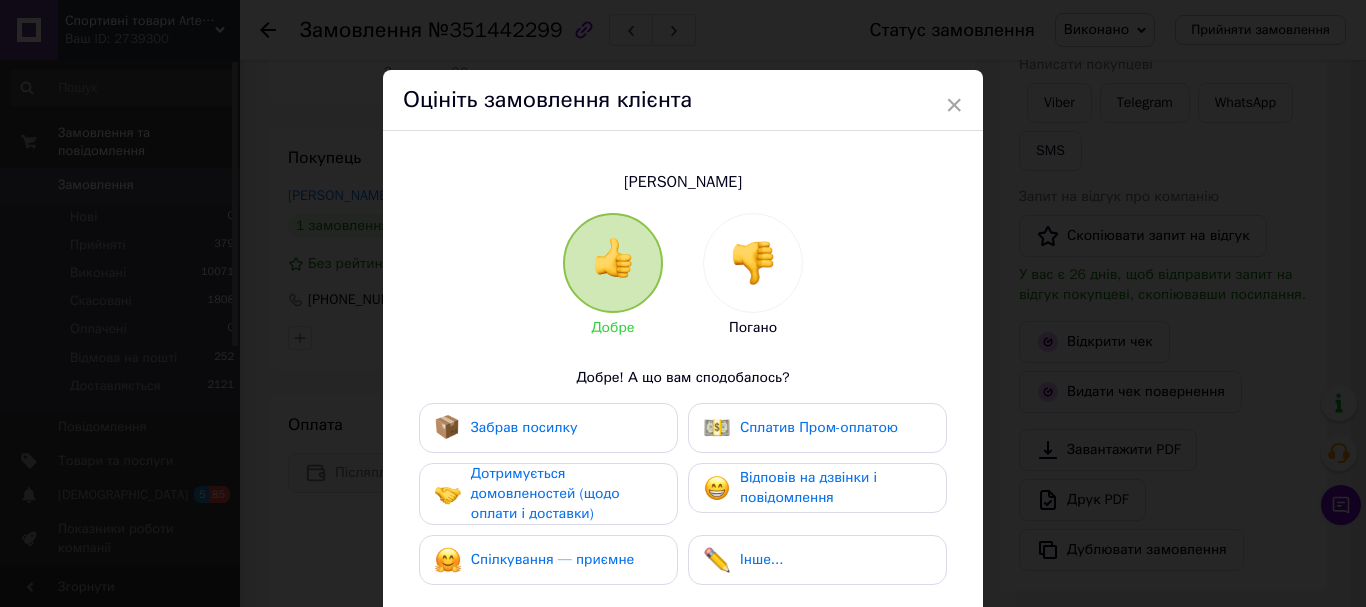 click on "Забрав посилку" at bounding box center (524, 428) 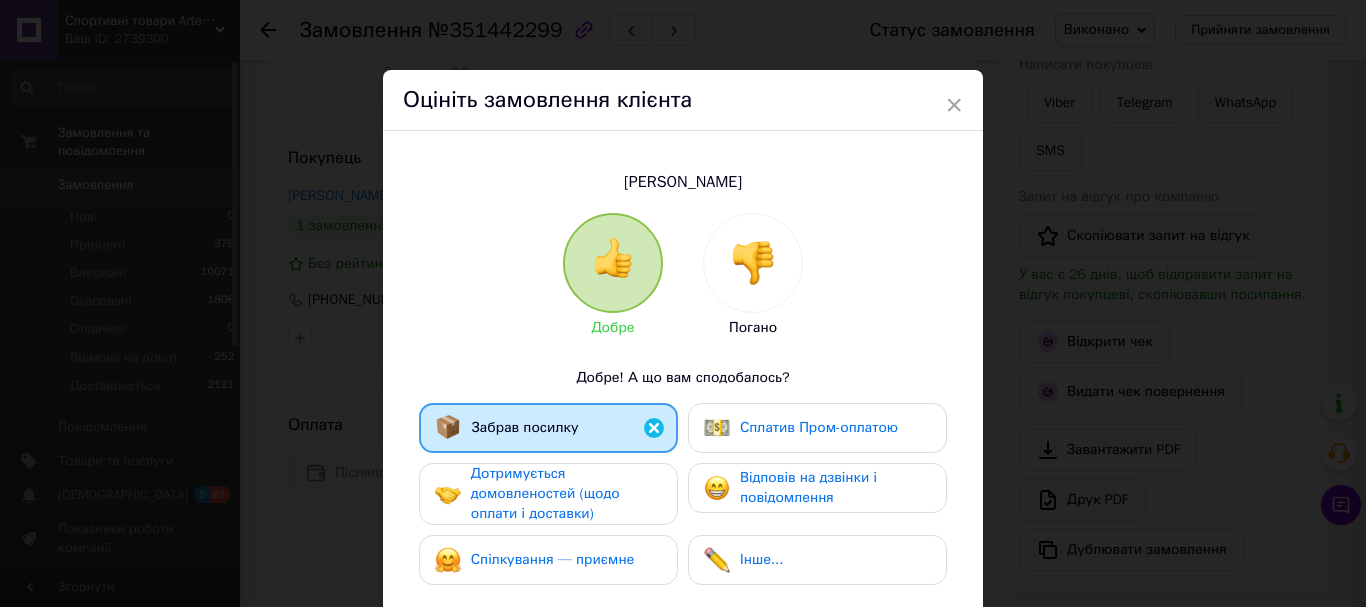 click on "Дотримується домовленостей (щодо оплати і доставки)" at bounding box center (545, 493) 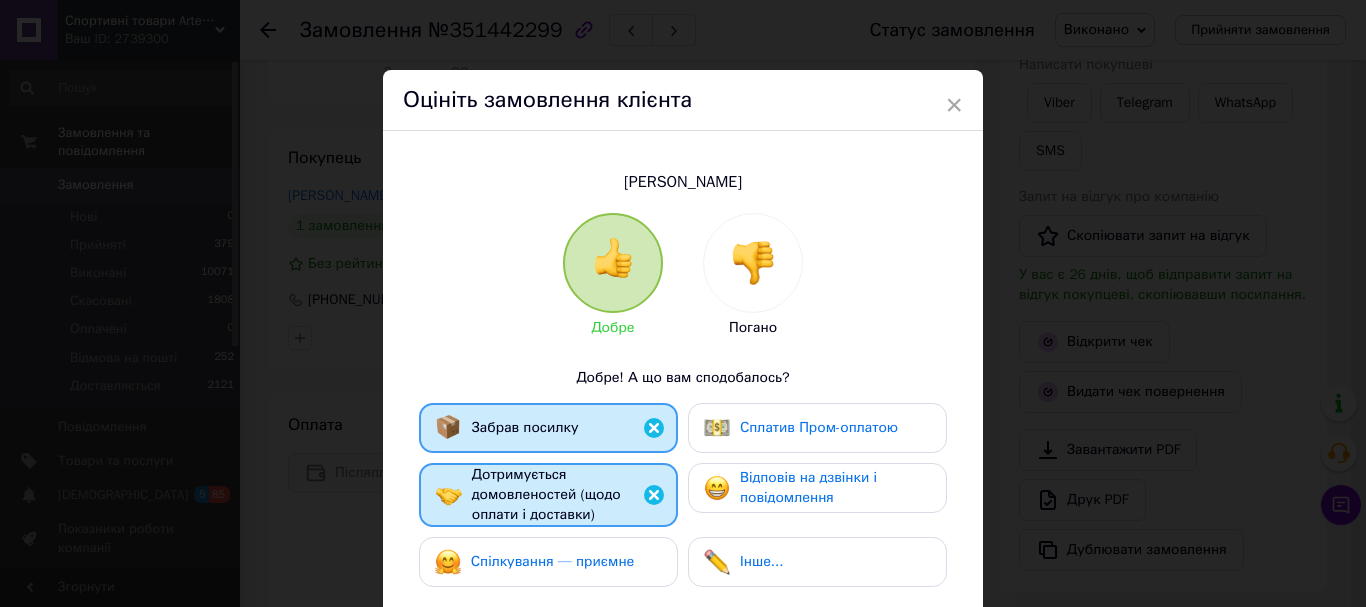 click on "Спілкування — приємне" at bounding box center [553, 561] 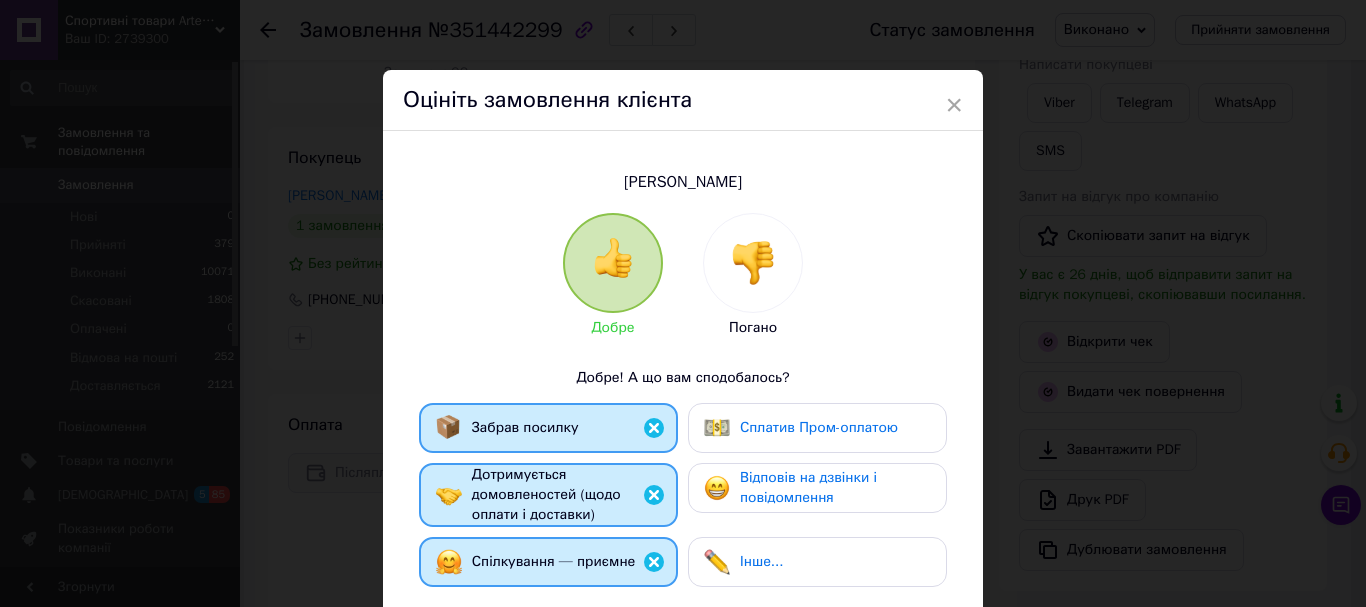 click on "Відповів на дзвінки і повідомлення" at bounding box center [808, 487] 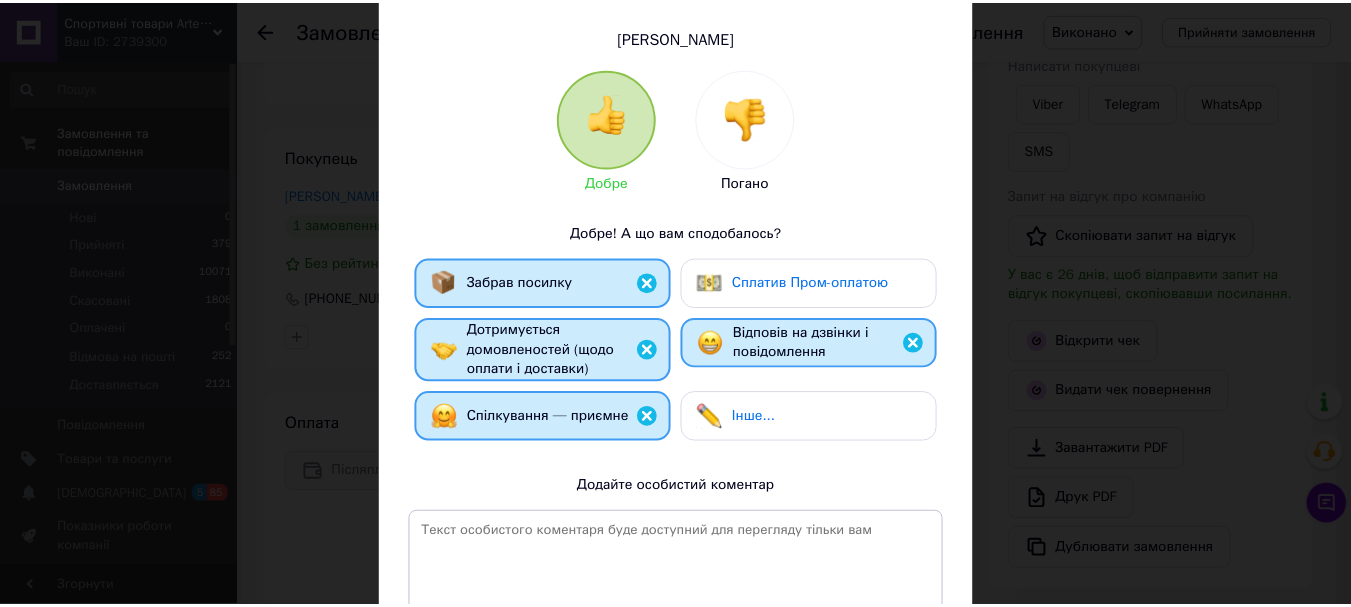 scroll, scrollTop: 378, scrollLeft: 0, axis: vertical 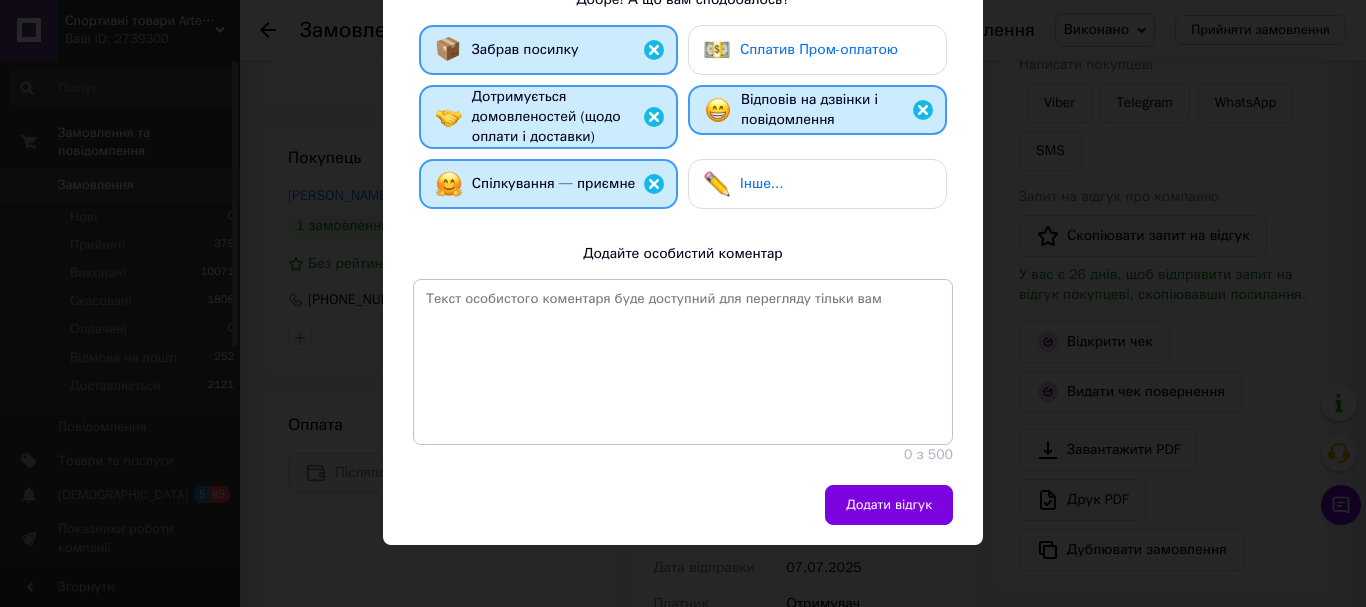click on "Додати відгук" at bounding box center [683, 515] 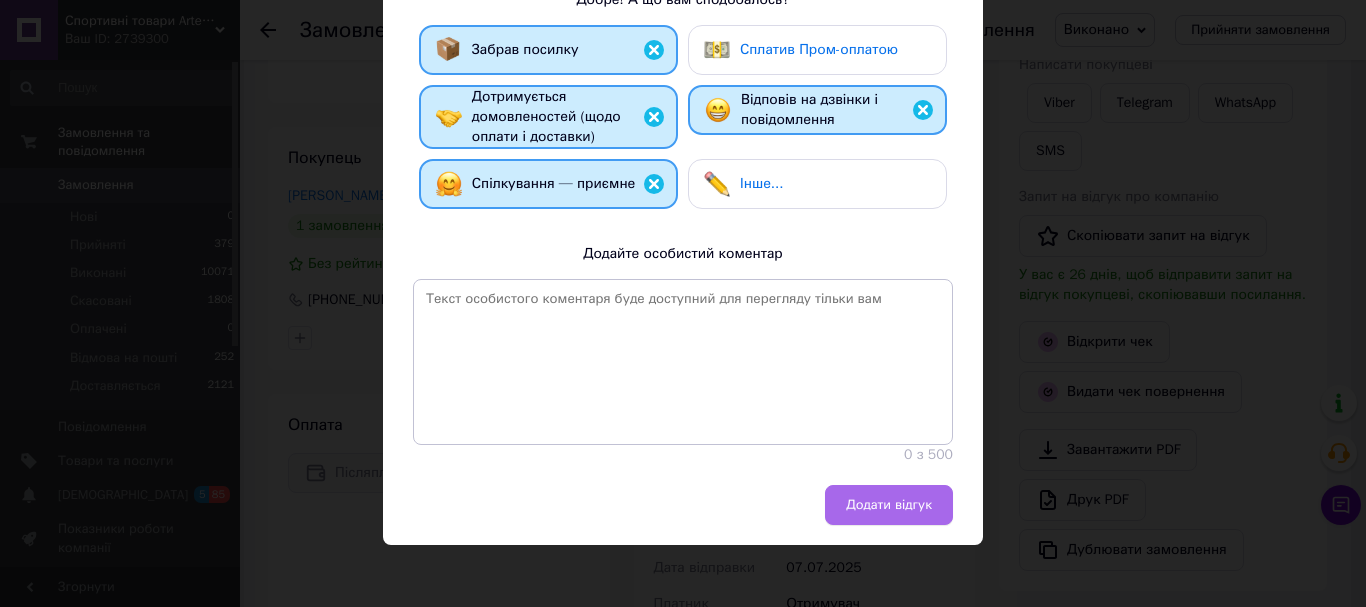 click on "Додати відгук" at bounding box center (889, 505) 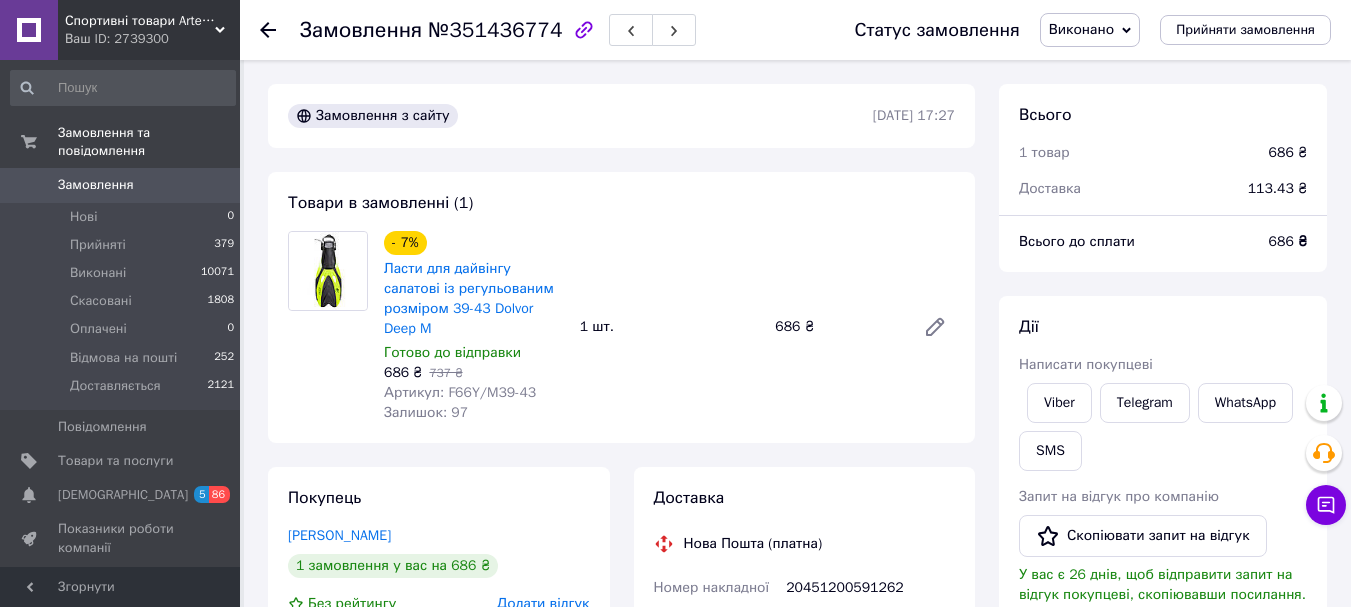 scroll, scrollTop: 0, scrollLeft: 0, axis: both 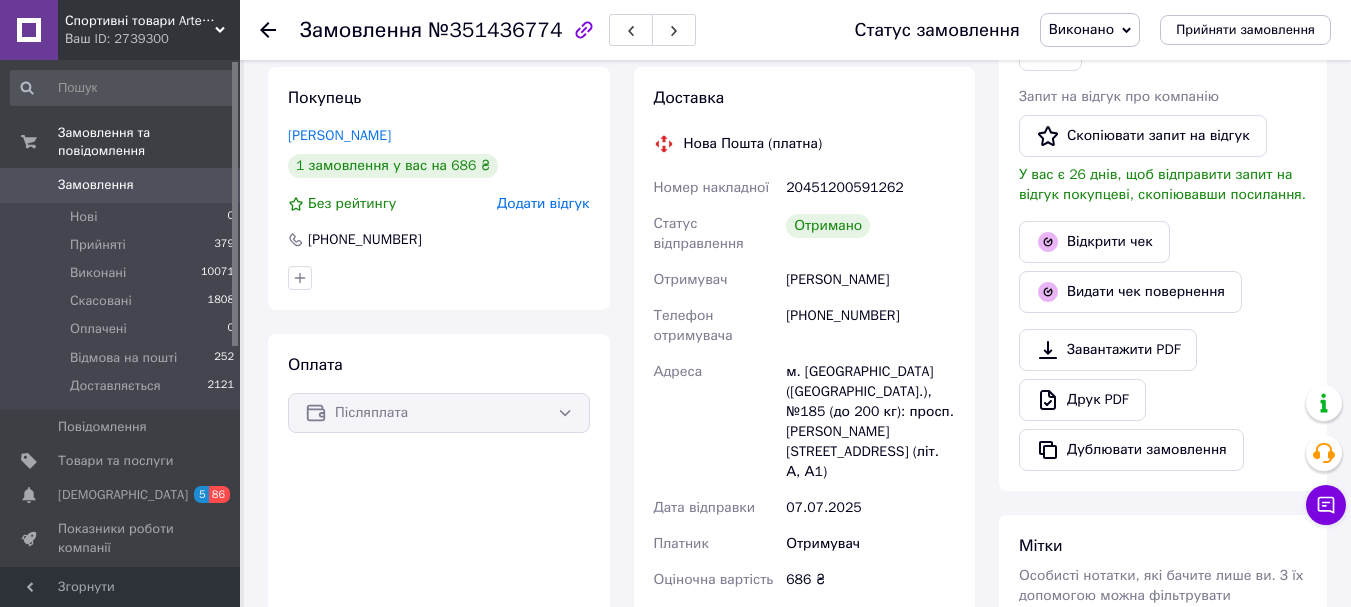 click on "Додати відгук" at bounding box center (543, 203) 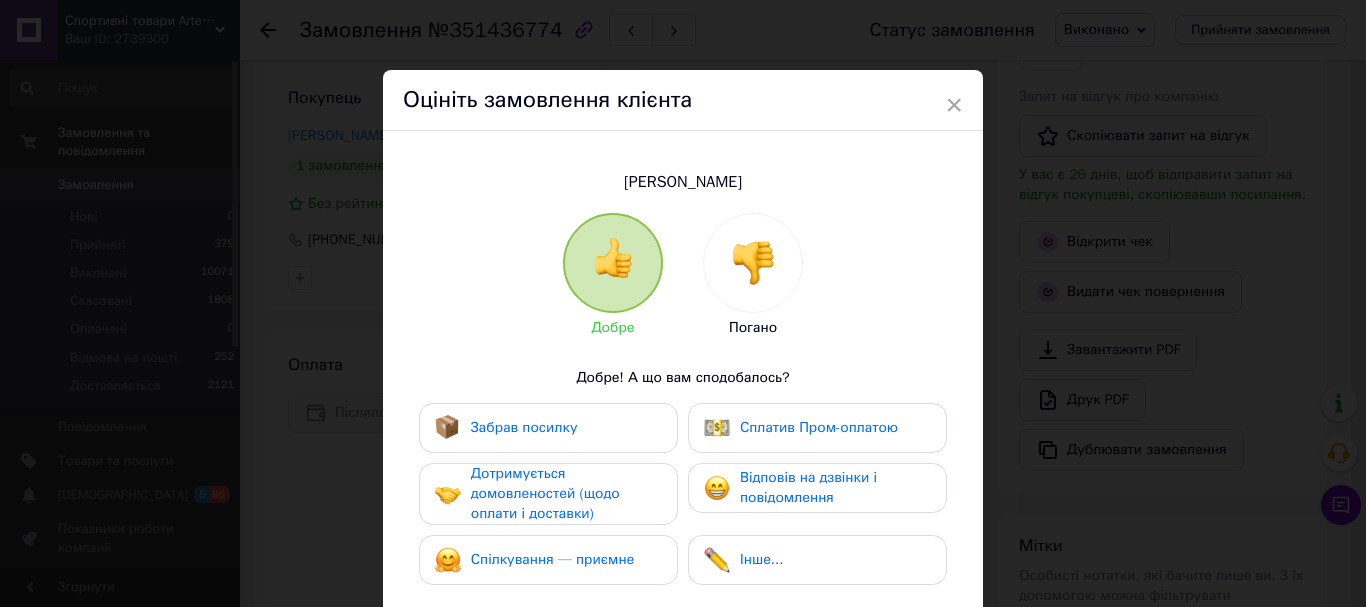 click on "Забрав посилку" at bounding box center (524, 427) 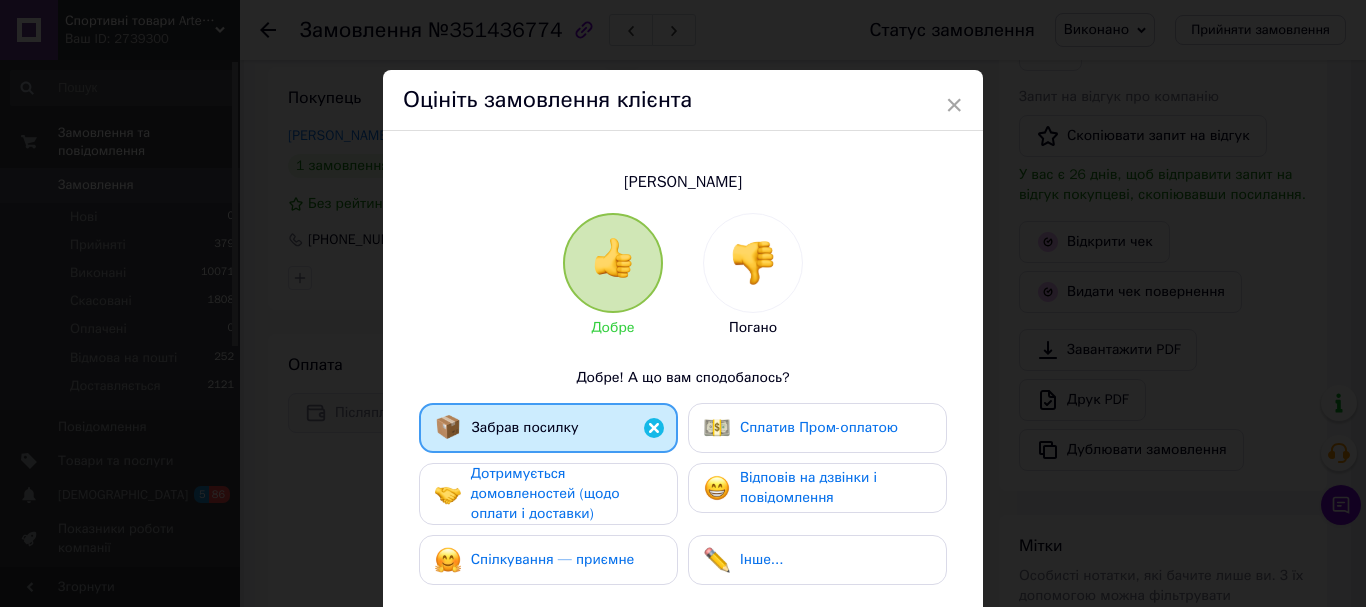 drag, startPoint x: 556, startPoint y: 487, endPoint x: 556, endPoint y: 502, distance: 15 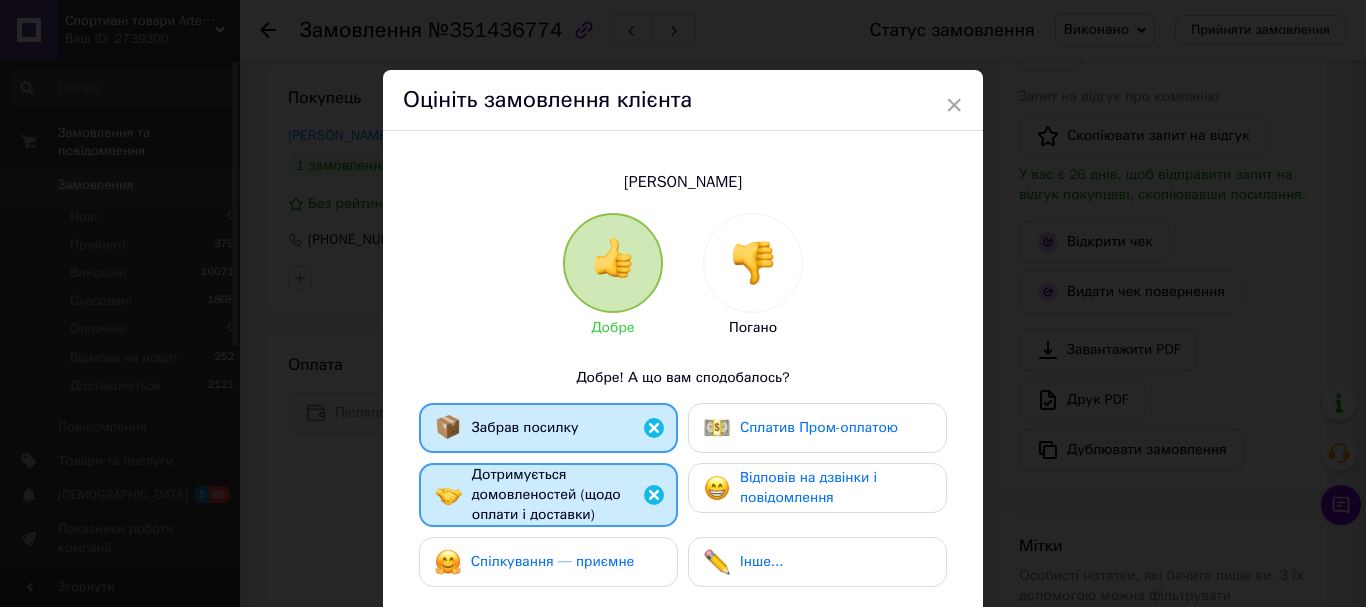 click on "Спілкування — приємне" at bounding box center [535, 562] 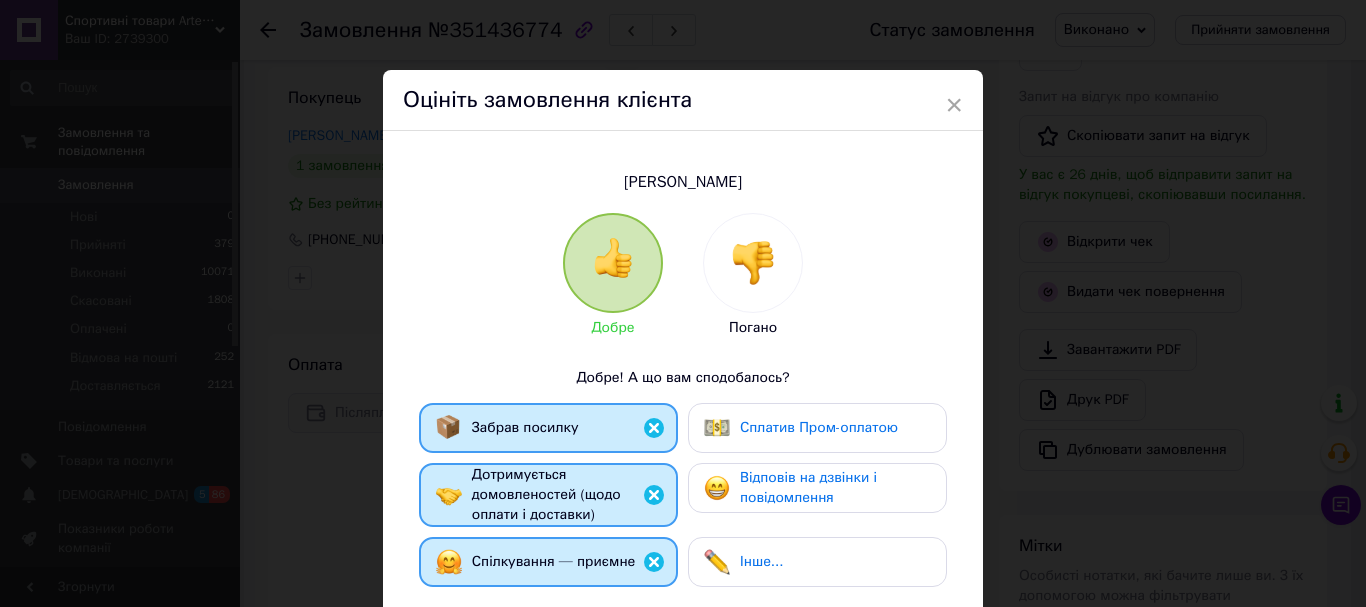 click on "Відповів на дзвінки і повідомлення" at bounding box center (808, 487) 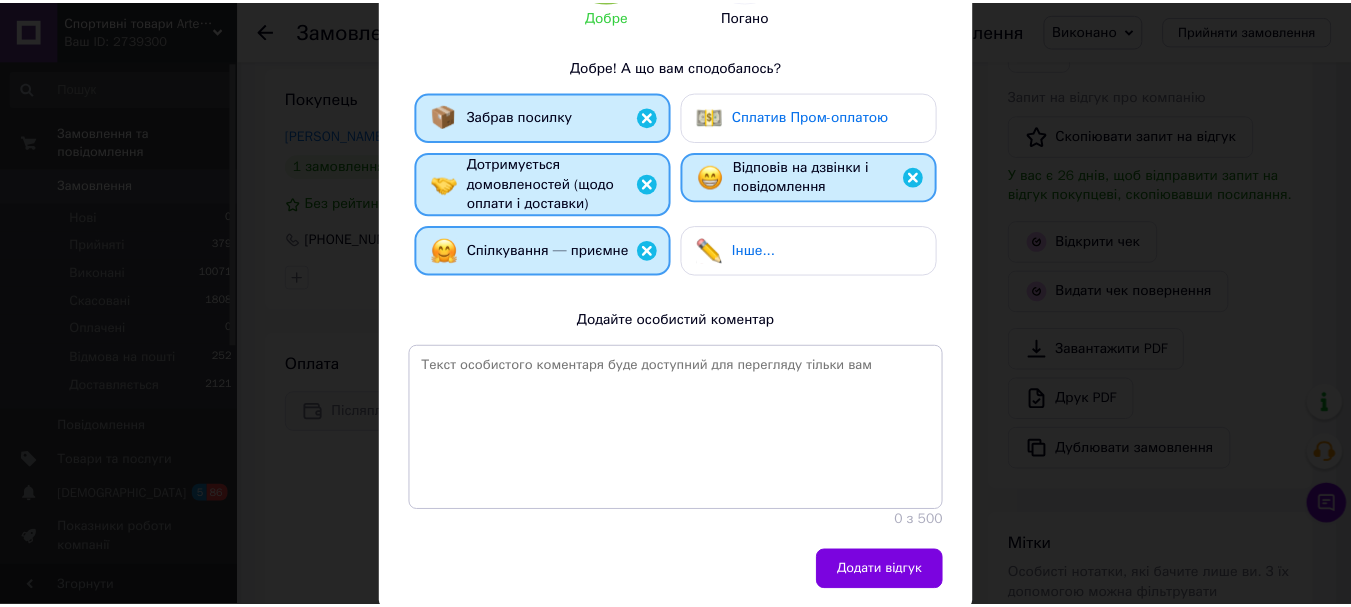 scroll, scrollTop: 378, scrollLeft: 0, axis: vertical 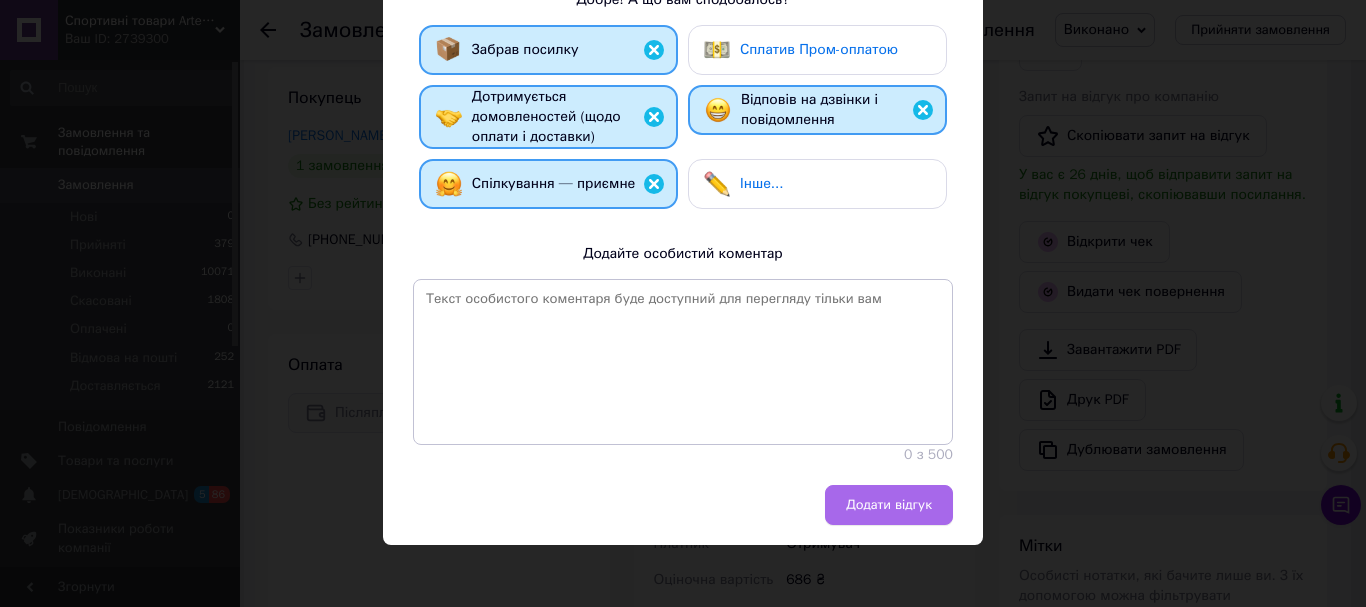 click on "Додати відгук" at bounding box center (889, 505) 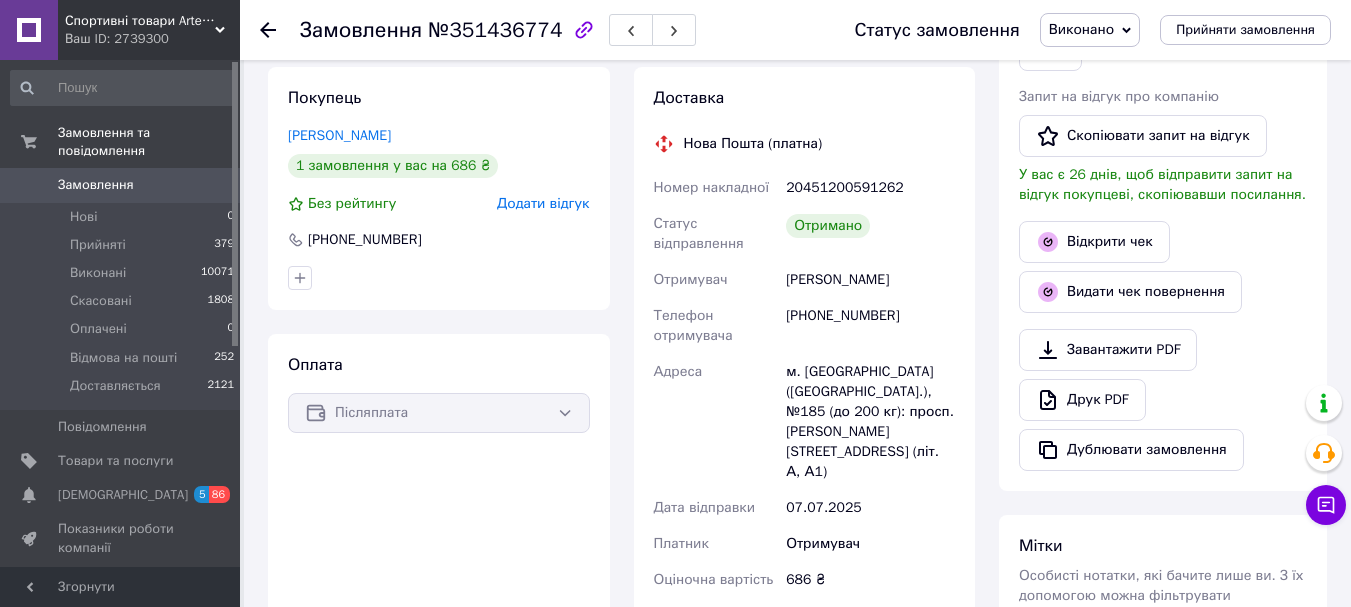 click on "Додати відгук" at bounding box center [543, 203] 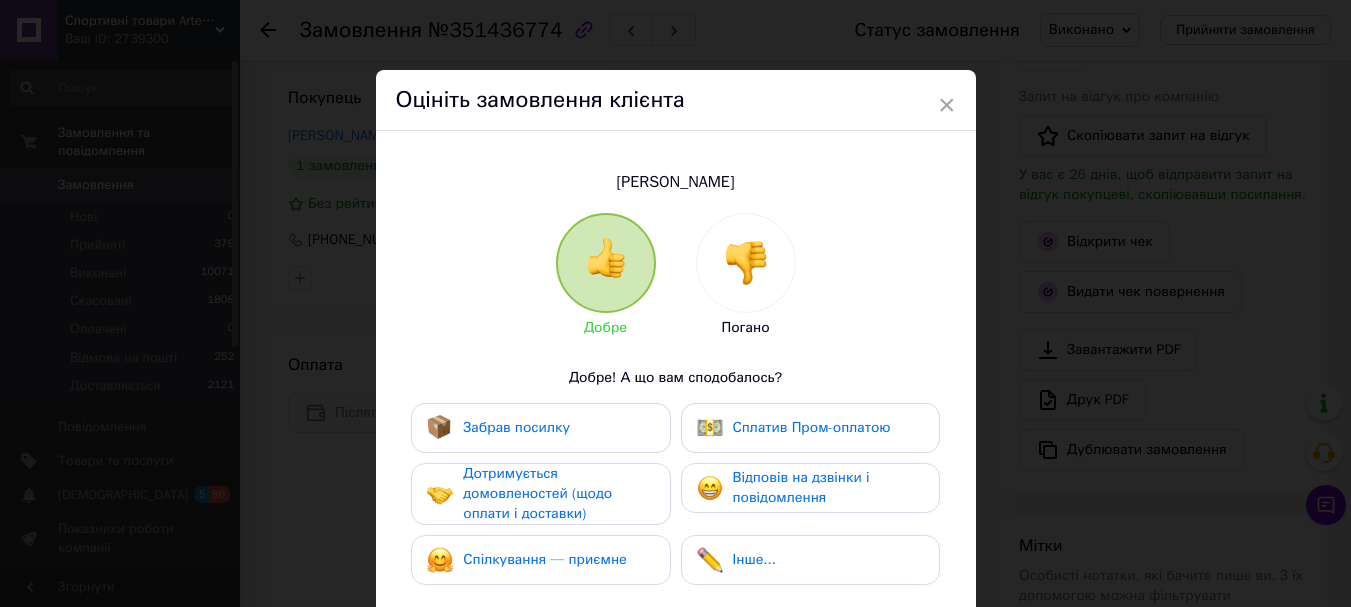 click on "Забрав посилку" at bounding box center (516, 427) 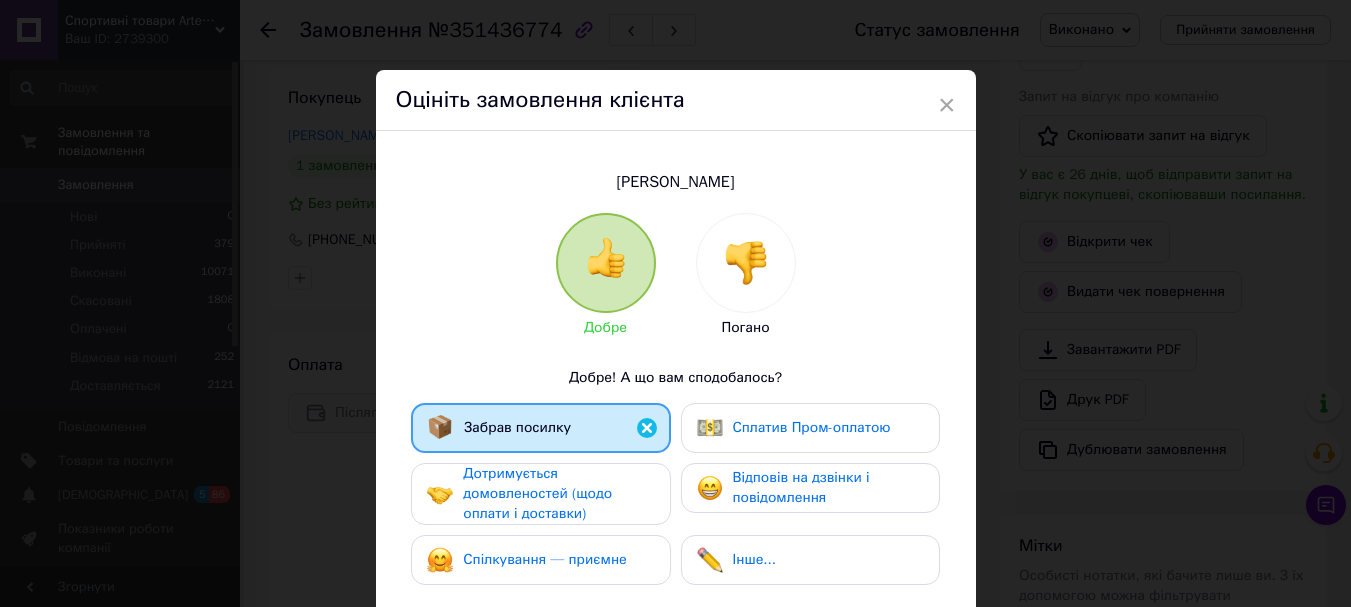 click on "Дотримується домовленостей (щодо оплати і доставки)" at bounding box center (537, 493) 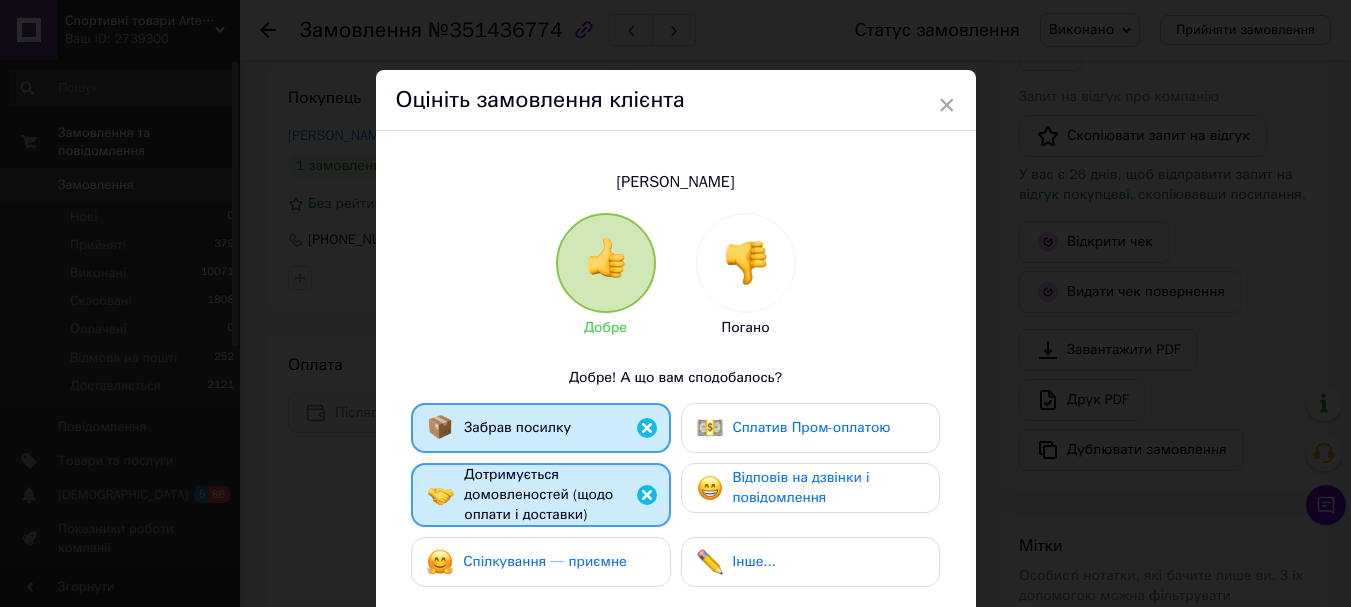 click on "Спілкування — приємне" at bounding box center [545, 561] 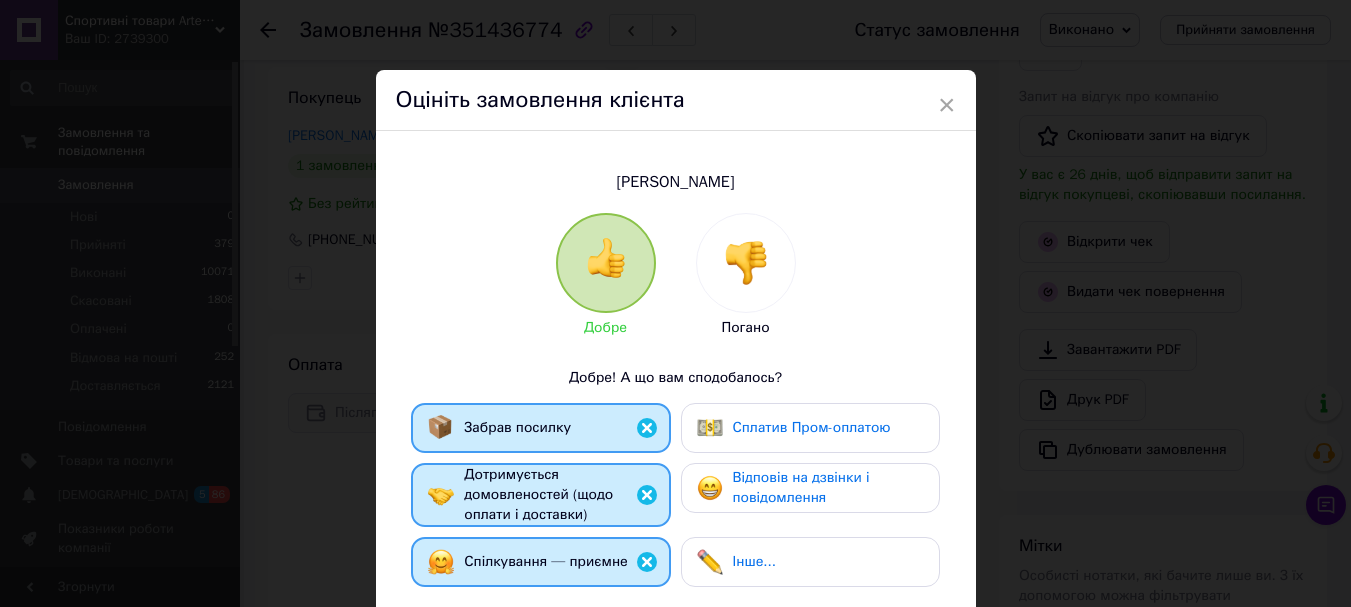 click on "Відповів на дзвінки і повідомлення" at bounding box center [828, 488] 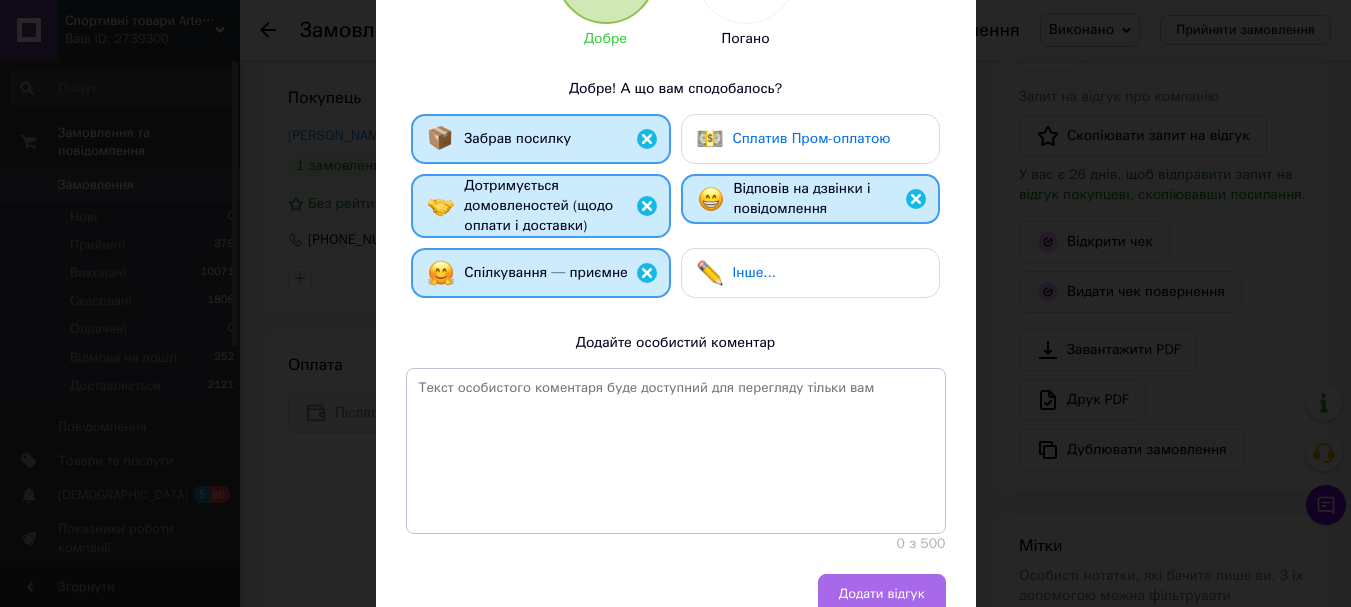 scroll, scrollTop: 378, scrollLeft: 0, axis: vertical 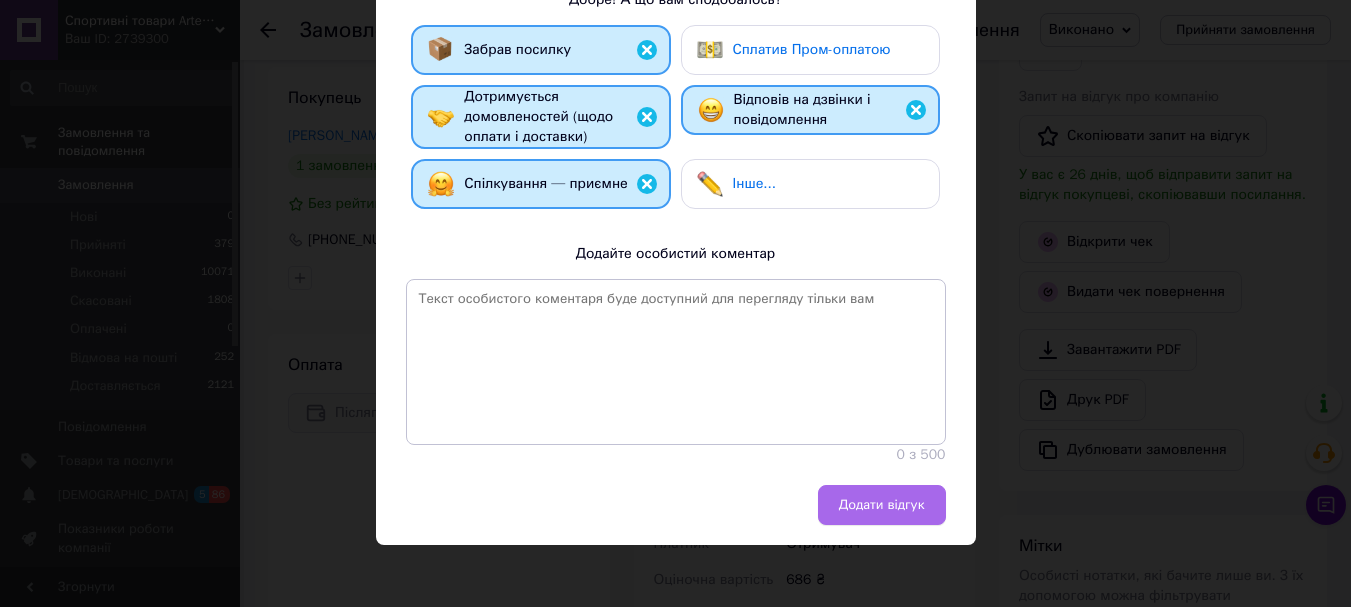 click on "Додати відгук" at bounding box center (882, 505) 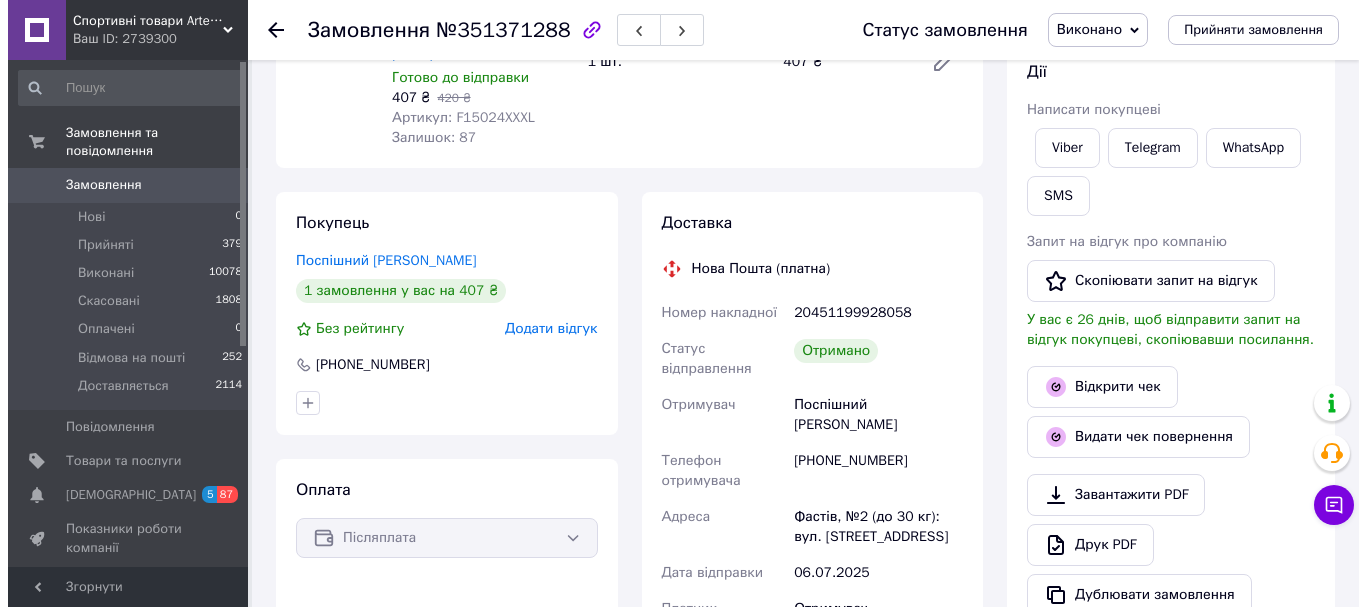 scroll, scrollTop: 400, scrollLeft: 0, axis: vertical 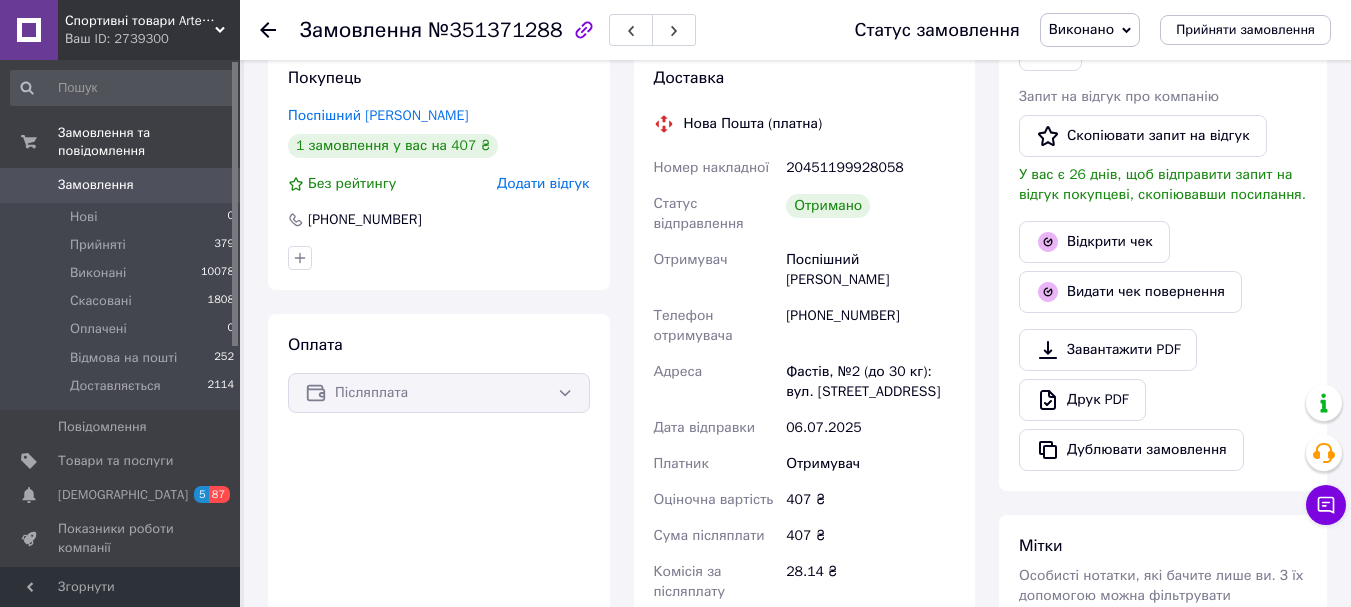 click on "Покупець Поспішний [PERSON_NAME] 1 замовлення у вас на 407 ₴ Без рейтингу   Додати відгук [PHONE_NUMBER]" at bounding box center (439, 168) 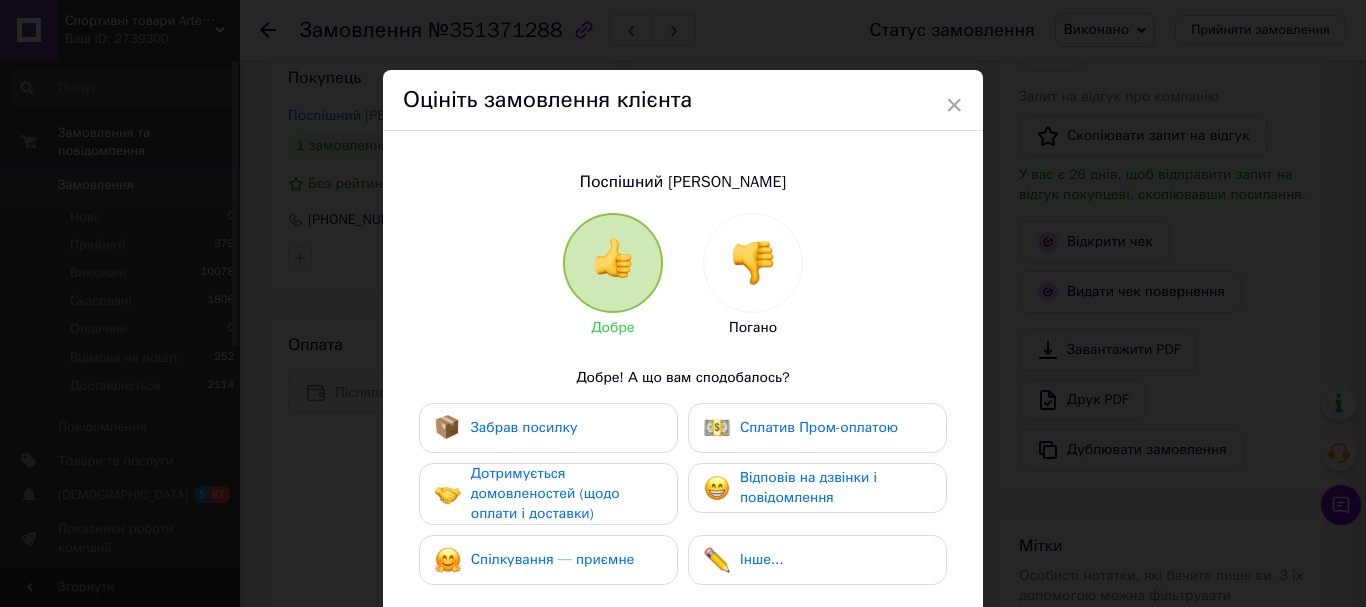 click on "Забрав посилку" at bounding box center (548, 428) 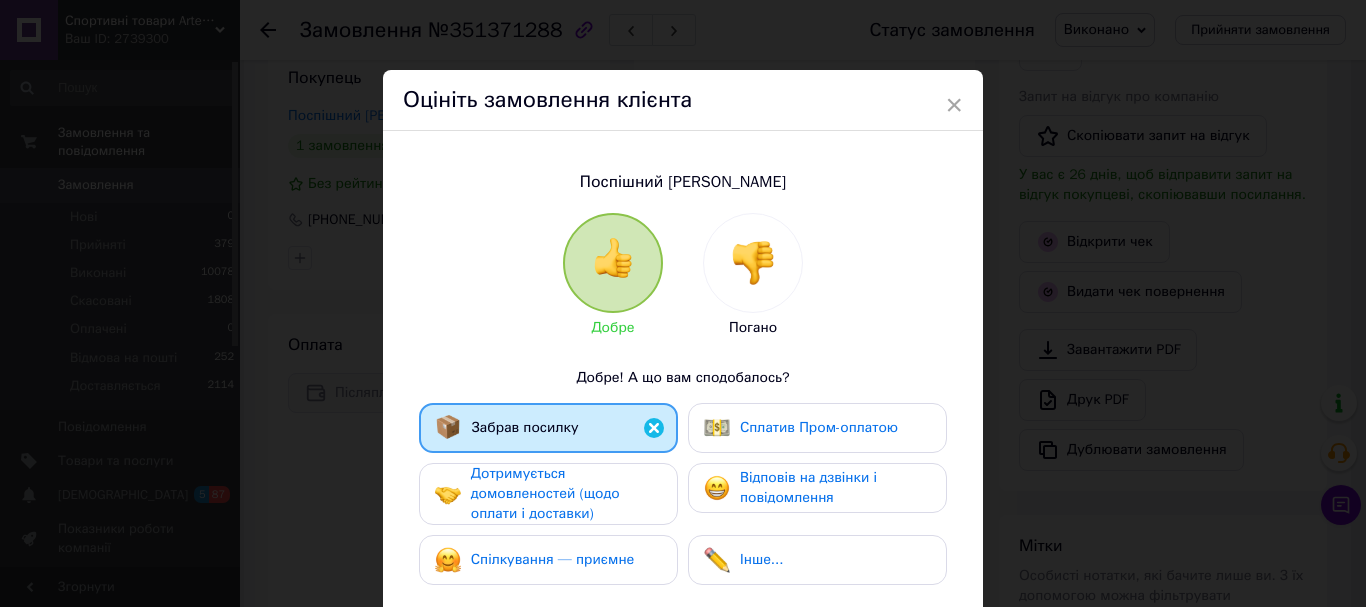 click on "Дотримується домовленостей (щодо оплати і доставки)" at bounding box center (545, 493) 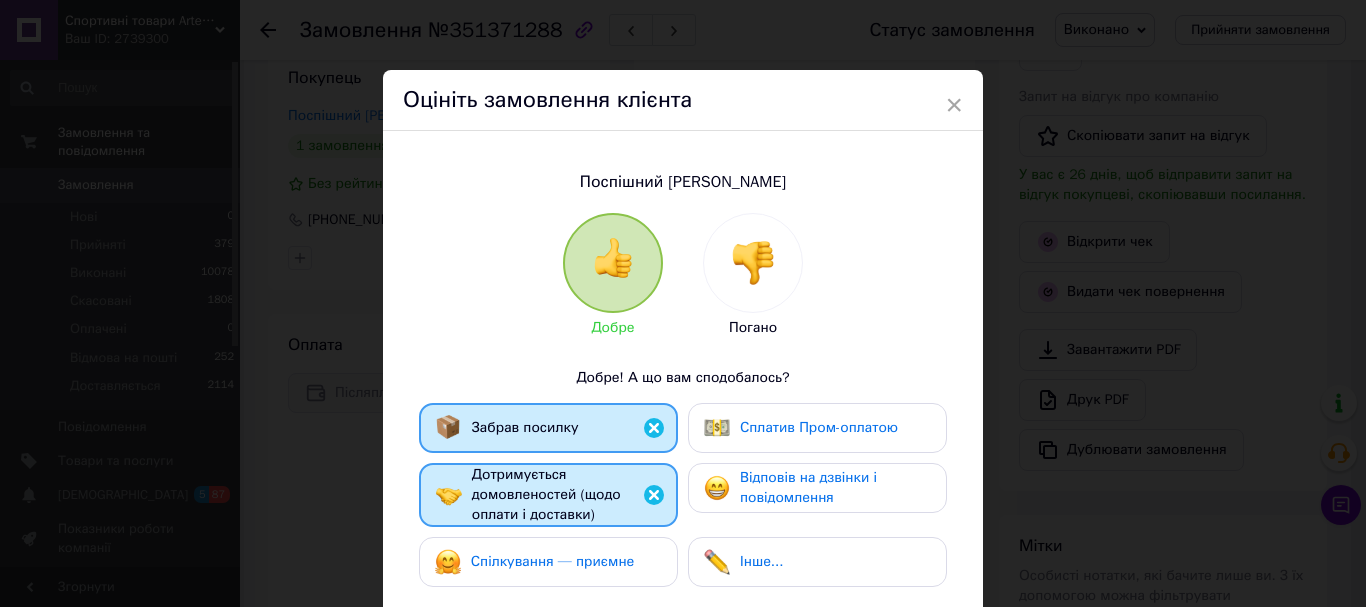 drag, startPoint x: 527, startPoint y: 543, endPoint x: 593, endPoint y: 540, distance: 66.068146 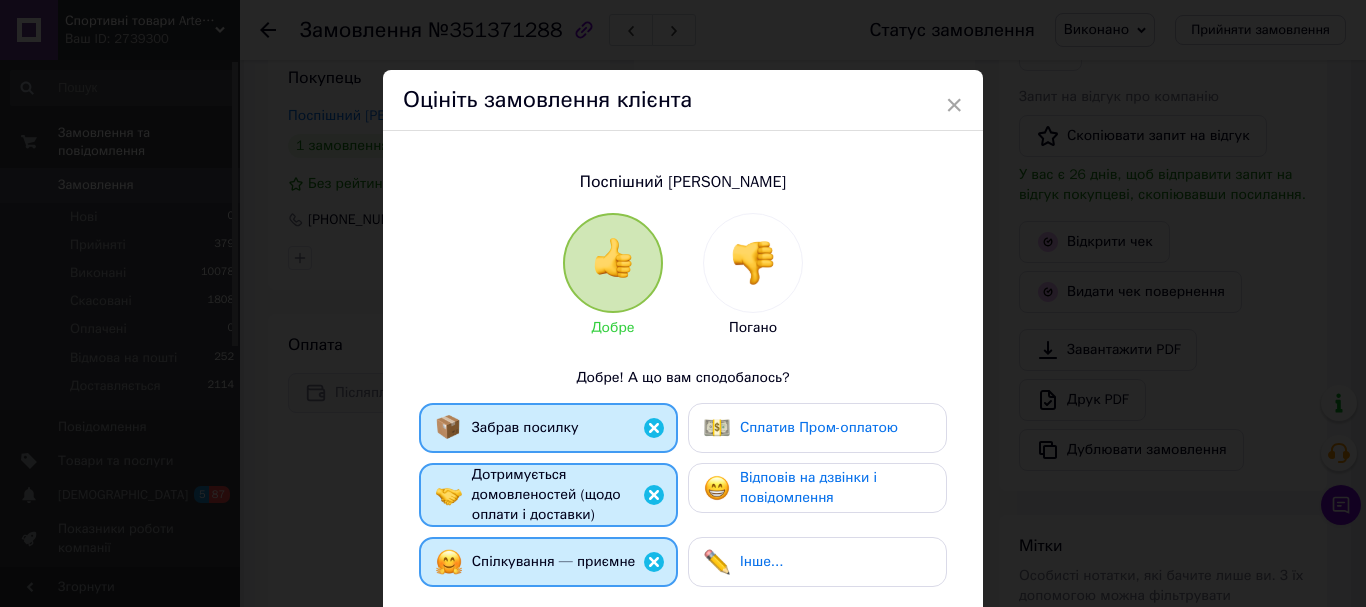 click on "Відповів на дзвінки і повідомлення" at bounding box center [808, 487] 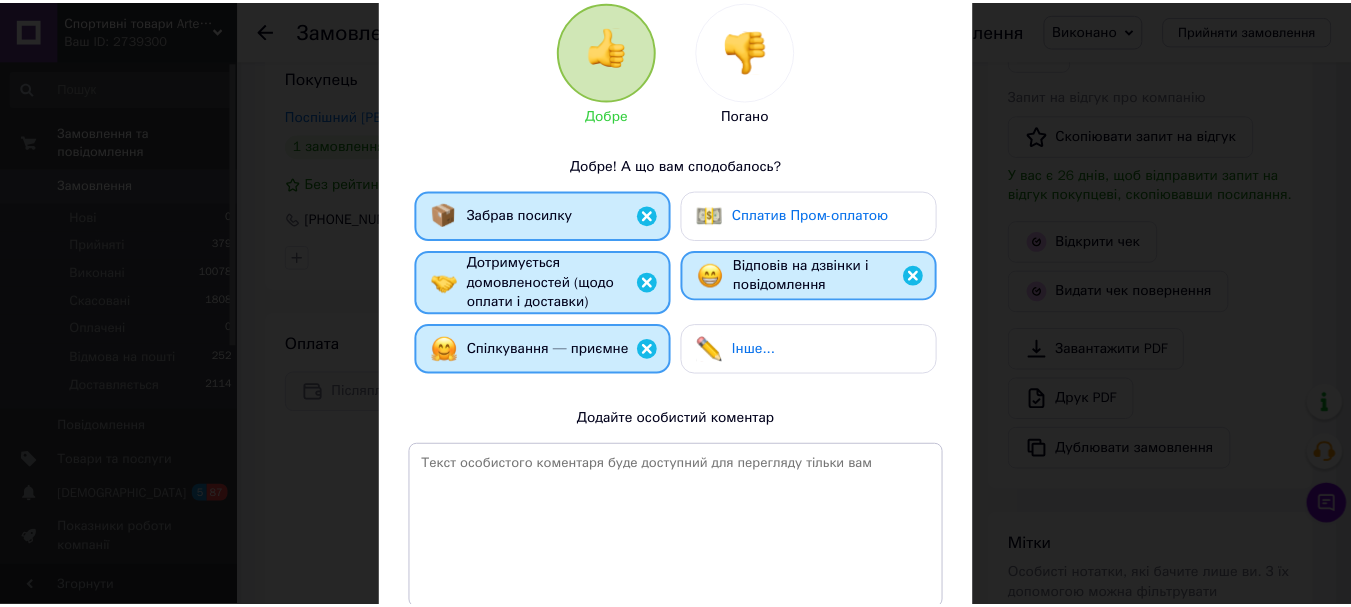 scroll, scrollTop: 378, scrollLeft: 0, axis: vertical 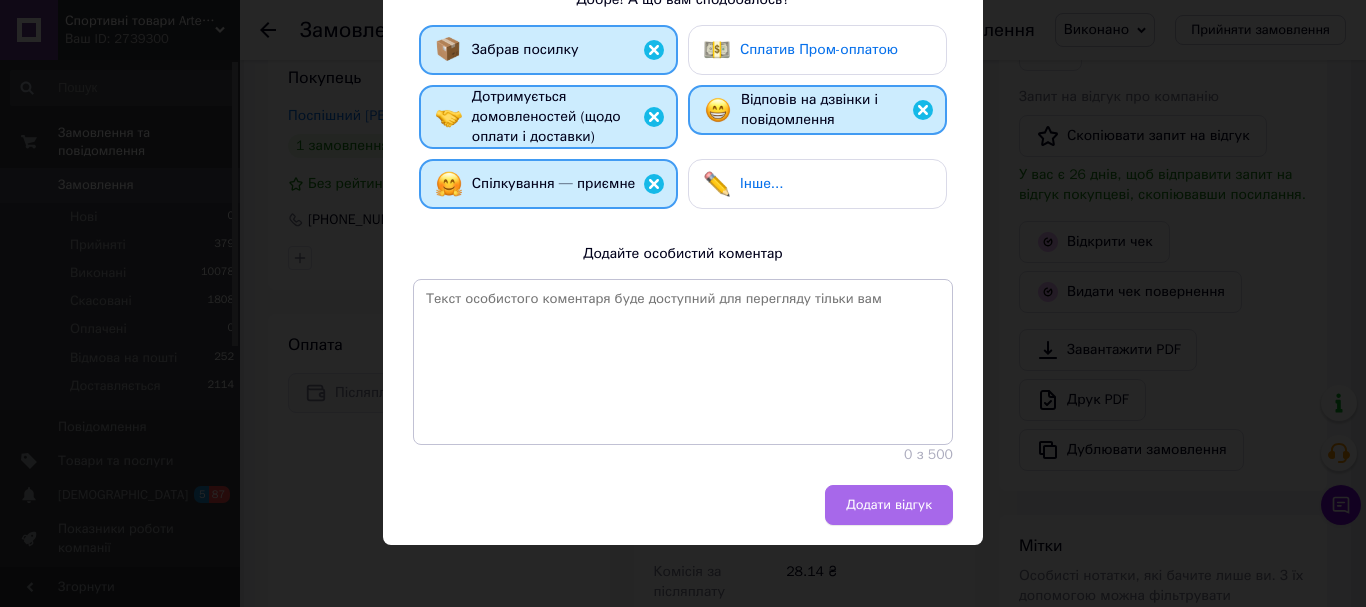 click on "Додати відгук" at bounding box center [889, 505] 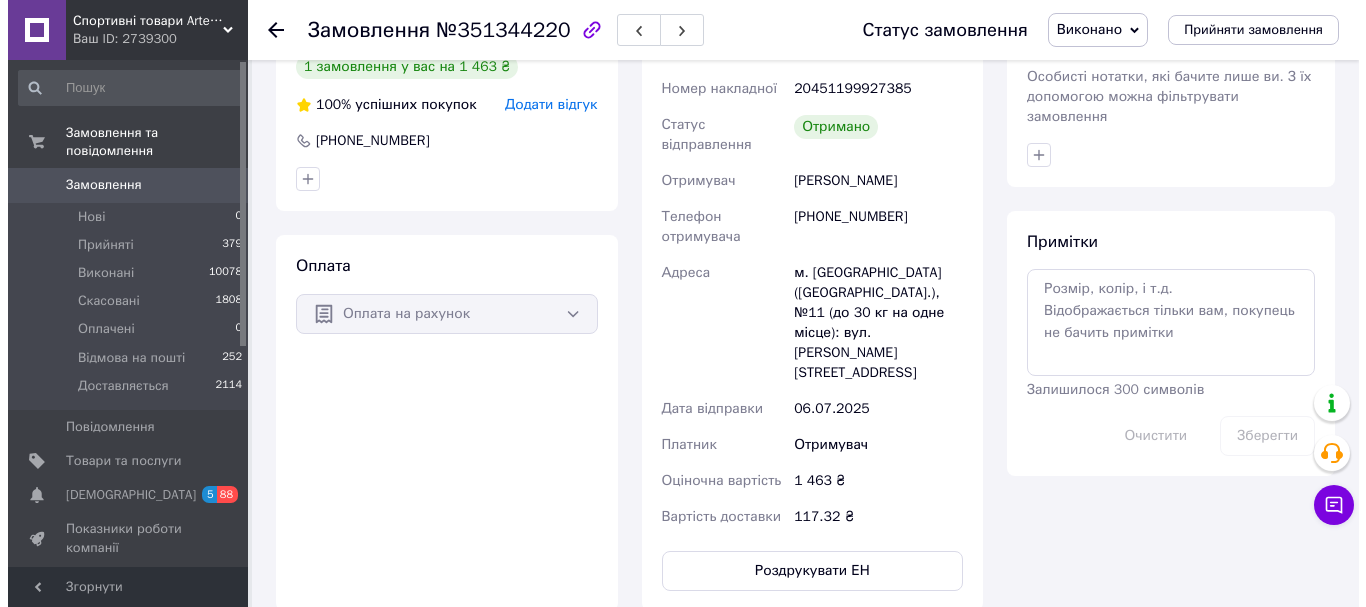 scroll, scrollTop: 900, scrollLeft: 0, axis: vertical 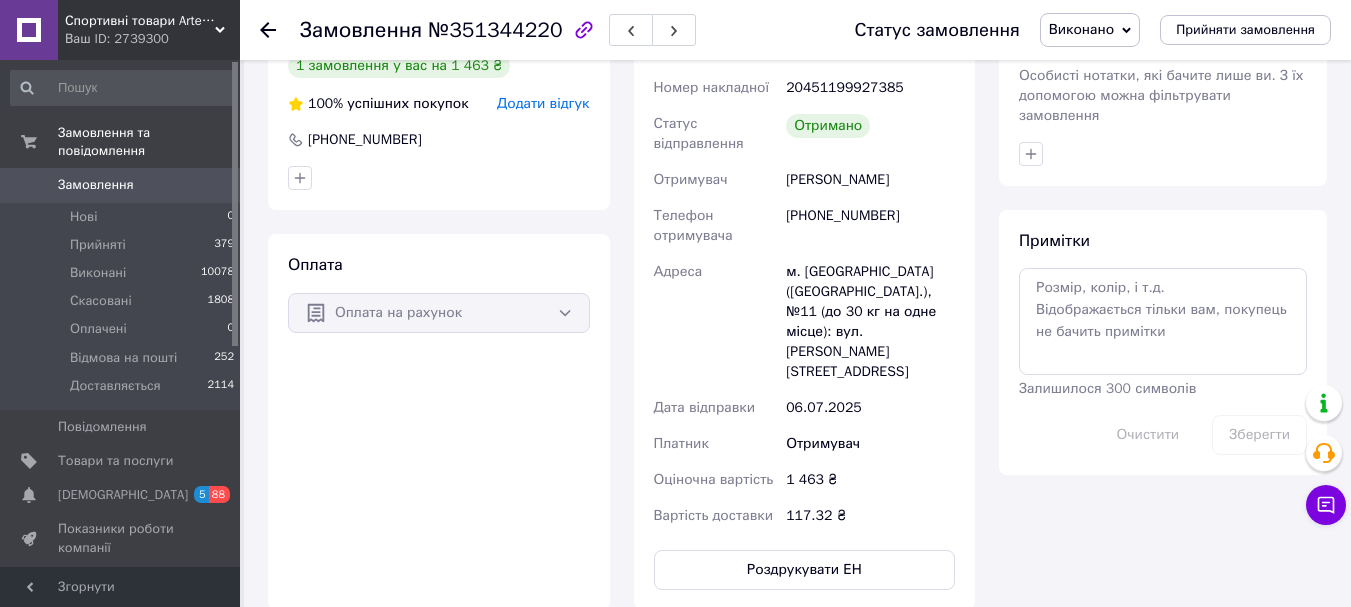 click on "Додати відгук" at bounding box center [543, 103] 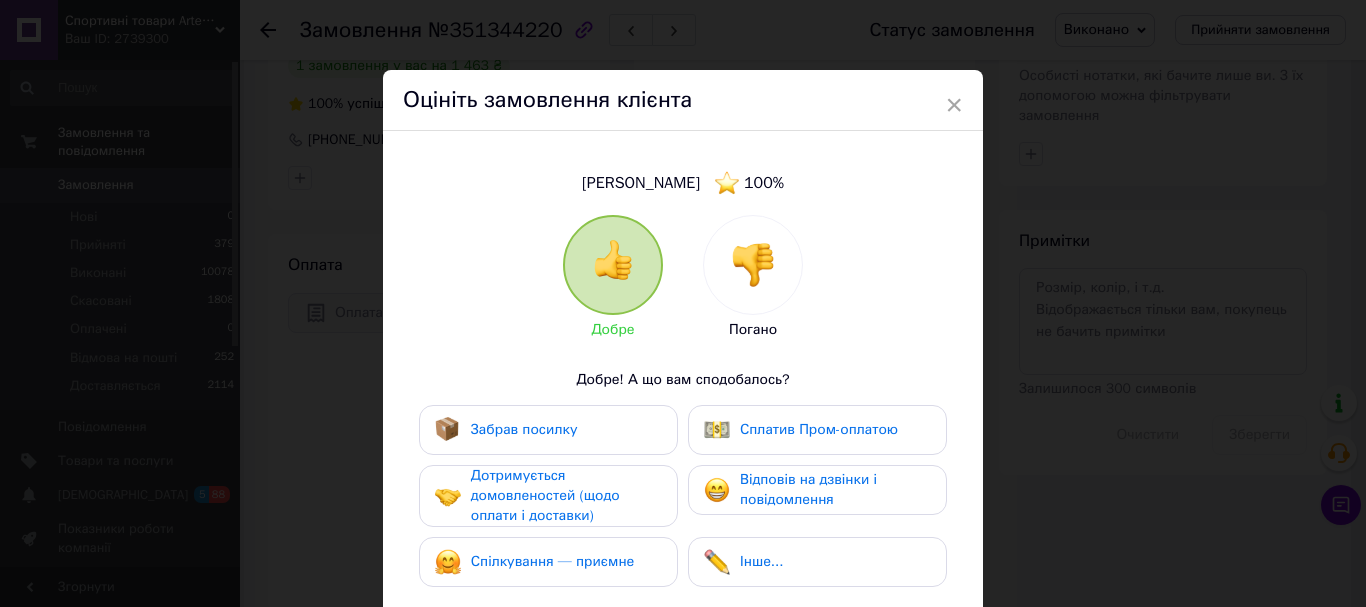 click on "Забрав посилку" at bounding box center [548, 430] 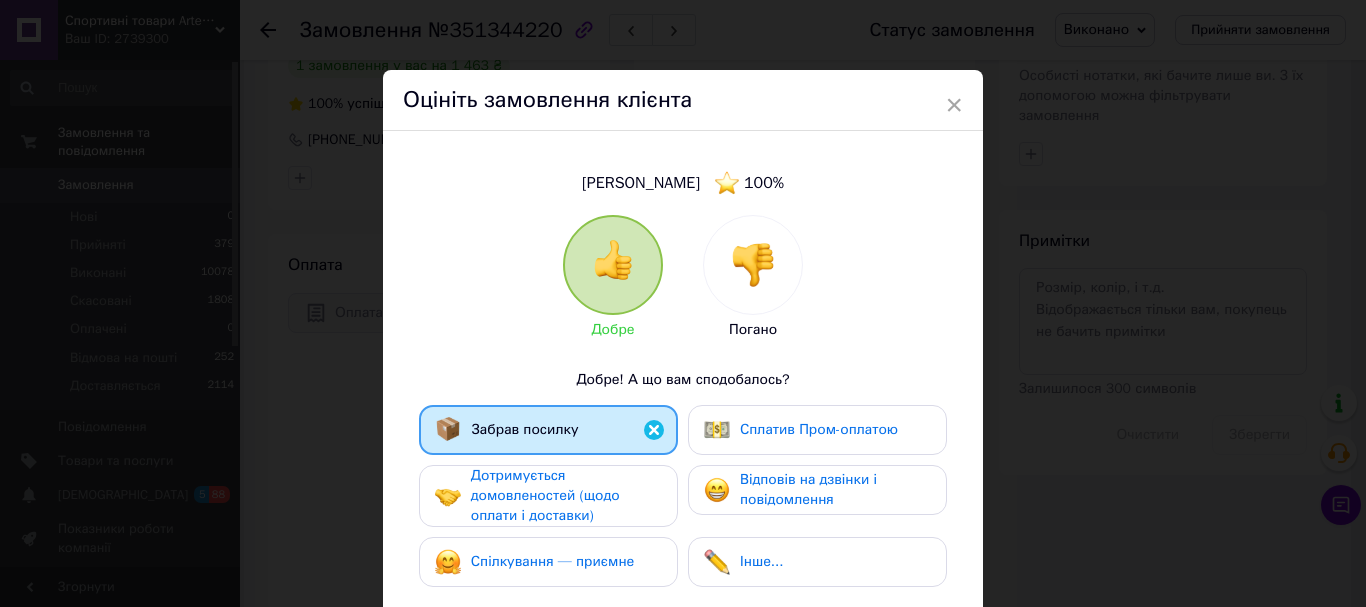 click on "Дотримується домовленостей (щодо оплати і доставки)" at bounding box center [545, 495] 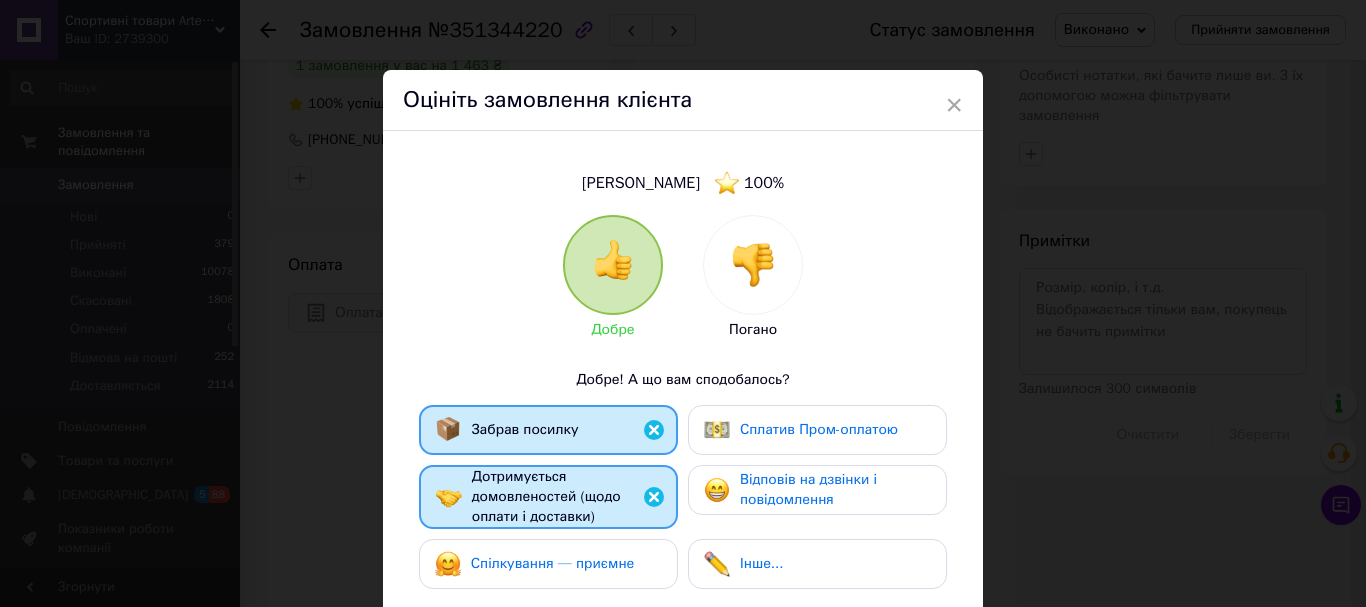 click on "Спілкування — приємне" at bounding box center [553, 563] 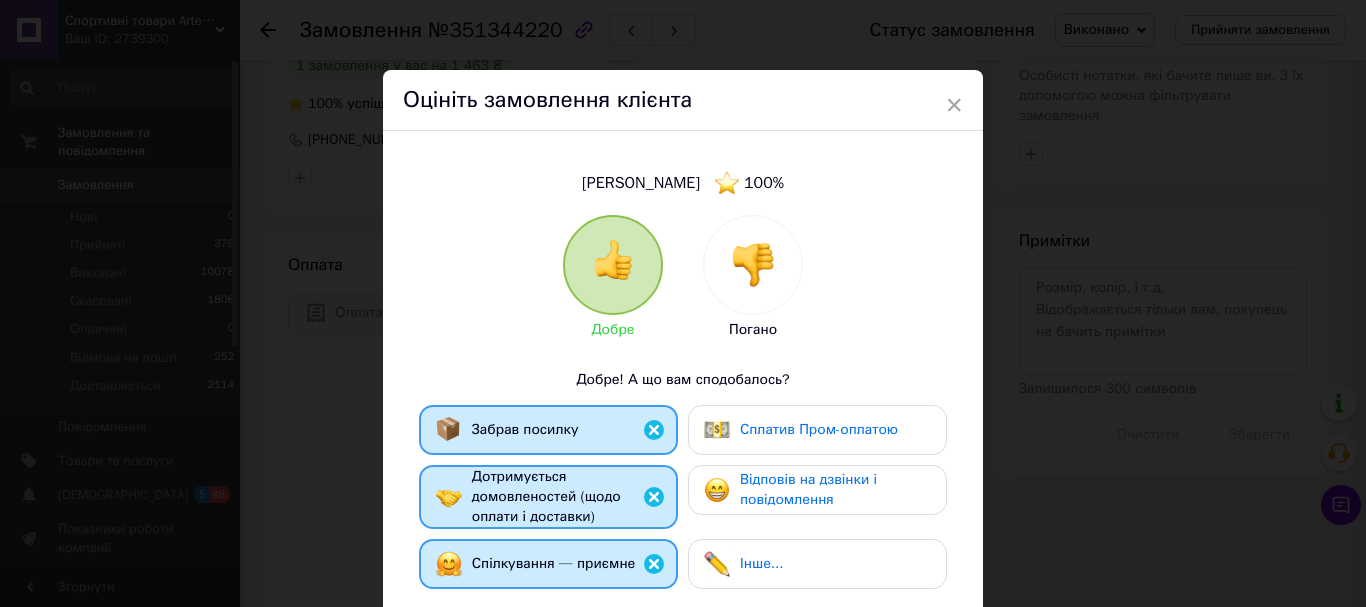 click on "Відповів на дзвінки і повідомлення" at bounding box center (817, 490) 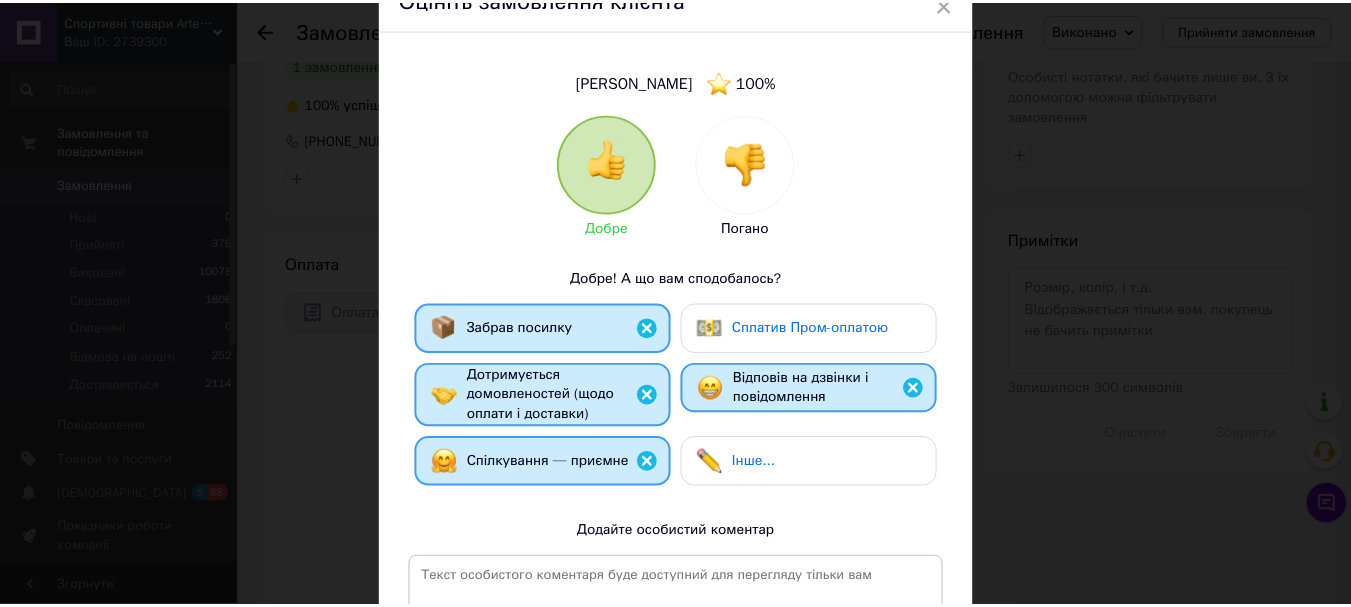 scroll, scrollTop: 379, scrollLeft: 0, axis: vertical 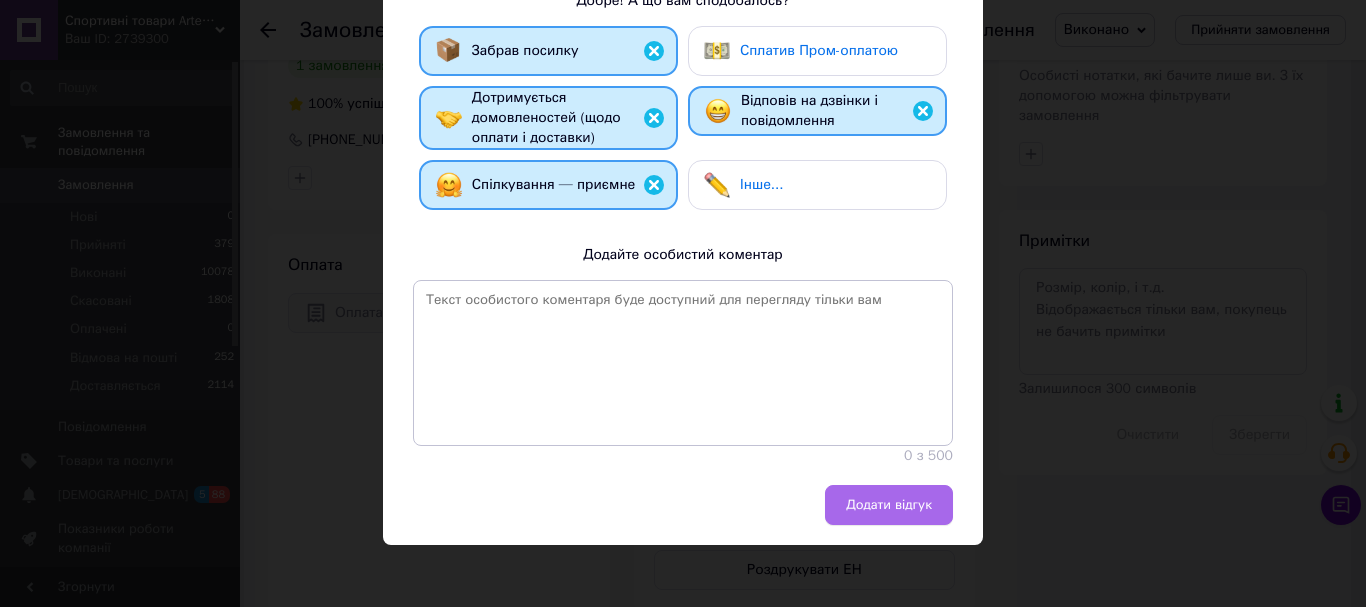 click on "Додати відгук" at bounding box center [889, 505] 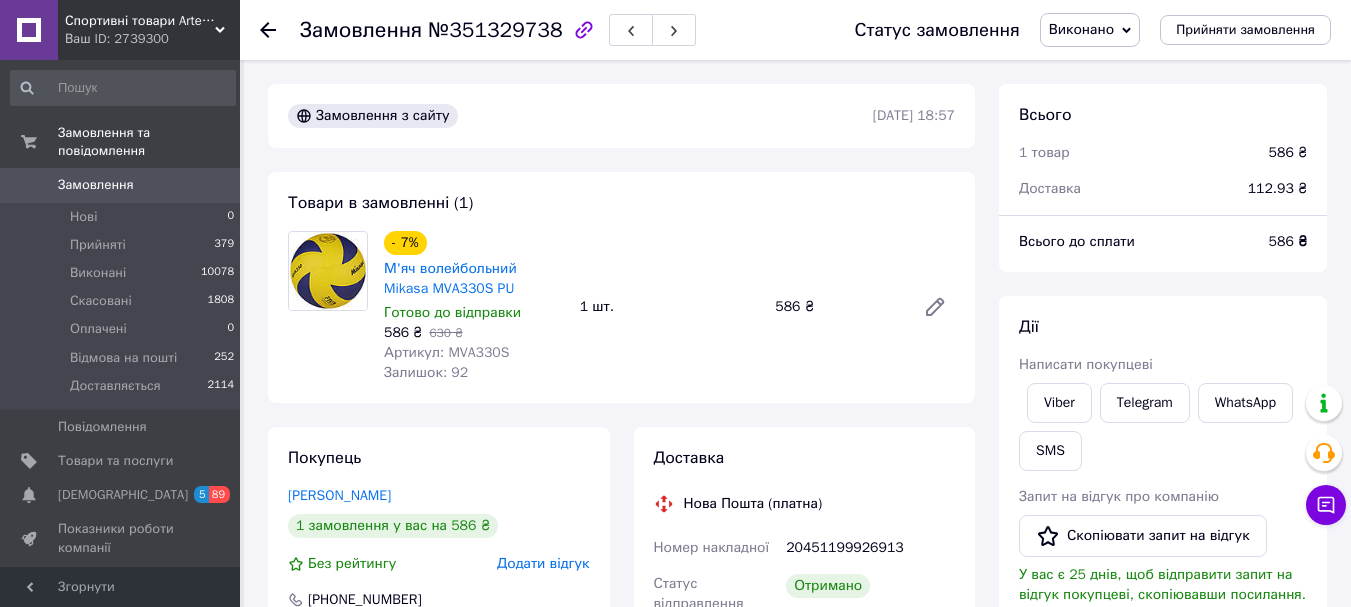scroll, scrollTop: 0, scrollLeft: 0, axis: both 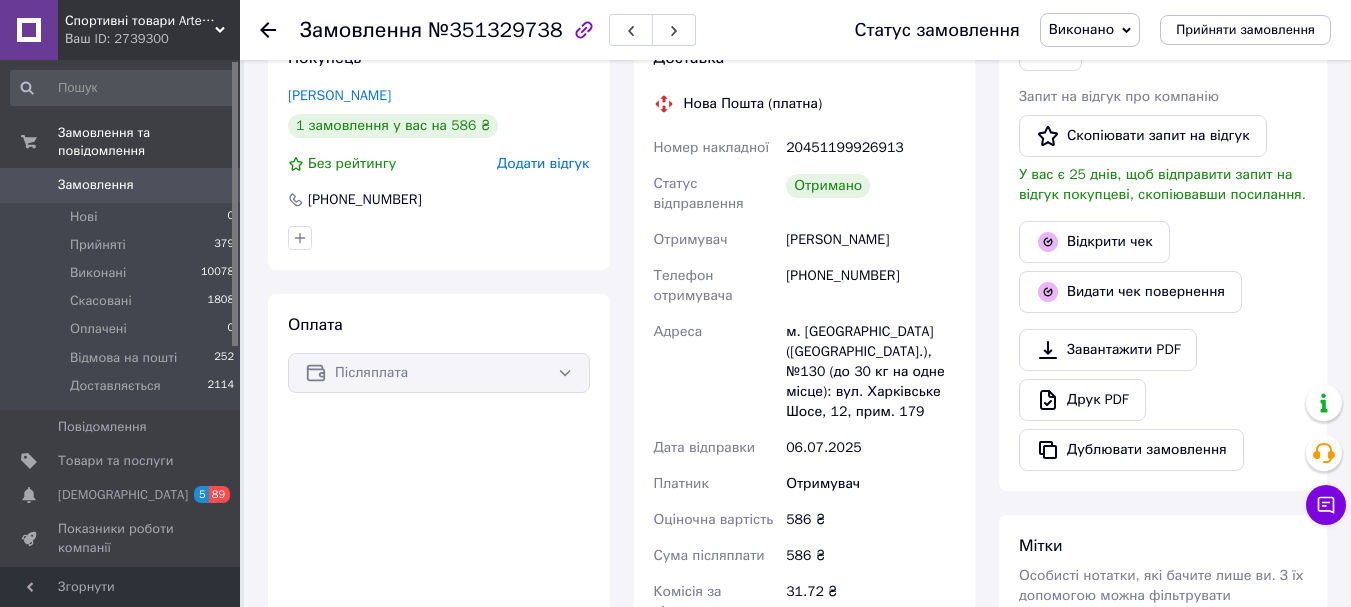 click on "Додати відгук" at bounding box center (543, 163) 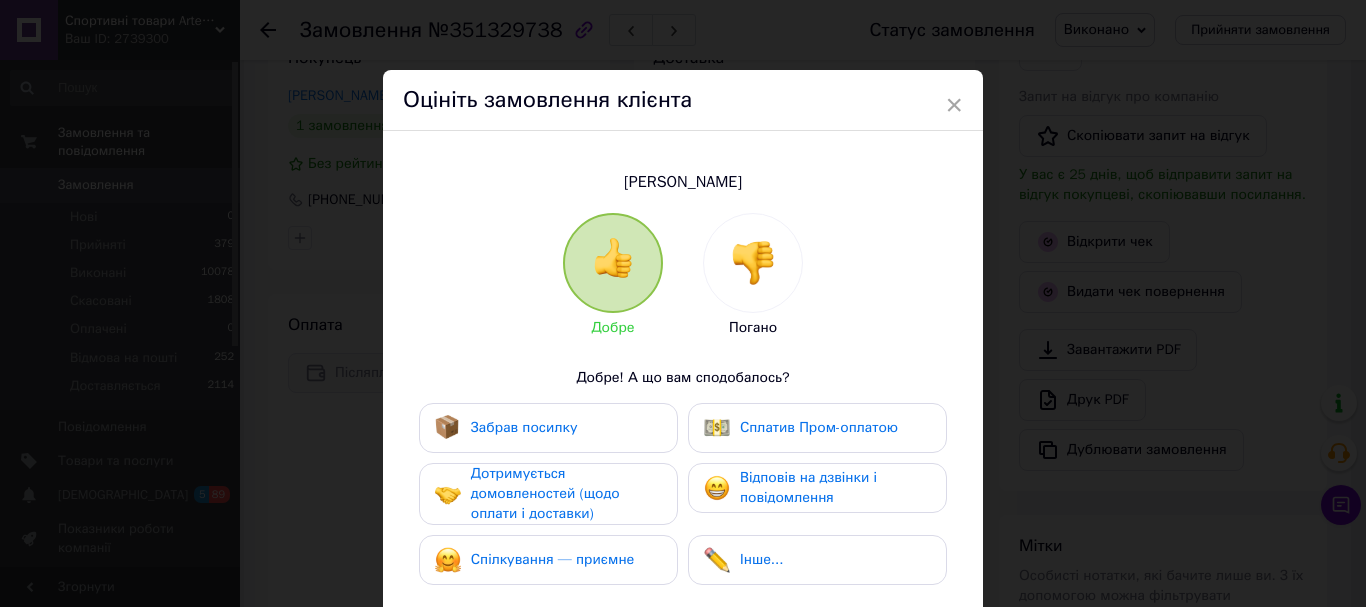 click on "Забрав посилку" at bounding box center [524, 427] 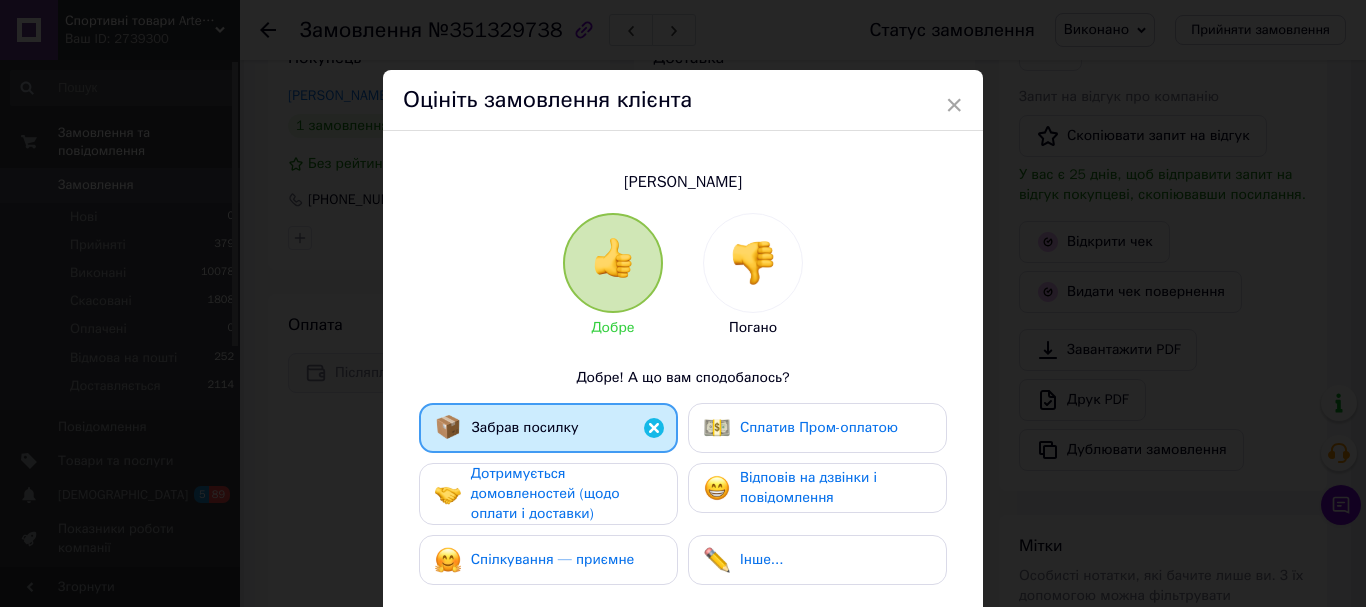 click on "Дотримується домовленостей (щодо оплати і доставки)" at bounding box center [545, 493] 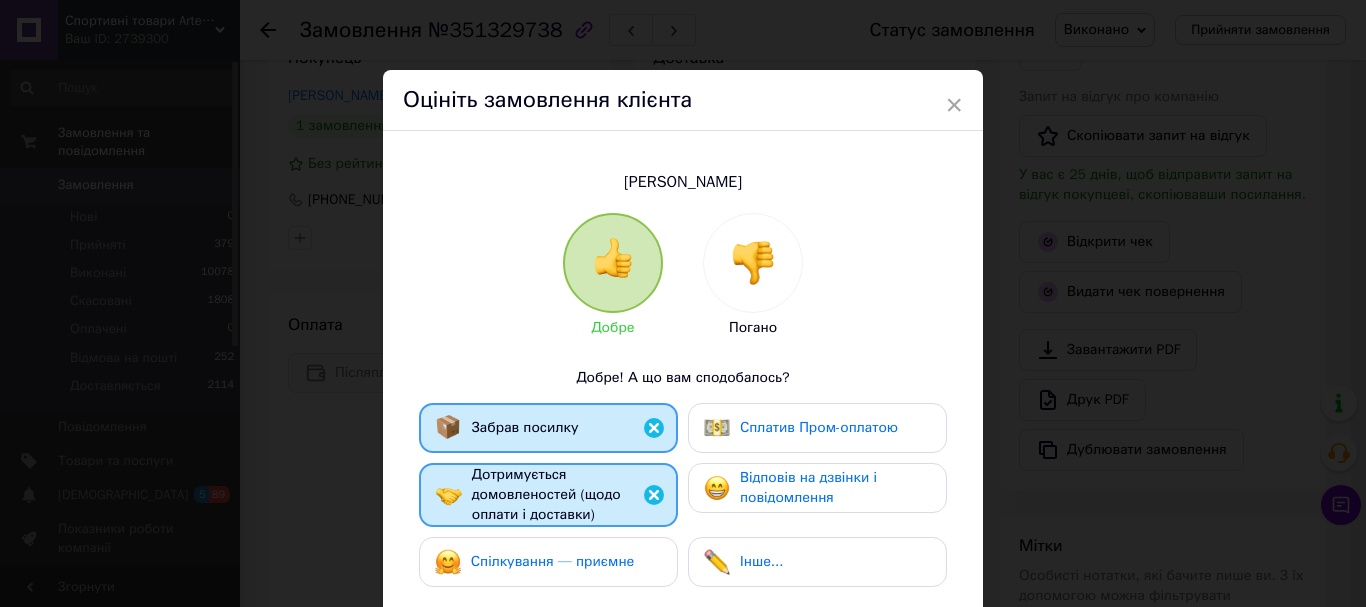 click on "Спілкування — приємне" at bounding box center (548, 562) 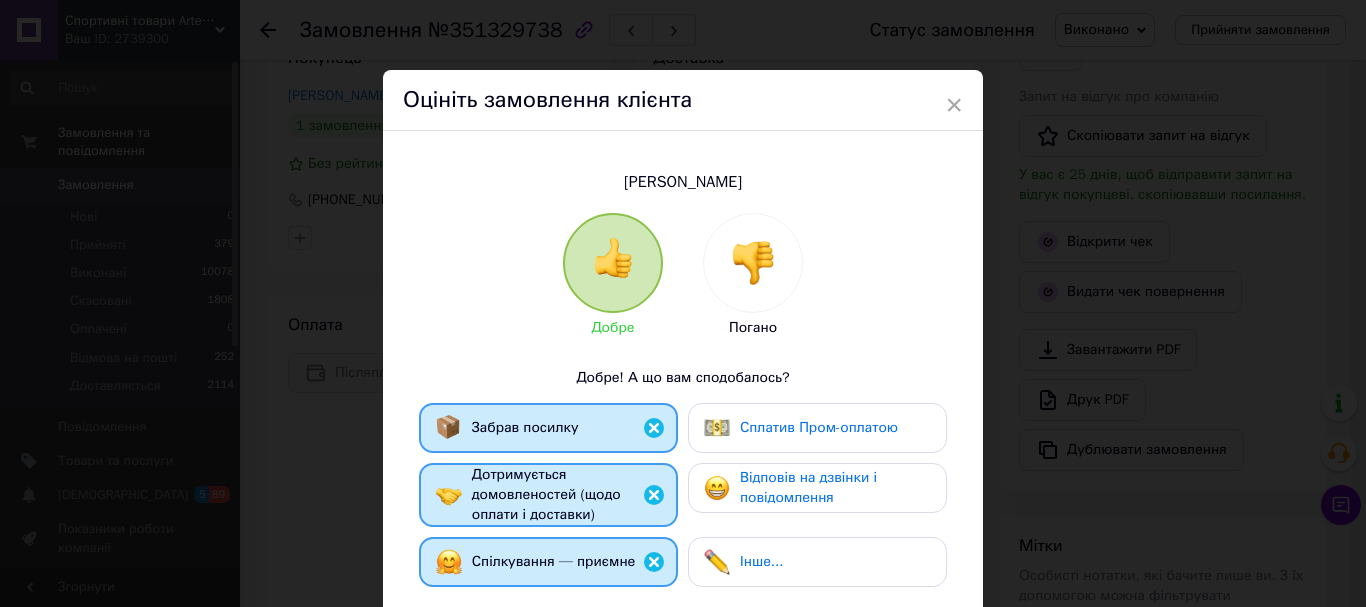 click at bounding box center (717, 488) 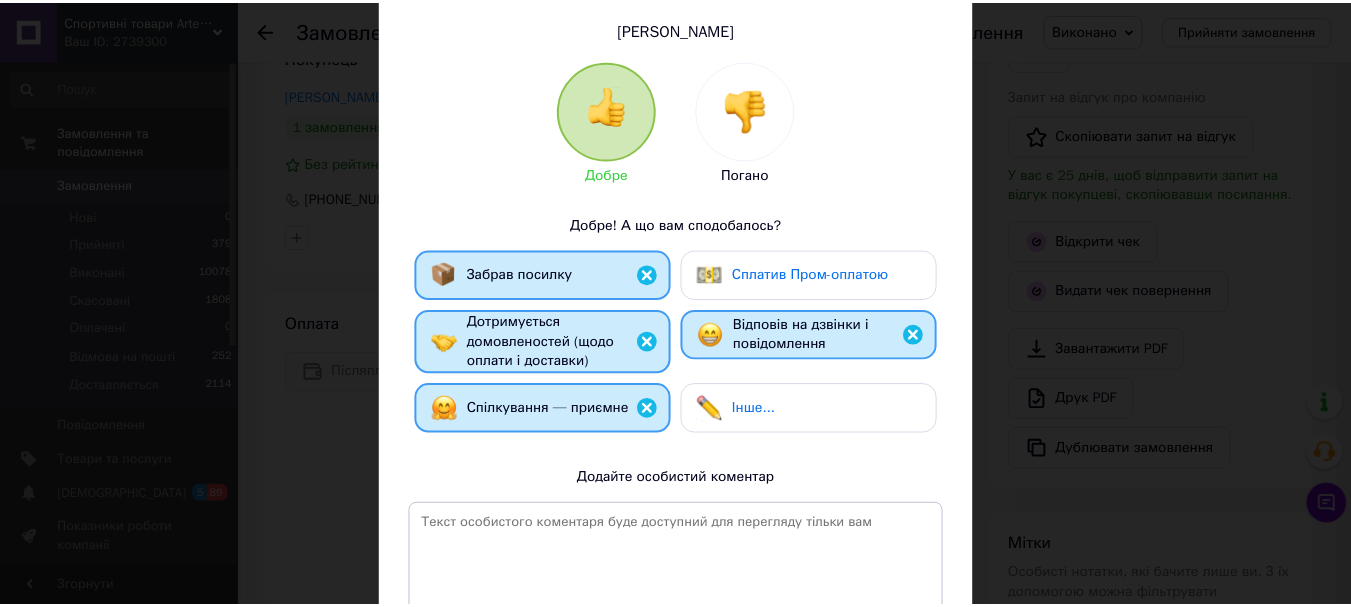 scroll, scrollTop: 300, scrollLeft: 0, axis: vertical 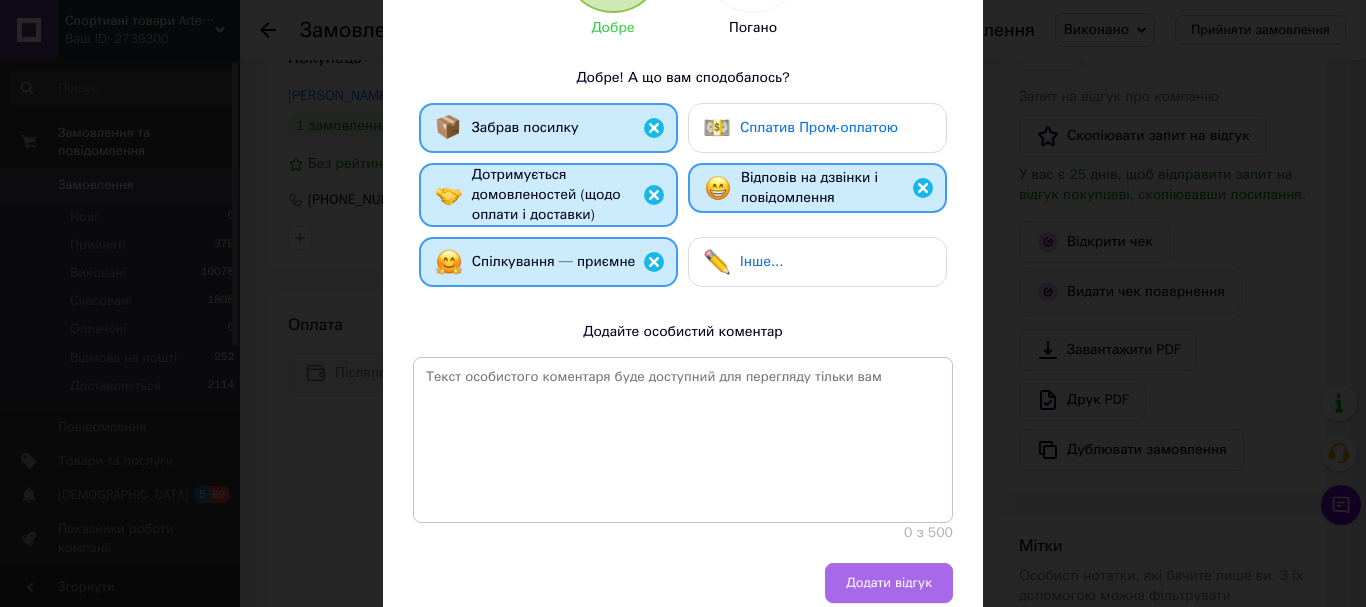 click on "Додати відгук" at bounding box center (889, 583) 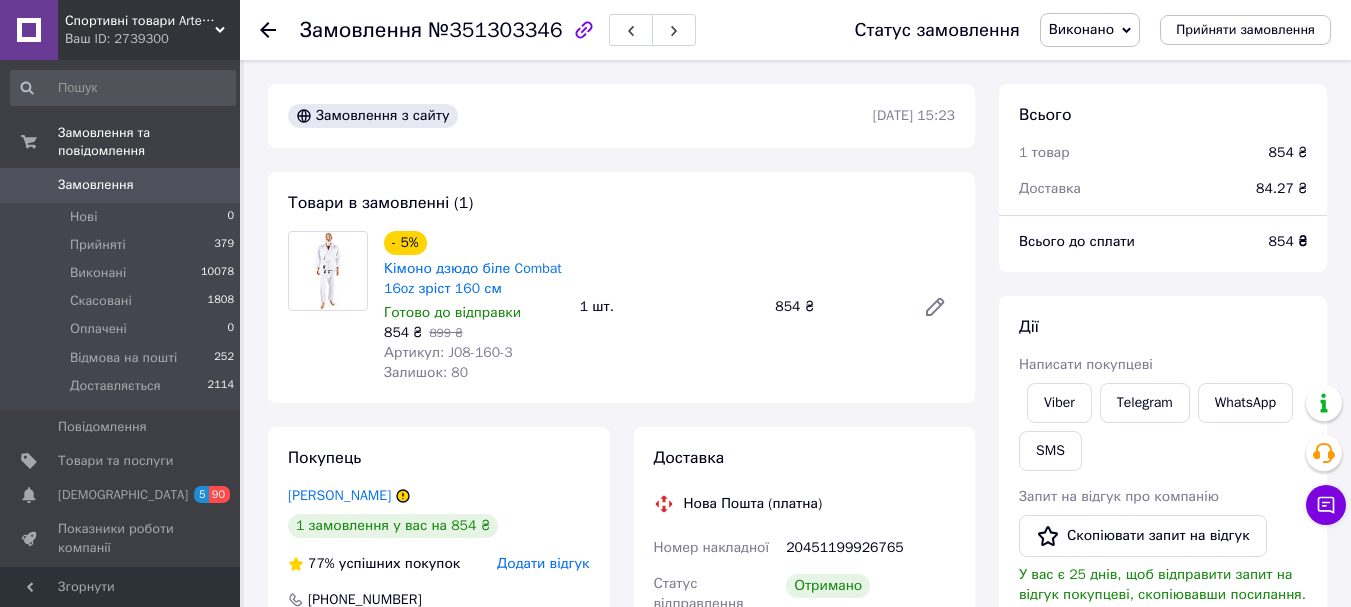scroll, scrollTop: 0, scrollLeft: 0, axis: both 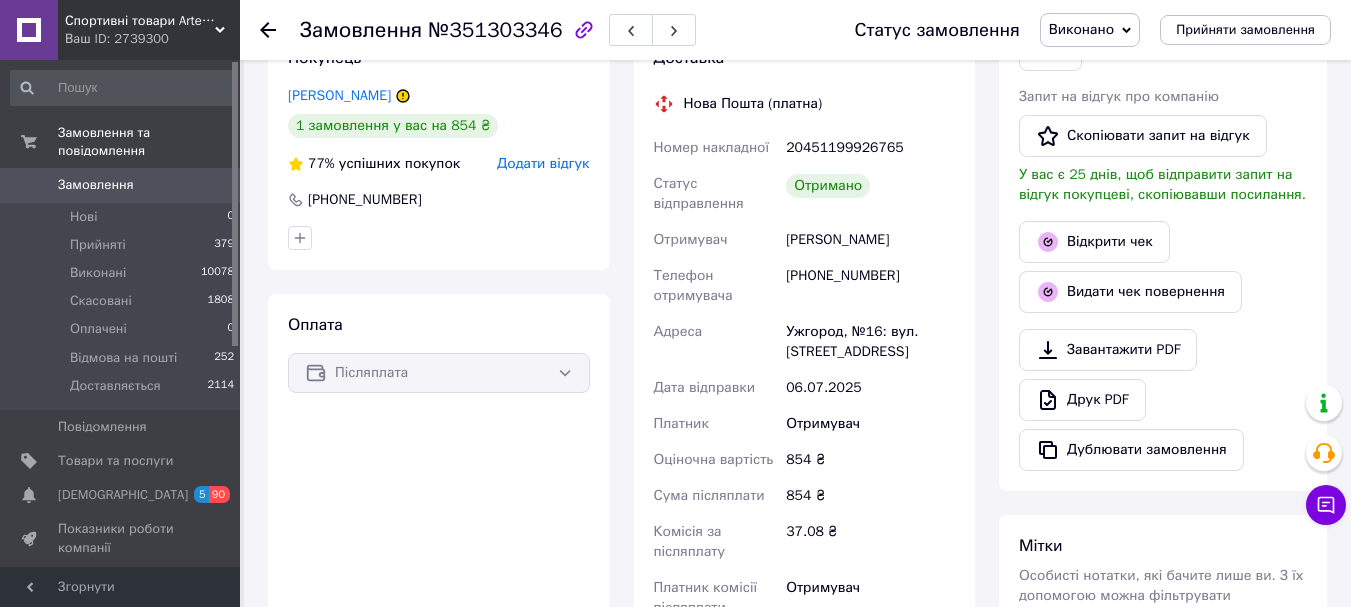 click on "Додати відгук" at bounding box center [543, 163] 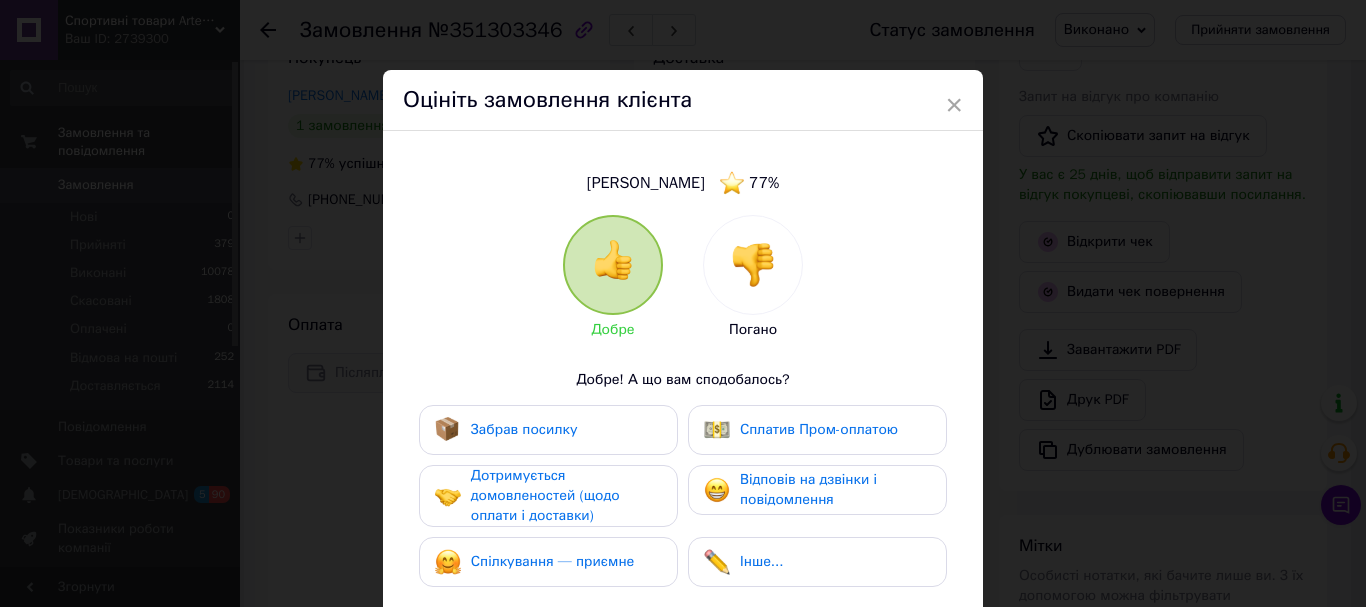 click on "Забрав посилку" at bounding box center (524, 429) 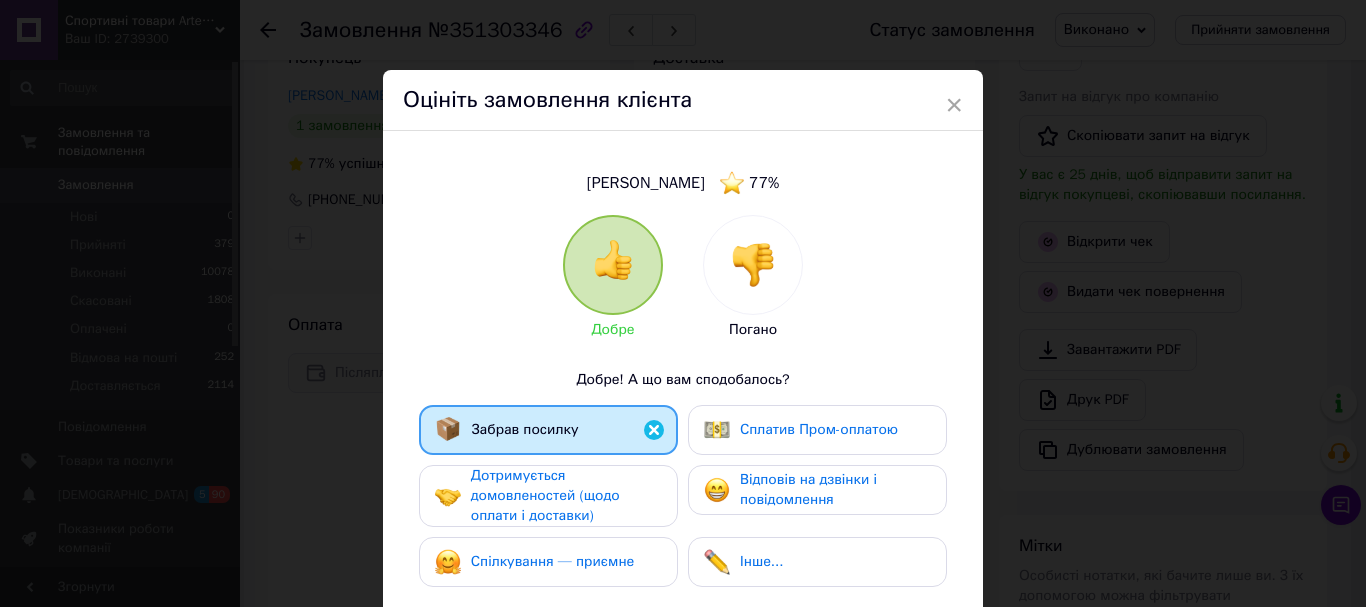 click on "Дотримується домовленостей (щодо оплати і доставки)" at bounding box center [545, 495] 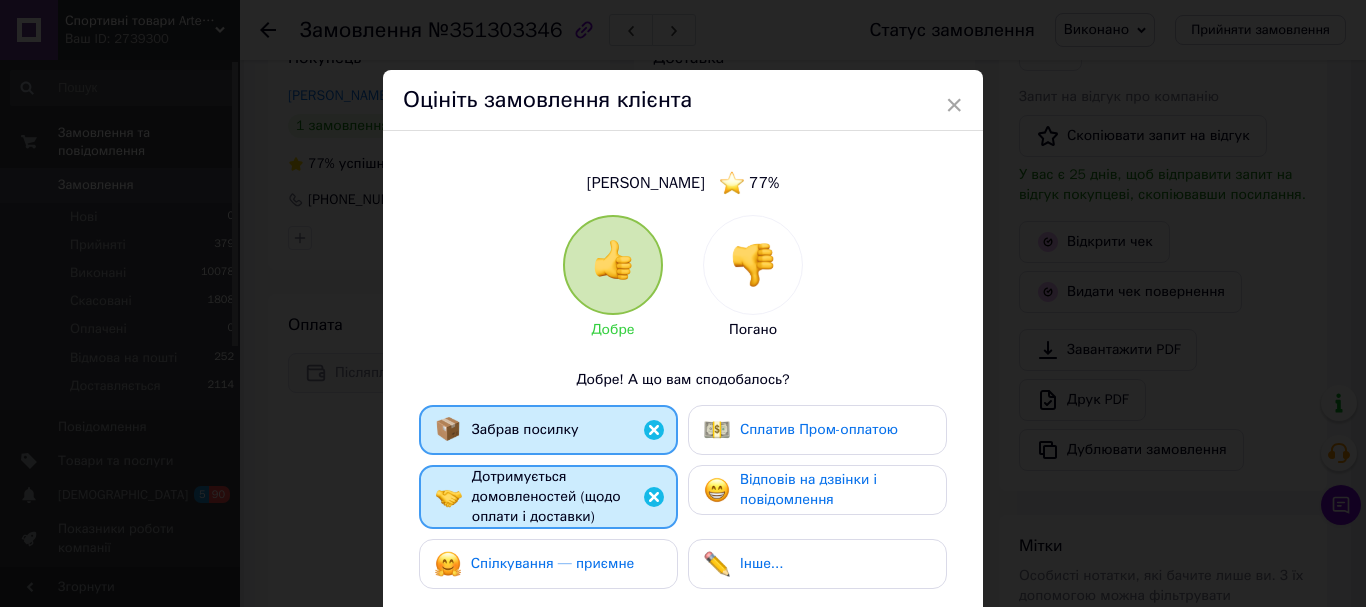 click on "Спілкування — приємне" at bounding box center [553, 563] 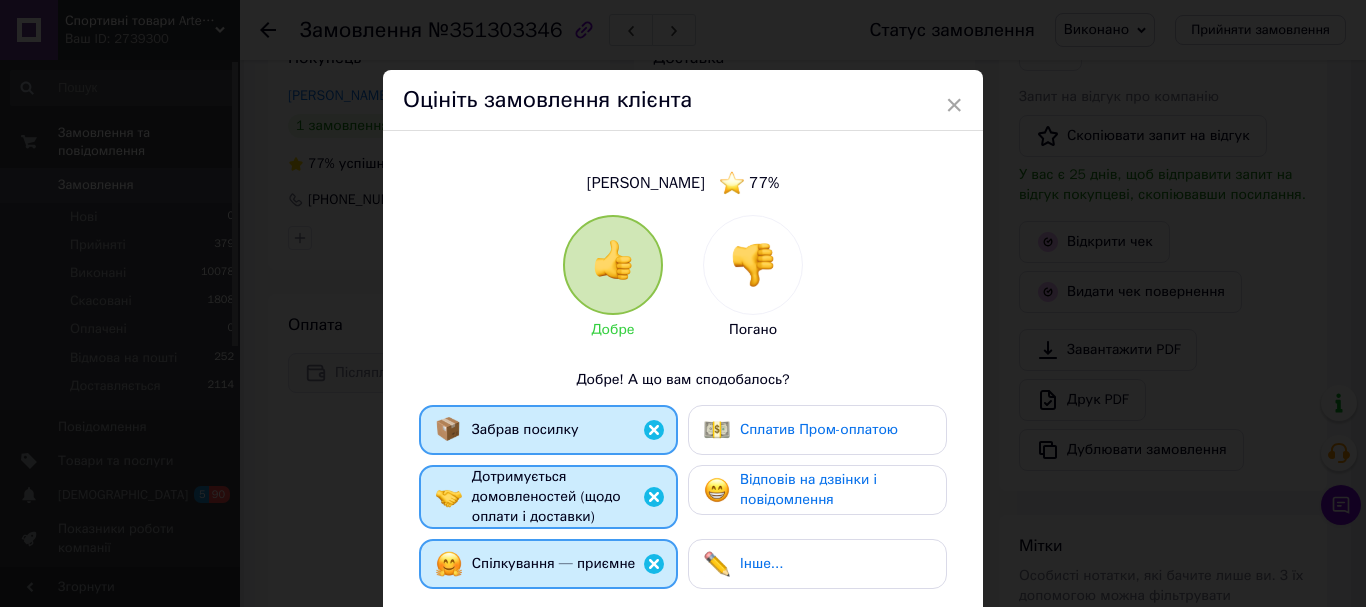 click on "Відповів на дзвінки і повідомлення" at bounding box center (808, 489) 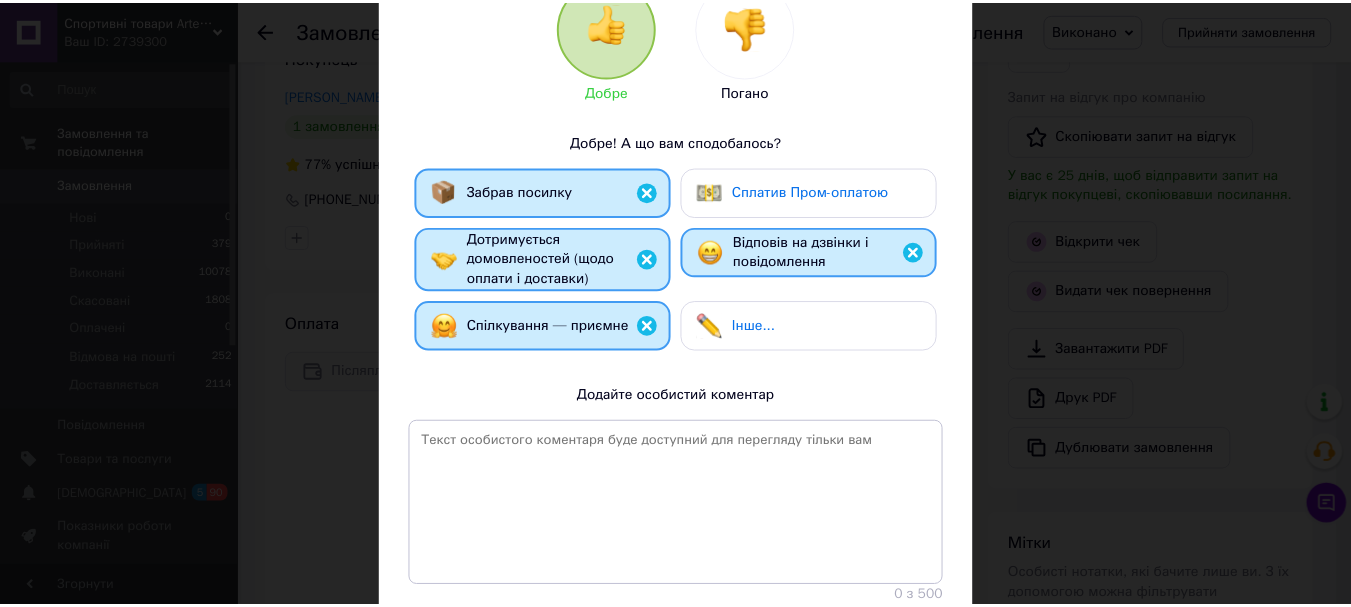 scroll, scrollTop: 379, scrollLeft: 0, axis: vertical 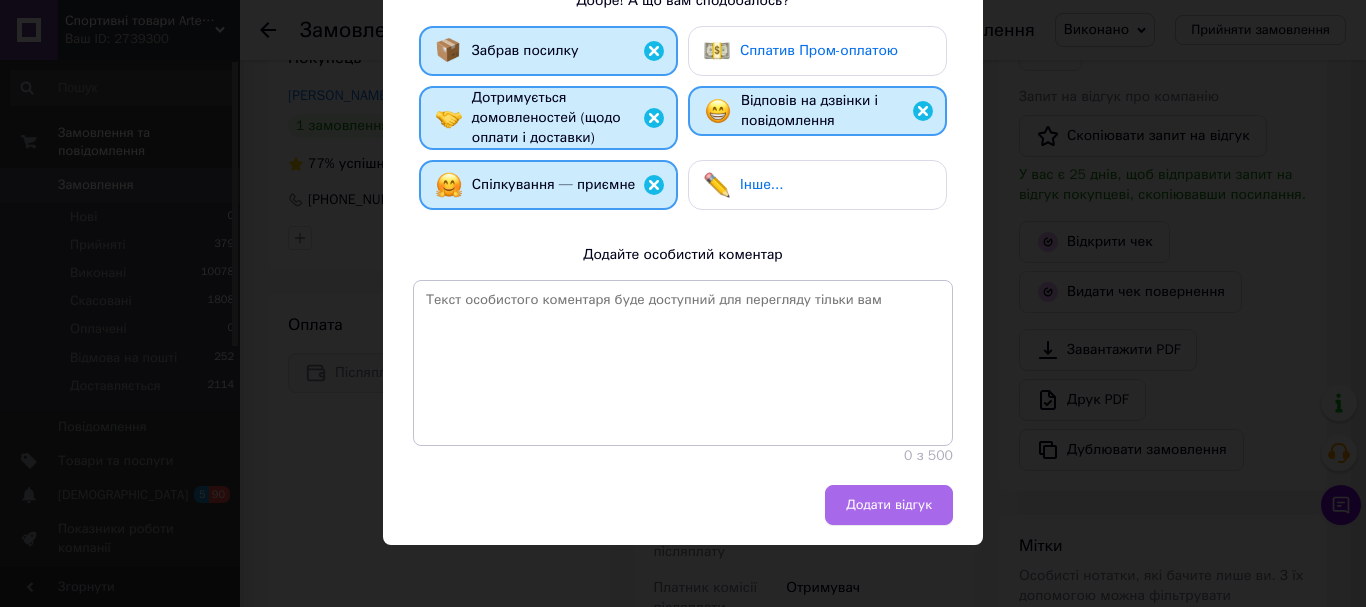 click on "Додати відгук" at bounding box center [889, 505] 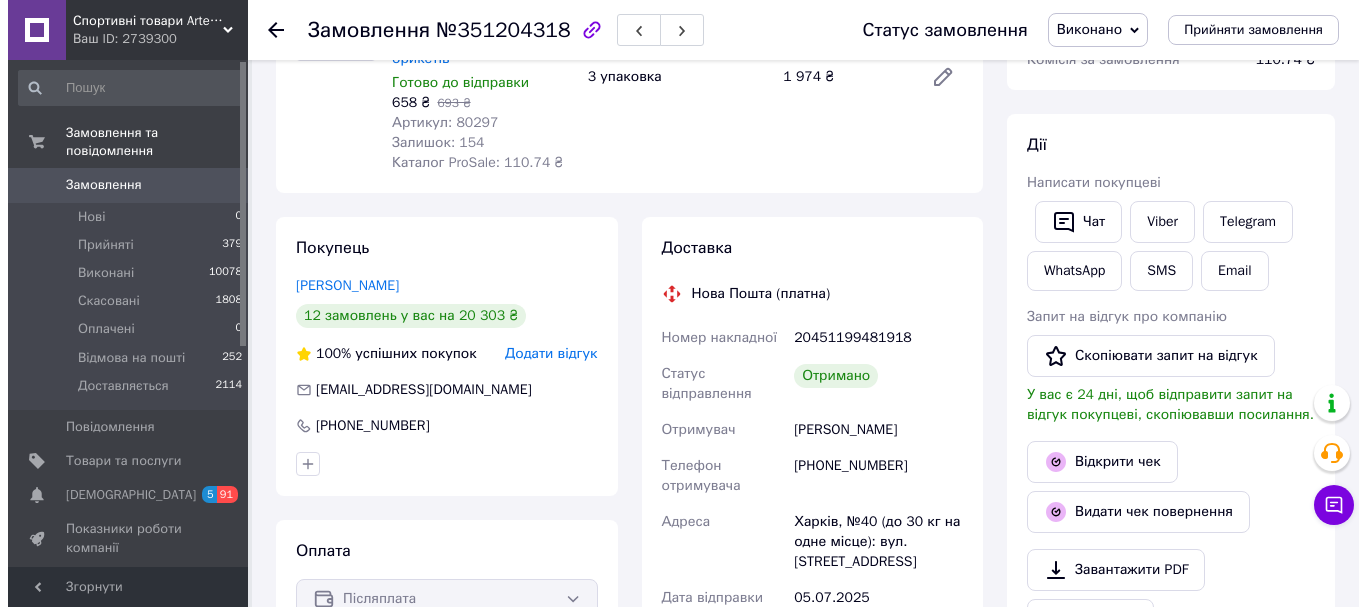 scroll, scrollTop: 400, scrollLeft: 0, axis: vertical 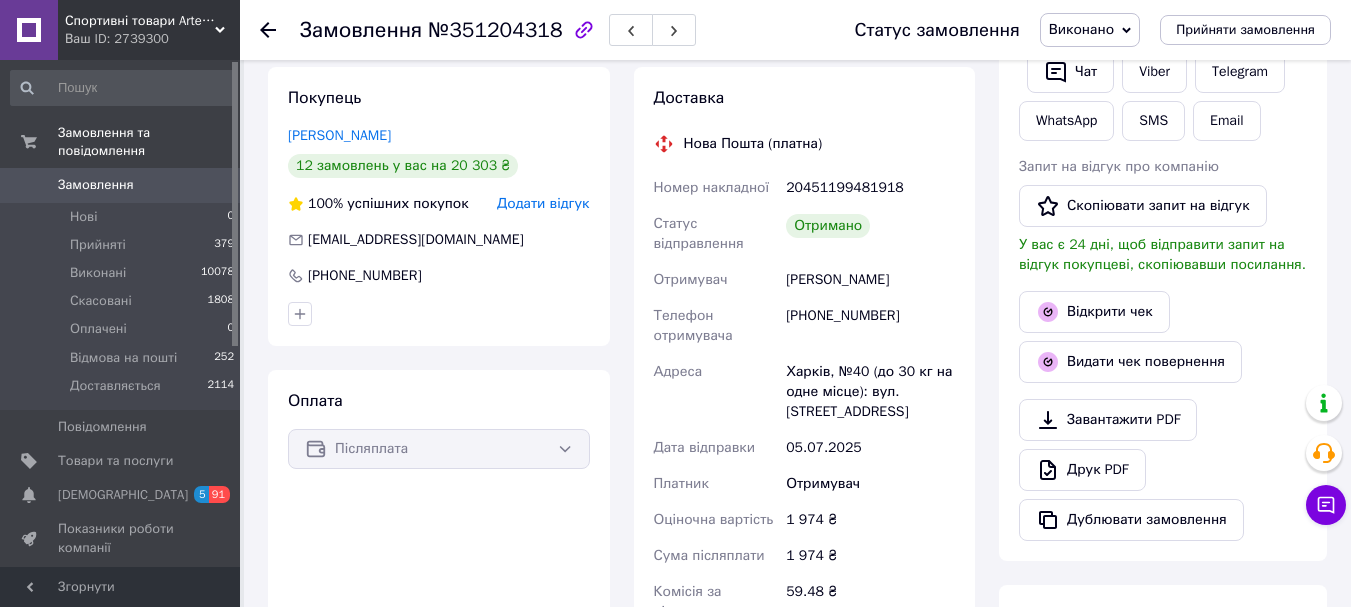 click on "Додати відгук" at bounding box center (543, 203) 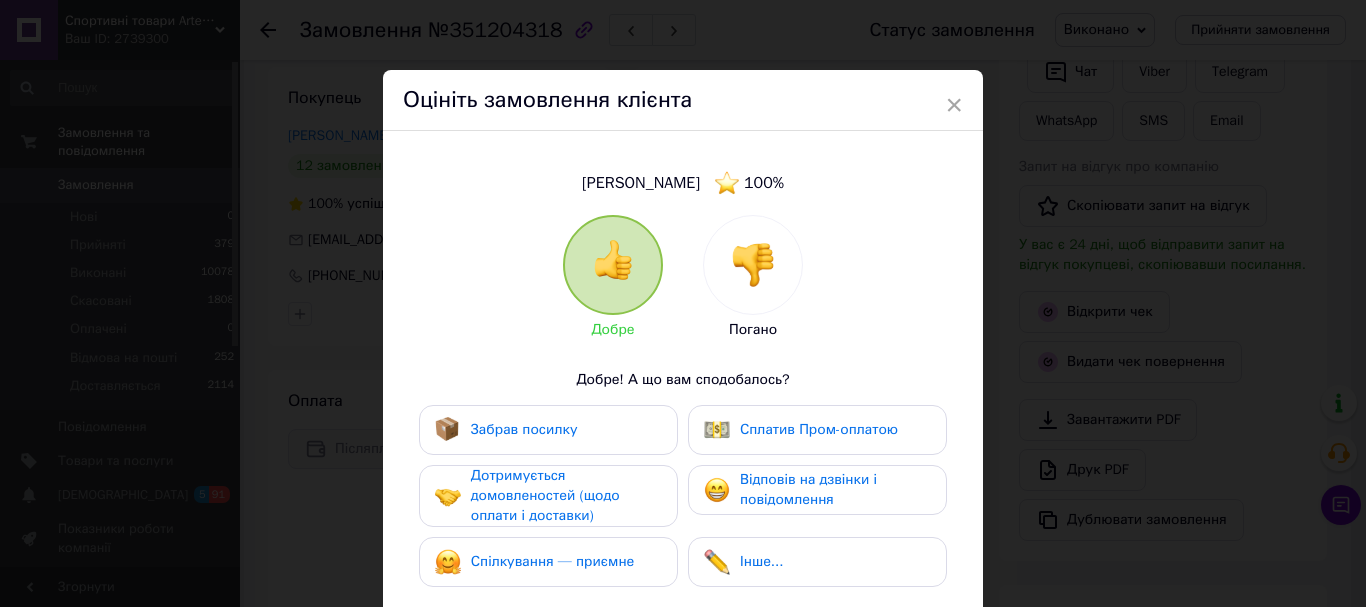 click on "Забрав посилку" at bounding box center [548, 430] 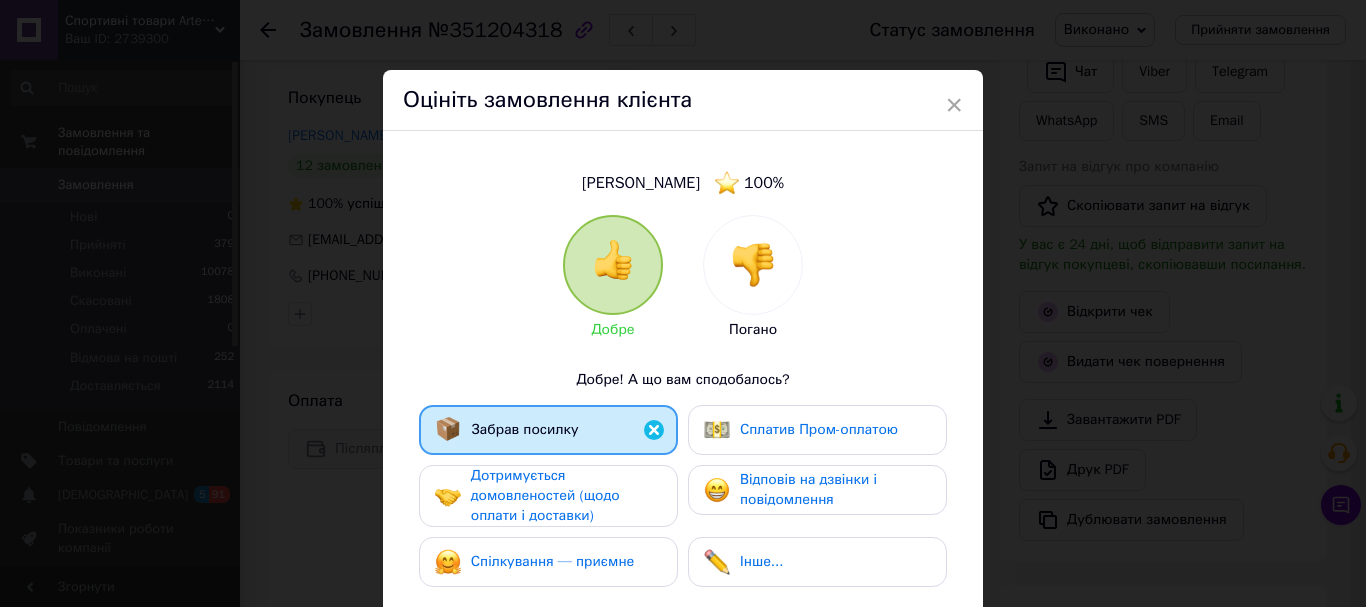 drag, startPoint x: 557, startPoint y: 480, endPoint x: 573, endPoint y: 522, distance: 44.94441 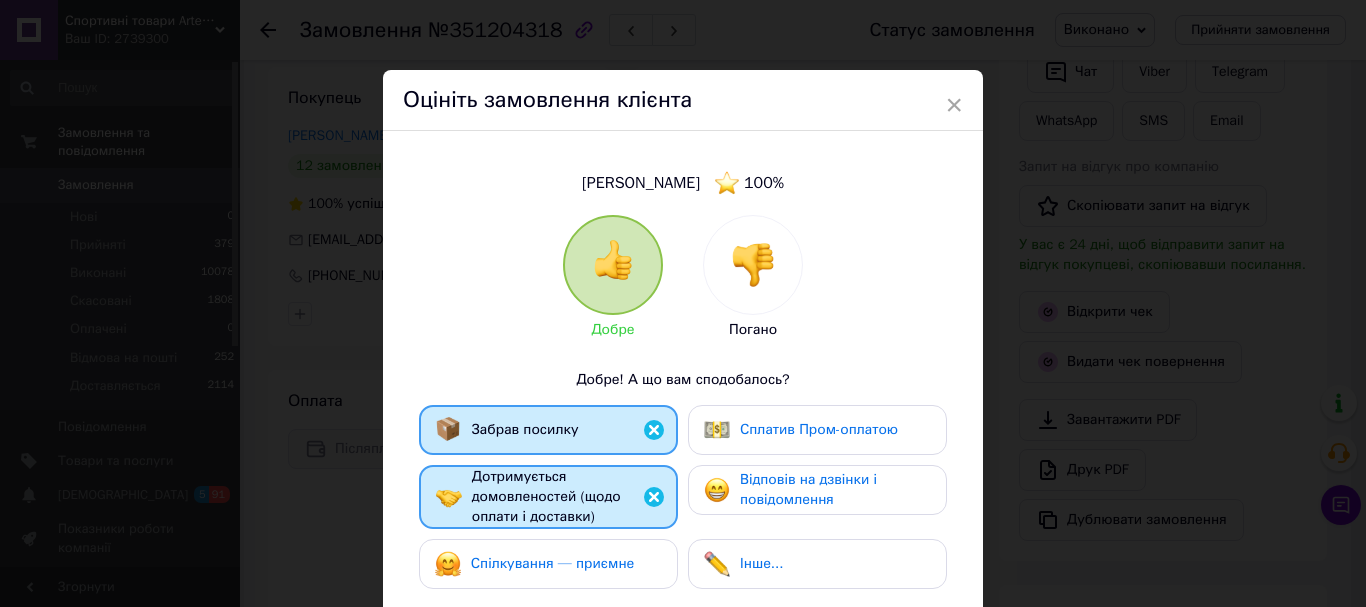 click on "Спілкування — приємне" at bounding box center (548, 564) 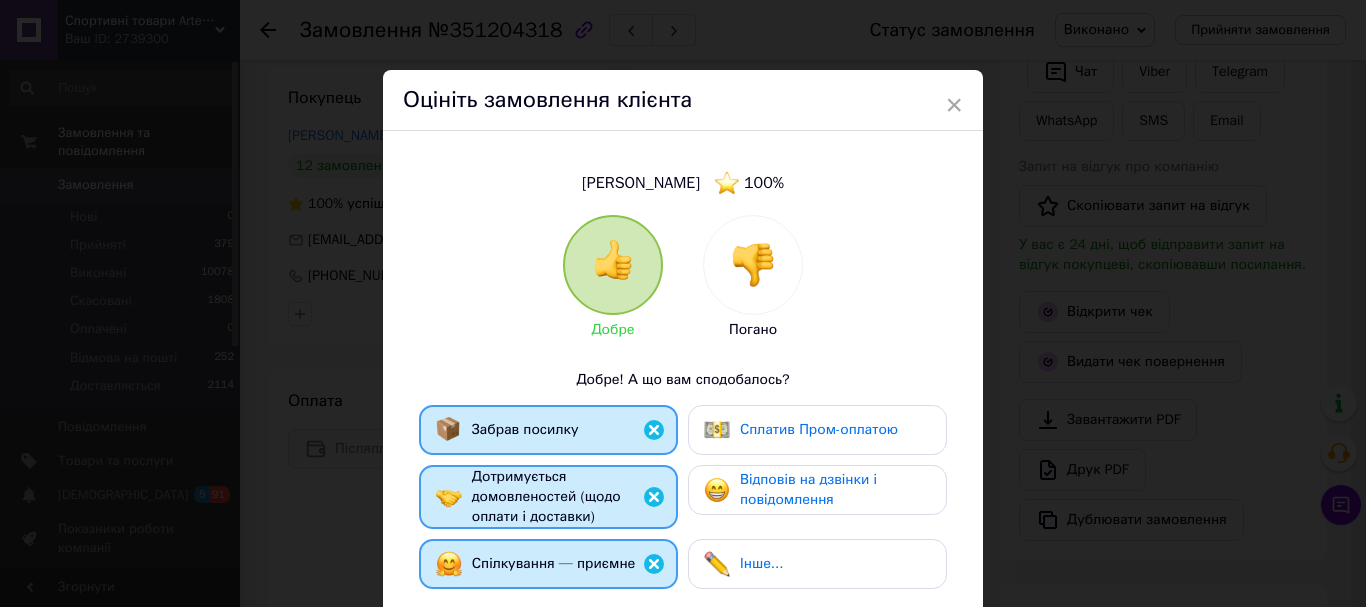 click on "Відповів на дзвінки і повідомлення" at bounding box center (808, 489) 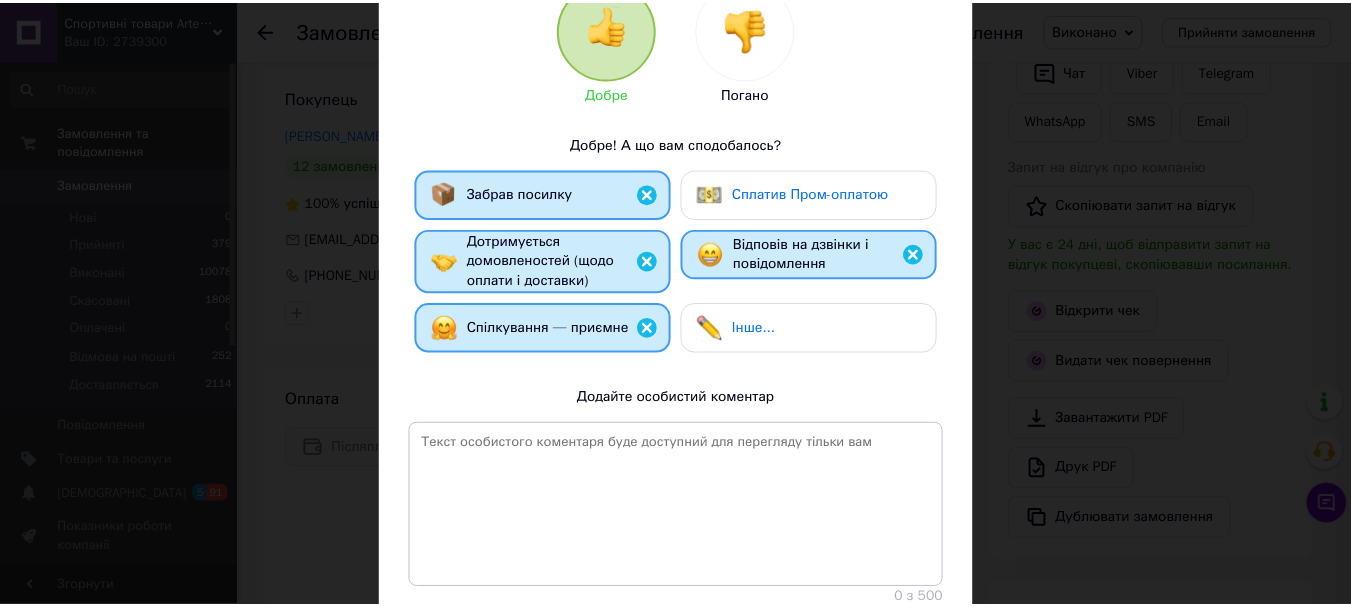 scroll, scrollTop: 379, scrollLeft: 0, axis: vertical 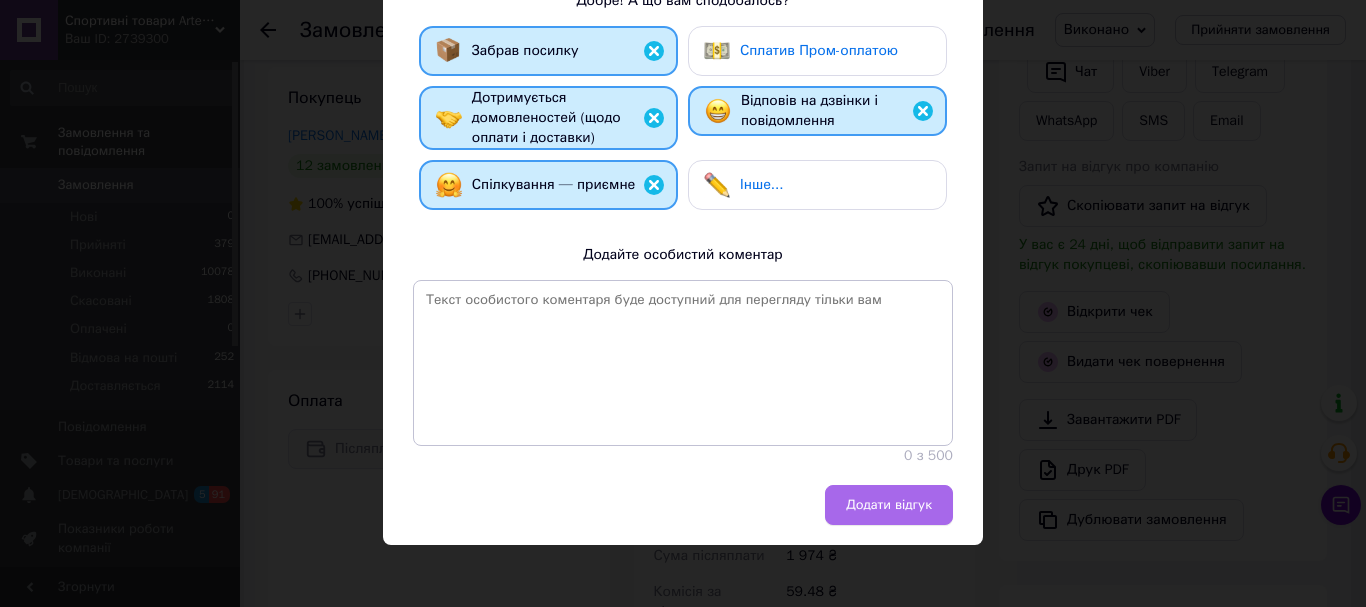 click on "Додати відгук" at bounding box center [889, 505] 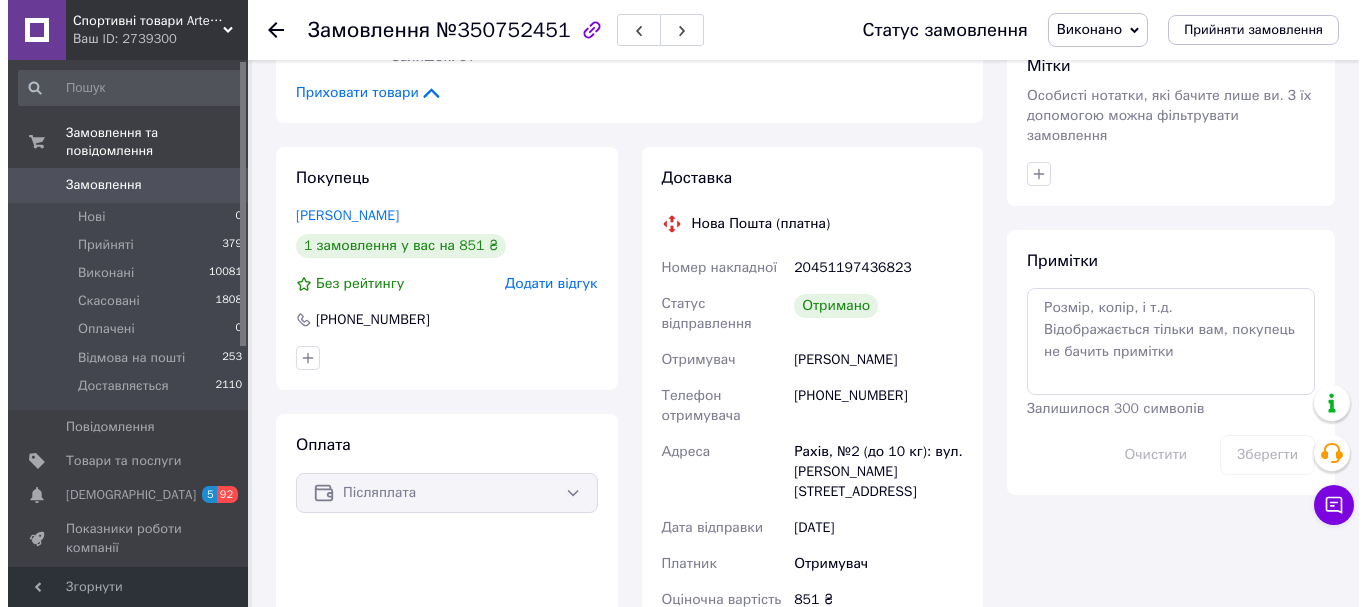 scroll, scrollTop: 1100, scrollLeft: 0, axis: vertical 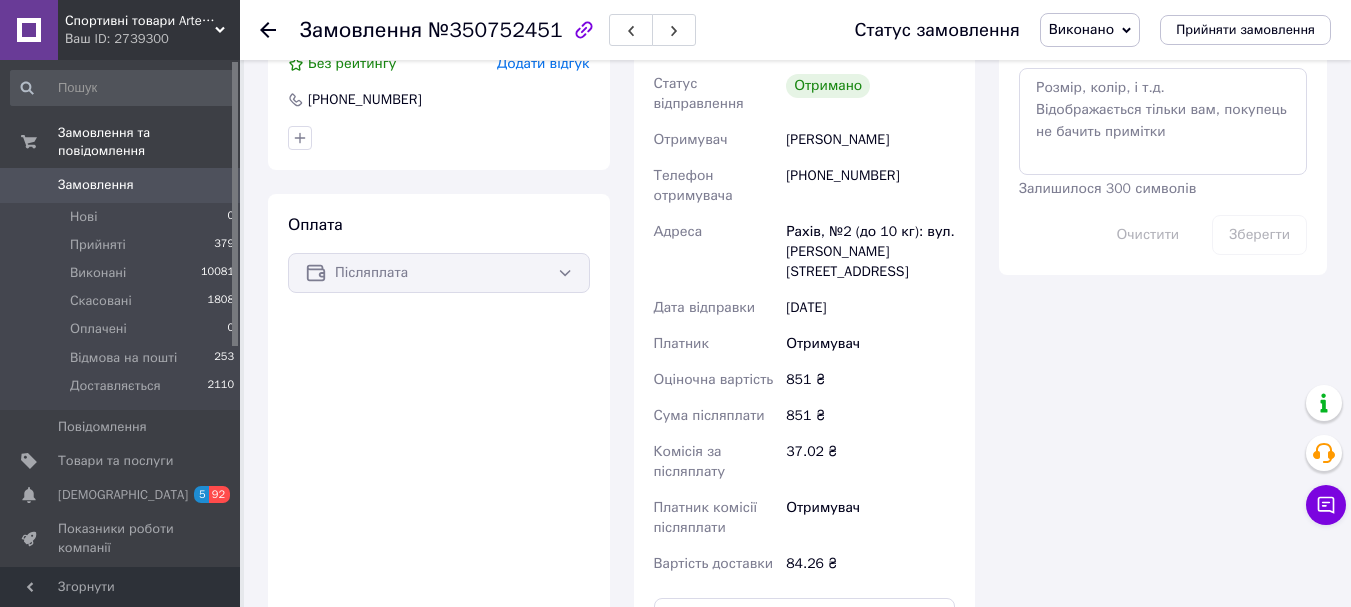 click on "Додати відгук" at bounding box center (543, 63) 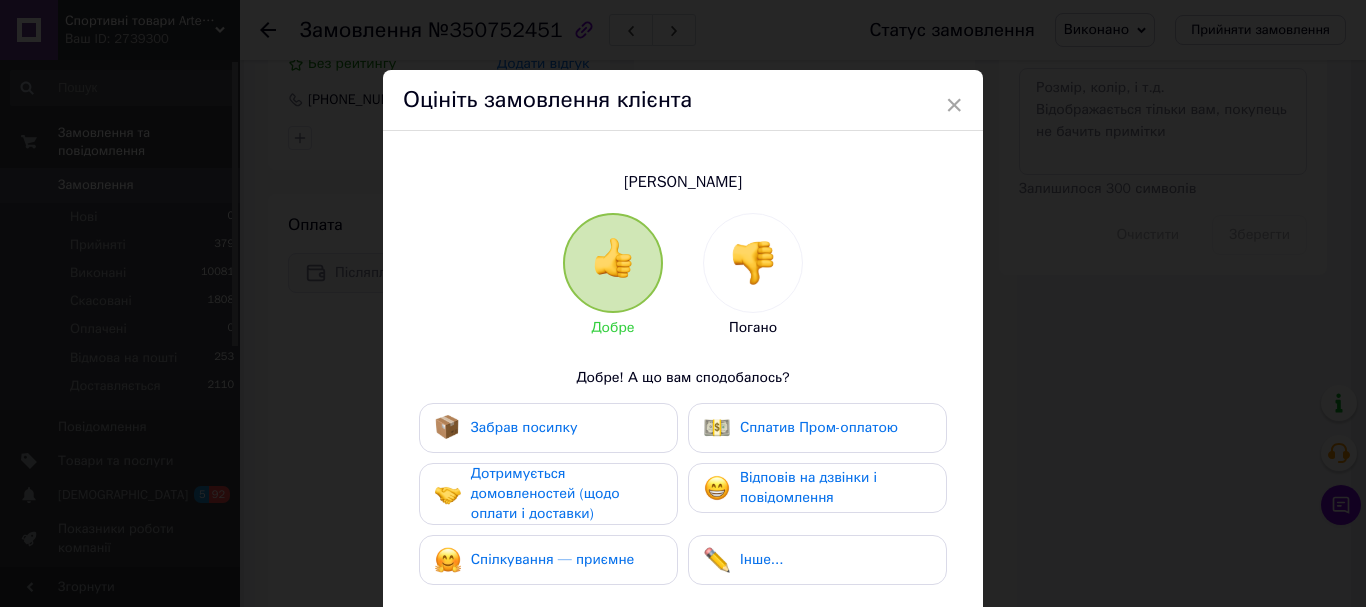 click on "Забрав посилку" at bounding box center (524, 427) 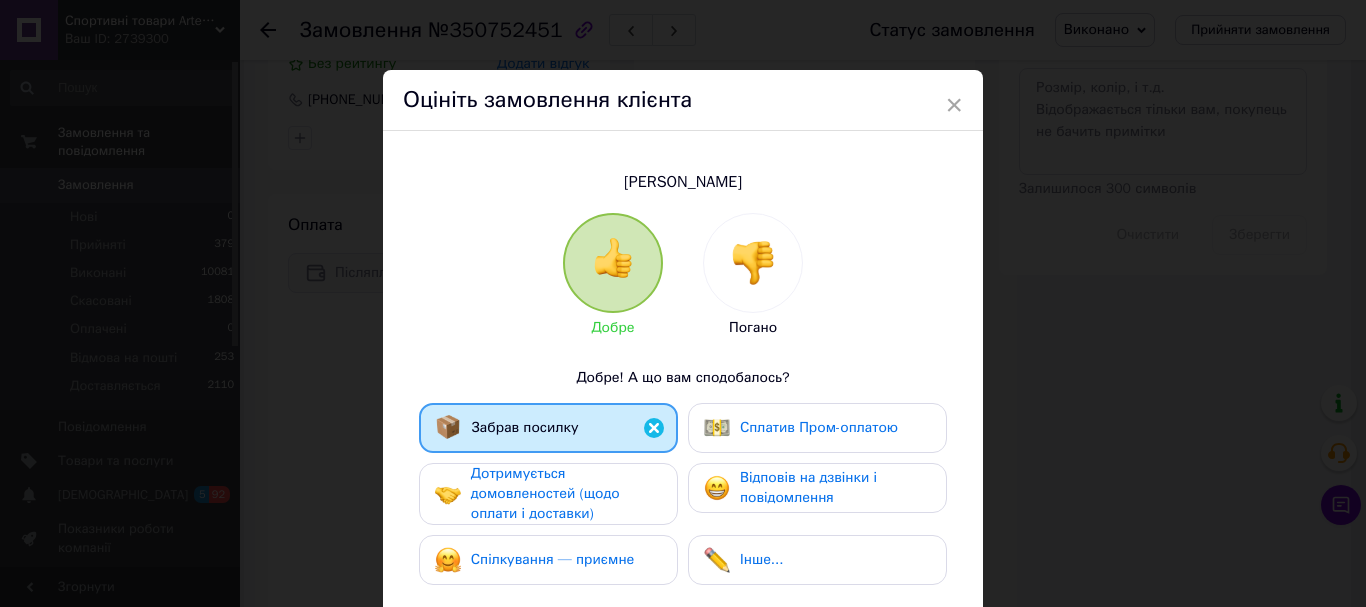 drag, startPoint x: 567, startPoint y: 512, endPoint x: 575, endPoint y: 532, distance: 21.540659 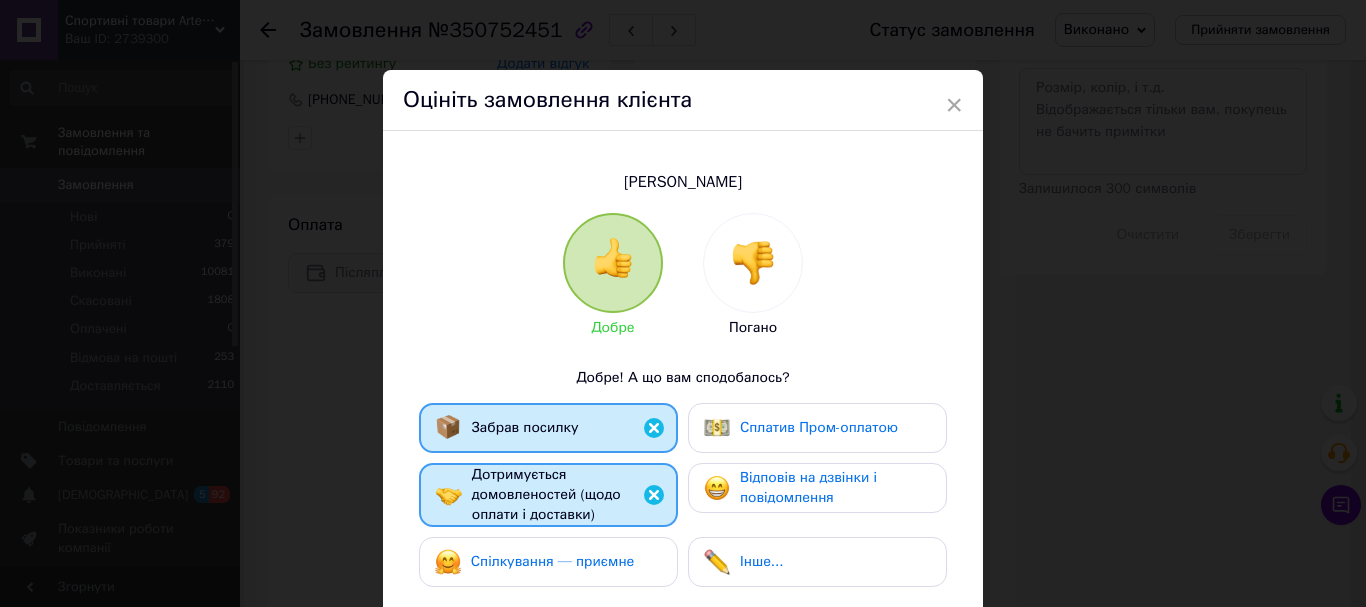 click on "Спілкування — приємне" at bounding box center (535, 562) 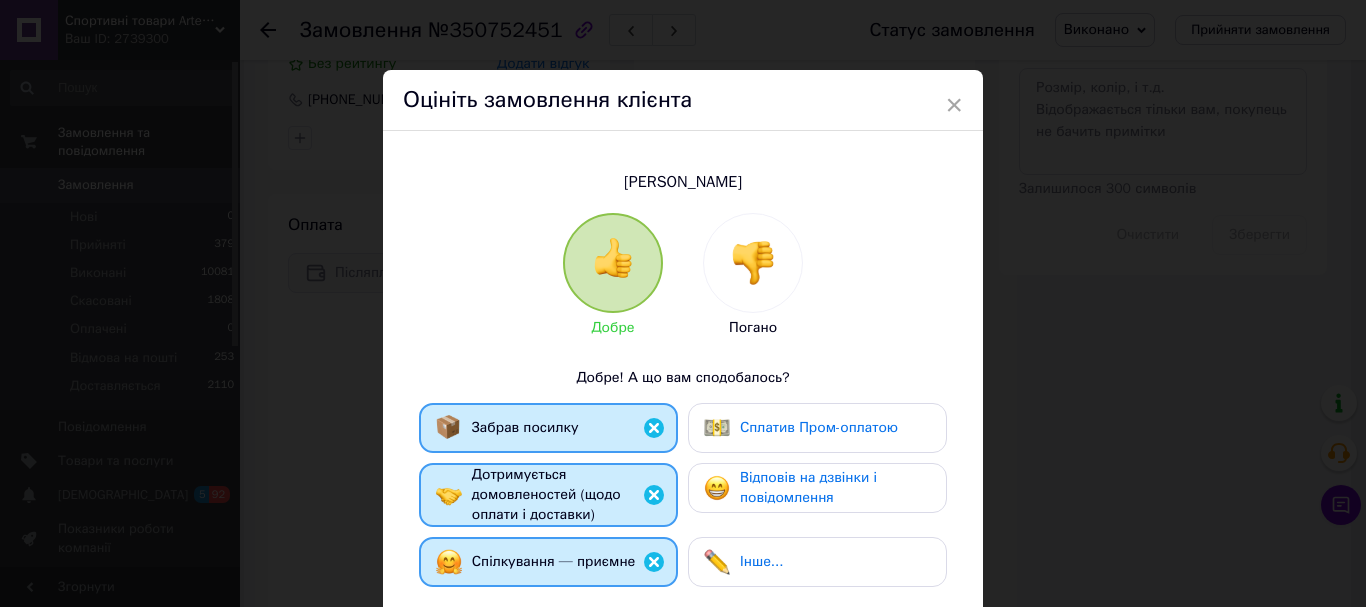 click on "Відповів на дзвінки і повідомлення" at bounding box center (808, 487) 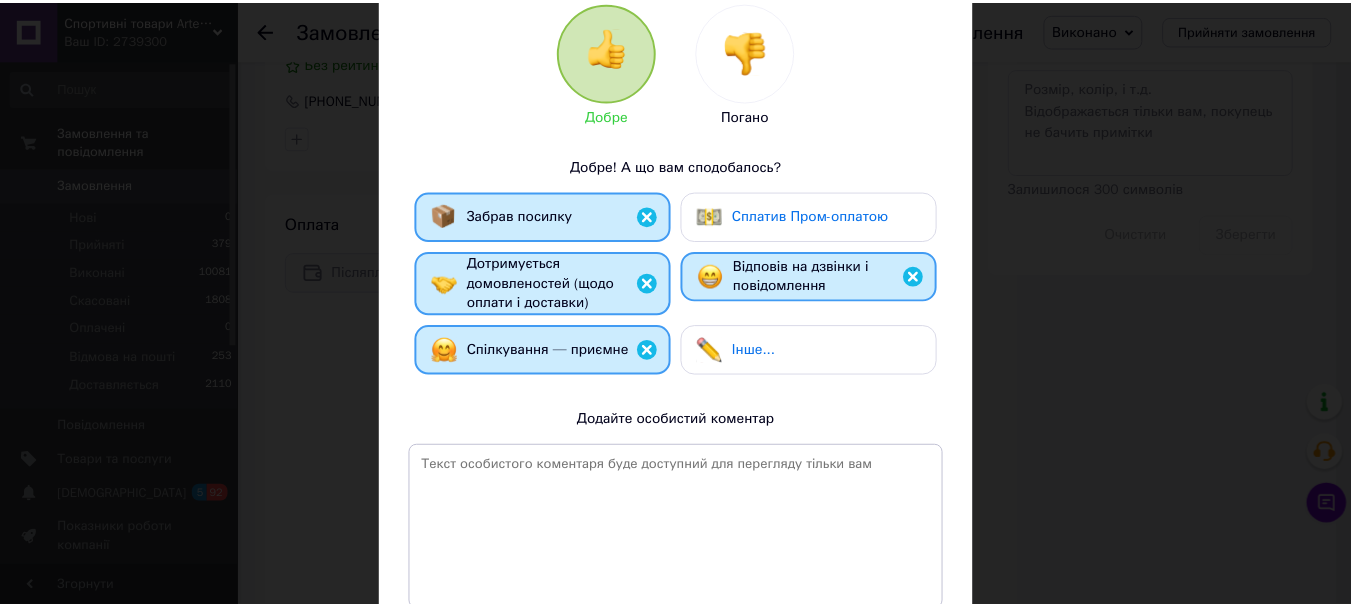 scroll, scrollTop: 378, scrollLeft: 0, axis: vertical 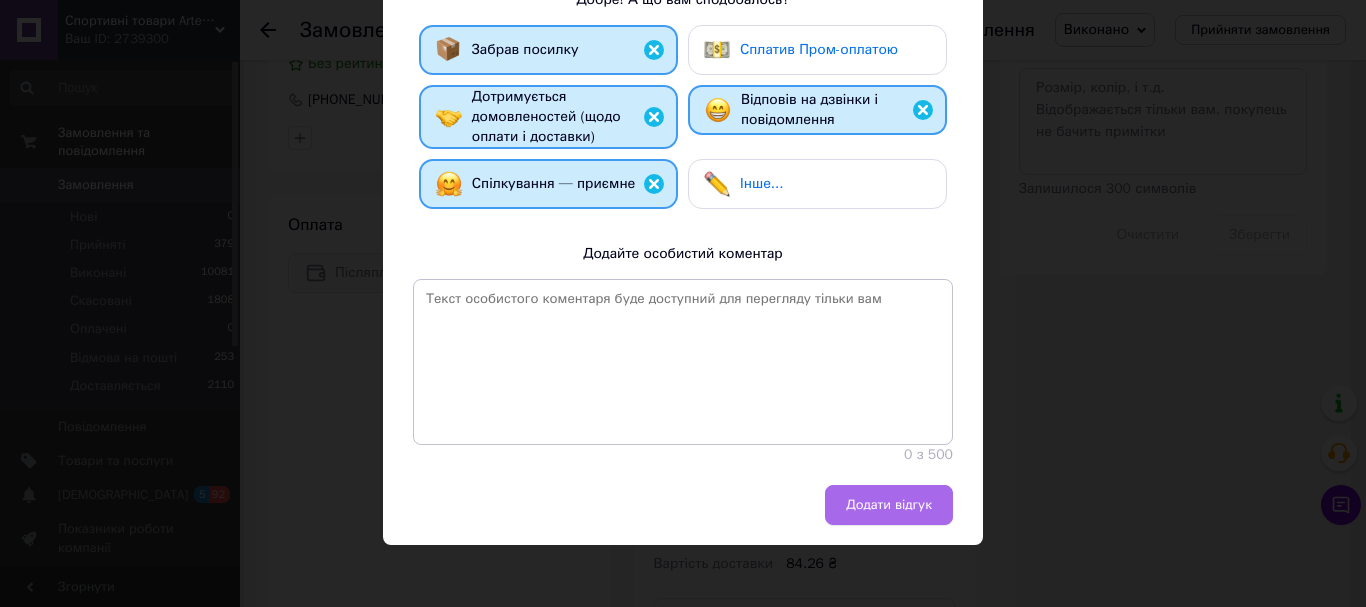 click on "Додати відгук" at bounding box center [889, 505] 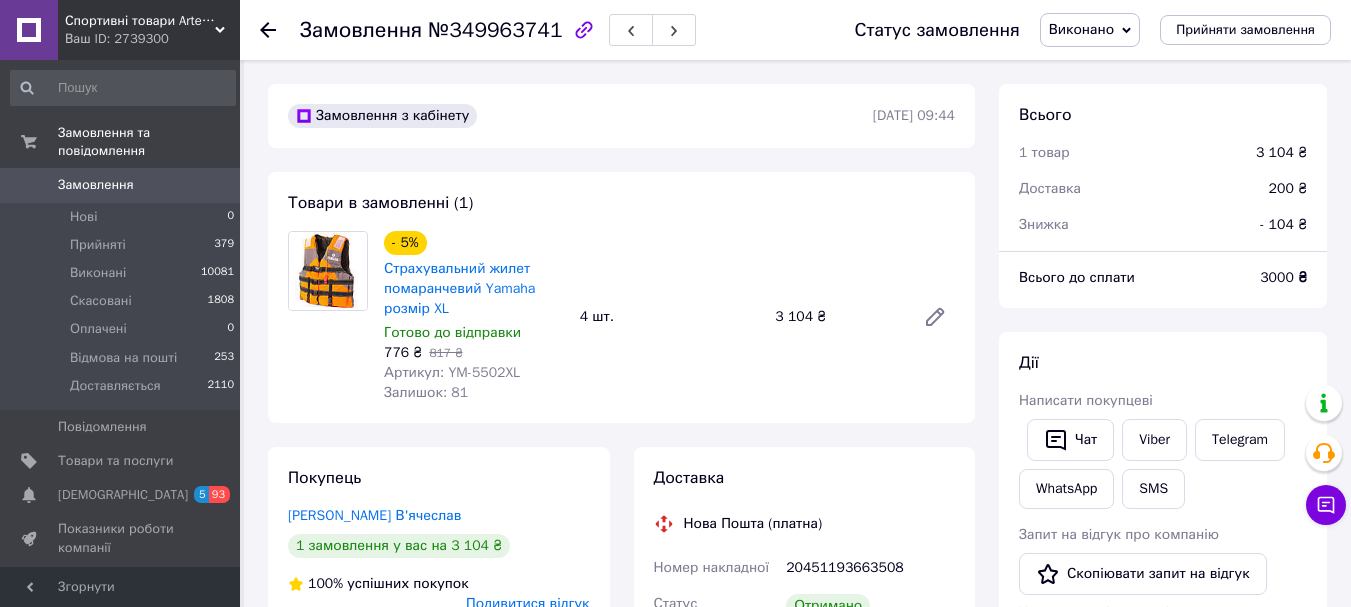 scroll, scrollTop: 0, scrollLeft: 0, axis: both 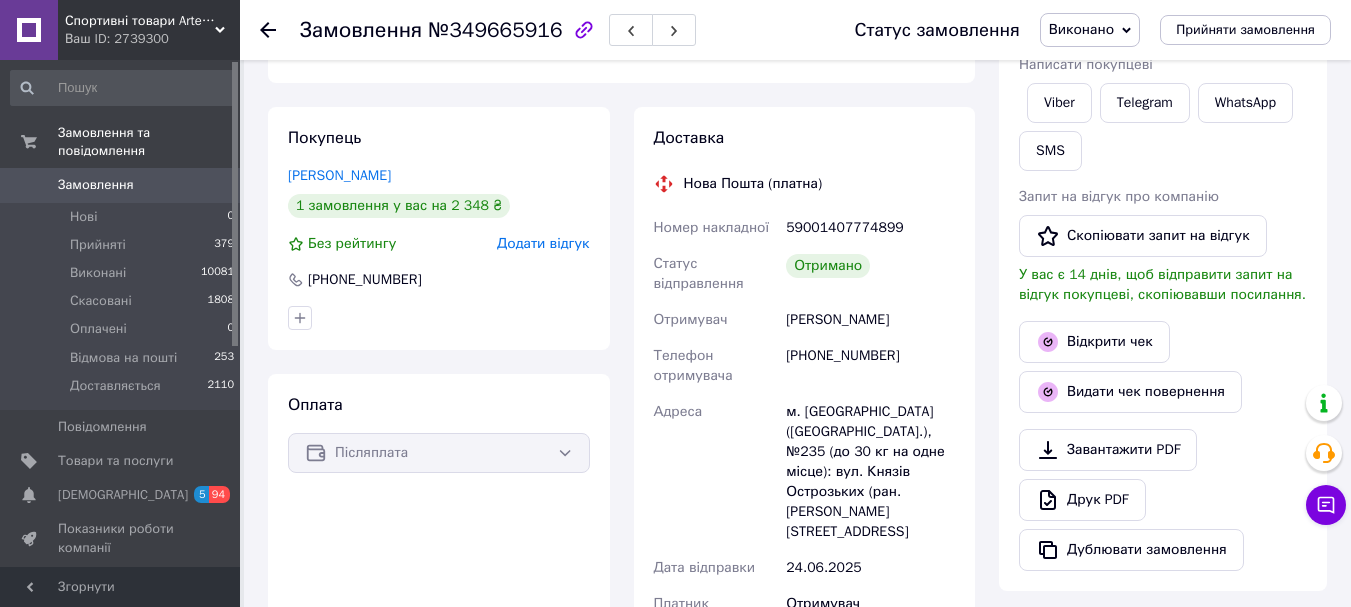 click on "Додати відгук" at bounding box center [543, 243] 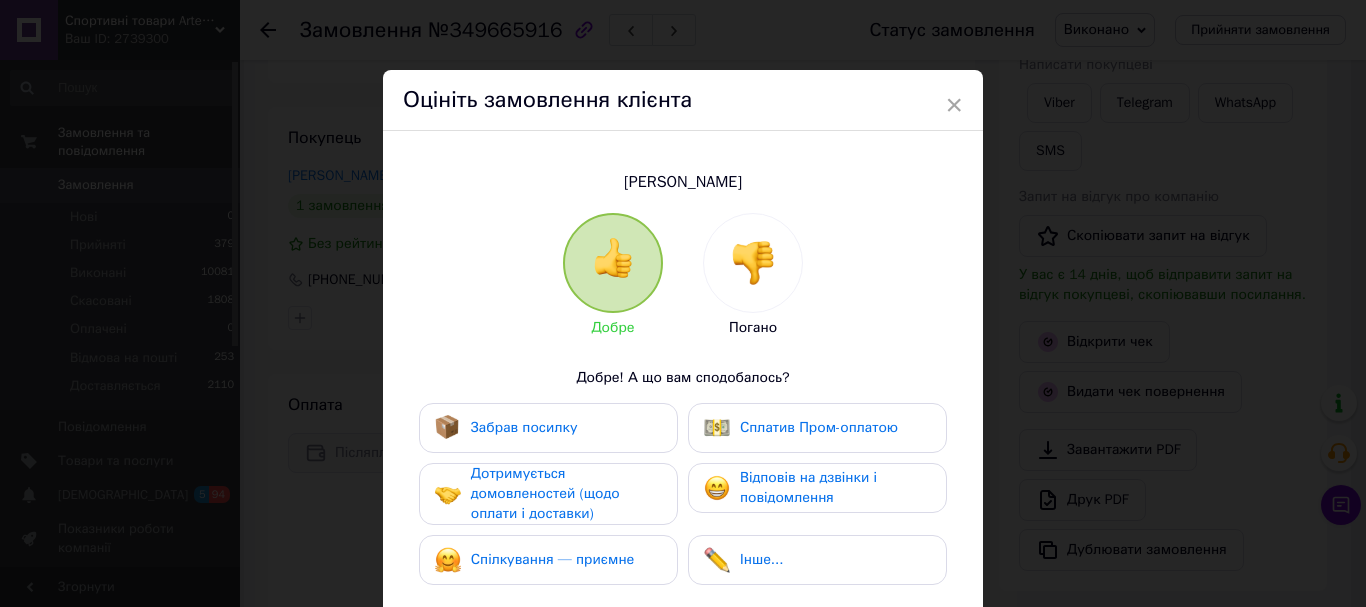 click on "Забрав посилку" at bounding box center (524, 427) 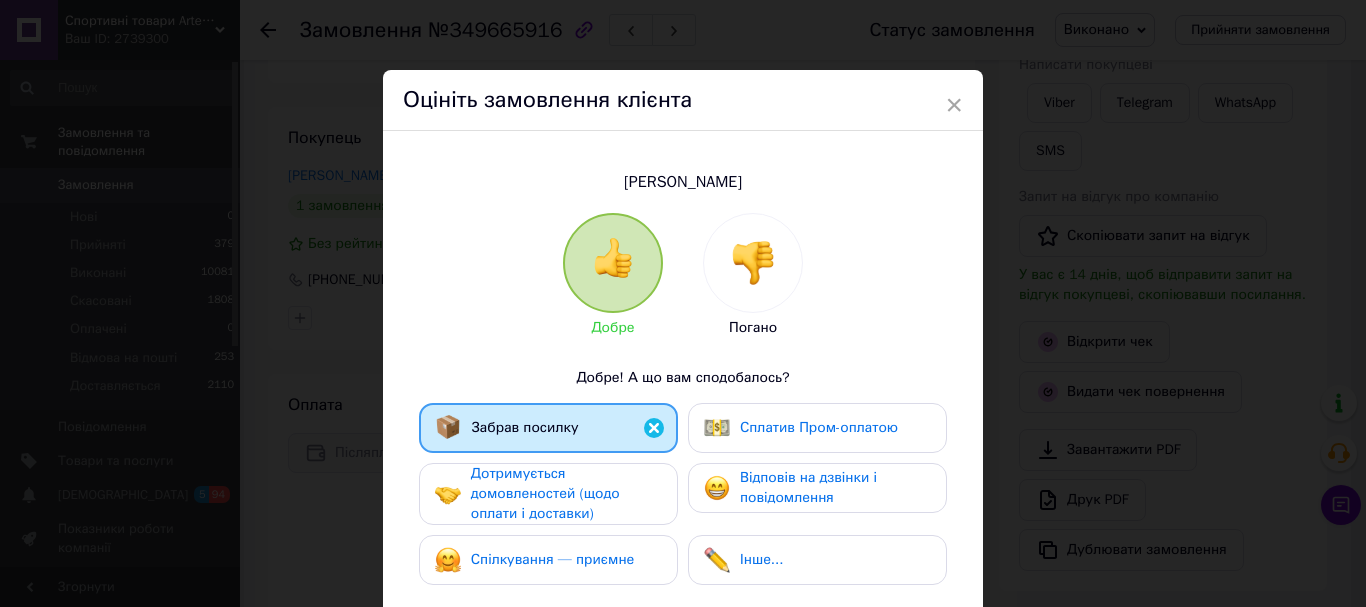 drag, startPoint x: 572, startPoint y: 508, endPoint x: 586, endPoint y: 565, distance: 58.694122 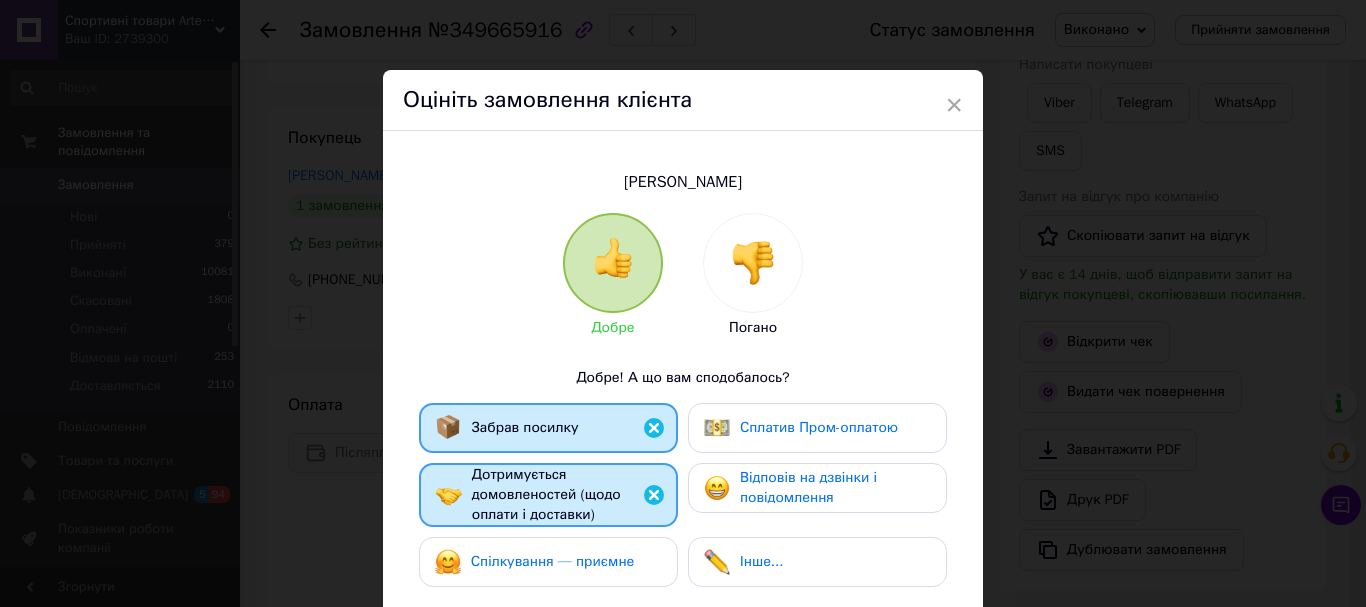click on "Спілкування — приємне" at bounding box center (553, 561) 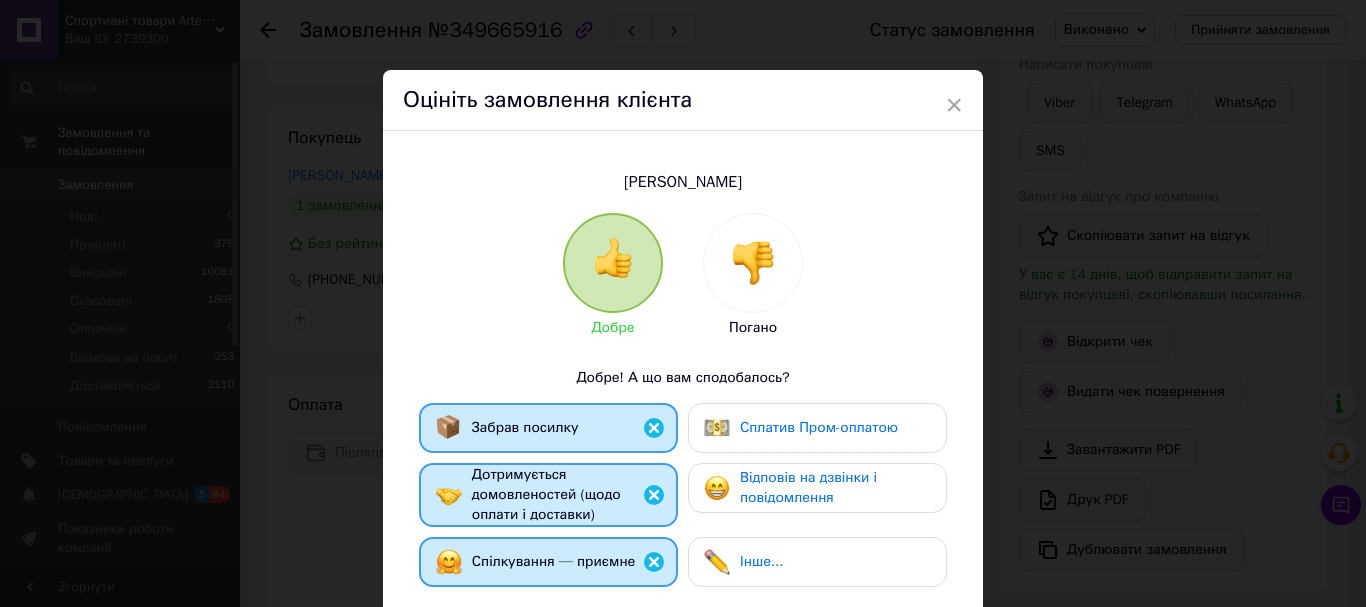 drag, startPoint x: 776, startPoint y: 491, endPoint x: 879, endPoint y: 480, distance: 103.58572 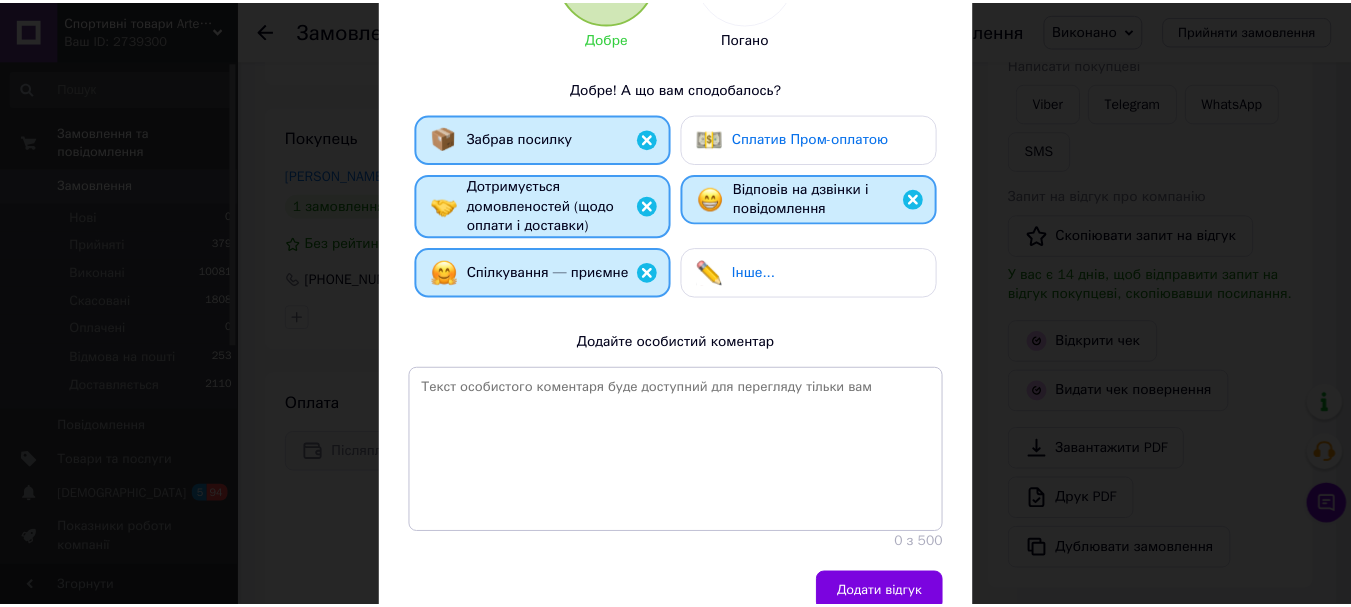 scroll, scrollTop: 378, scrollLeft: 0, axis: vertical 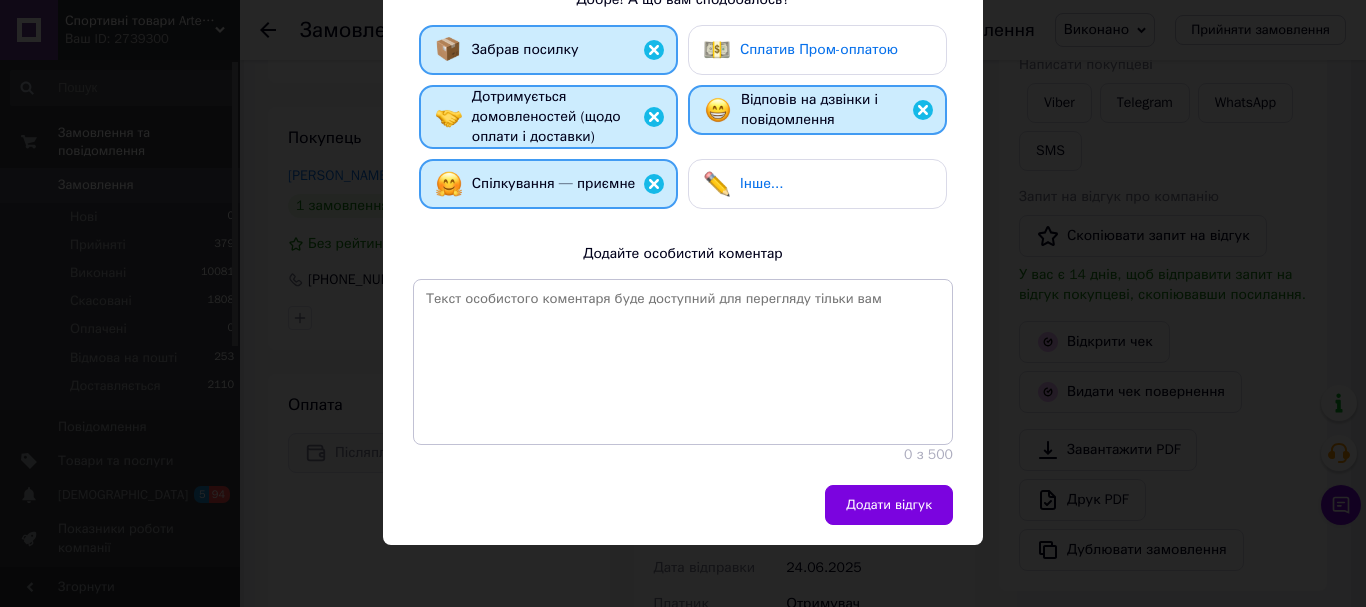 click on "Чудновець Лілія Добре Погано Добре! А що вам сподобалось? Забрав посилку Сплатив Пром-оплатою Дотримується домовленостей (щодо оплати і доставки) Відповів на дзвінки і повідомлення Спілкування — приємне Інше... Додайте особистий коментар 0   з   500" at bounding box center [683, 119] 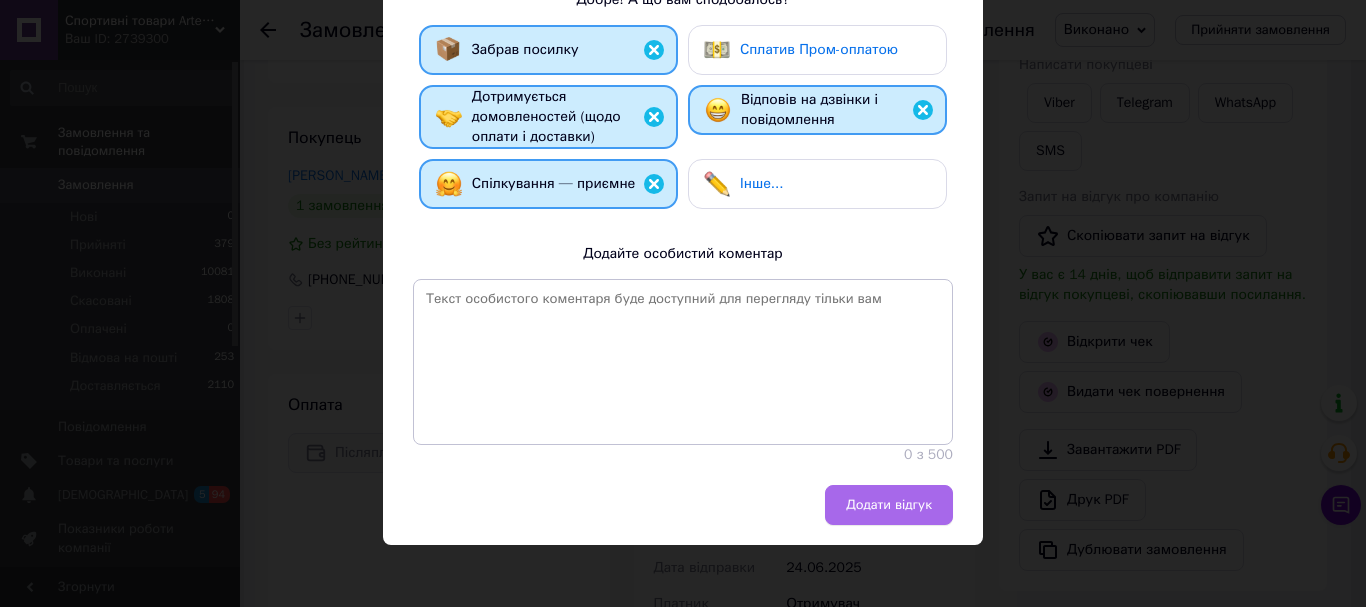 click on "Додати відгук" at bounding box center (889, 505) 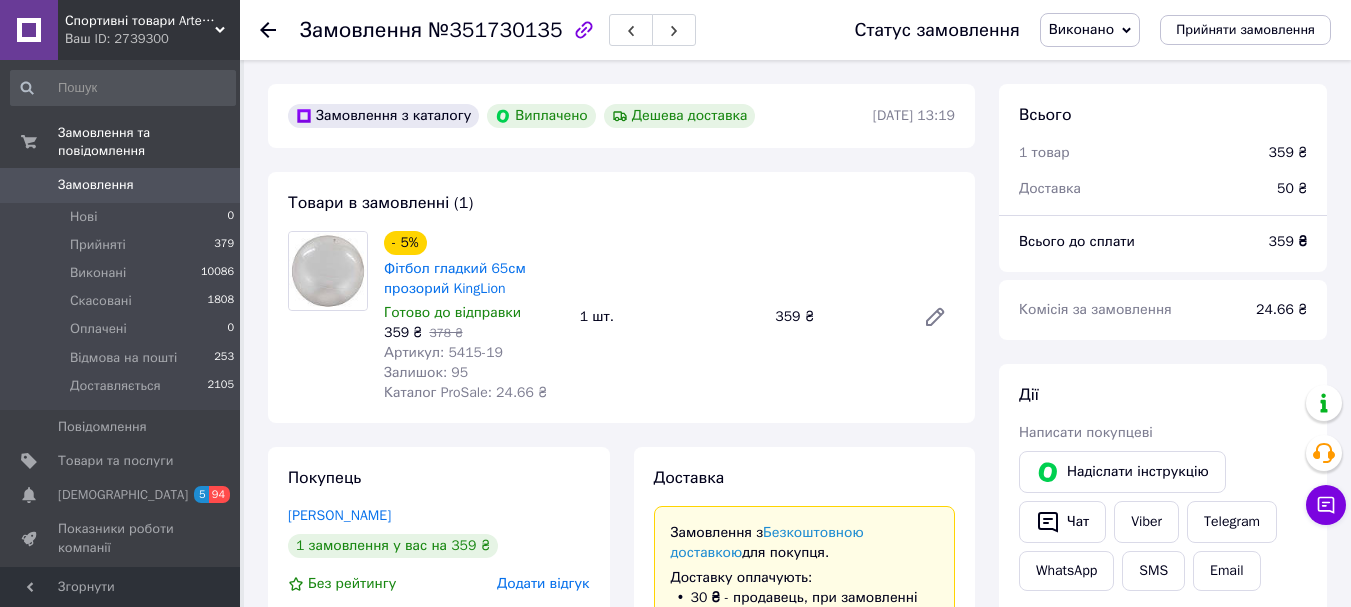 scroll, scrollTop: 0, scrollLeft: 0, axis: both 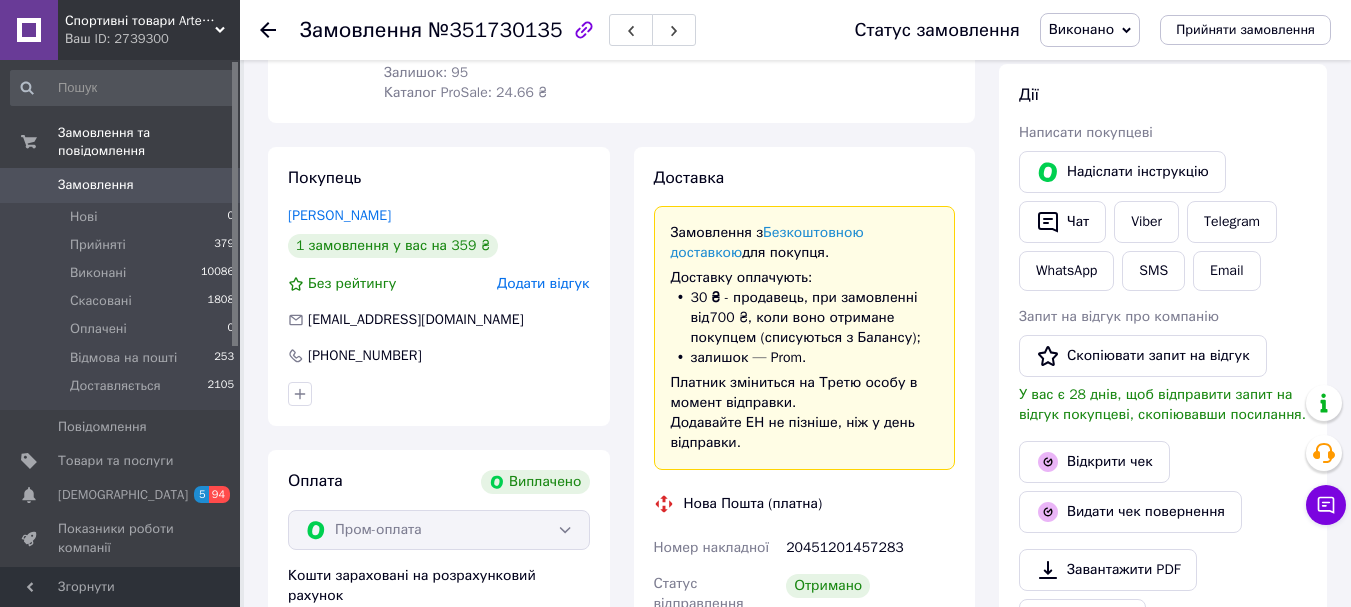 click on "Додати відгук" at bounding box center (543, 283) 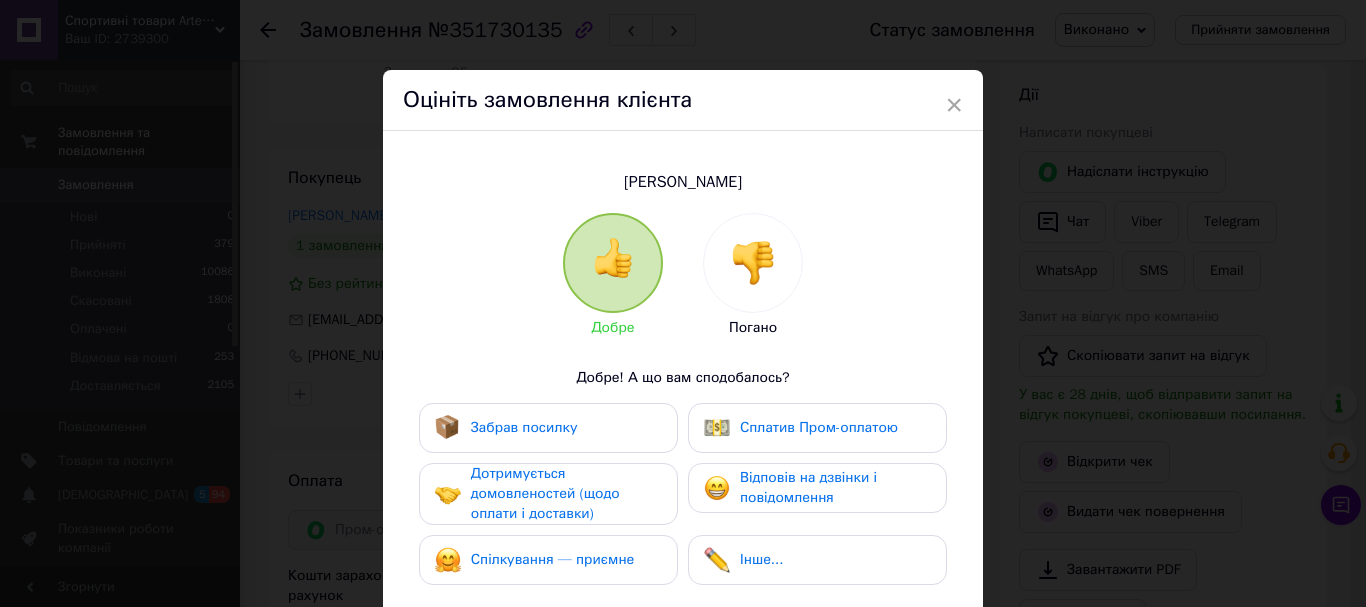 click on "Забрав посилку" at bounding box center (524, 427) 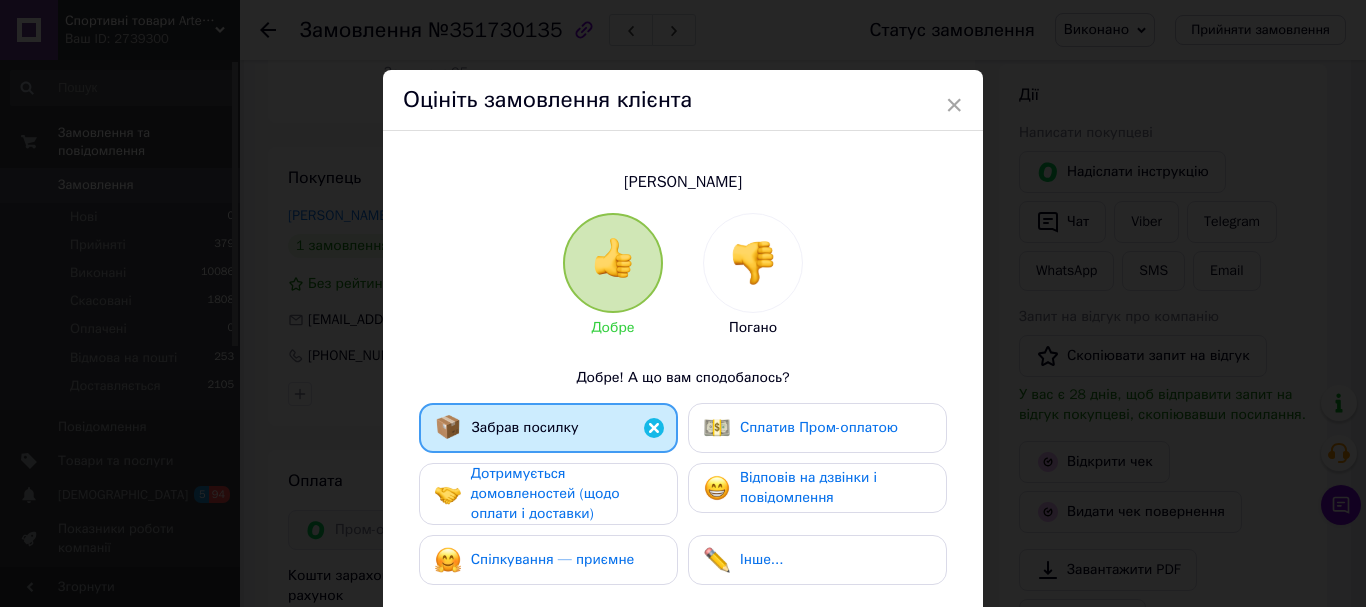 drag, startPoint x: 566, startPoint y: 472, endPoint x: 569, endPoint y: 505, distance: 33.13608 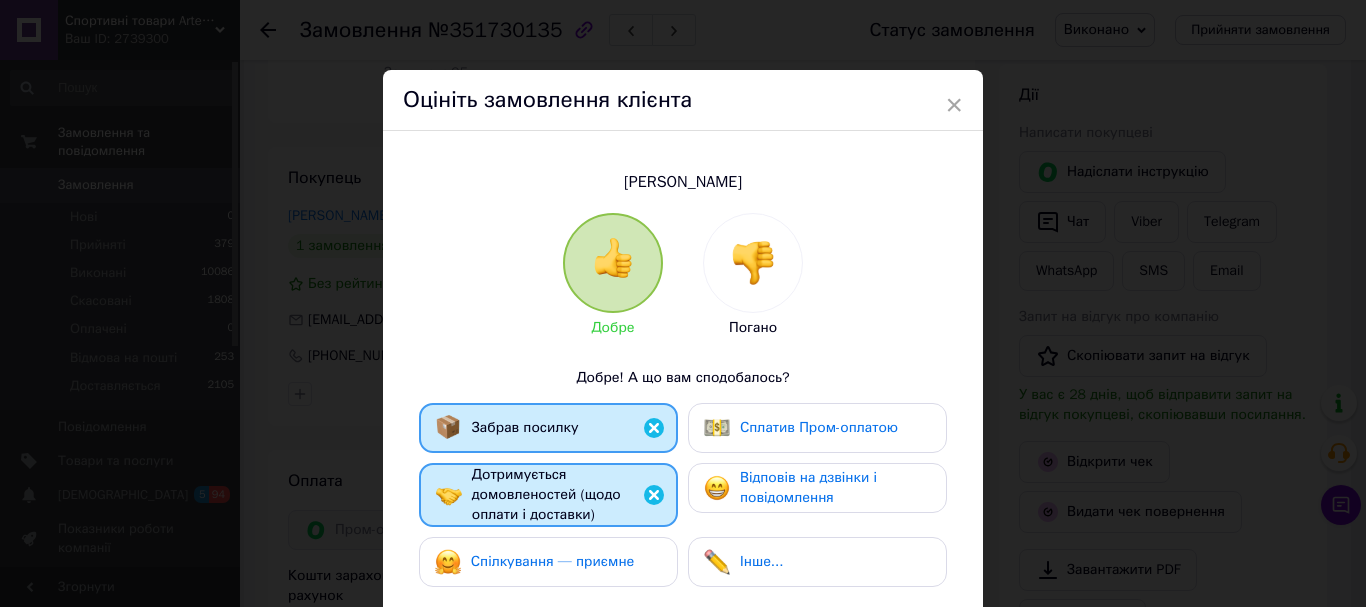 click on "Забрав посилку Сплатив Пром-оплатою Дотримується домовленостей (щодо оплати і доставки) Відповів на дзвінки і повідомлення Спілкування — приємне Інше..." at bounding box center (683, 500) 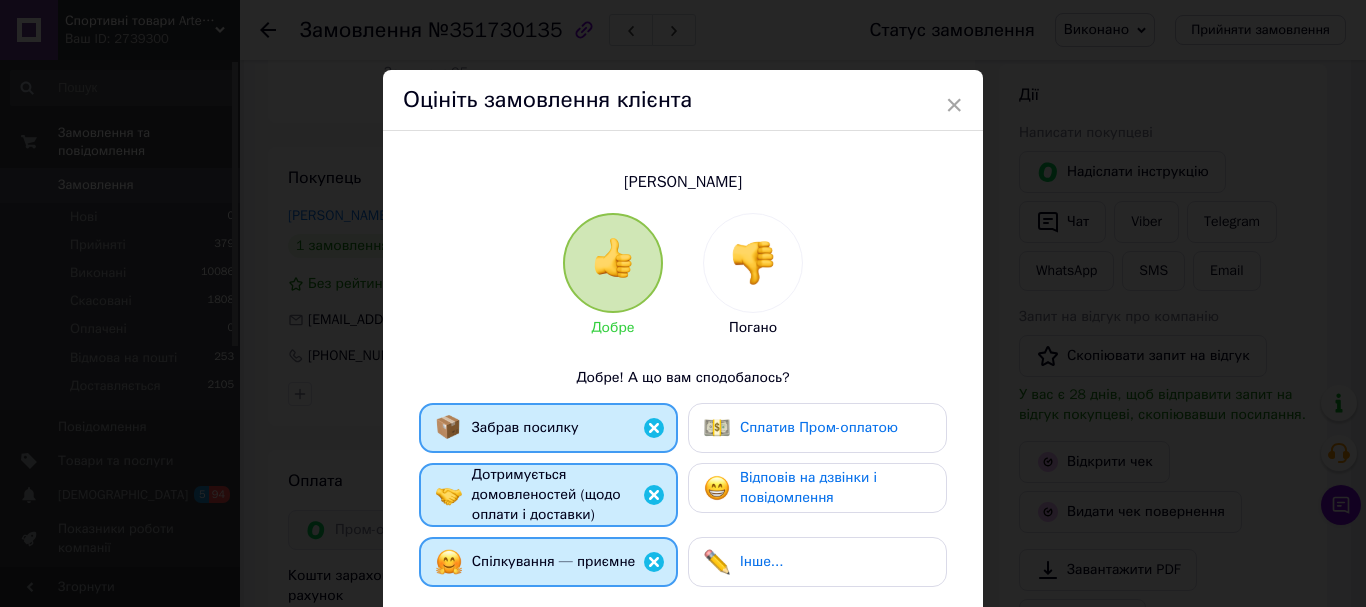click on "Відповів на дзвінки і повідомлення" at bounding box center [817, 488] 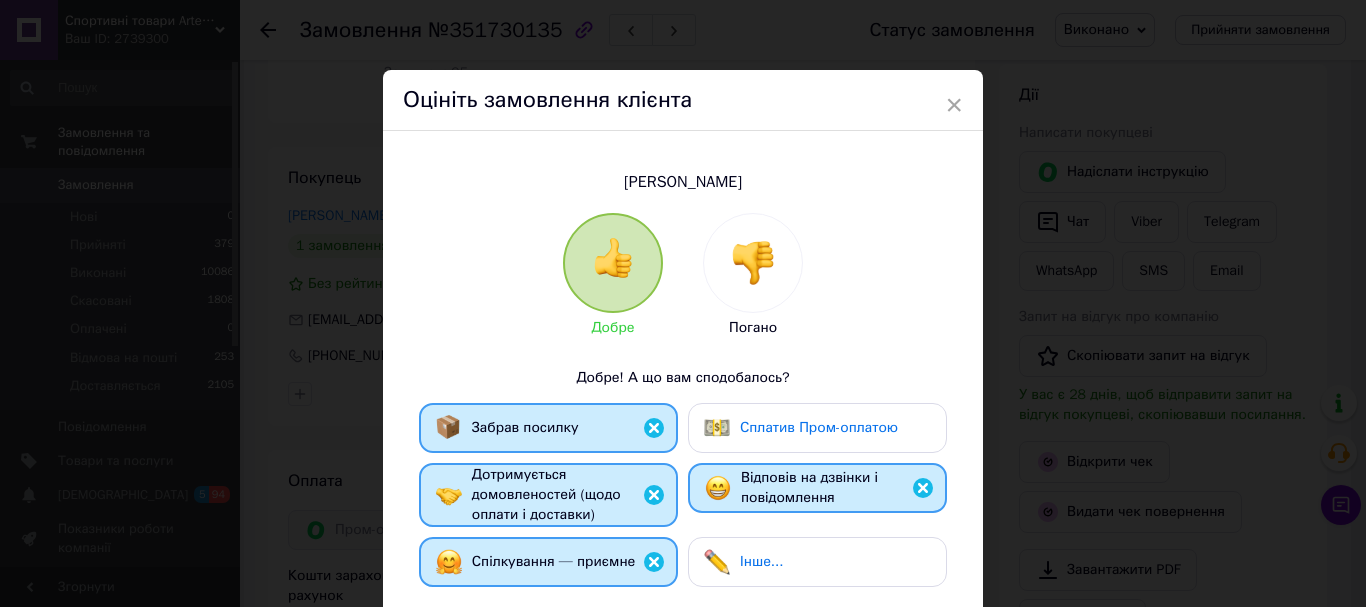 click on "Сплатив Пром-оплатою" at bounding box center (819, 427) 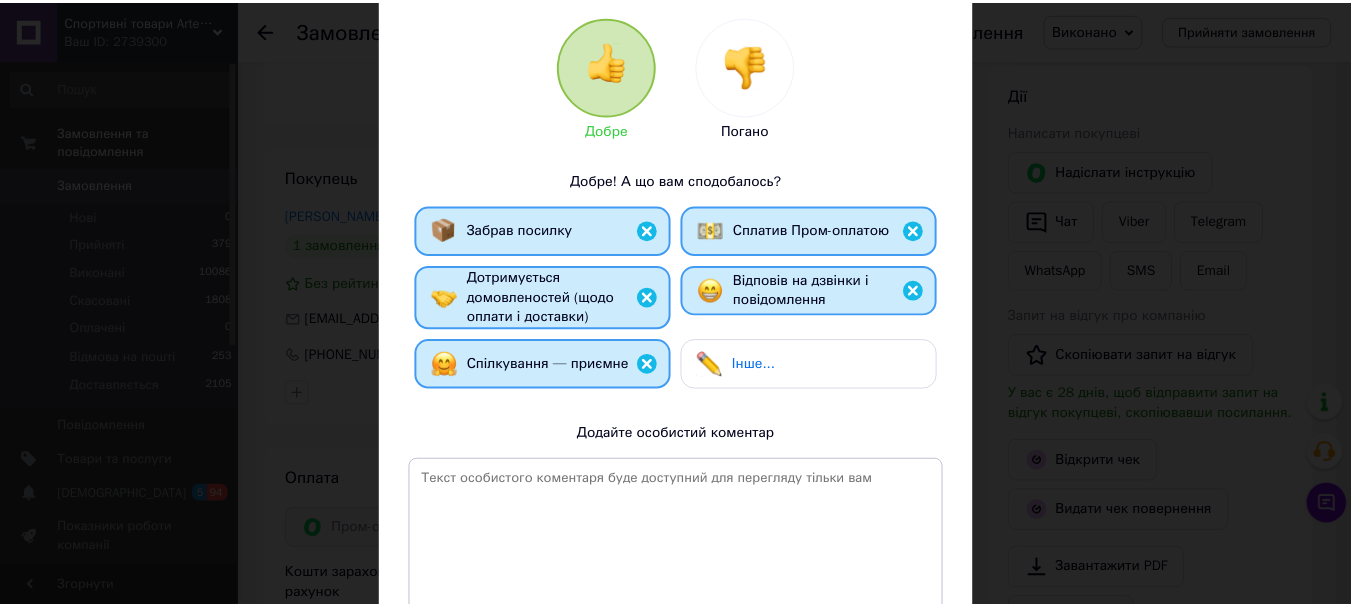 scroll, scrollTop: 378, scrollLeft: 0, axis: vertical 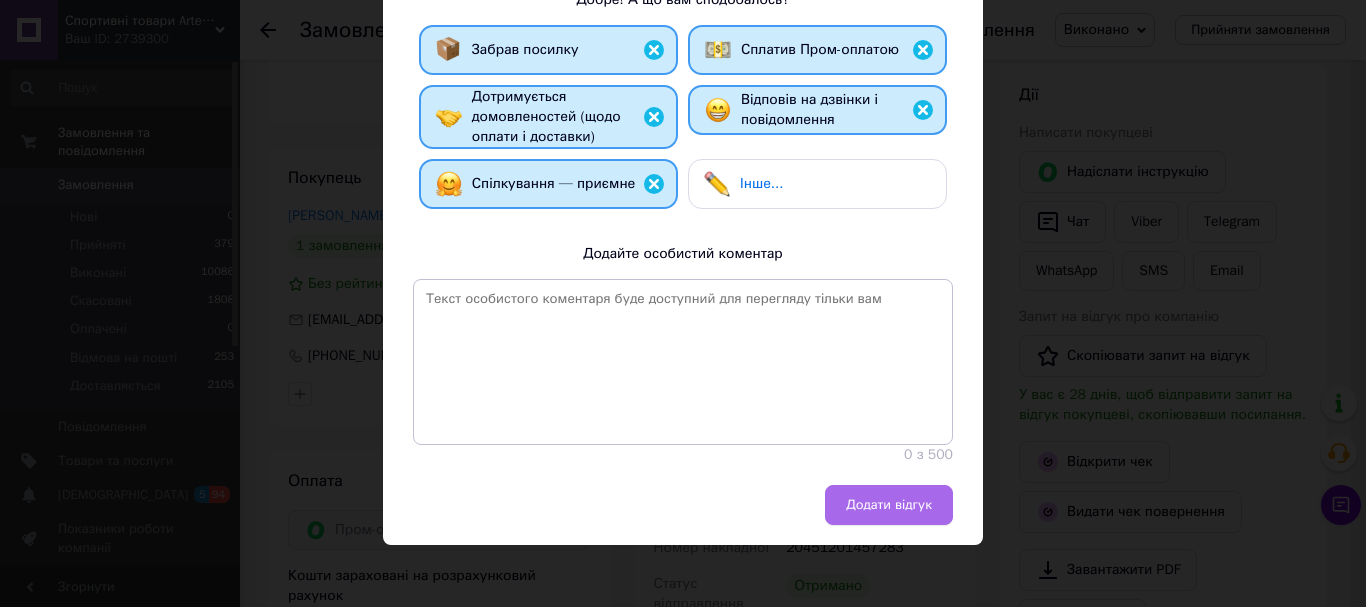 click on "Додати відгук" at bounding box center (889, 505) 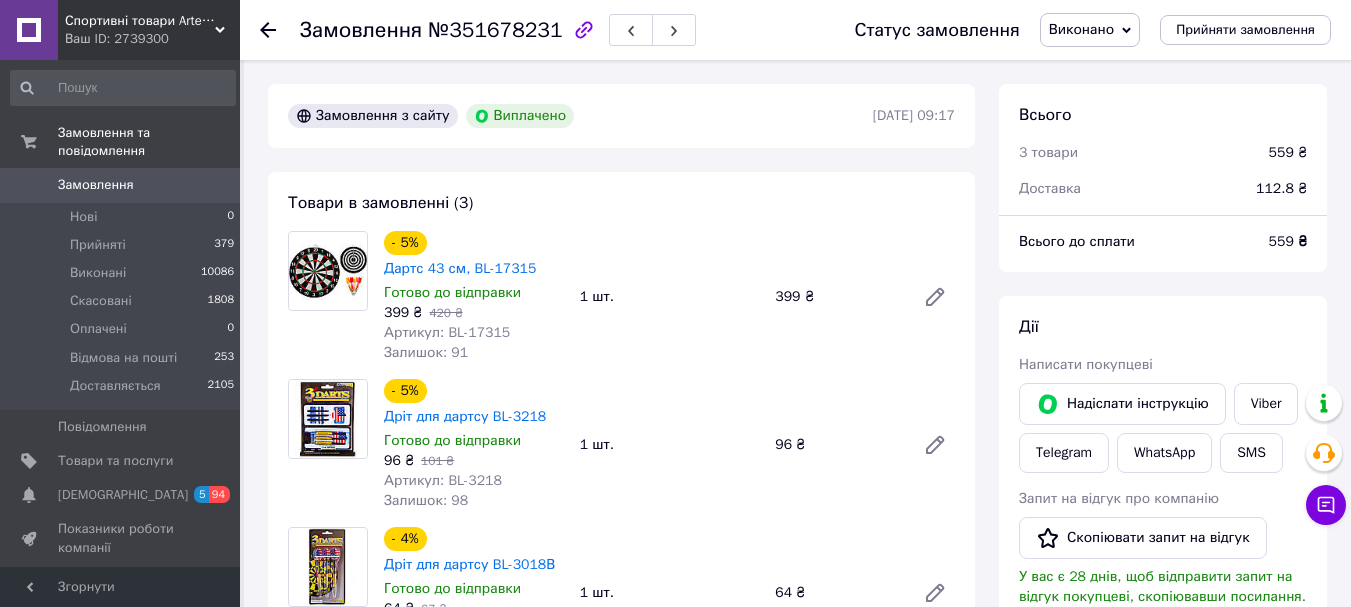 scroll, scrollTop: 0, scrollLeft: 0, axis: both 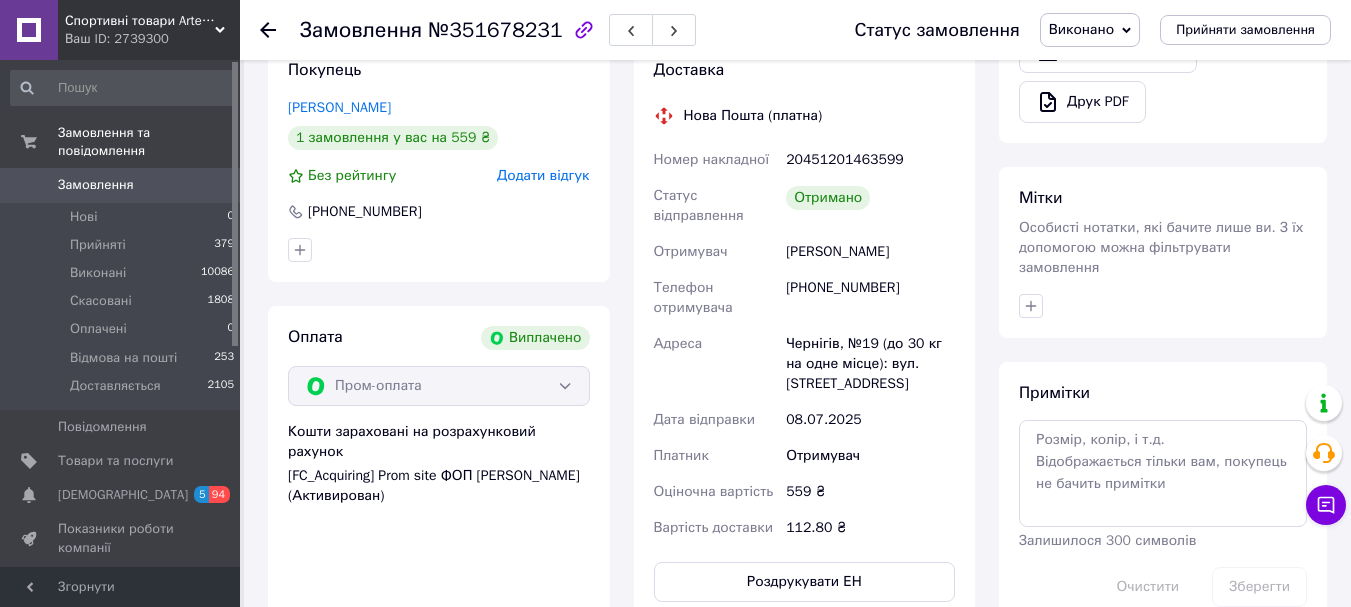 click on "Додати відгук" at bounding box center (543, 175) 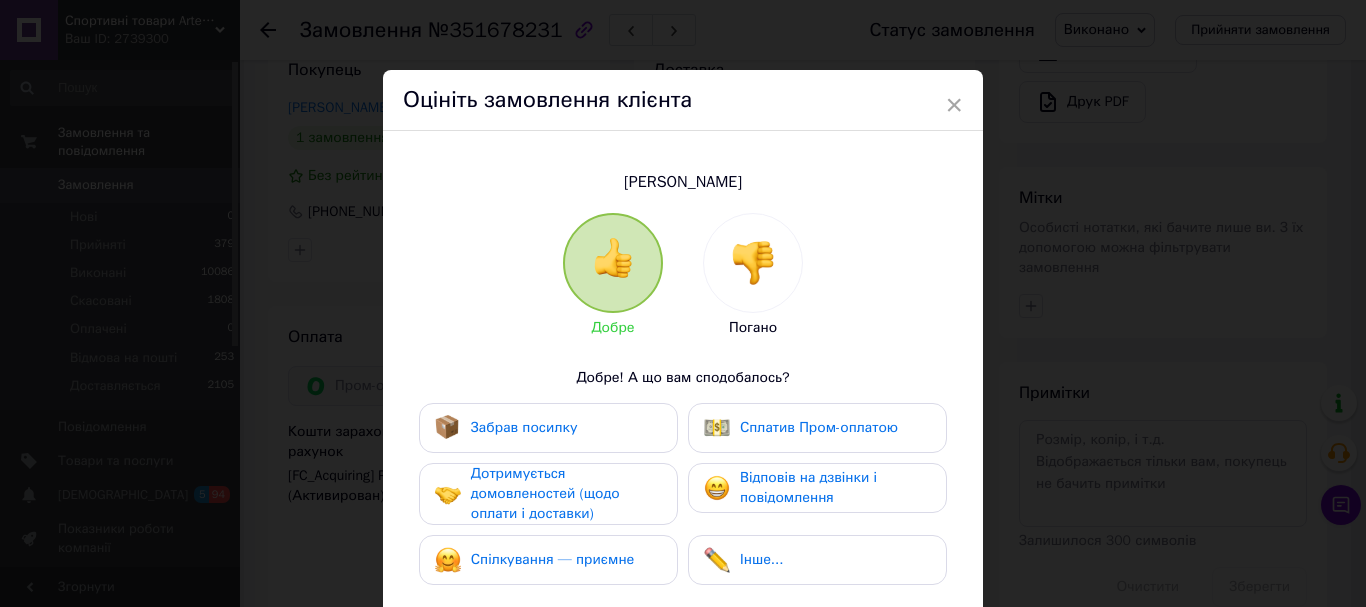 click on "Забрав посилку" at bounding box center (524, 427) 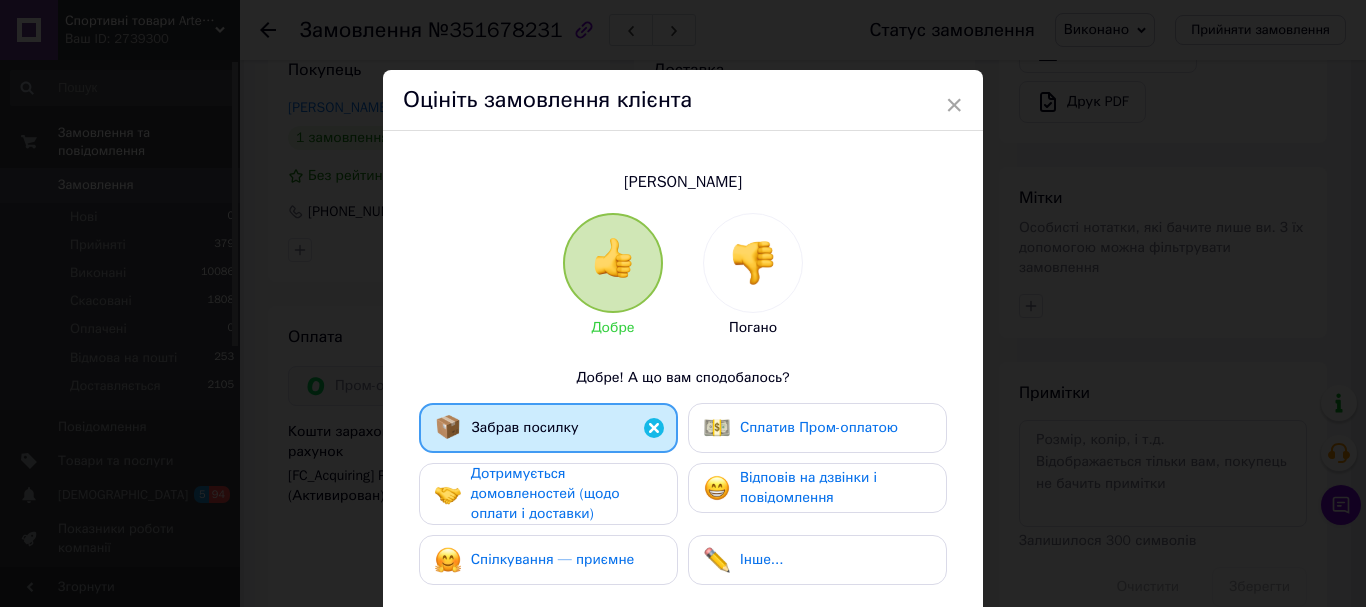 click on "Дотримується домовленостей (щодо оплати і доставки)" at bounding box center (545, 493) 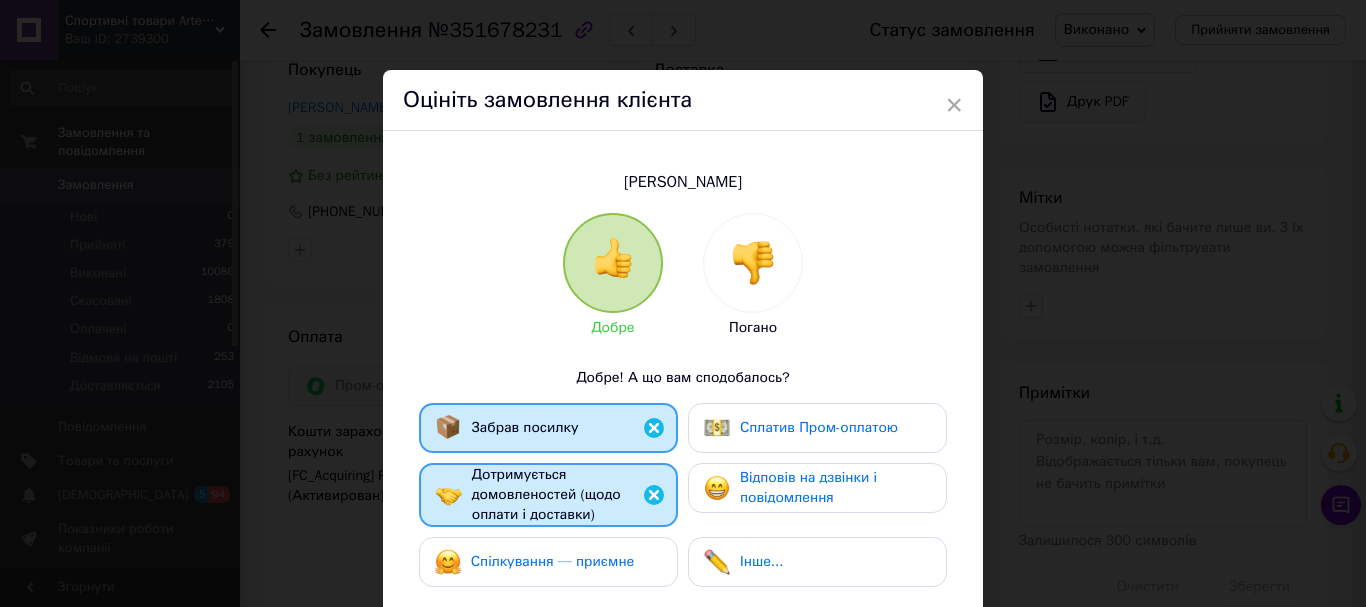 drag, startPoint x: 573, startPoint y: 540, endPoint x: 754, endPoint y: 499, distance: 185.58556 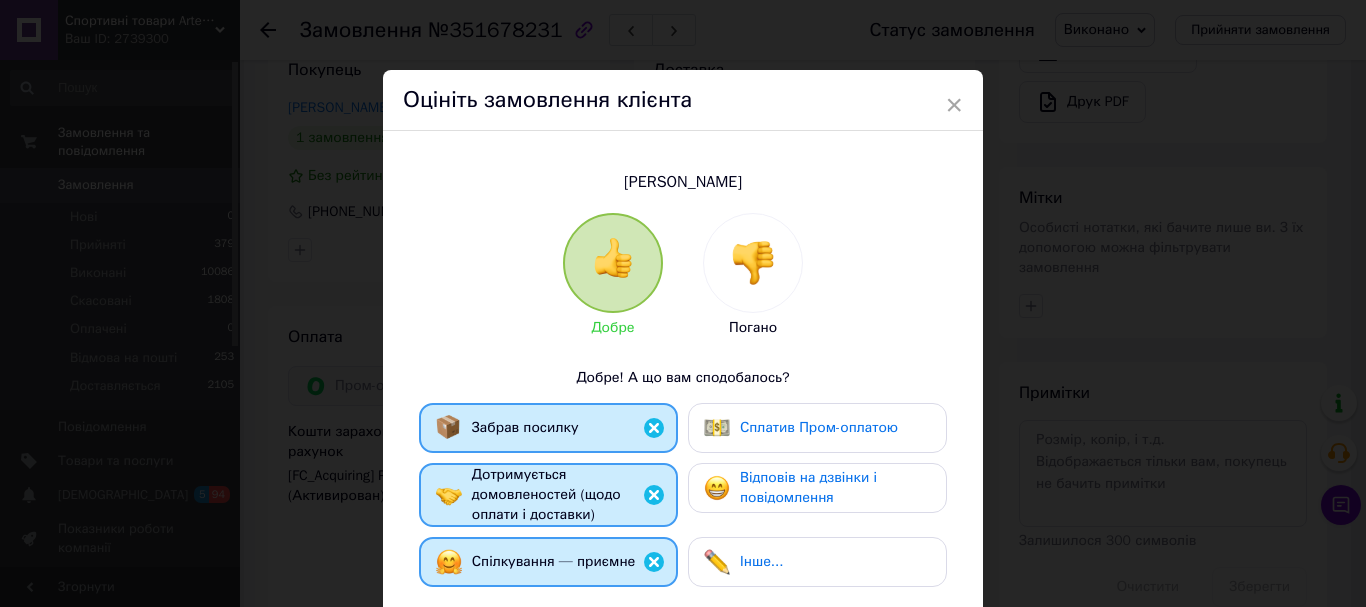 click on "Відповів на дзвінки і повідомлення" at bounding box center (808, 487) 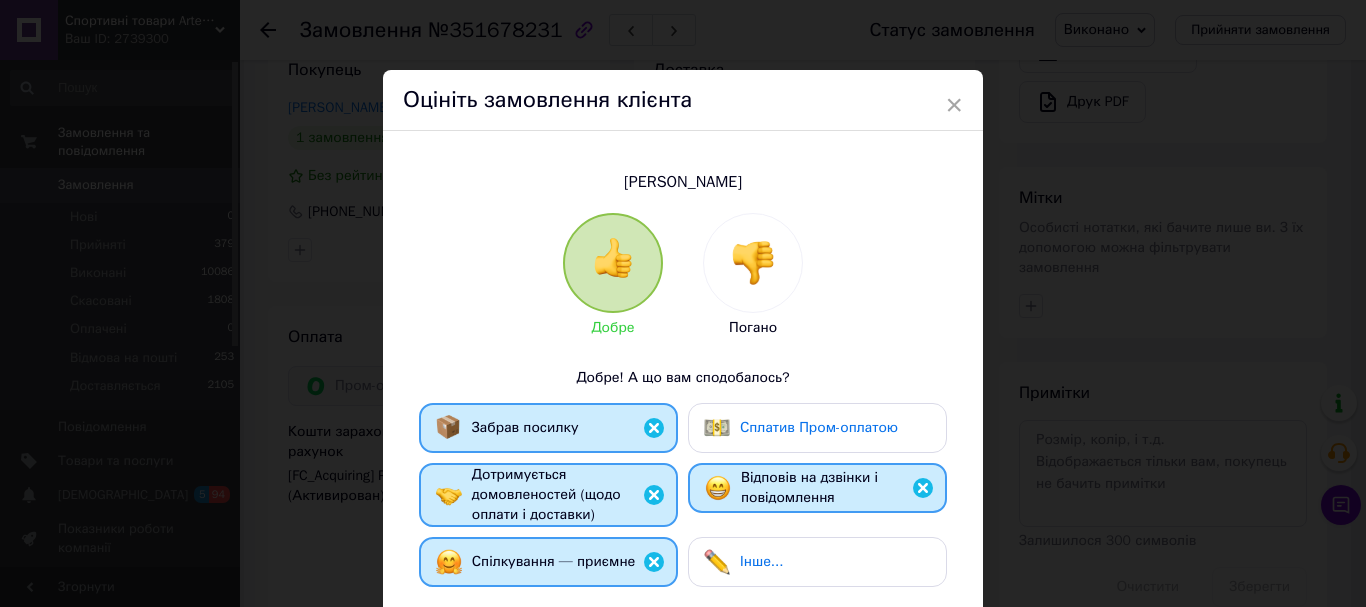 drag, startPoint x: 785, startPoint y: 441, endPoint x: 851, endPoint y: 458, distance: 68.154236 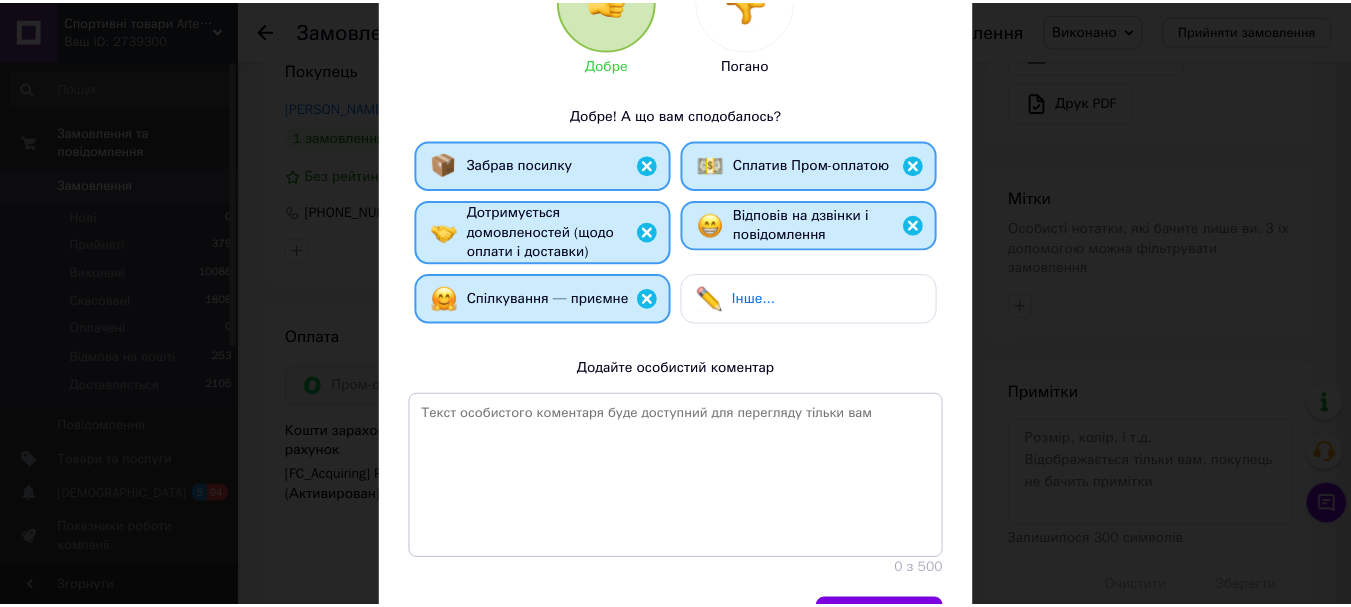 scroll, scrollTop: 378, scrollLeft: 0, axis: vertical 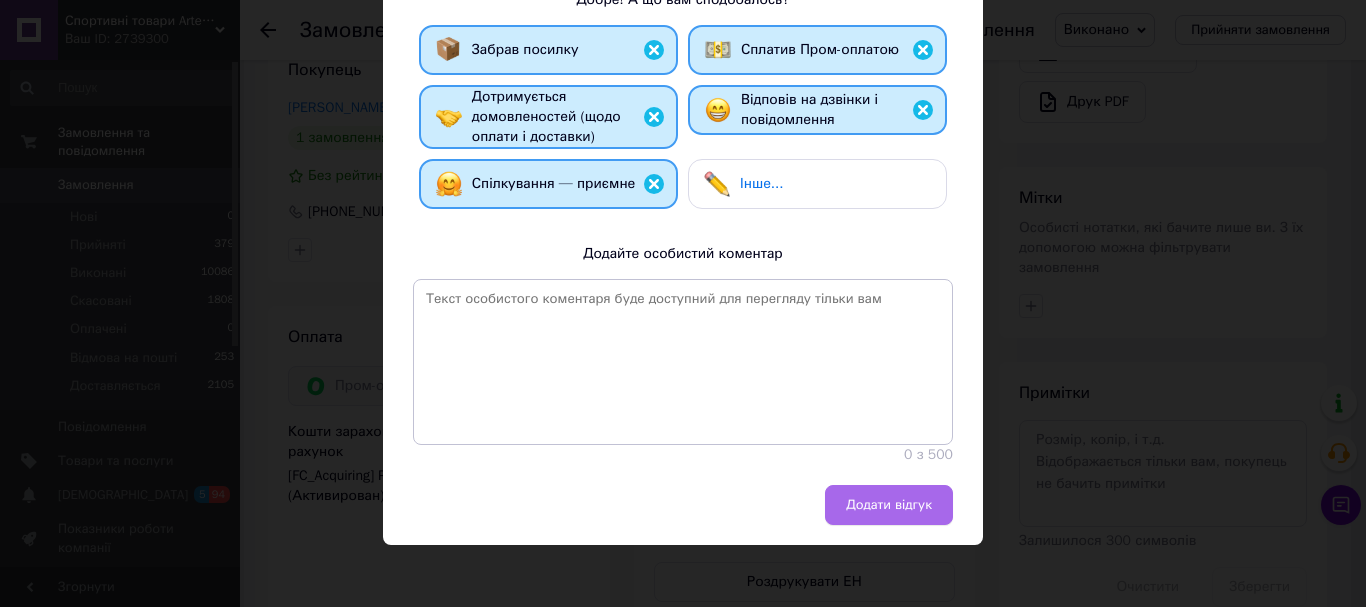 click on "Додати відгук" at bounding box center [889, 505] 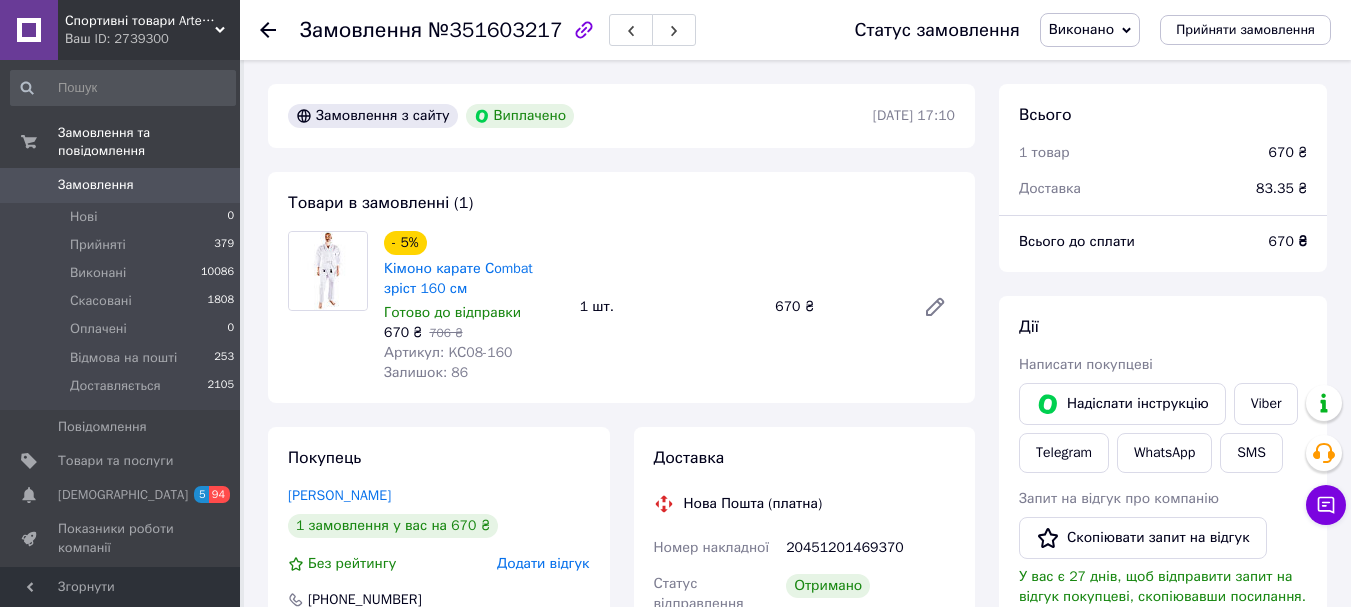 scroll, scrollTop: 0, scrollLeft: 0, axis: both 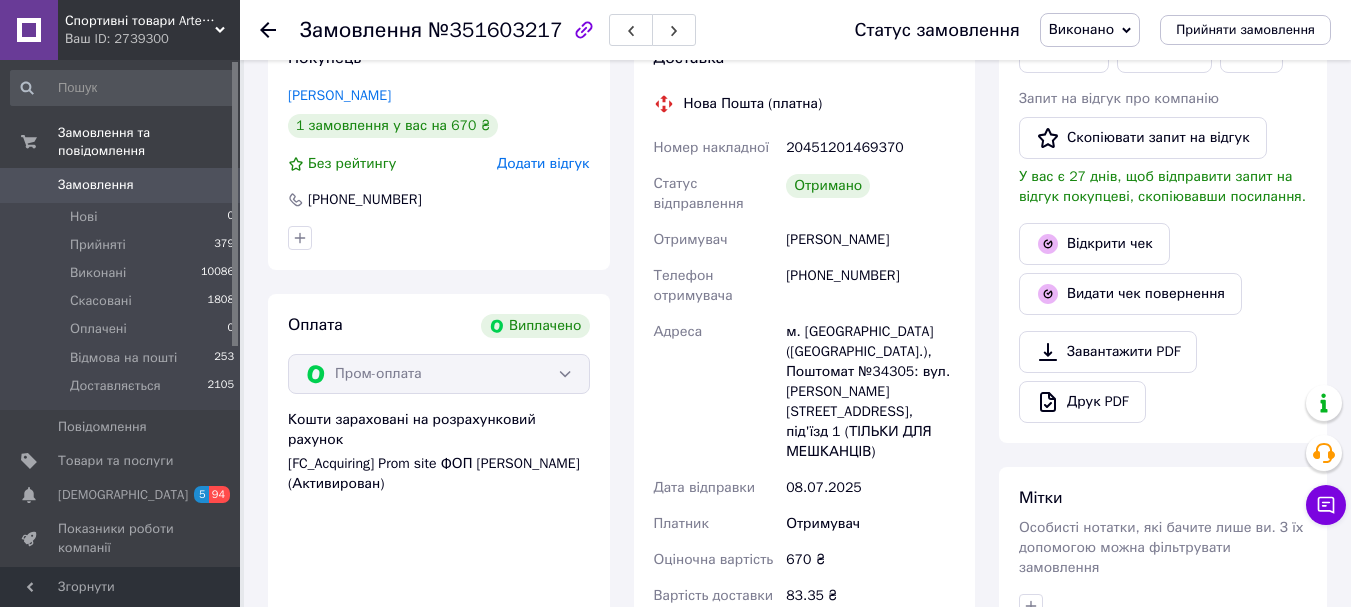 click on "Додати відгук" at bounding box center [543, 163] 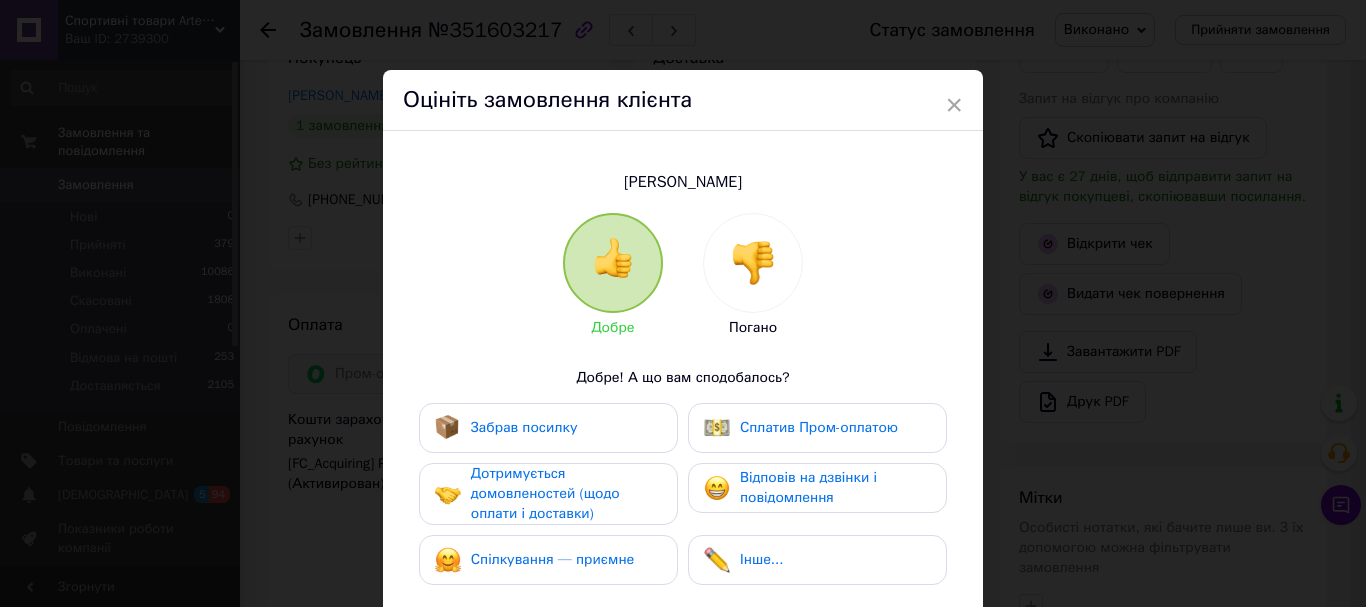 click on "Забрав посилку" at bounding box center (524, 427) 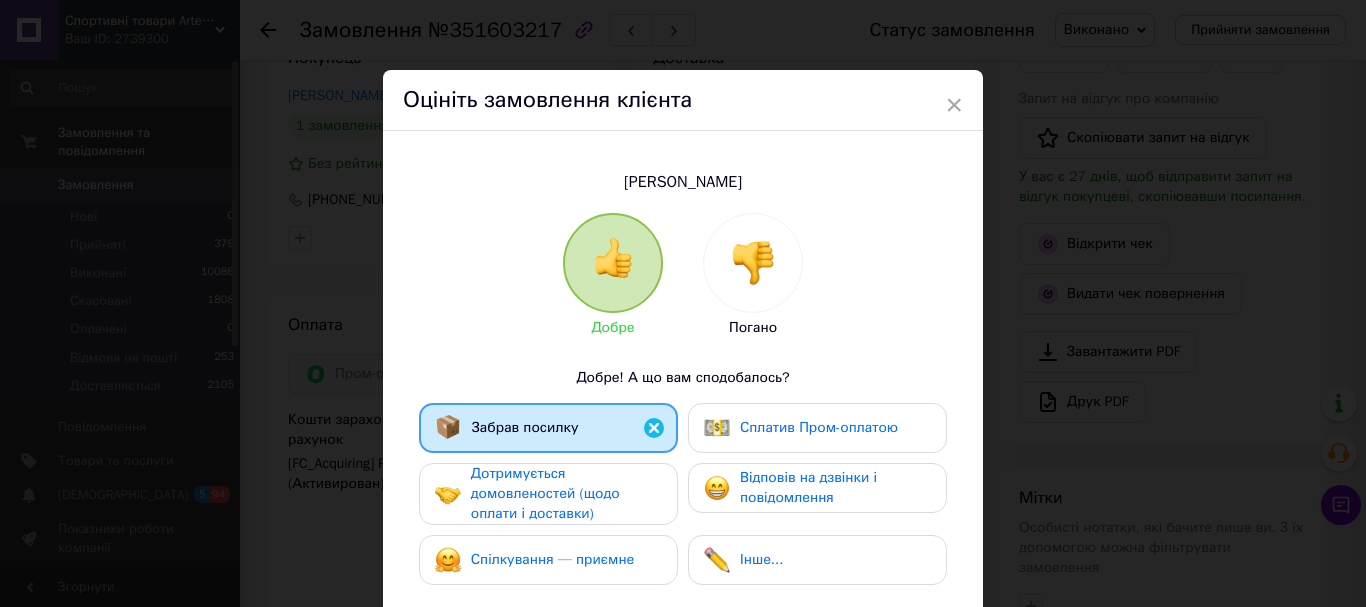 click on "Дотримується домовленостей (щодо оплати і доставки)" at bounding box center [545, 493] 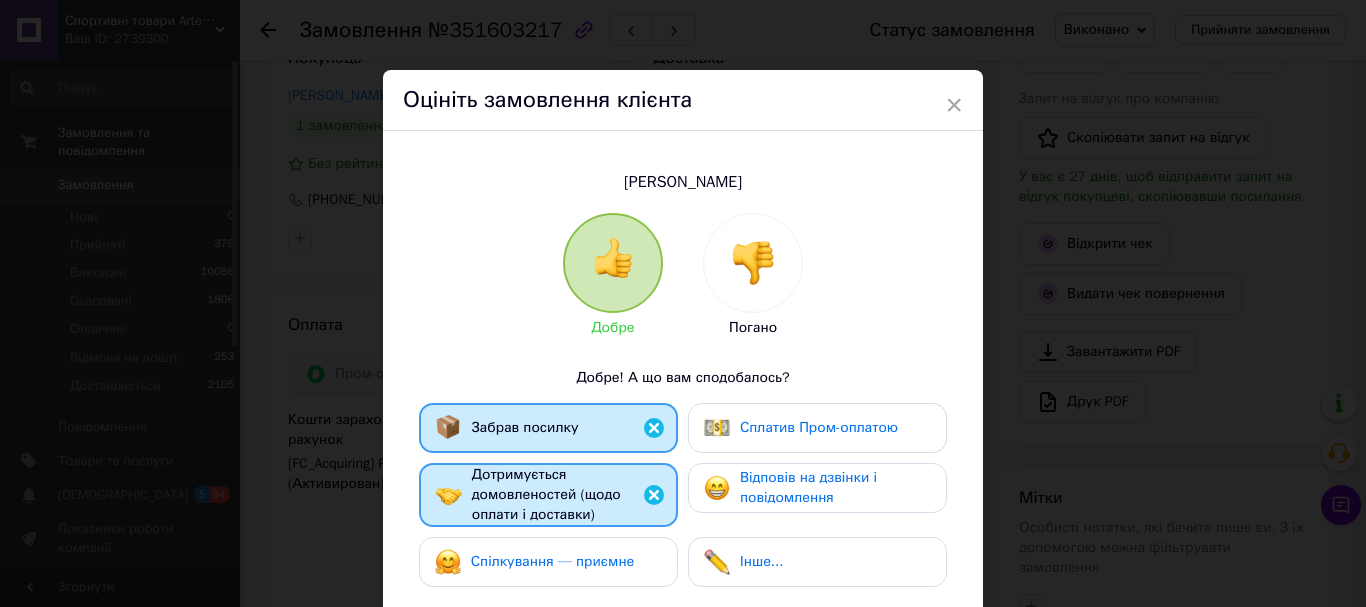 click on "Спілкування — приємне" at bounding box center [553, 561] 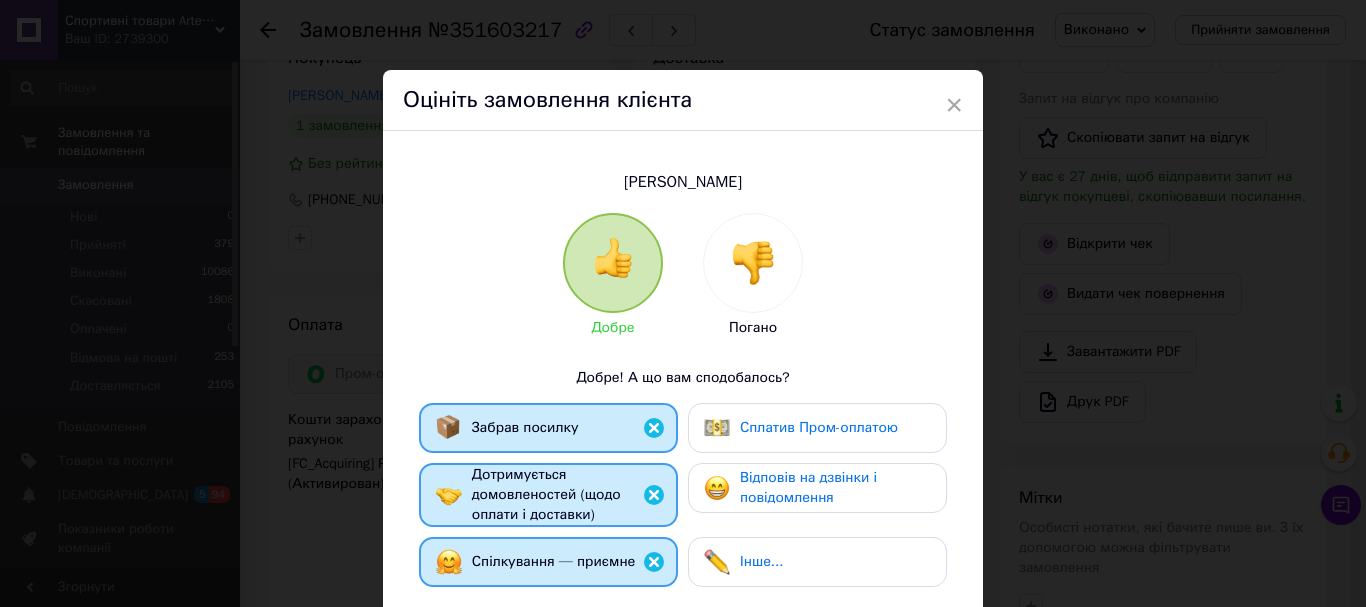 drag, startPoint x: 743, startPoint y: 494, endPoint x: 781, endPoint y: 437, distance: 68.50548 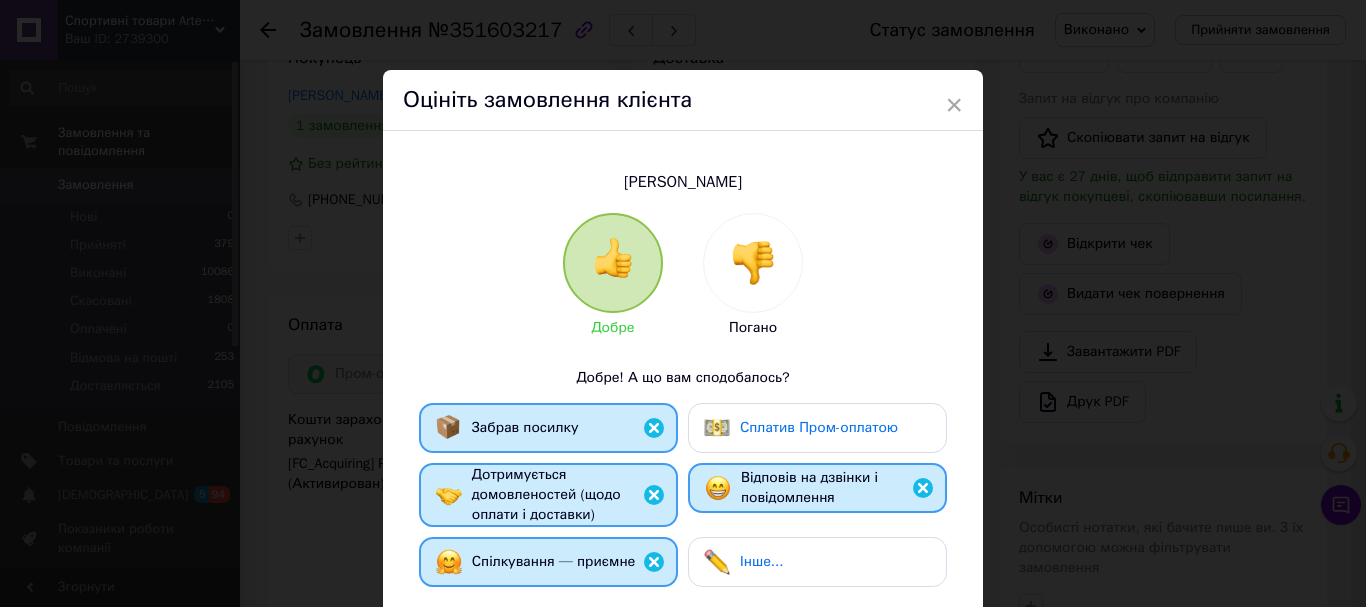 click on "Сплатив Пром-оплатою" at bounding box center (819, 427) 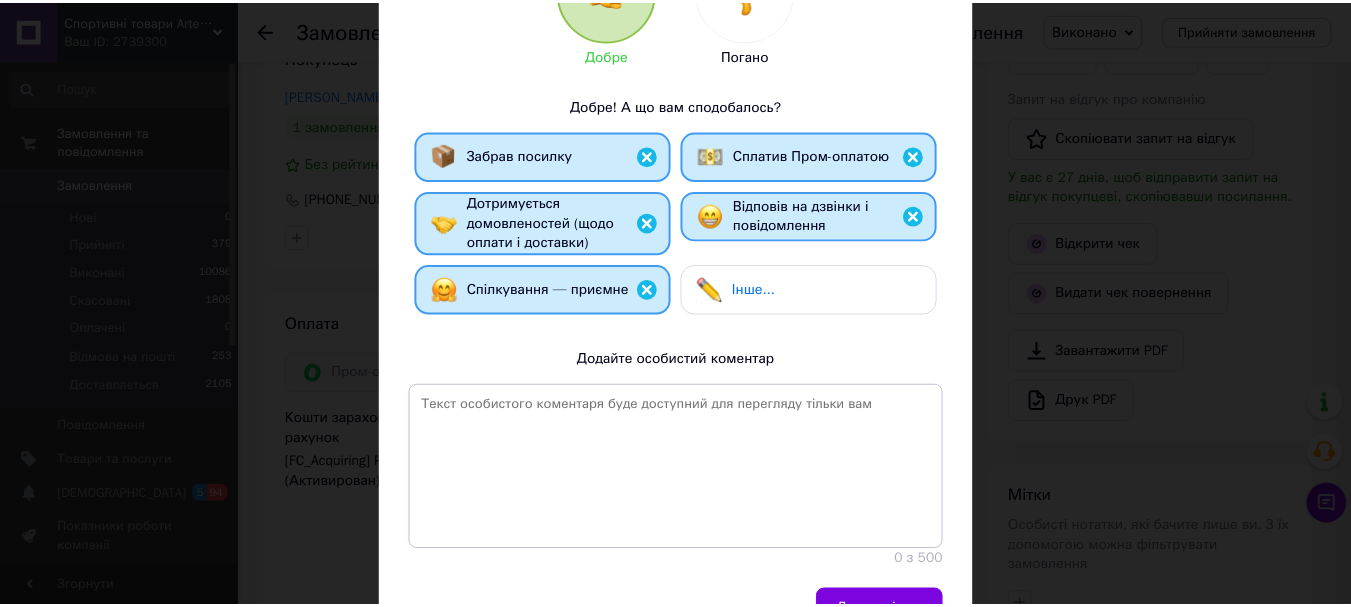 scroll, scrollTop: 378, scrollLeft: 0, axis: vertical 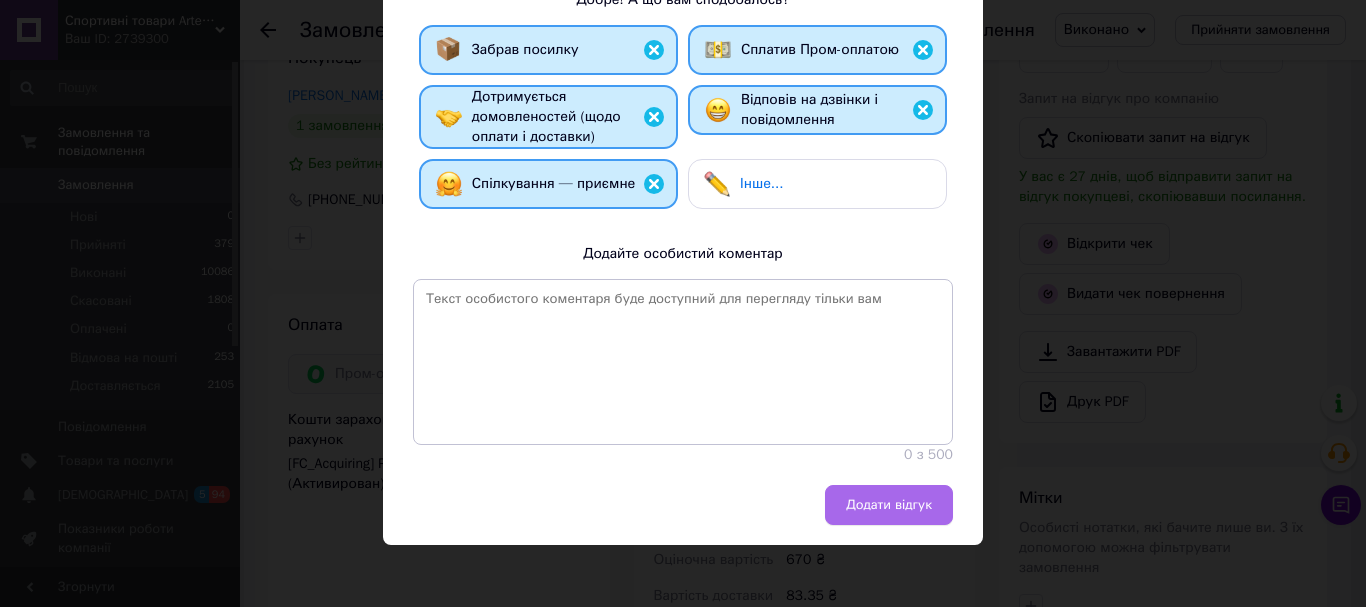 click on "Додати відгук" at bounding box center (889, 505) 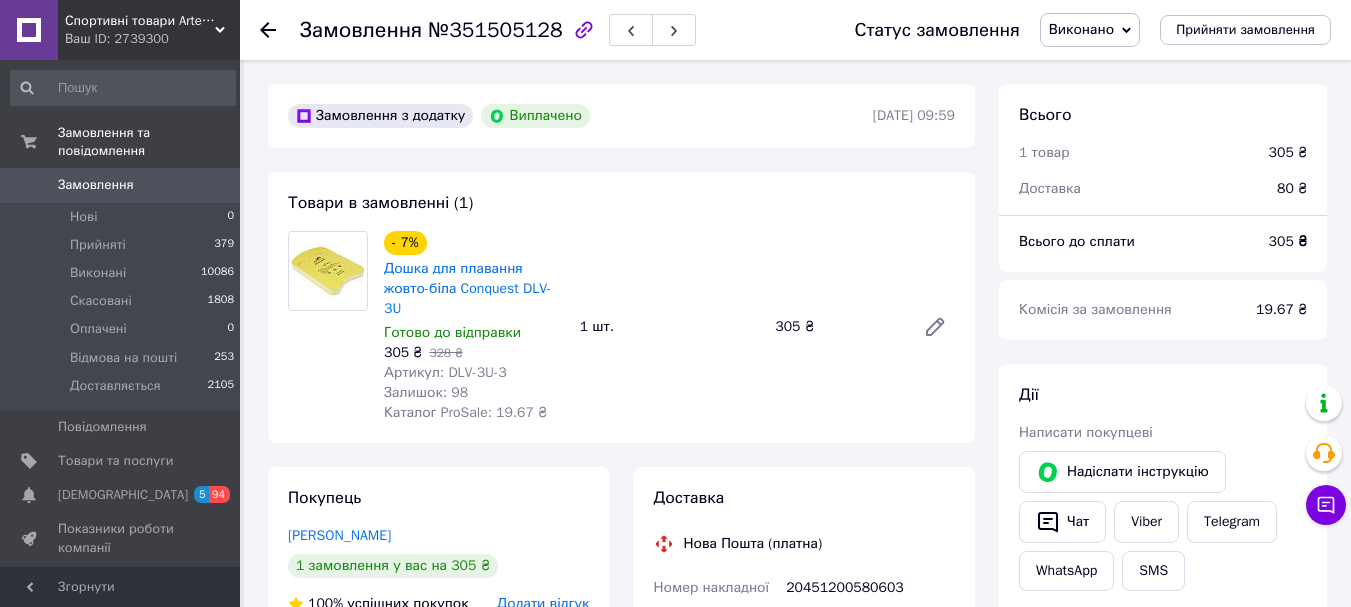 scroll, scrollTop: 0, scrollLeft: 0, axis: both 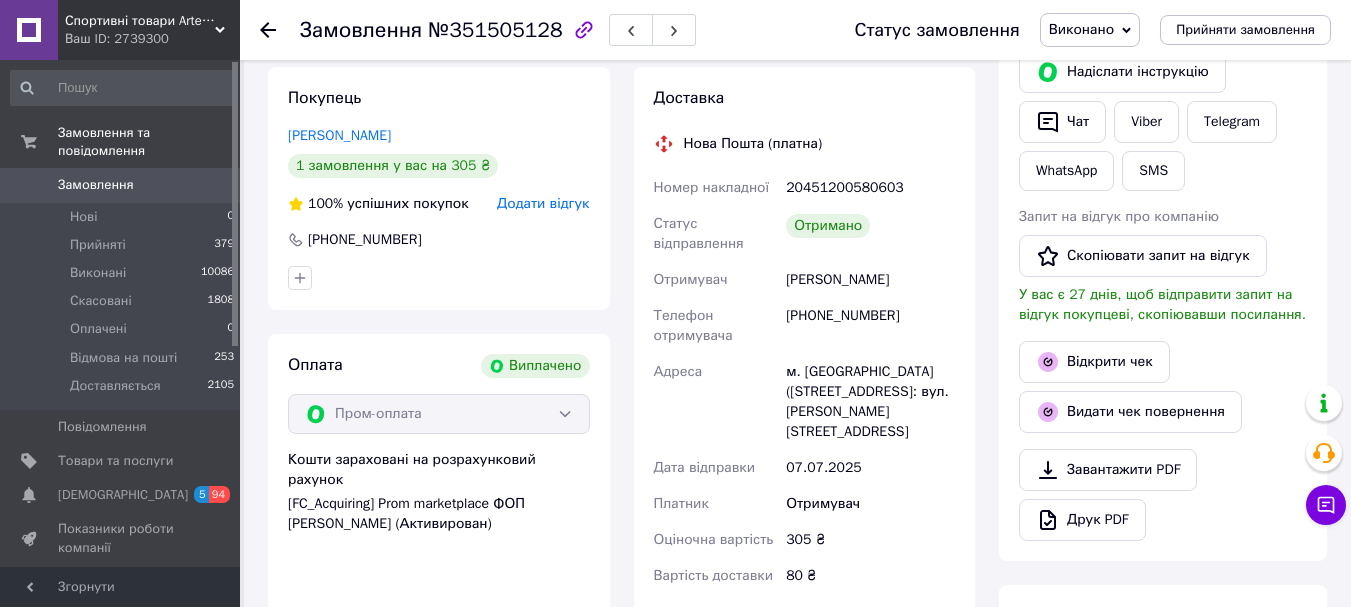 click on "Додати відгук" at bounding box center (543, 203) 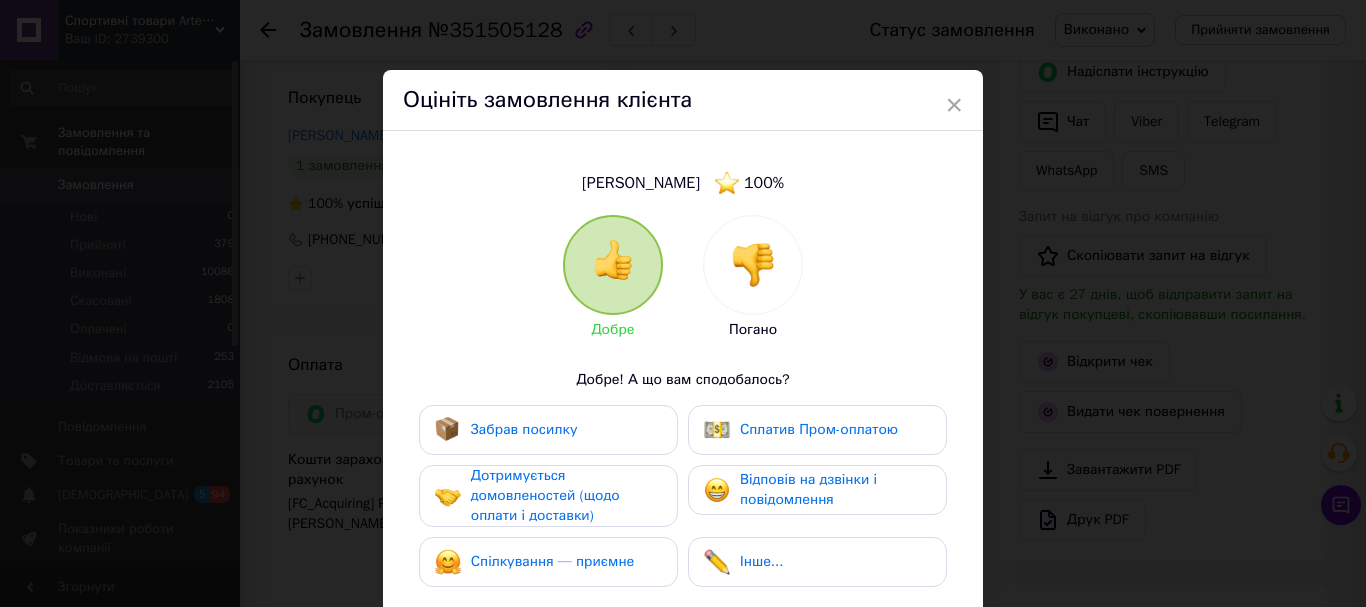 click on "Забрав посилку" at bounding box center [548, 430] 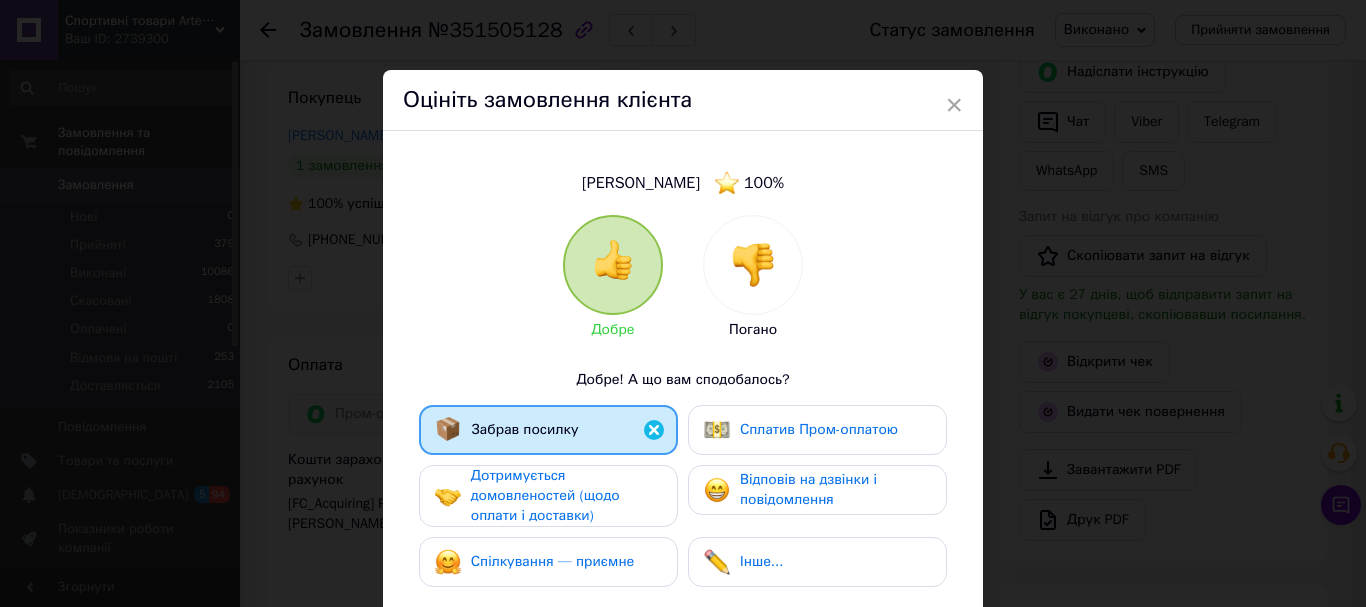 click on "Дотримується домовленостей (щодо оплати і доставки)" at bounding box center [566, 496] 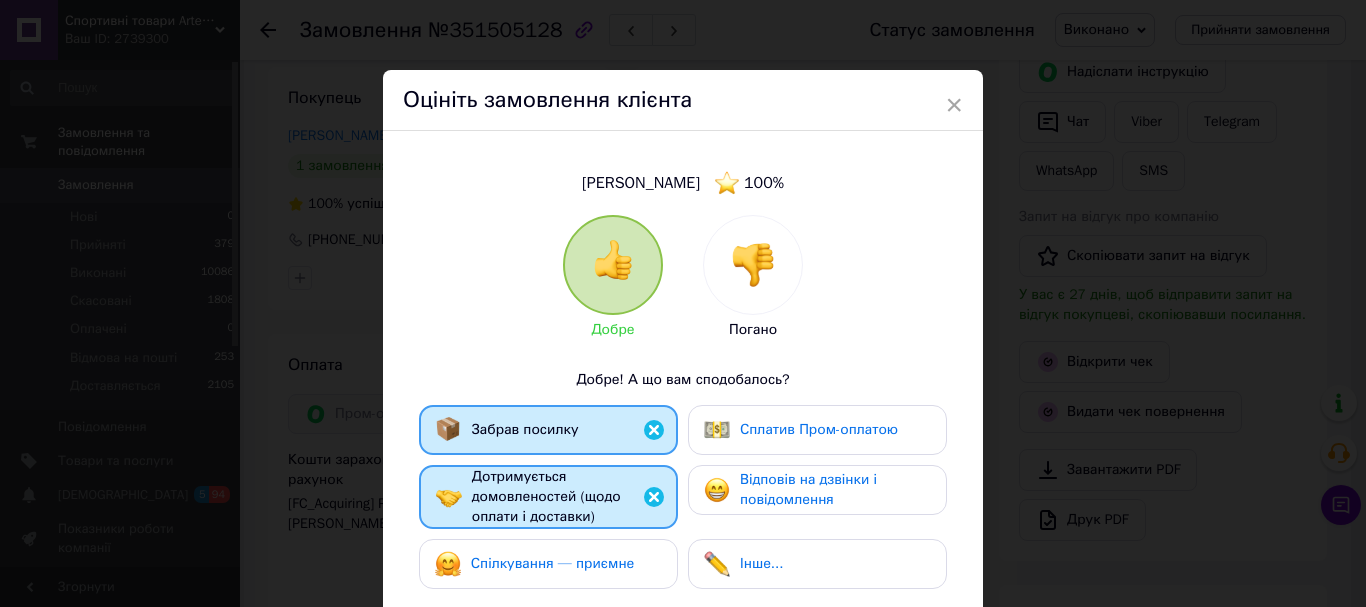 click on "Забрав посилку Сплатив Пром-оплатою Дотримується домовленостей (щодо оплати і доставки) Відповів на дзвінки і повідомлення Спілкування — приємне Інше..." at bounding box center [683, 502] 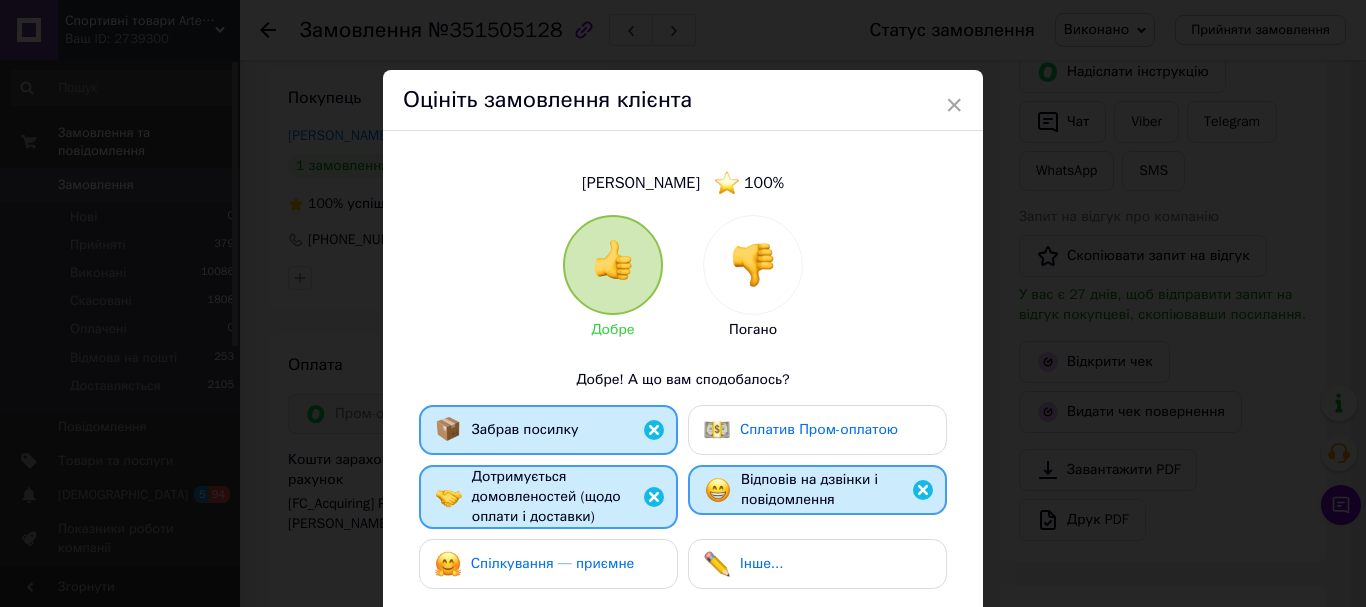 click on "Сплатив Пром-оплатою" at bounding box center [817, 430] 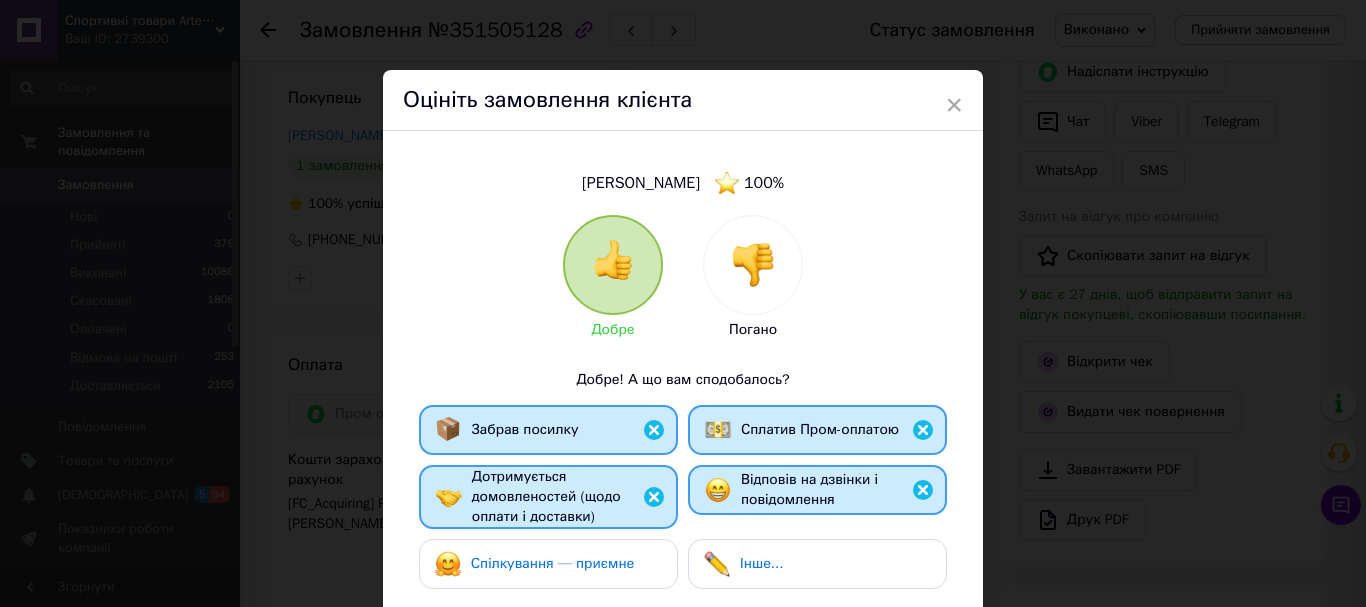 click on "Спілкування — приємне" at bounding box center (553, 563) 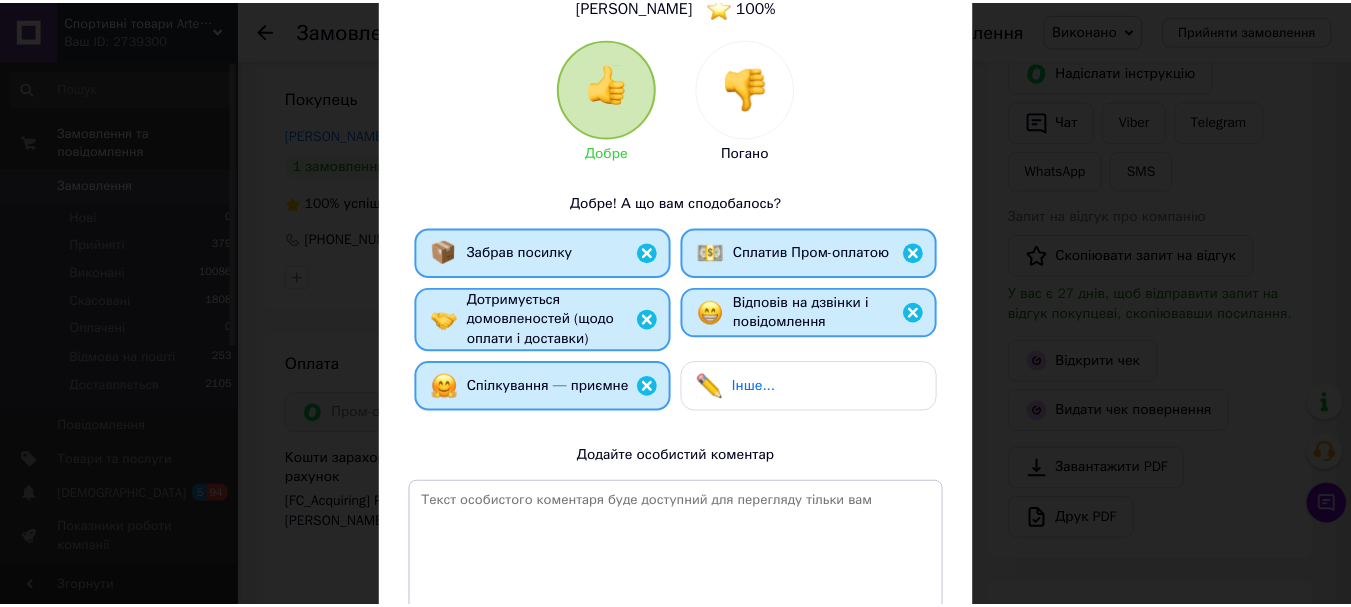 scroll, scrollTop: 379, scrollLeft: 0, axis: vertical 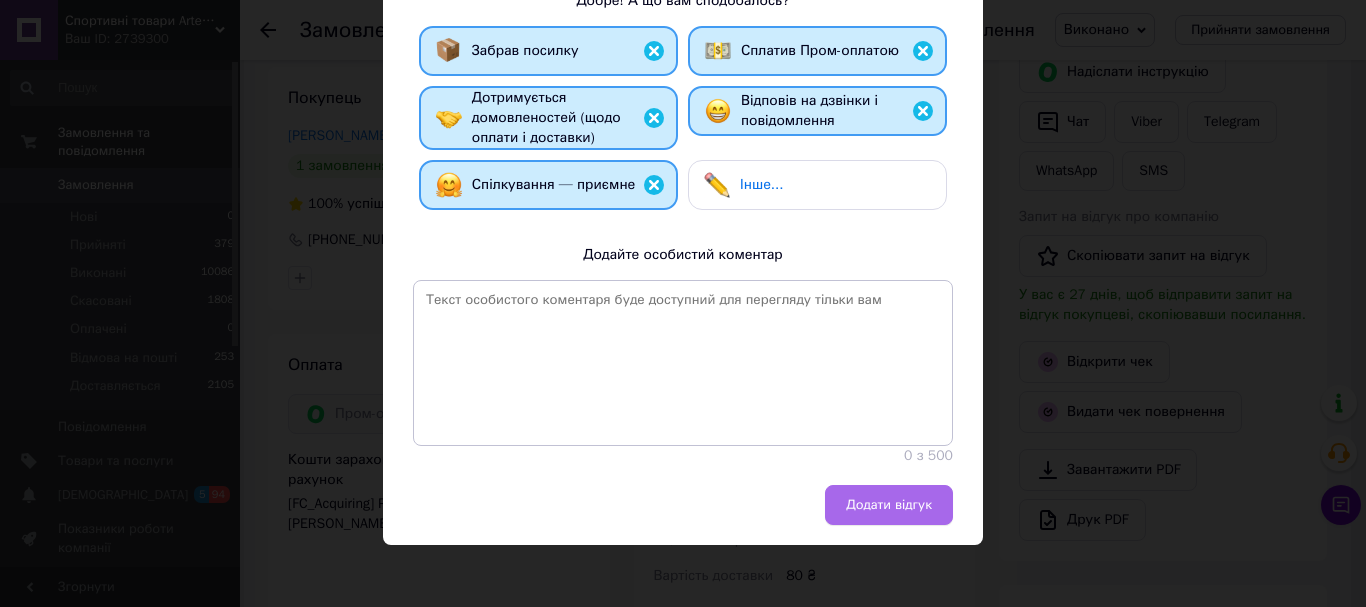 click on "Додати відгук" at bounding box center (889, 505) 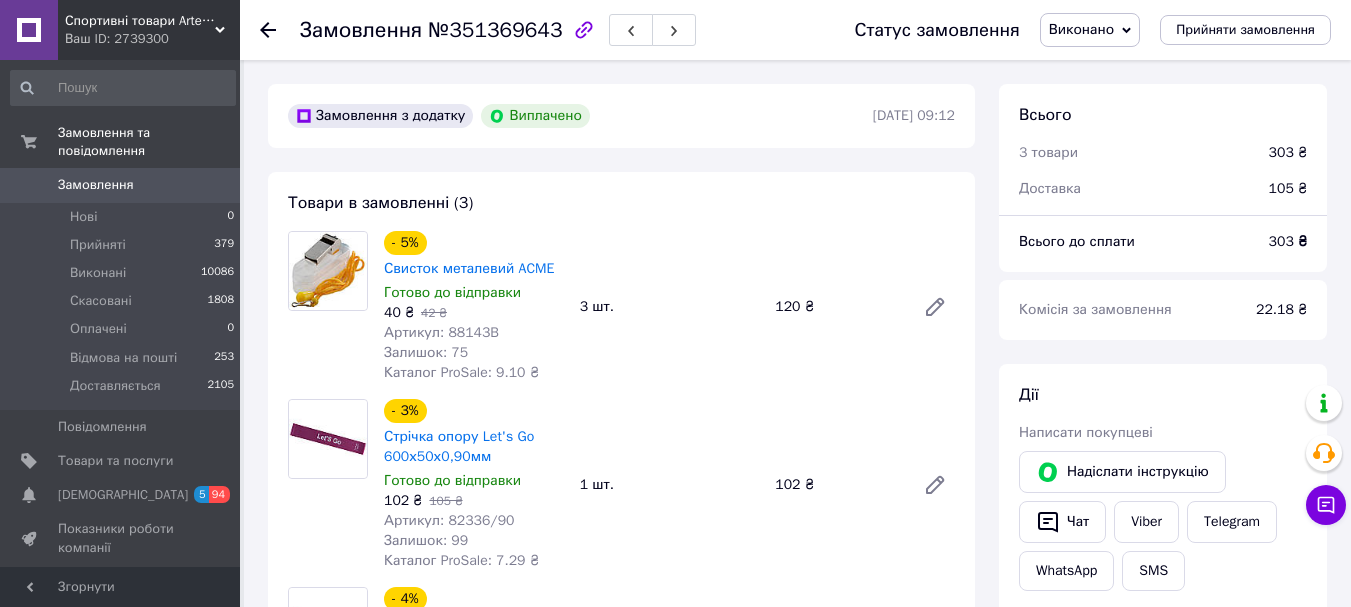 scroll, scrollTop: 0, scrollLeft: 0, axis: both 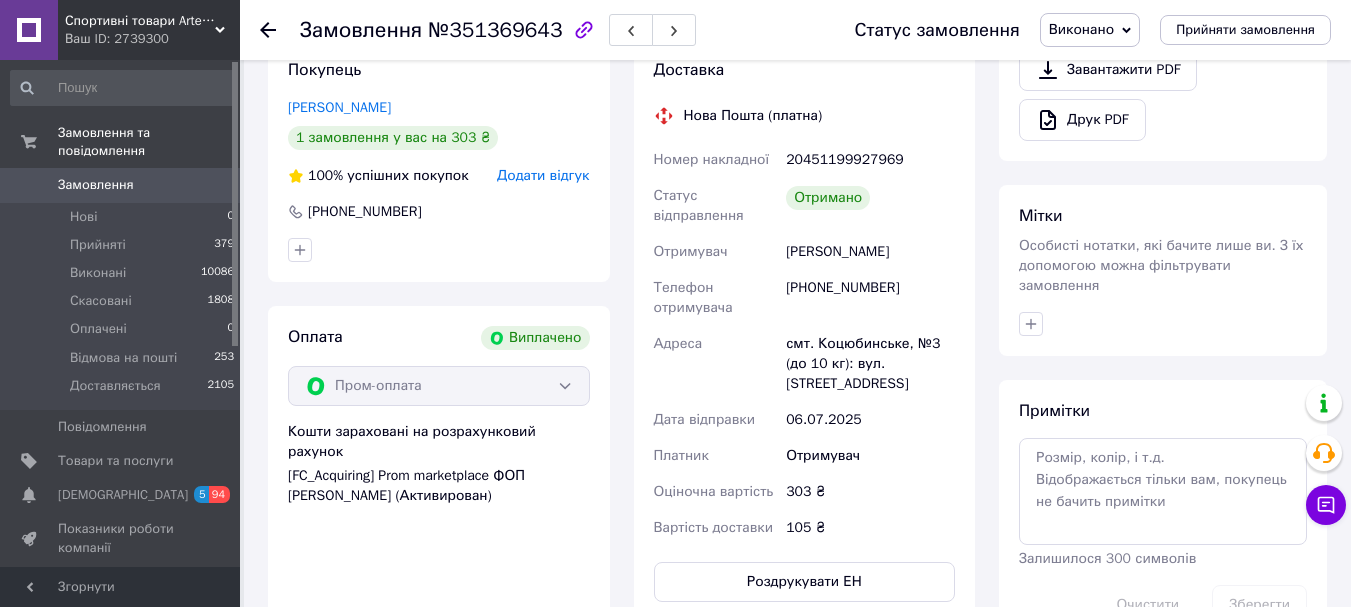 click on "Додати відгук" at bounding box center [543, 175] 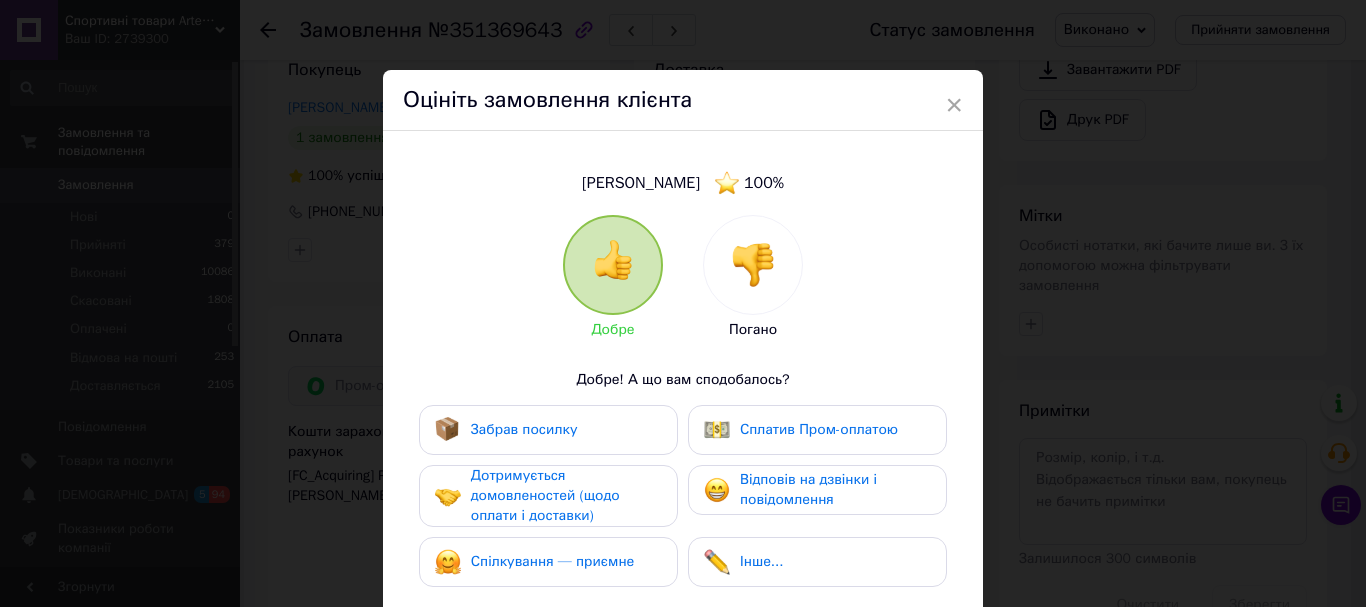 click on "Забрав посилку" at bounding box center [548, 430] 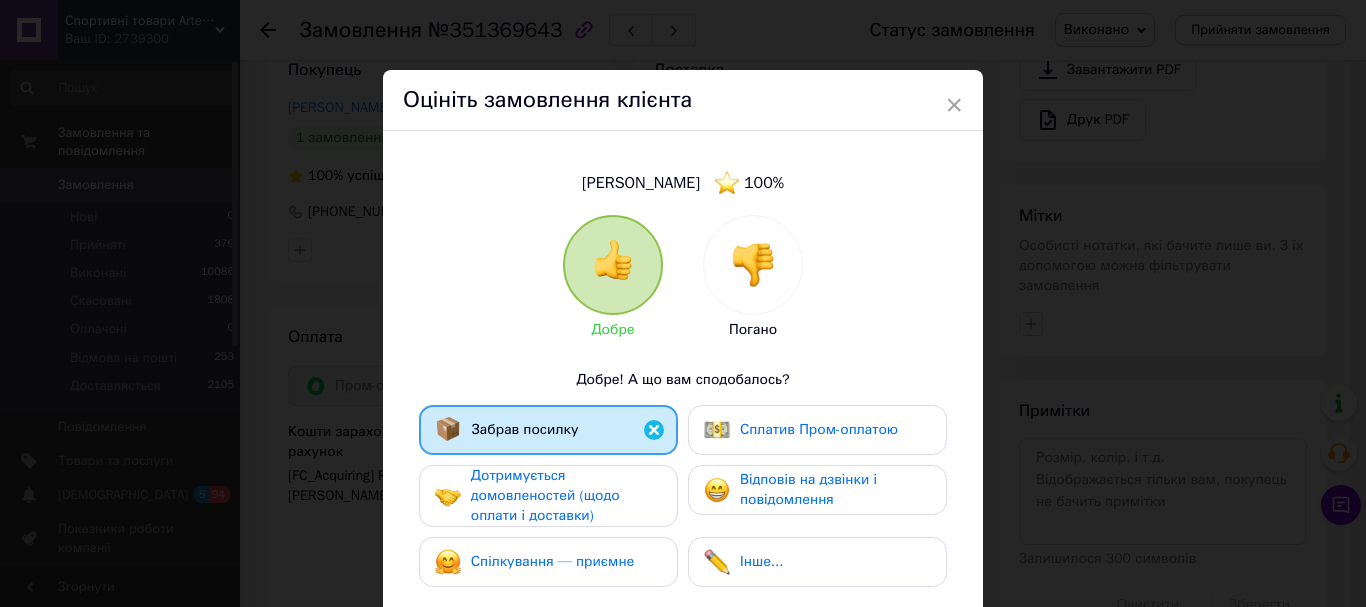click on "Дотримується домовленостей (щодо оплати і доставки)" at bounding box center (566, 496) 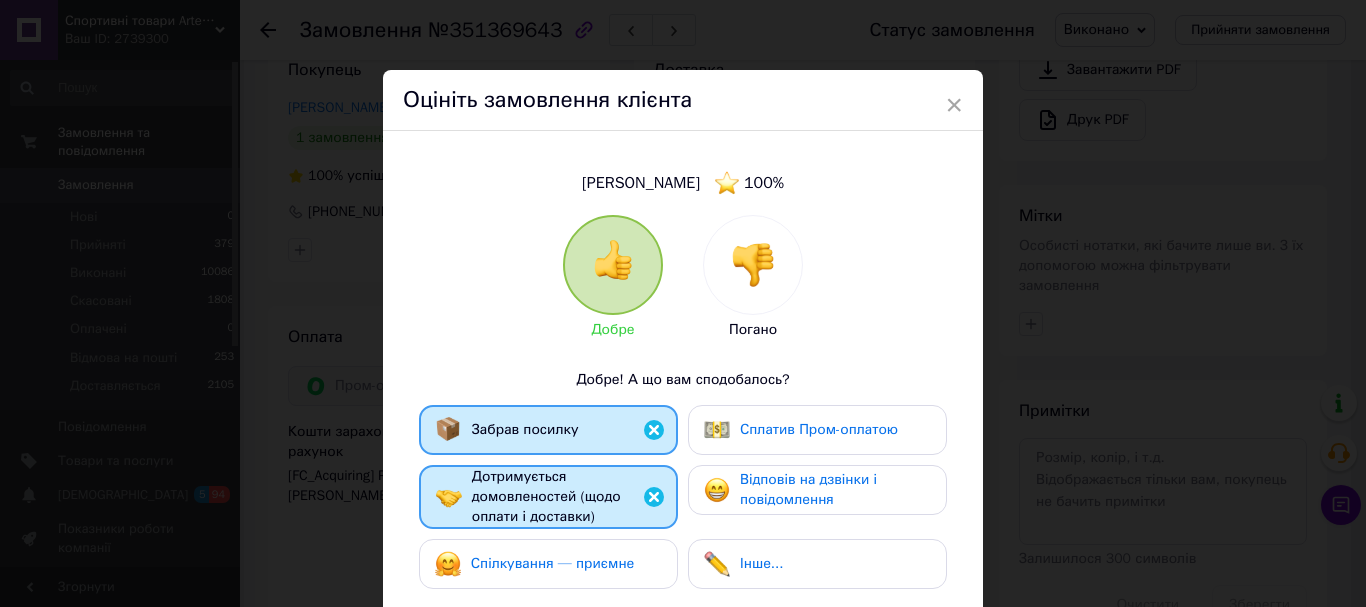 click on "Спілкування — приємне" at bounding box center [553, 563] 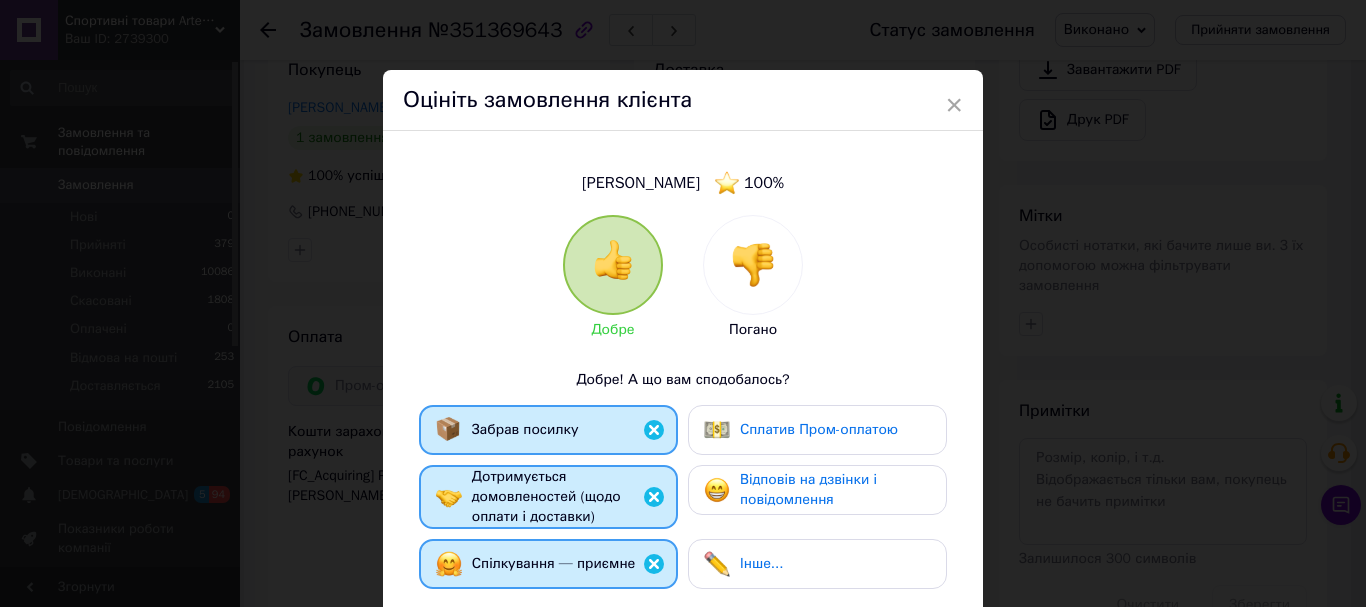 click on "Відповів на дзвінки і повідомлення" at bounding box center (808, 489) 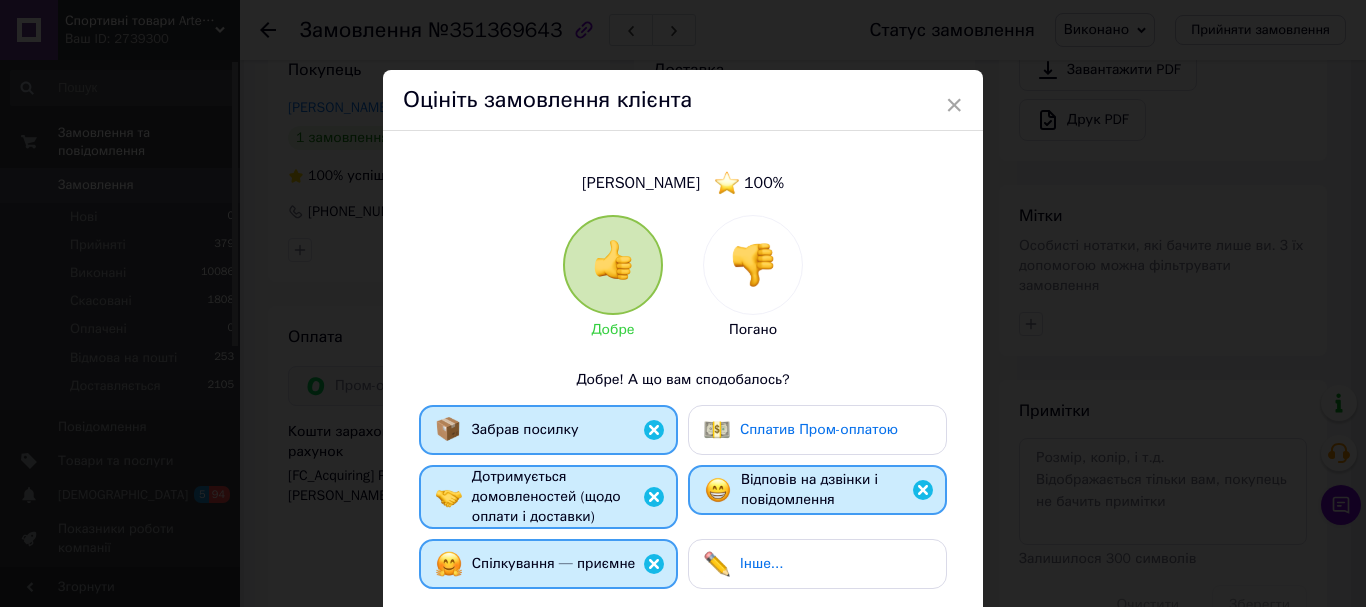 drag, startPoint x: 794, startPoint y: 457, endPoint x: 824, endPoint y: 444, distance: 32.695564 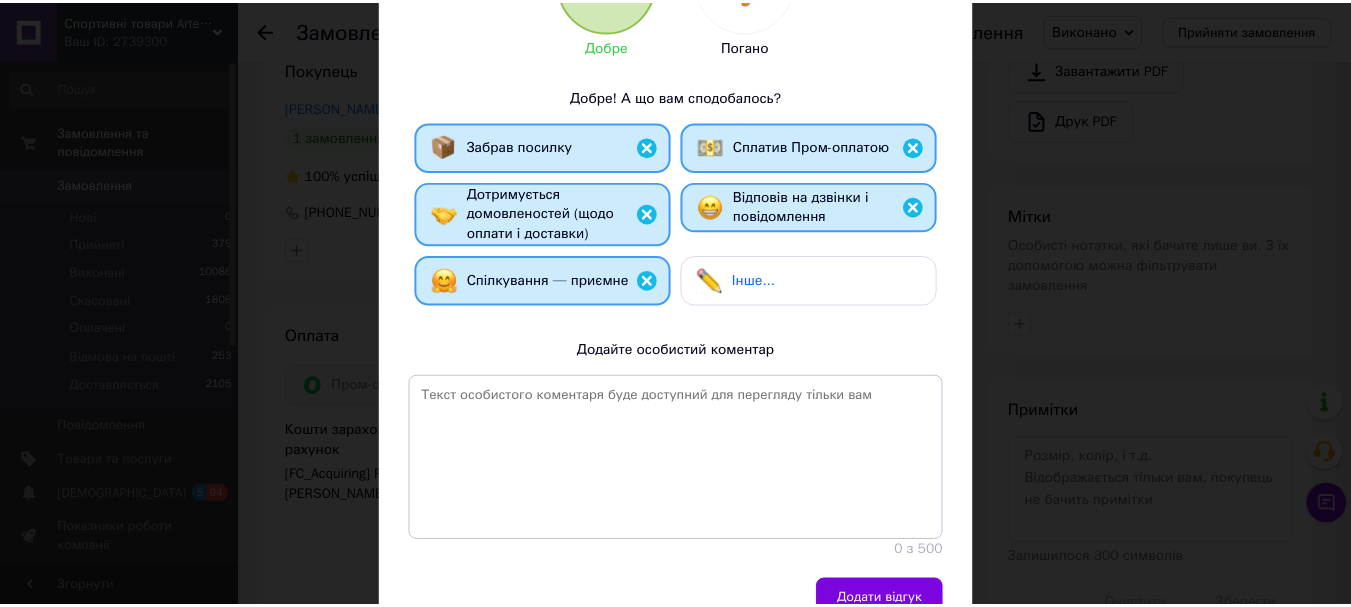 scroll, scrollTop: 379, scrollLeft: 0, axis: vertical 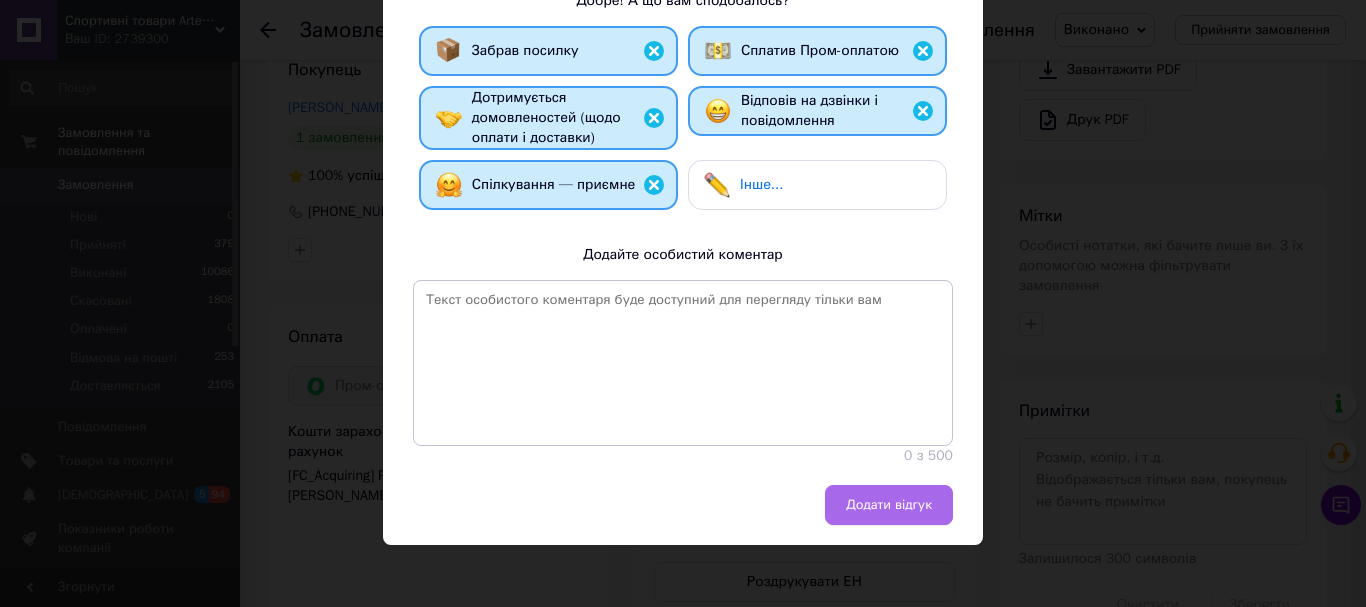 click on "Додати відгук" at bounding box center (889, 505) 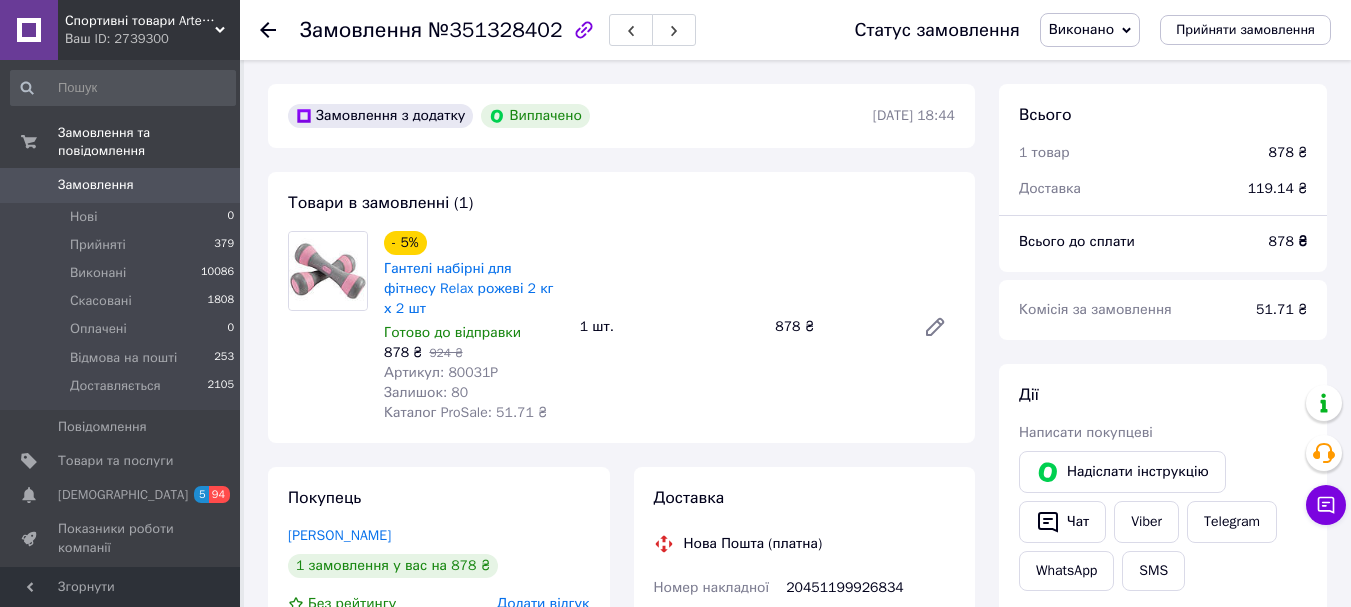 scroll, scrollTop: 0, scrollLeft: 0, axis: both 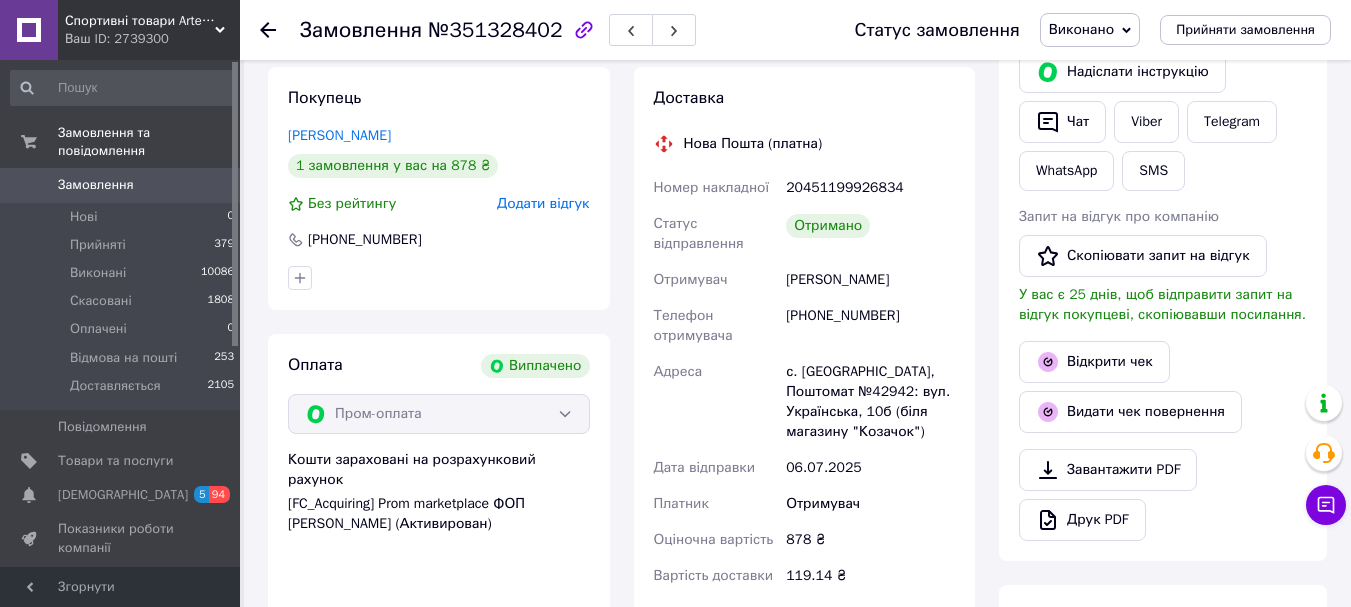 click on "Додати відгук" at bounding box center (543, 203) 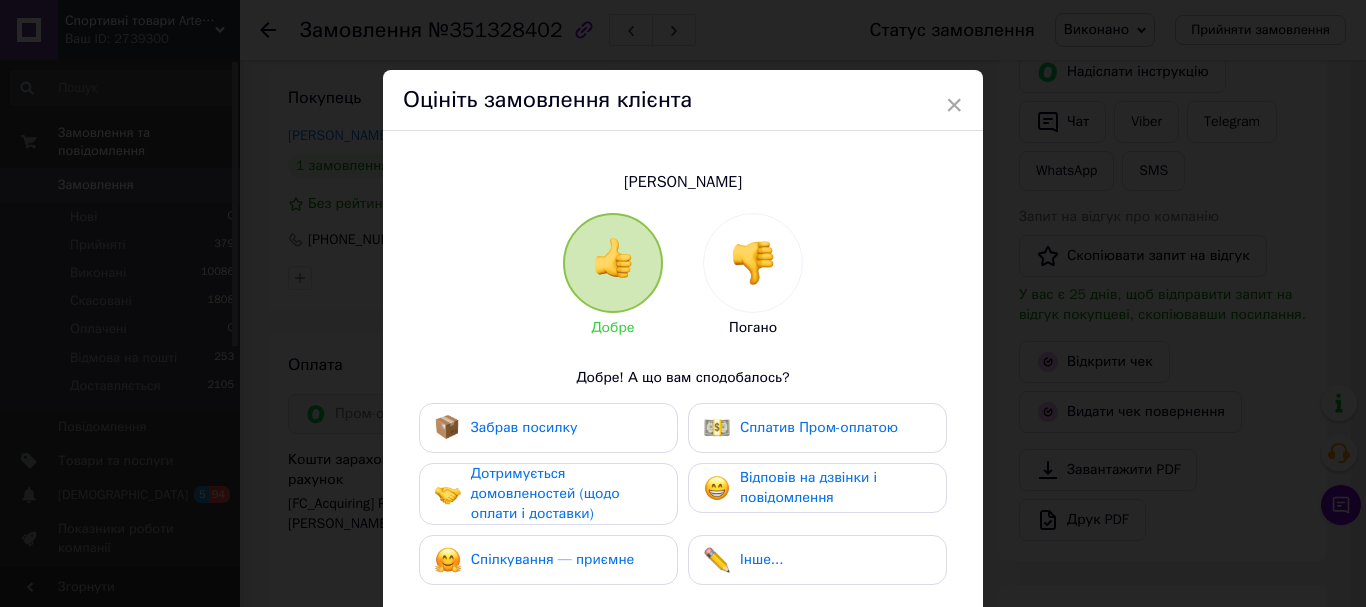 click on "Забрав посилку" at bounding box center (524, 428) 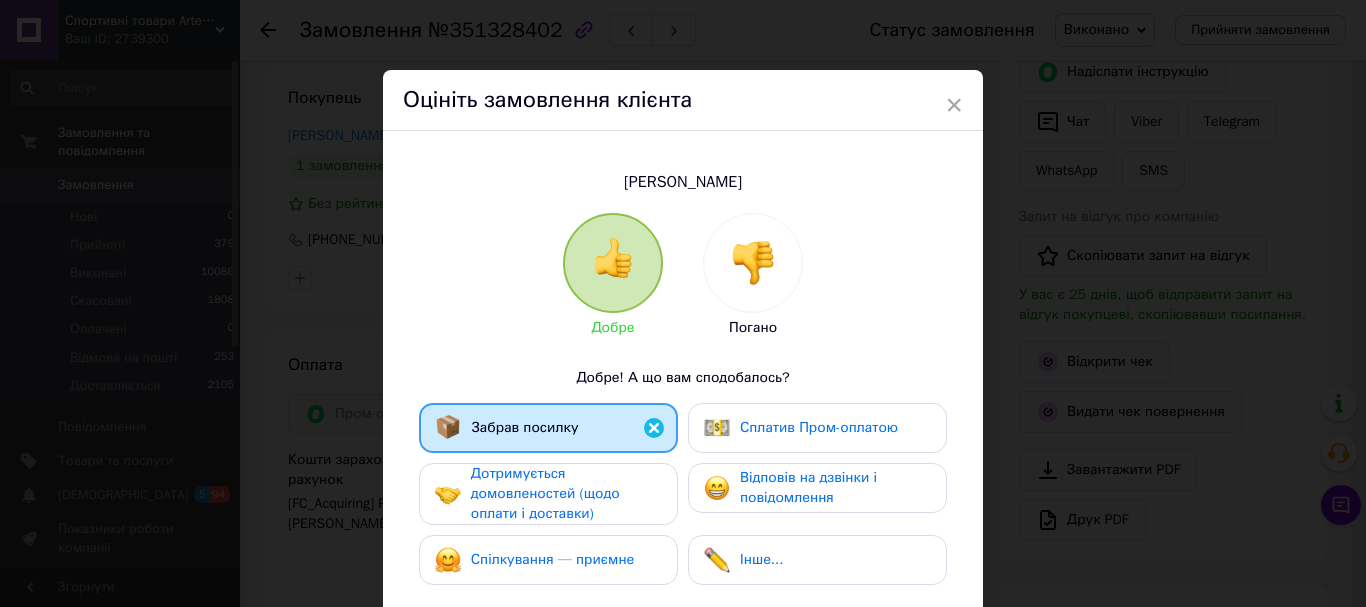 drag, startPoint x: 560, startPoint y: 494, endPoint x: 574, endPoint y: 529, distance: 37.696156 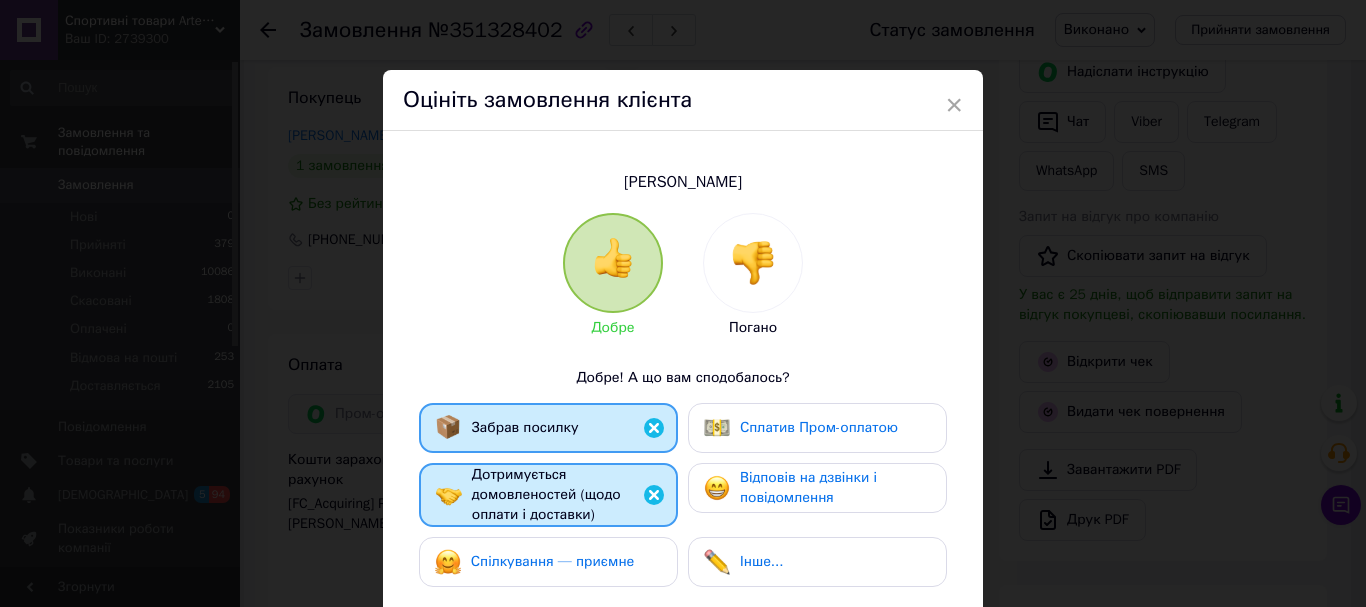 click on "Спілкування — приємне" at bounding box center (548, 562) 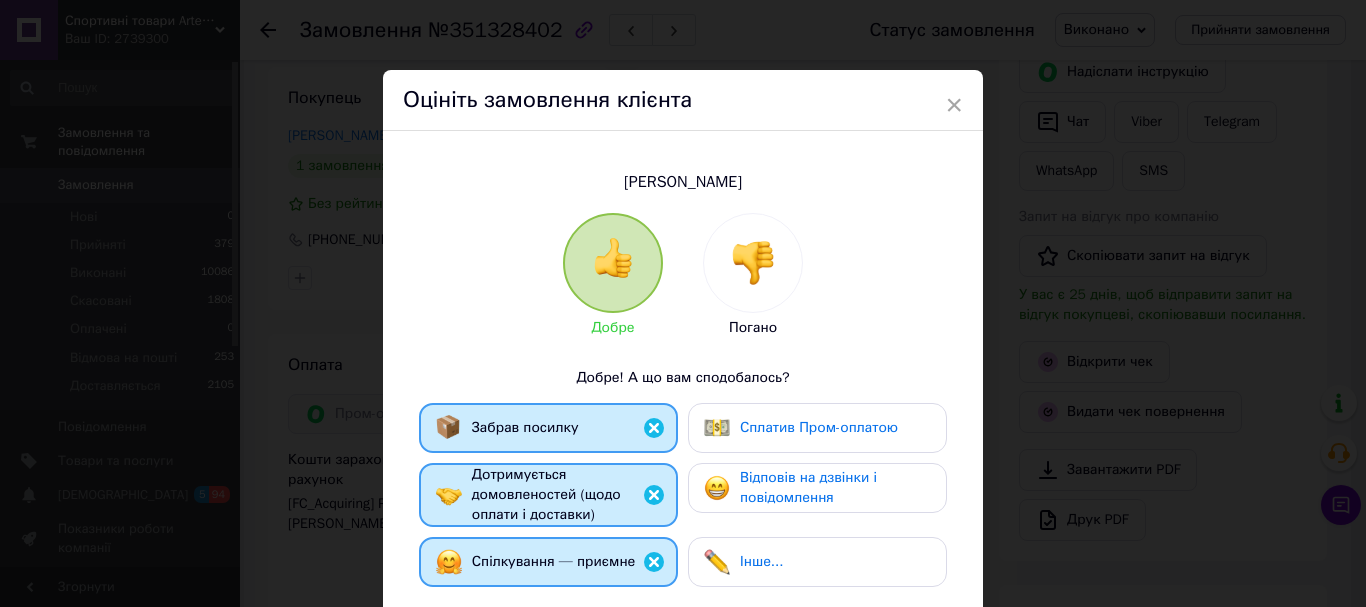drag, startPoint x: 747, startPoint y: 495, endPoint x: 760, endPoint y: 478, distance: 21.400934 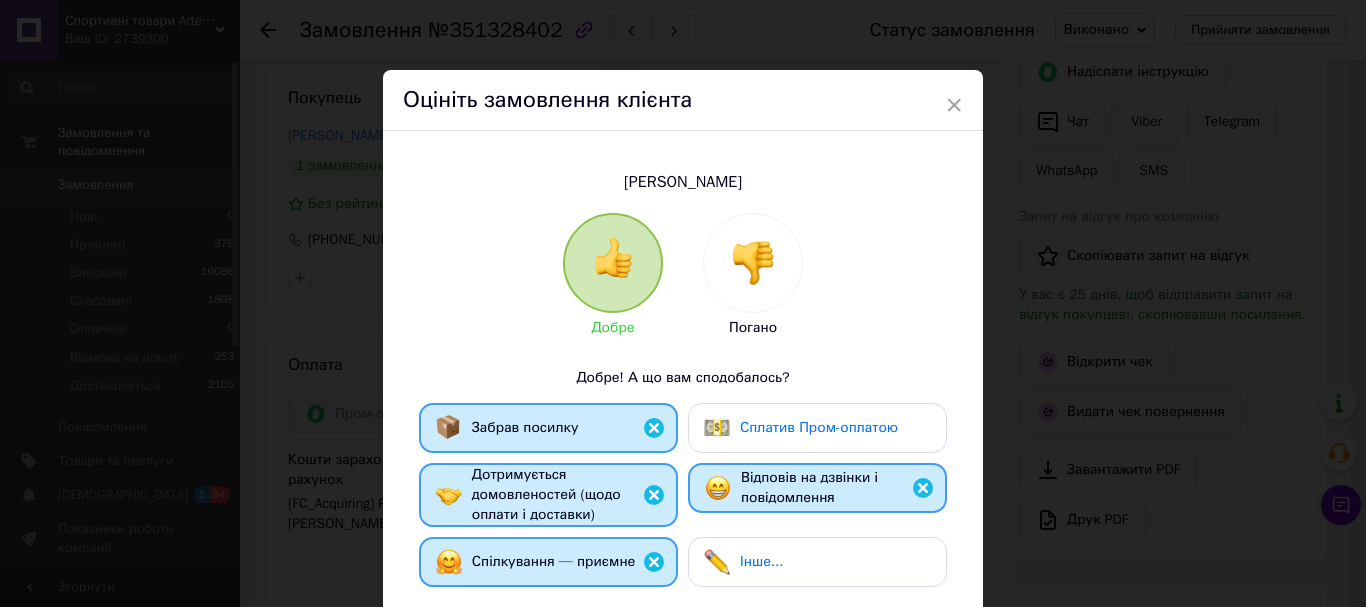 click on "Сплатив Пром-оплатою" at bounding box center [801, 428] 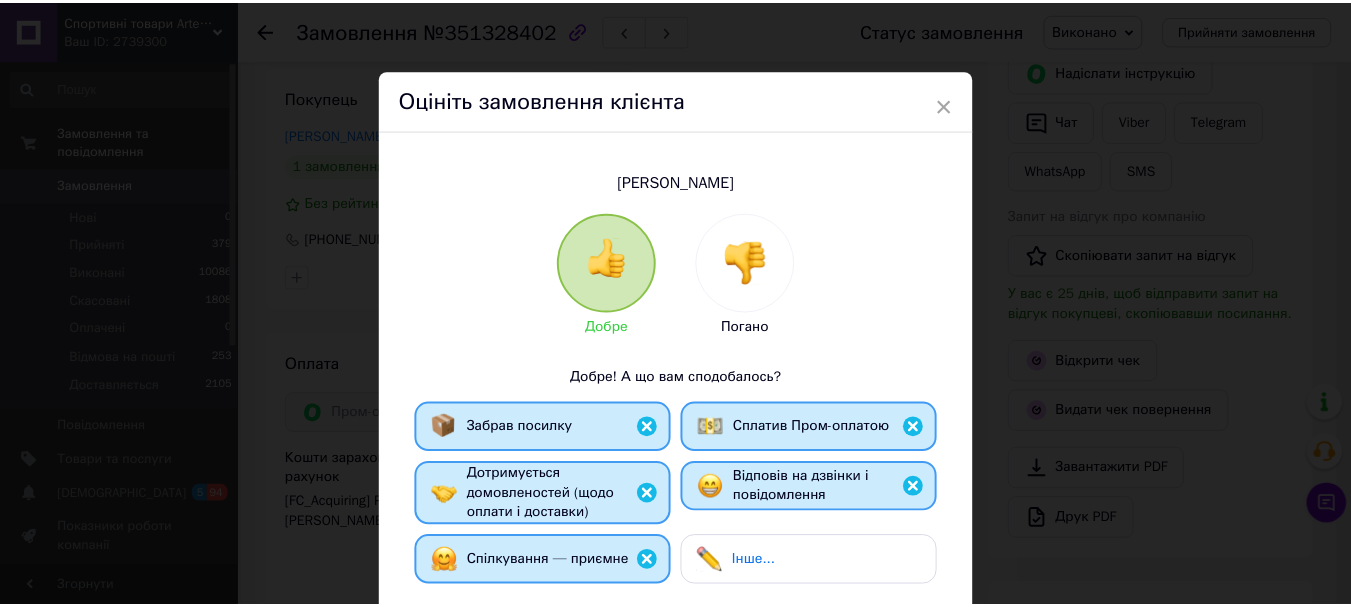 scroll, scrollTop: 378, scrollLeft: 0, axis: vertical 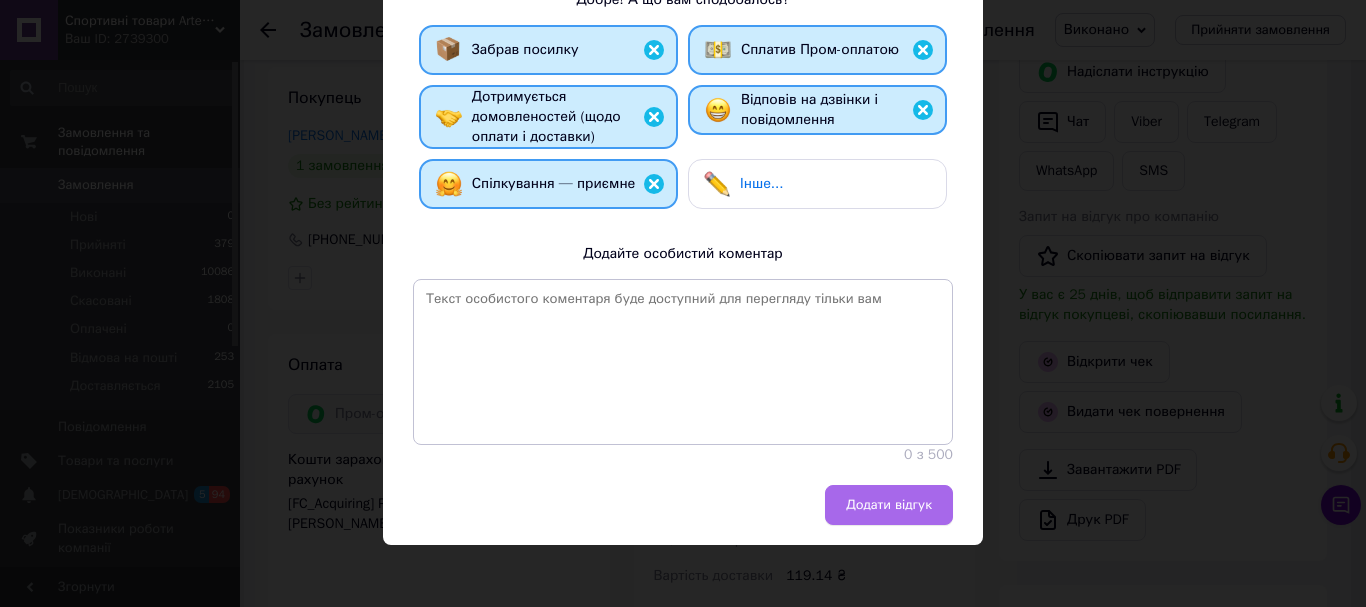 click on "Додати відгук" at bounding box center [889, 505] 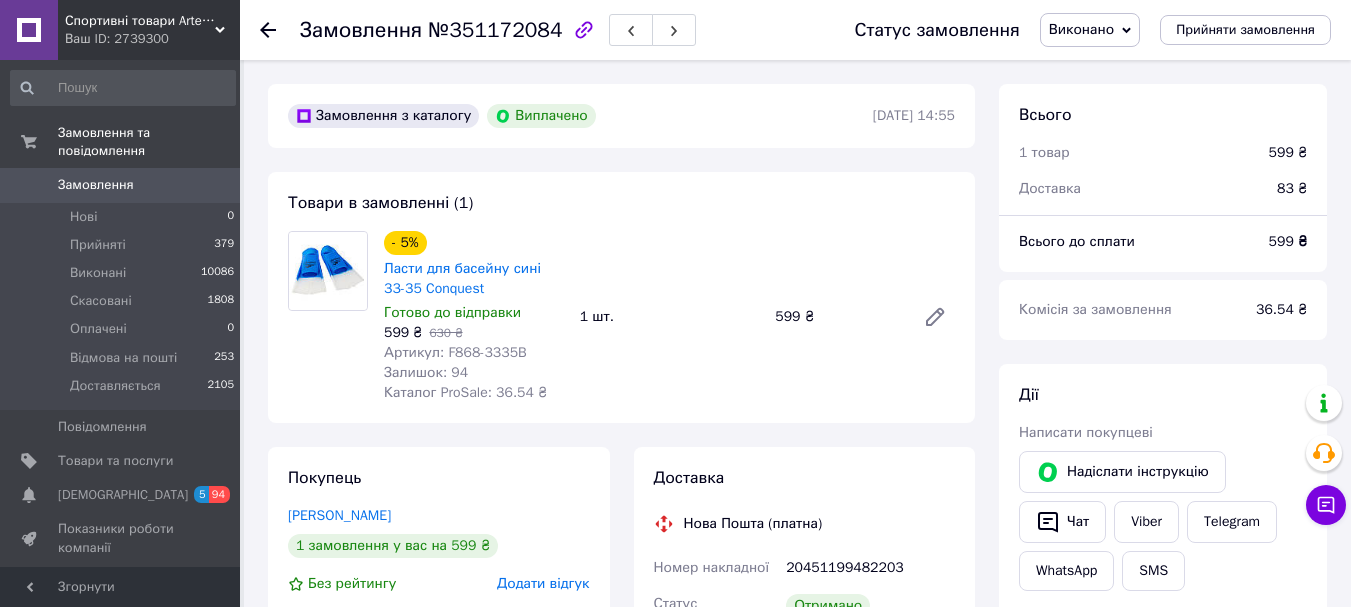 scroll, scrollTop: 0, scrollLeft: 0, axis: both 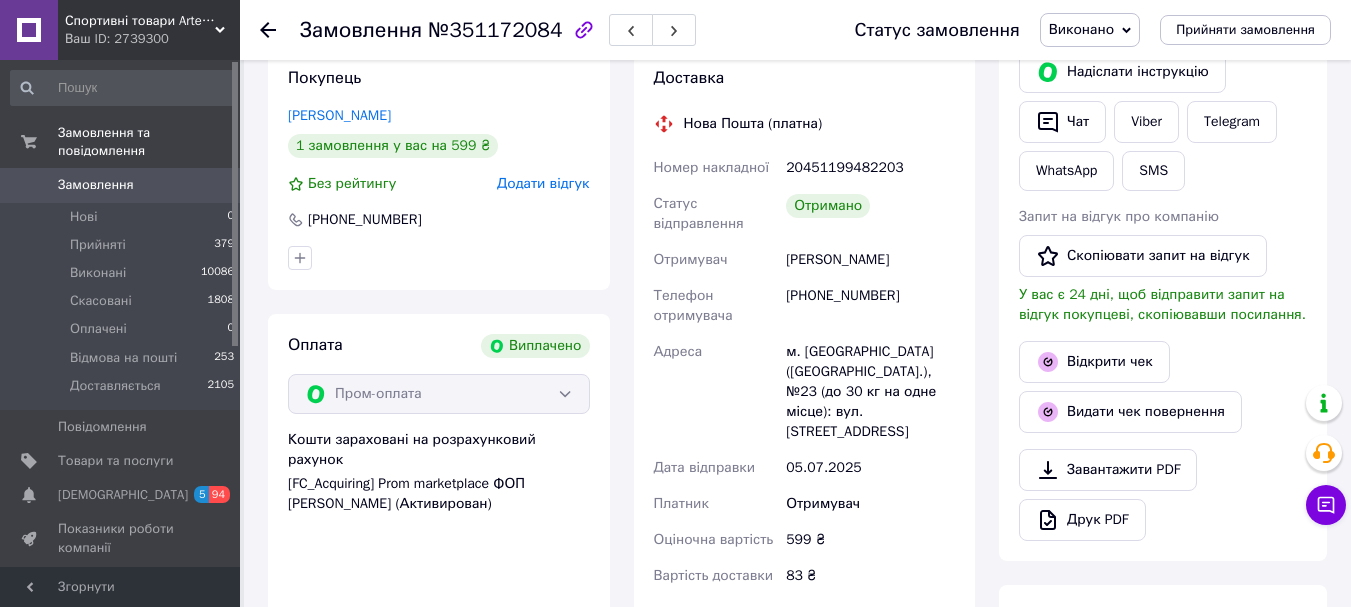 click on "Додати відгук" at bounding box center [543, 183] 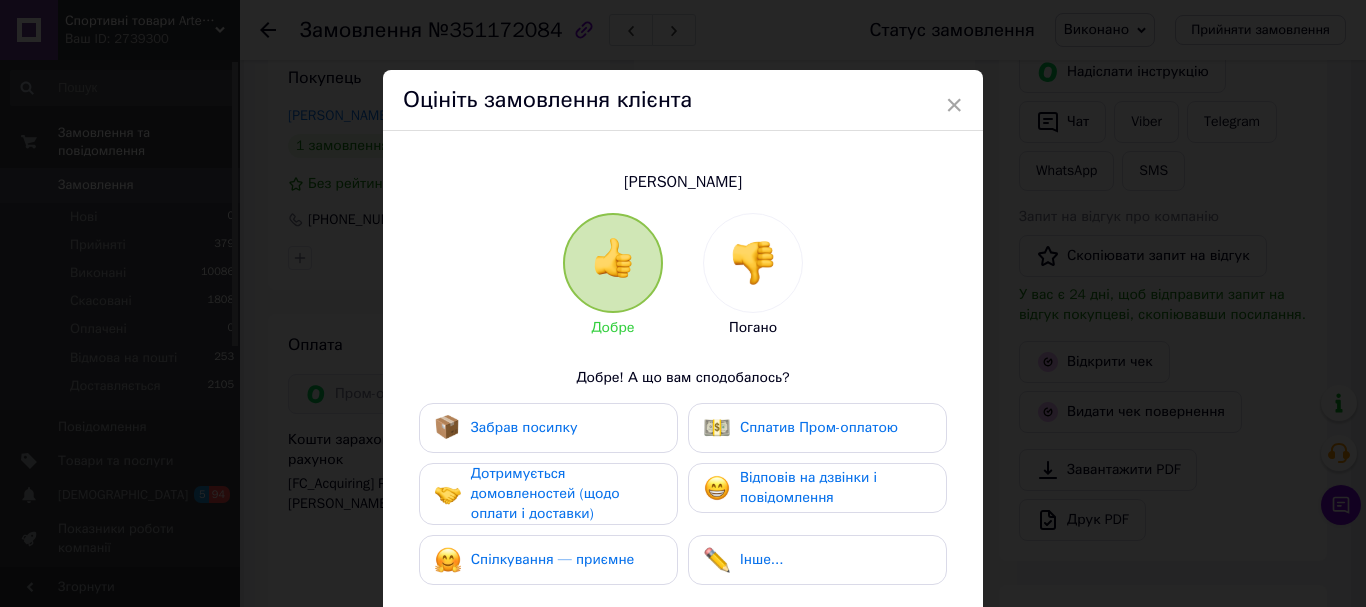 drag, startPoint x: 574, startPoint y: 437, endPoint x: 574, endPoint y: 489, distance: 52 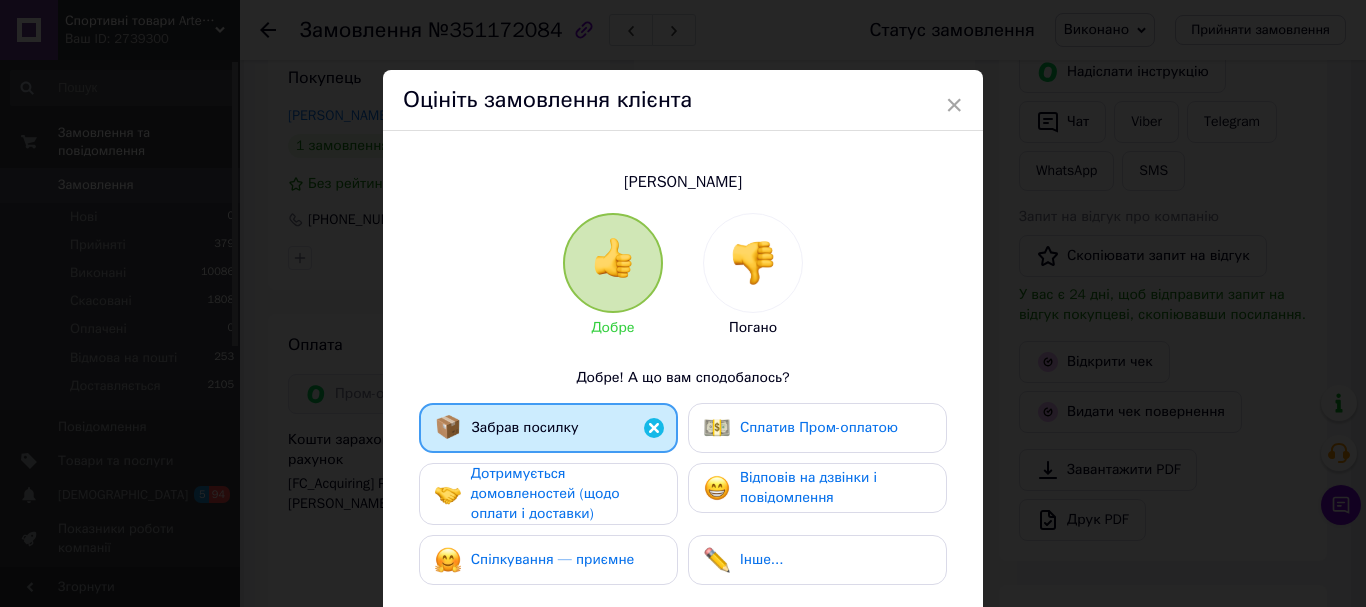 drag, startPoint x: 574, startPoint y: 492, endPoint x: 578, endPoint y: 556, distance: 64.12488 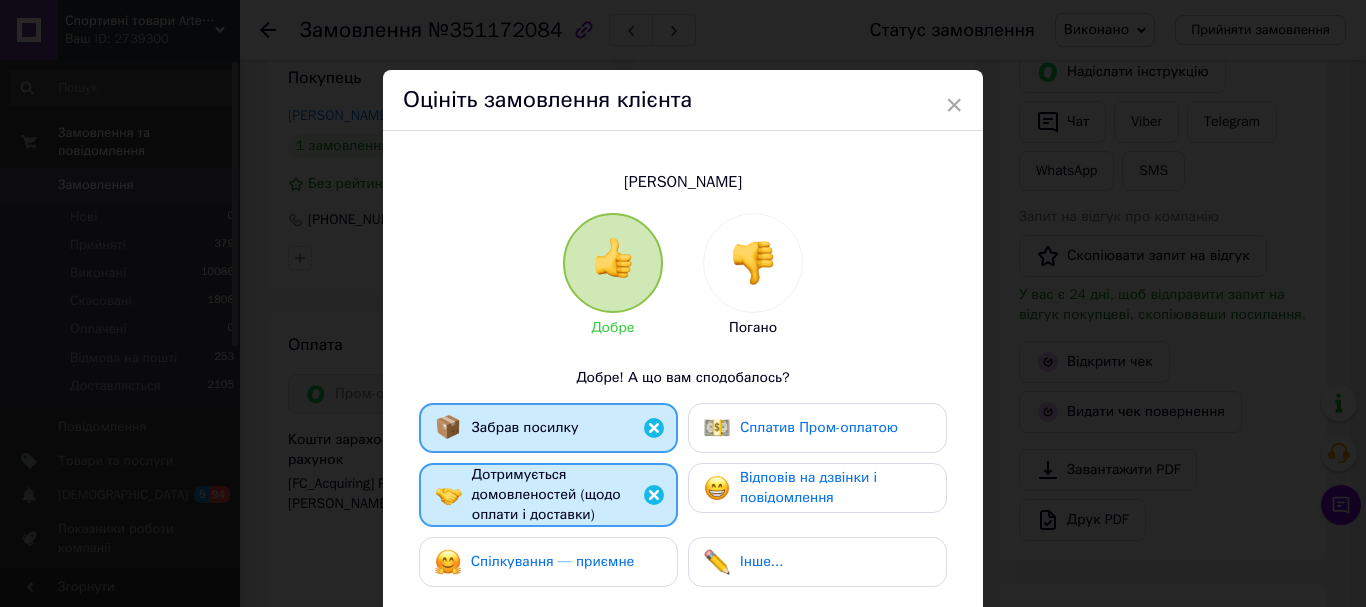 click on "Спілкування — приємне" at bounding box center (553, 561) 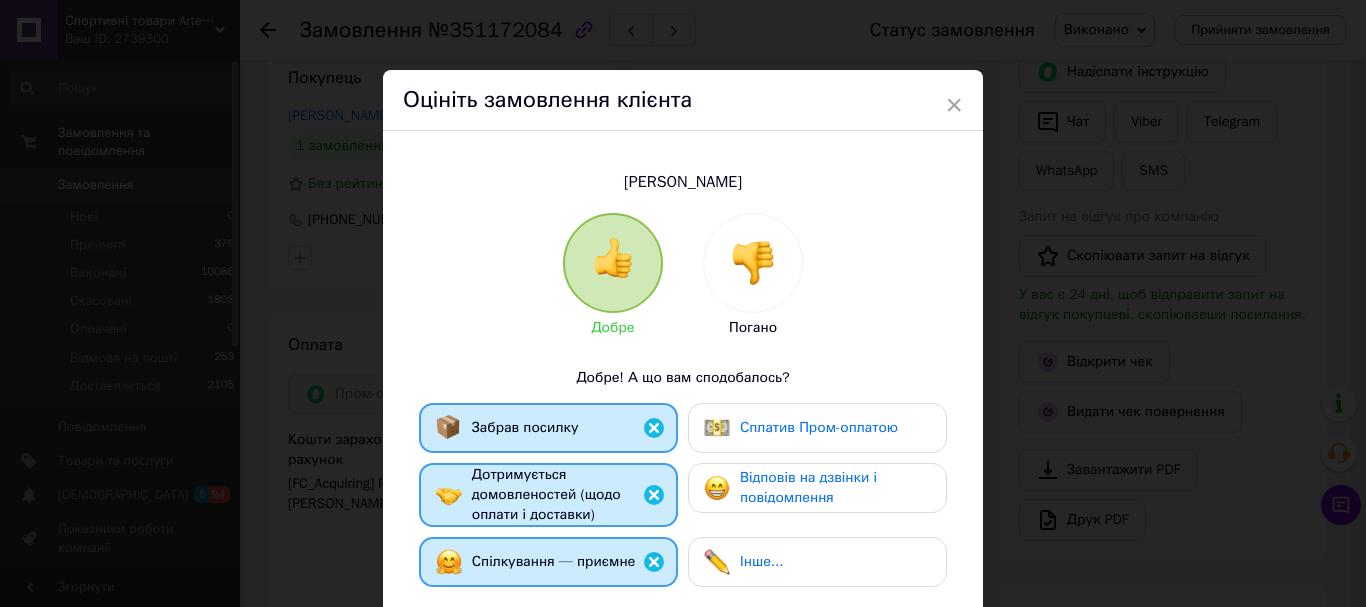 click on "Відповів на дзвінки і повідомлення" at bounding box center [817, 488] 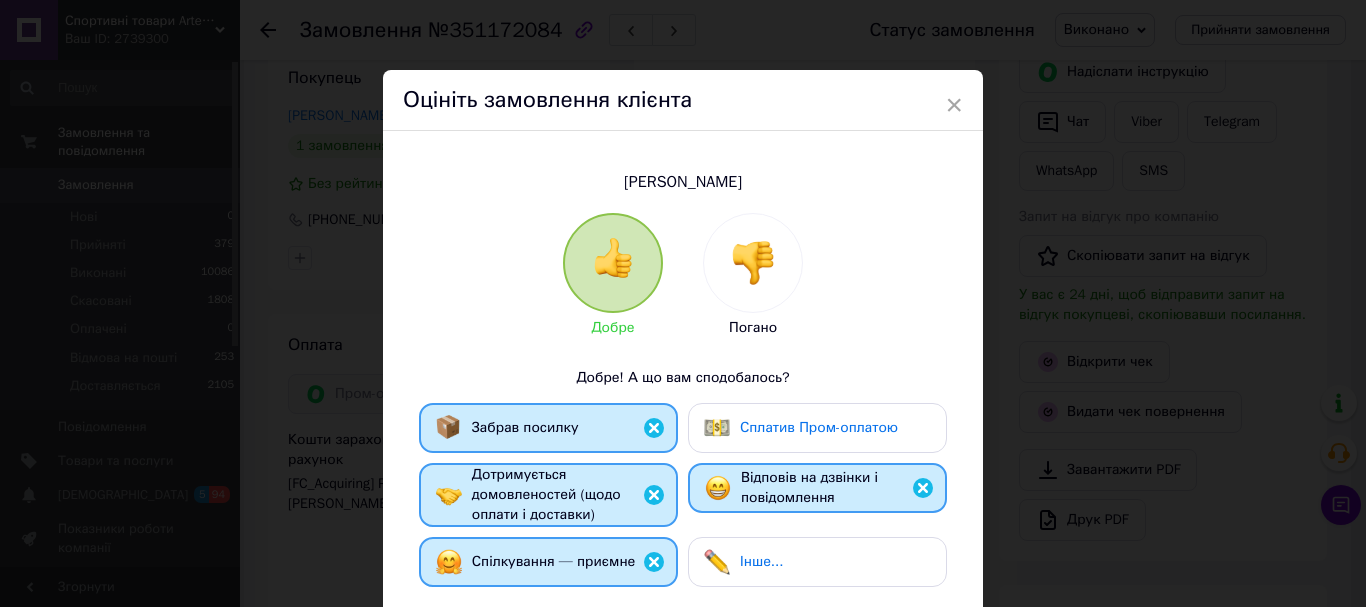drag, startPoint x: 785, startPoint y: 405, endPoint x: 880, endPoint y: 436, distance: 99.92998 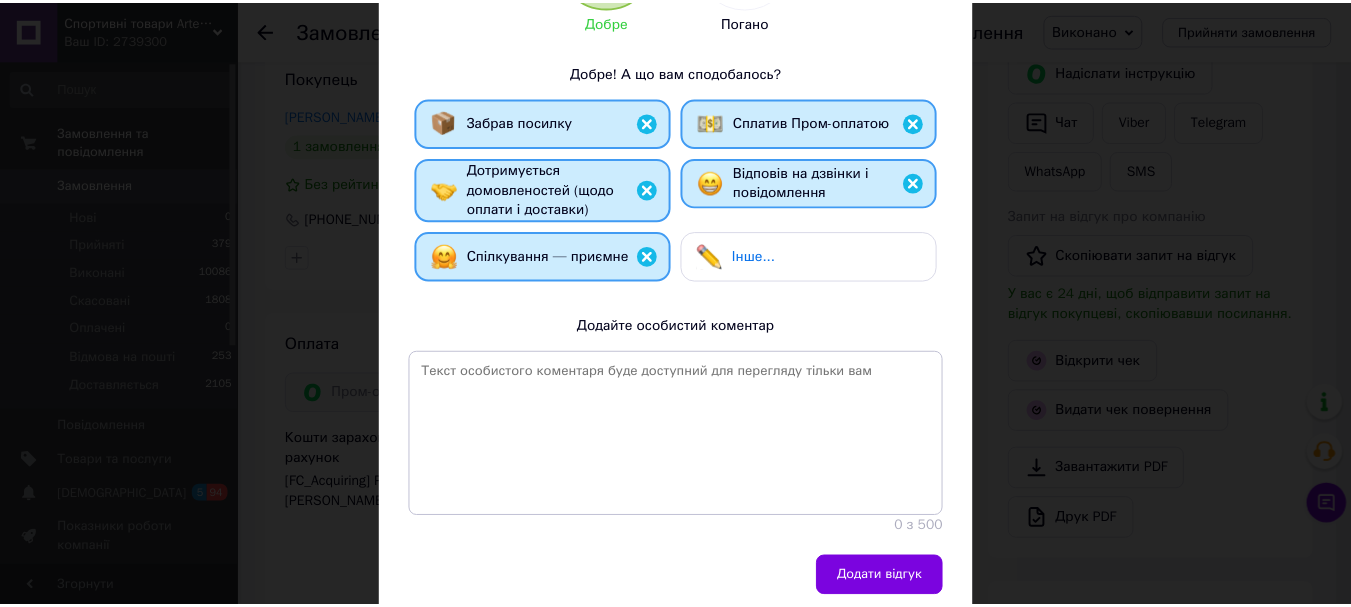 scroll, scrollTop: 378, scrollLeft: 0, axis: vertical 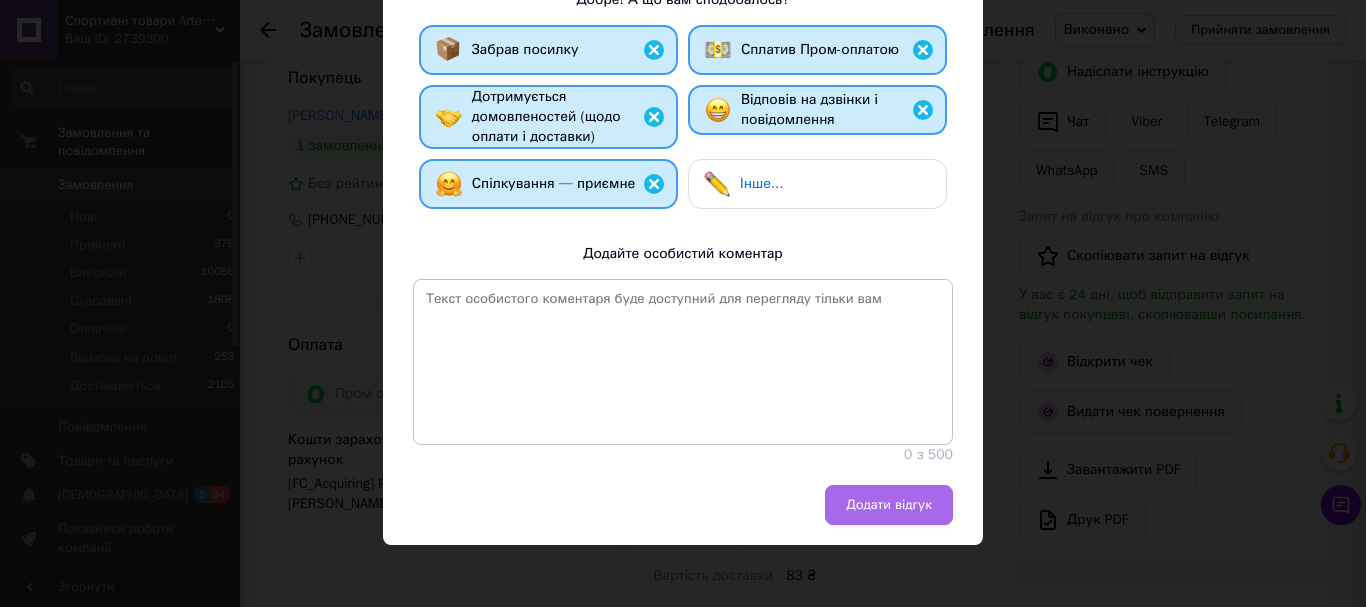 click on "Додати відгук" at bounding box center [889, 505] 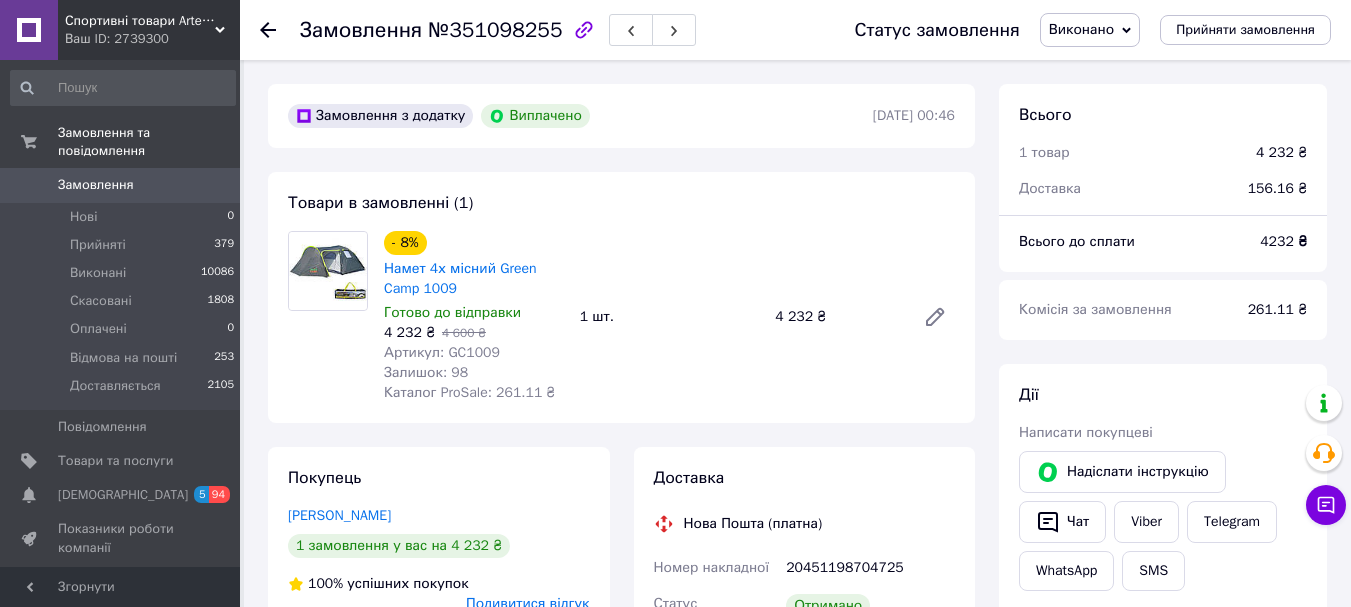 scroll, scrollTop: 0, scrollLeft: 0, axis: both 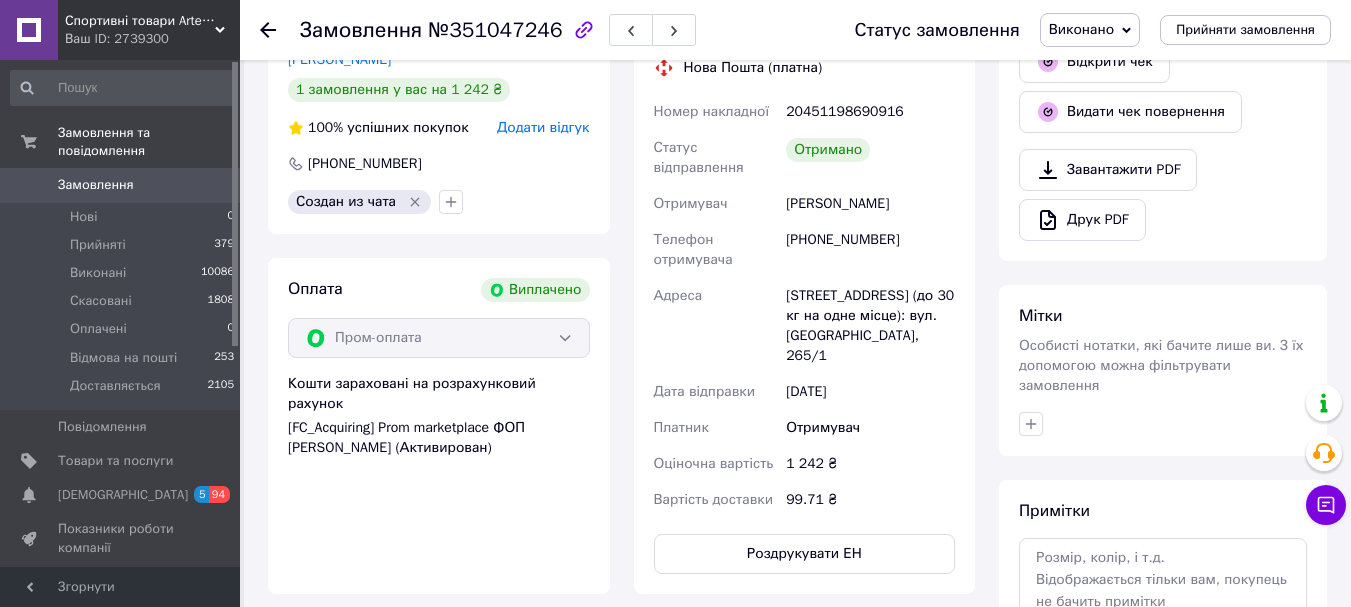 click on "Додати відгук" at bounding box center [543, 127] 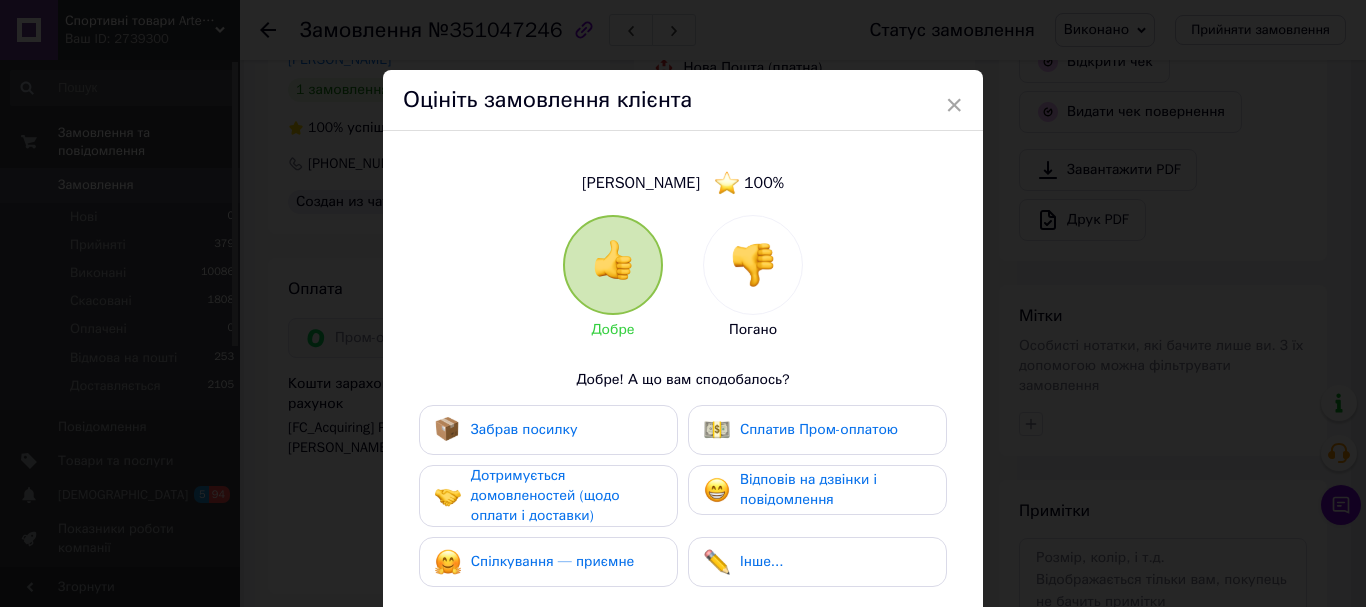 click on "Забрав посилку" at bounding box center (506, 430) 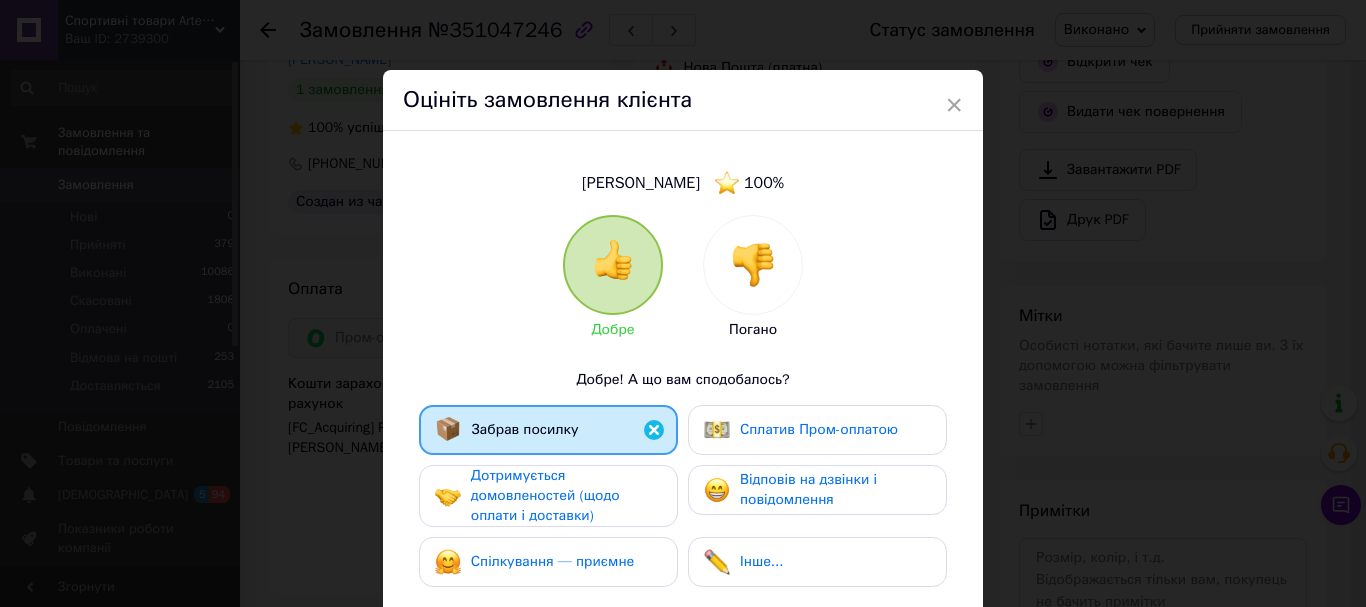 click on "Дотримується домовленостей (щодо оплати і доставки)" at bounding box center (545, 495) 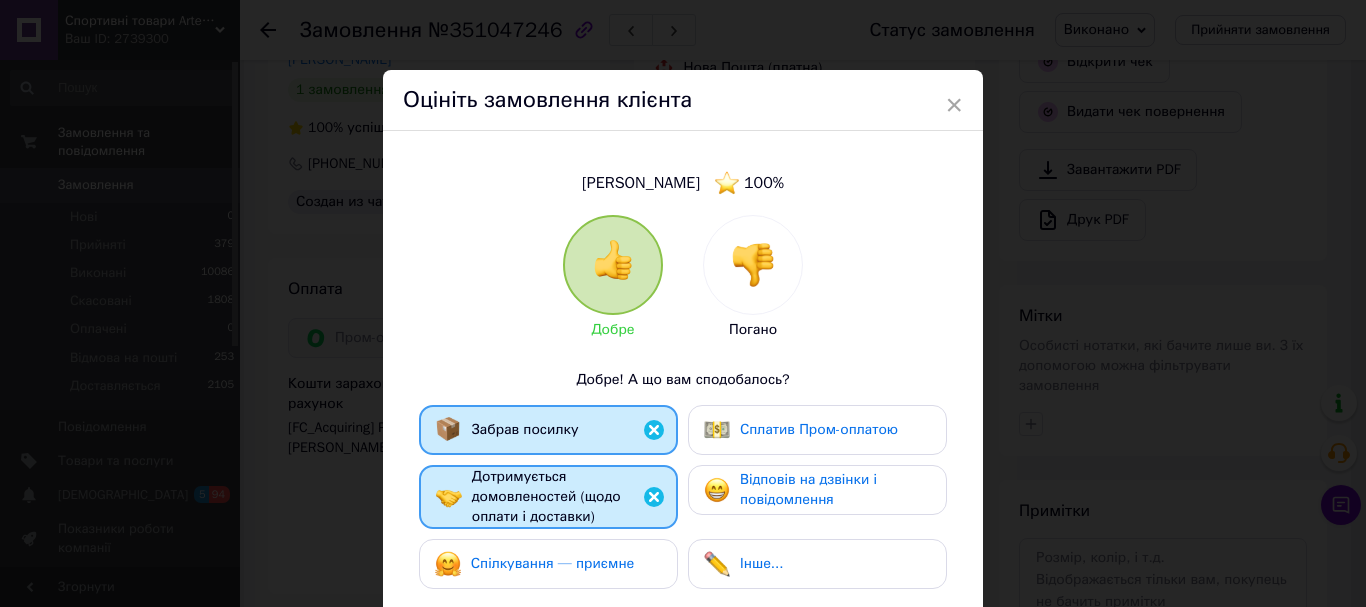 drag, startPoint x: 568, startPoint y: 553, endPoint x: 594, endPoint y: 543, distance: 27.856777 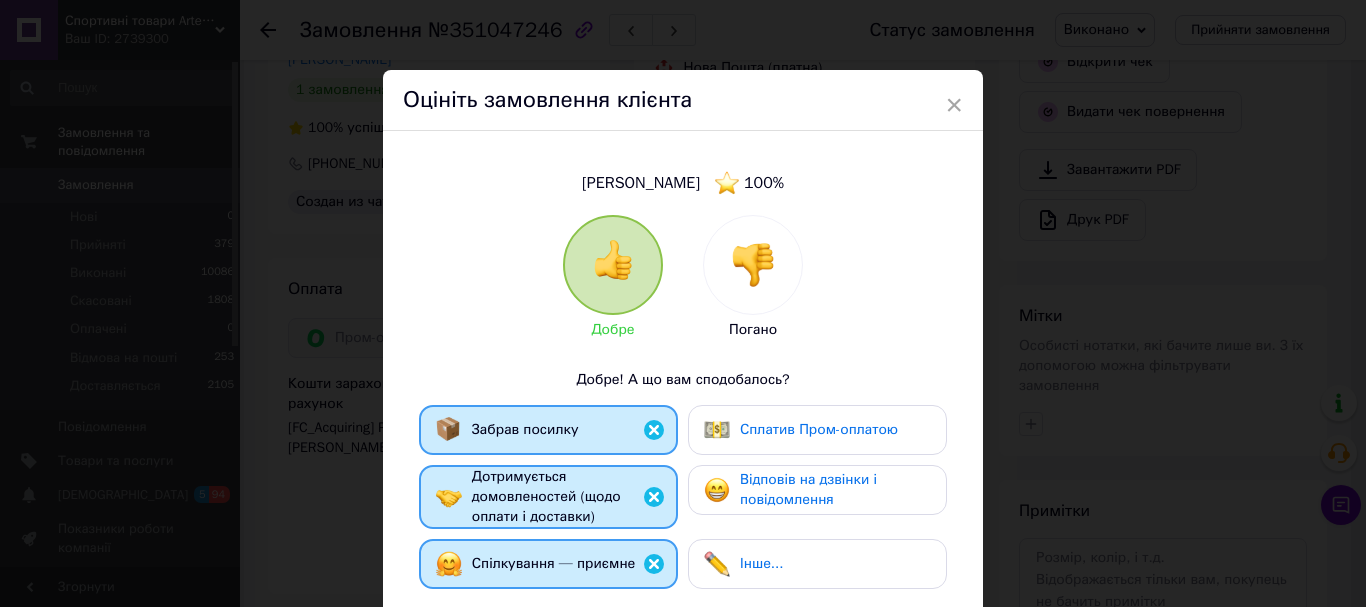 click on "Відповів на дзвінки і повідомлення" at bounding box center (808, 489) 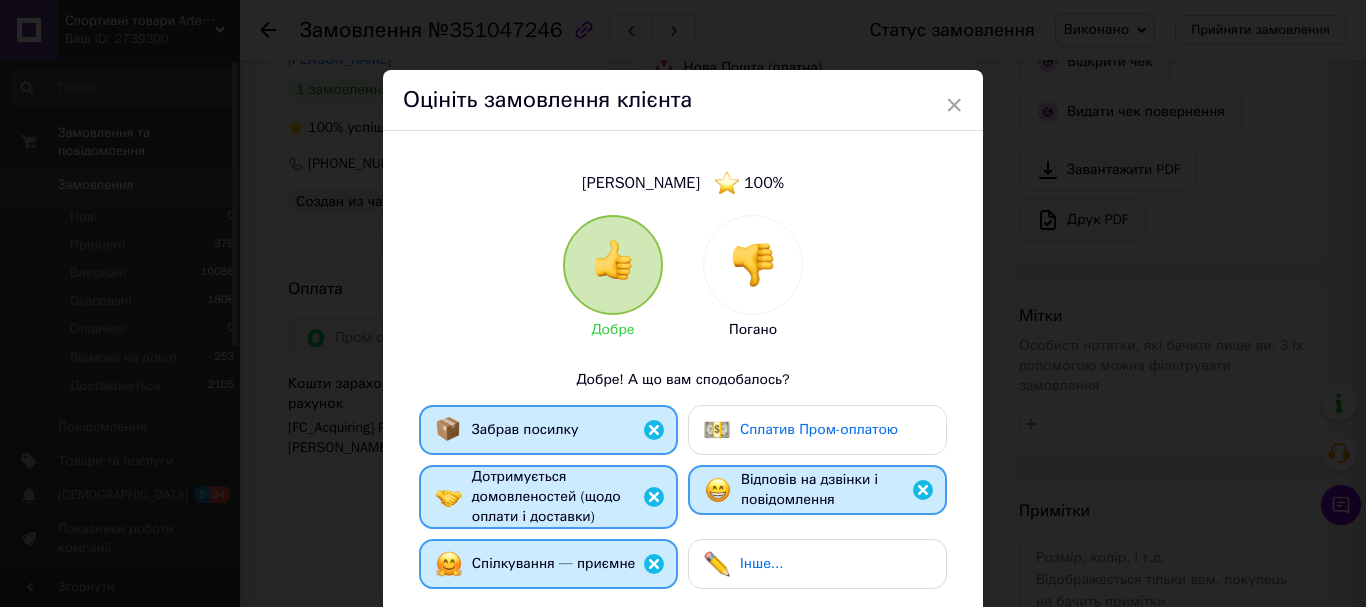 click on "Сплатив Пром-оплатою" at bounding box center [819, 429] 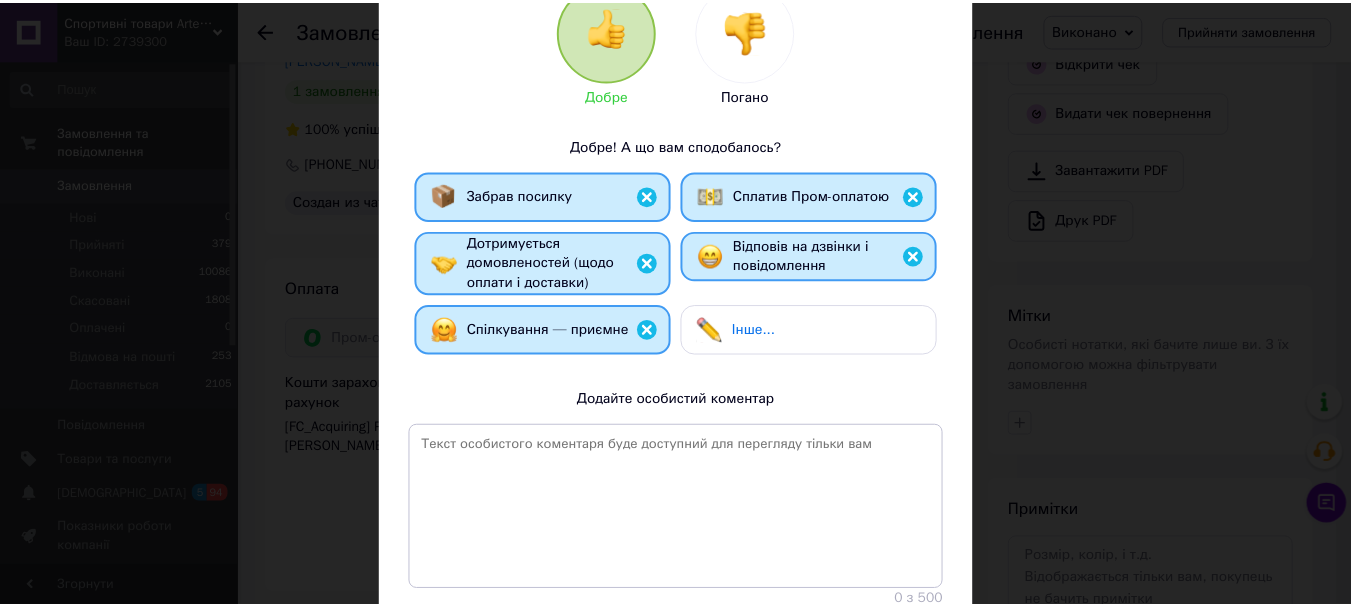 scroll, scrollTop: 379, scrollLeft: 0, axis: vertical 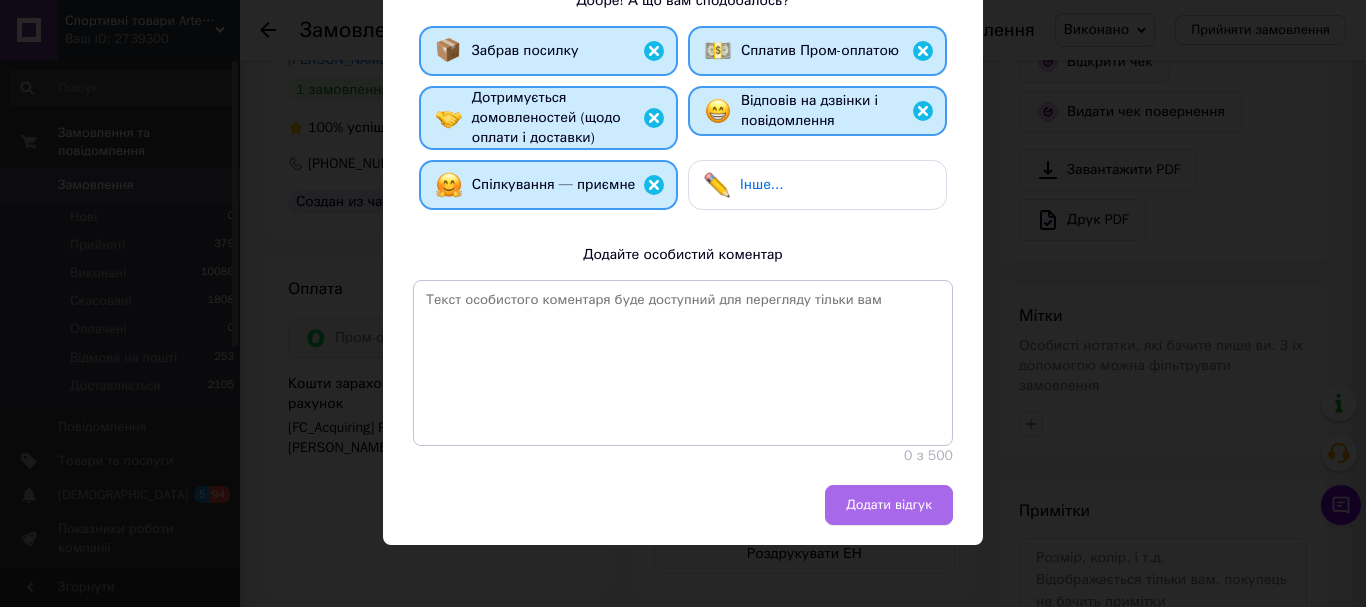 click on "Додати відгук" at bounding box center [889, 505] 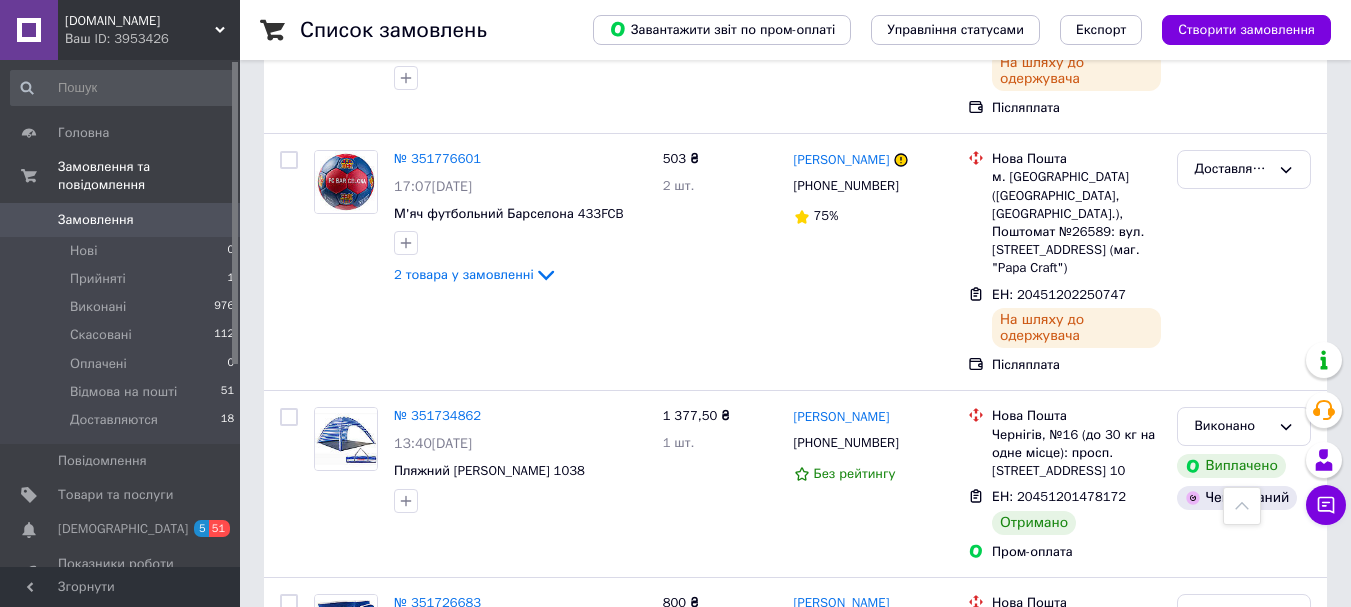 scroll, scrollTop: 1800, scrollLeft: 0, axis: vertical 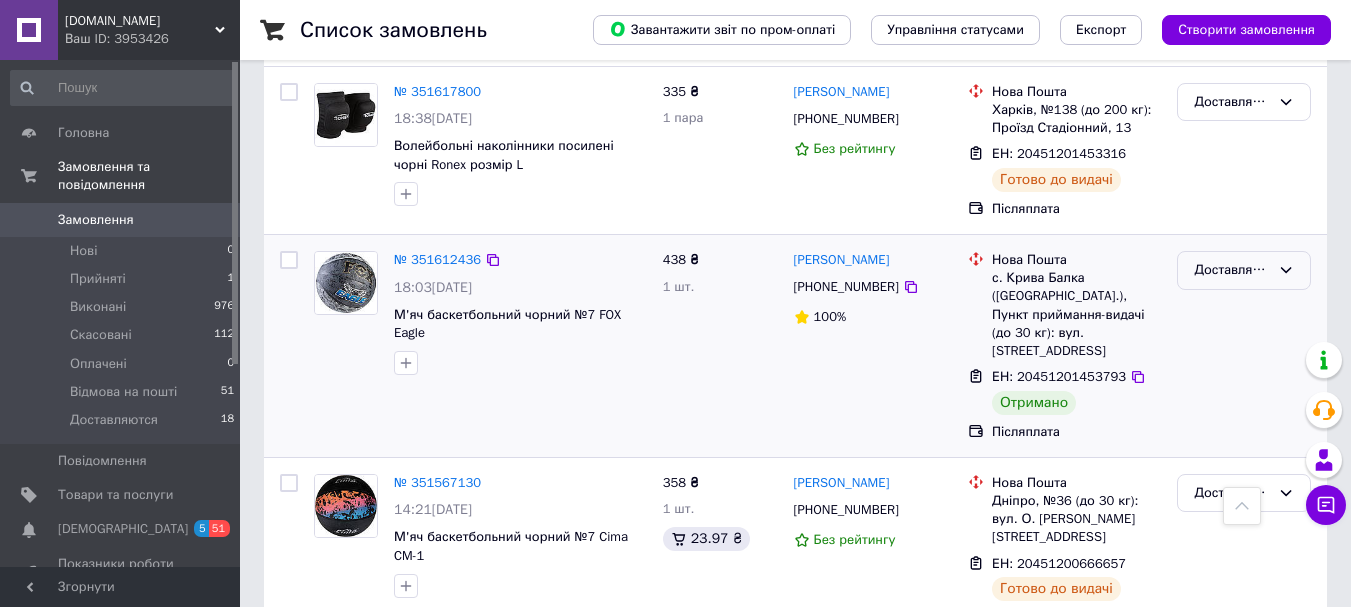 click on "Доставляются" at bounding box center [1232, 270] 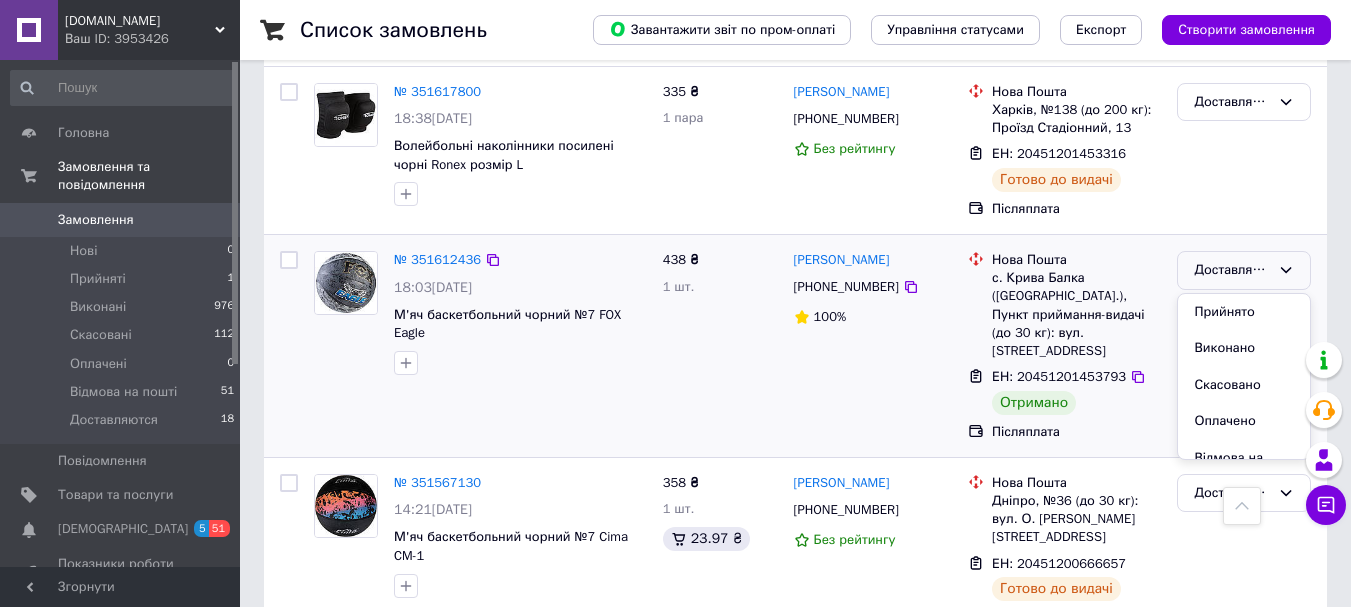 drag, startPoint x: 1216, startPoint y: 293, endPoint x: 1057, endPoint y: 255, distance: 163.47783 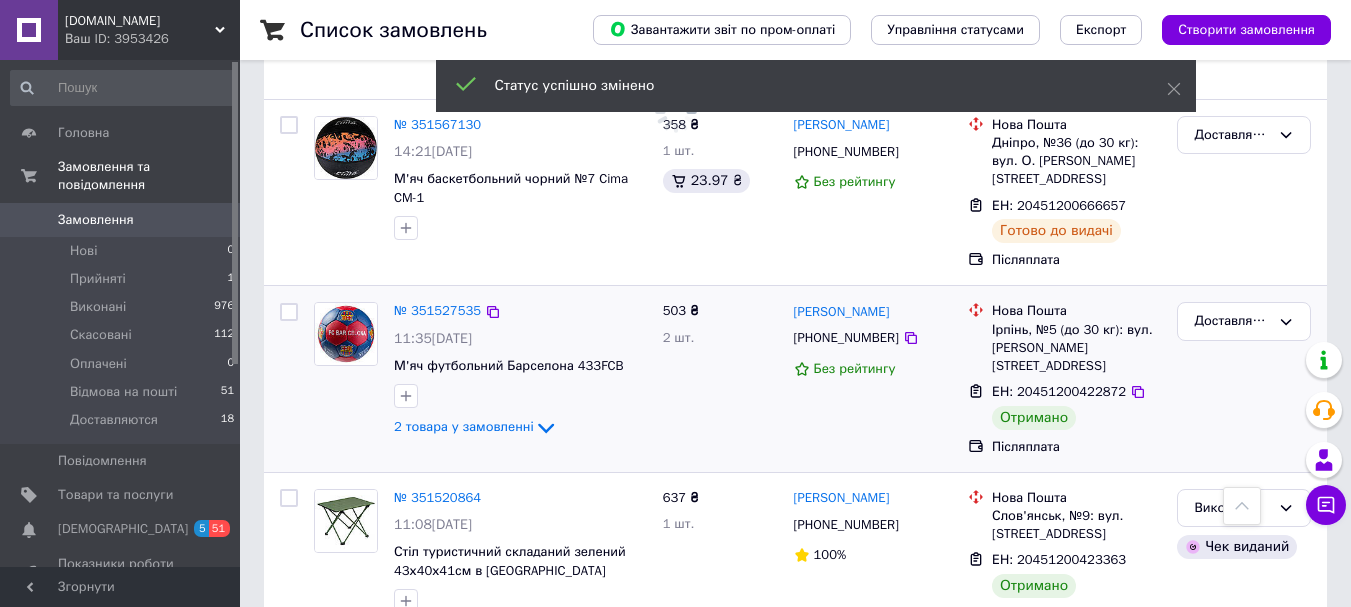 scroll, scrollTop: 2700, scrollLeft: 0, axis: vertical 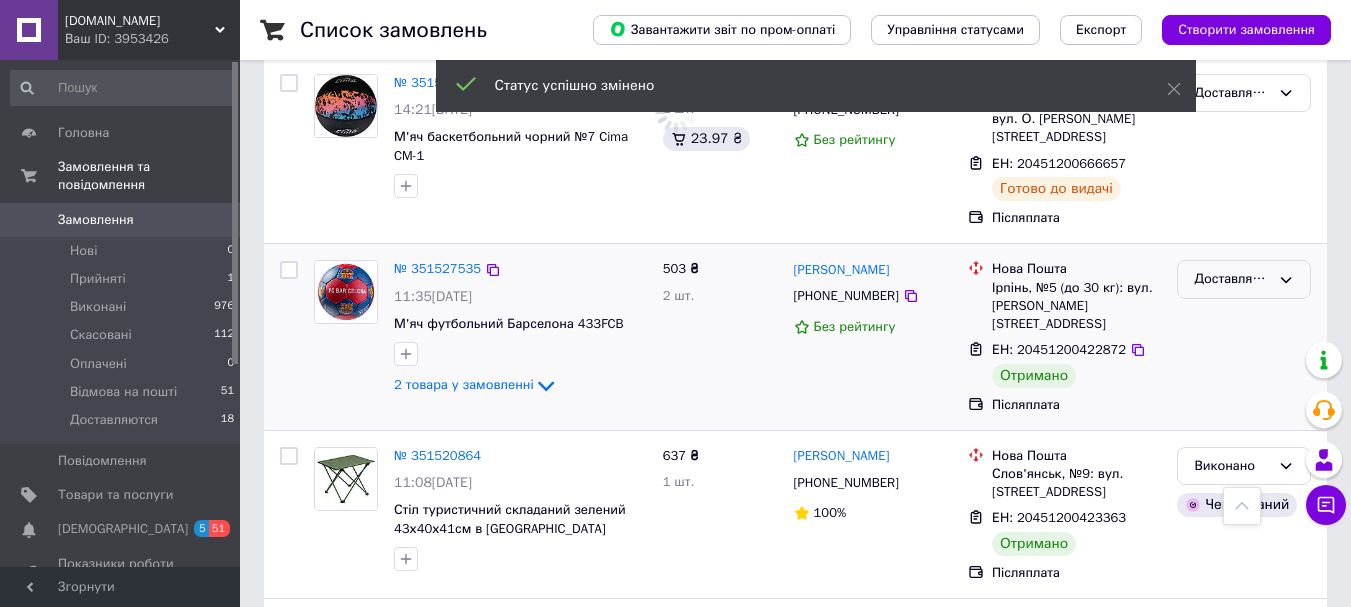 click on "Доставляются" at bounding box center [1232, 279] 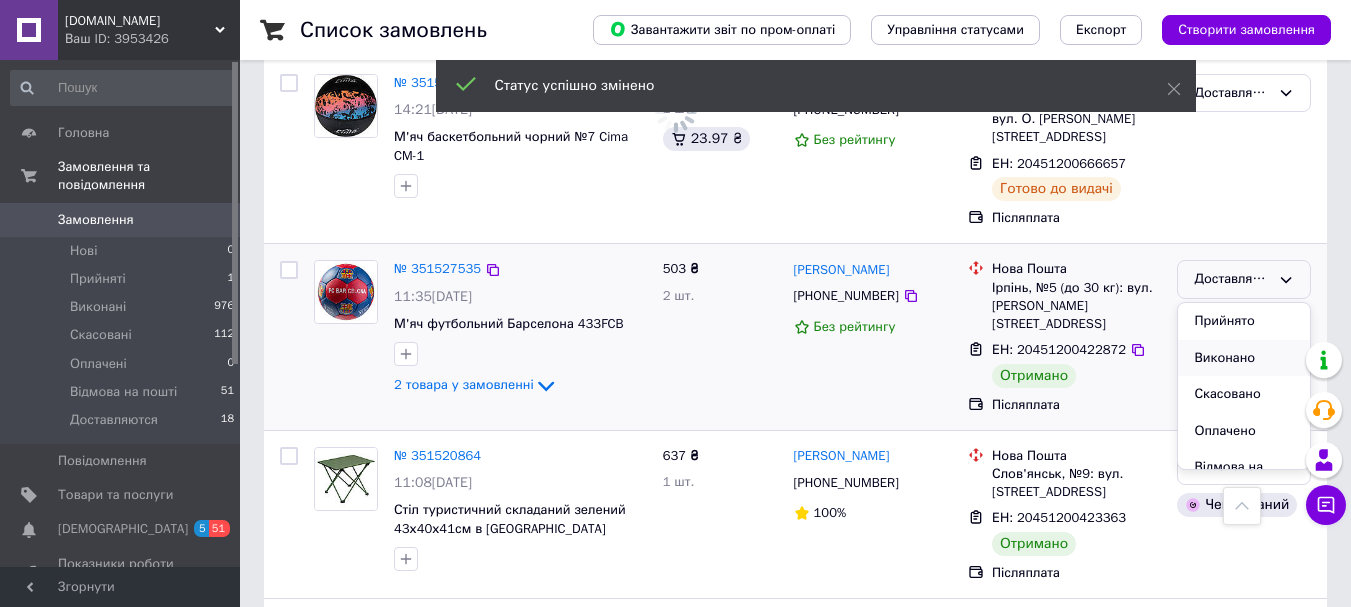 click on "Виконано" at bounding box center (1244, 358) 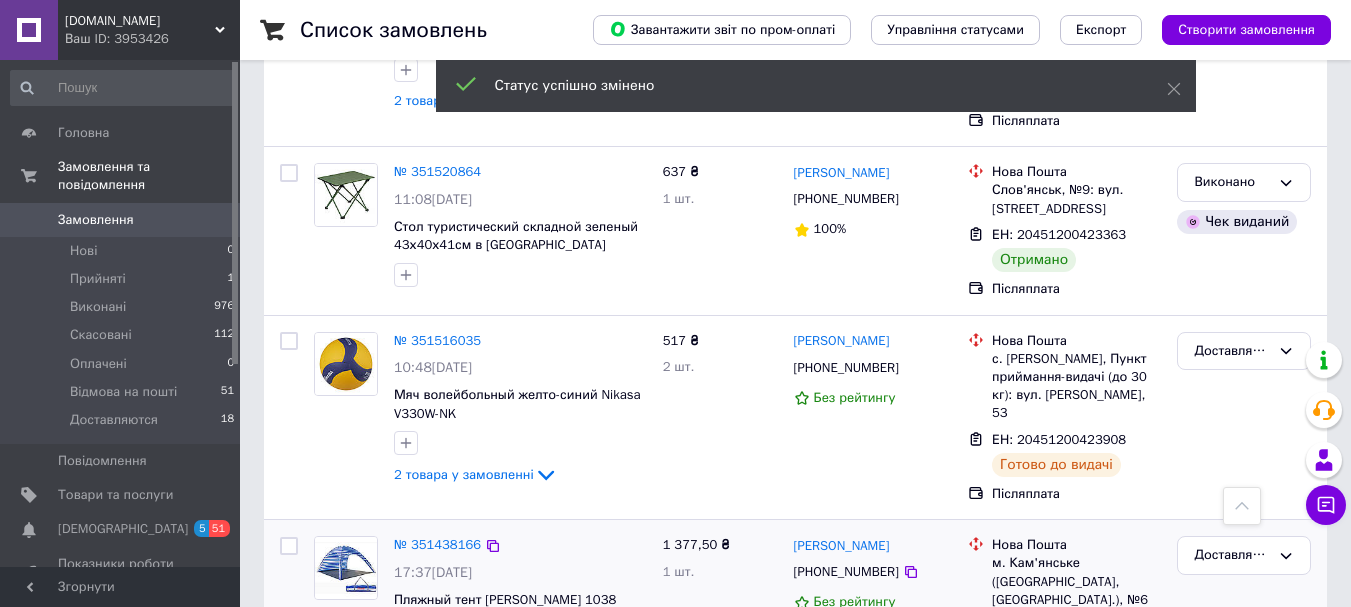 scroll, scrollTop: 3300, scrollLeft: 0, axis: vertical 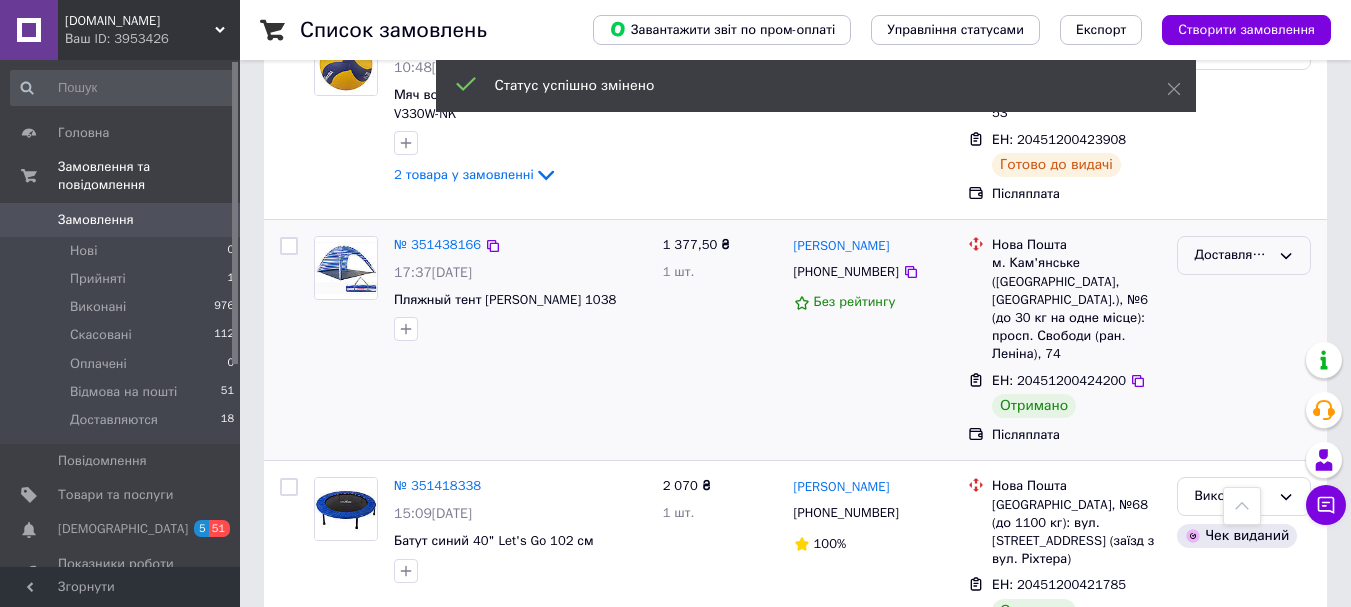 click on "Доставляются" at bounding box center (1232, 255) 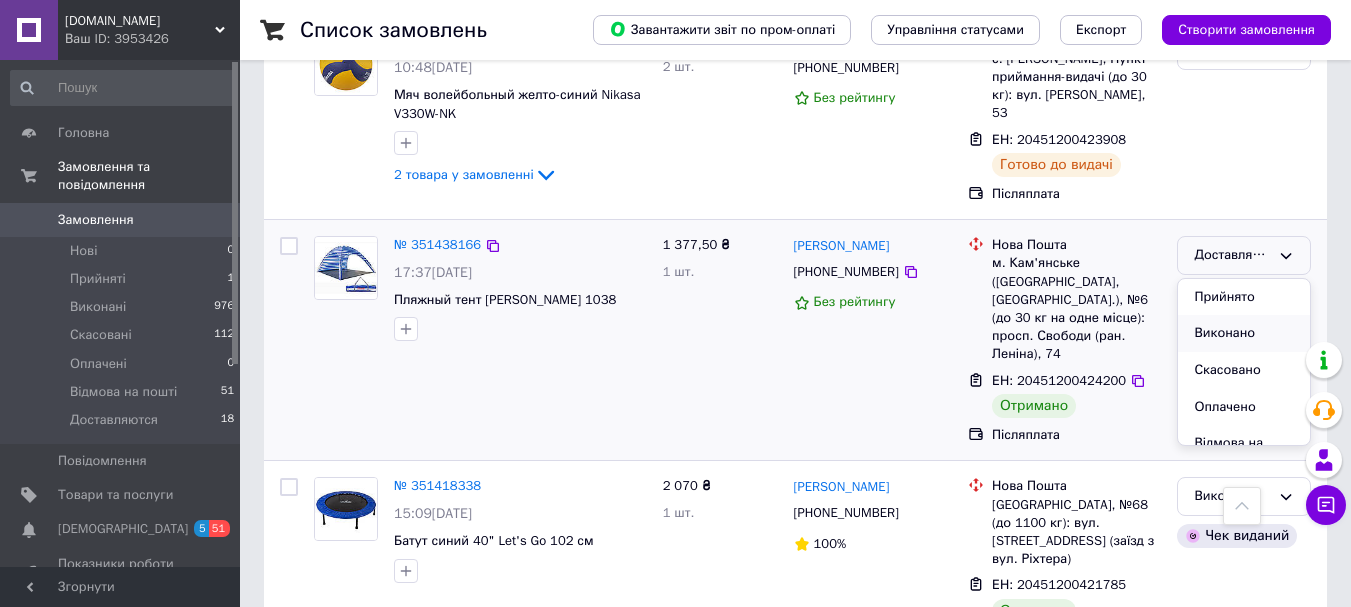 click on "Виконано" at bounding box center (1244, 333) 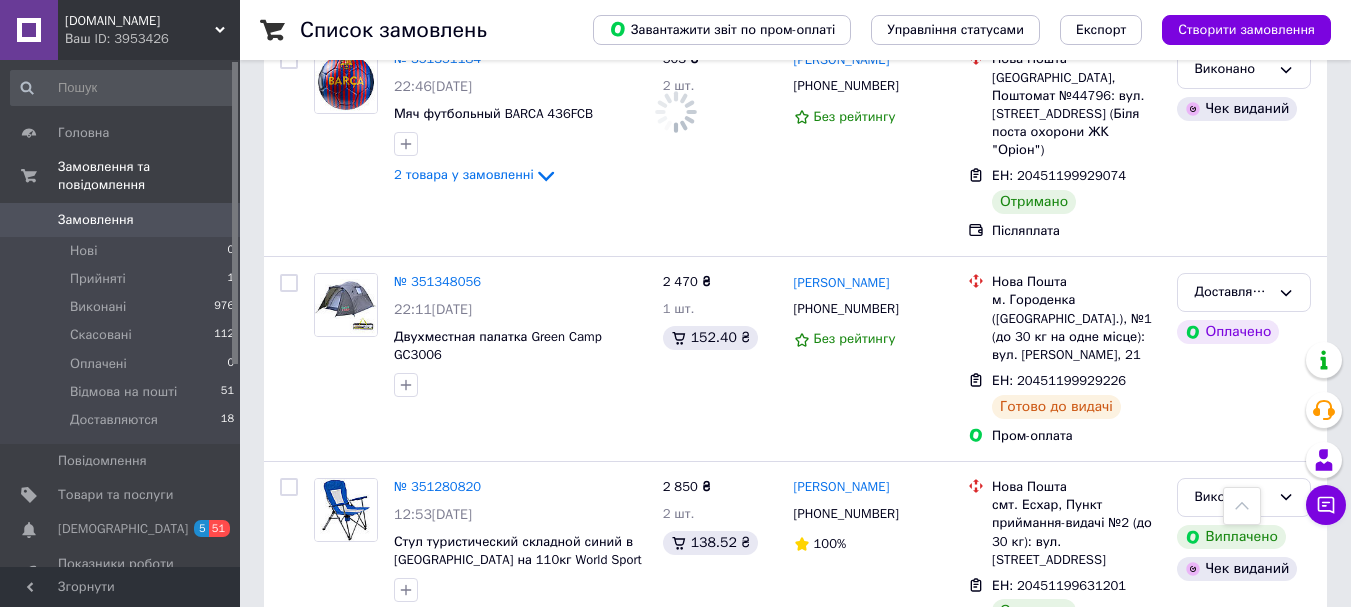 scroll, scrollTop: 4600, scrollLeft: 0, axis: vertical 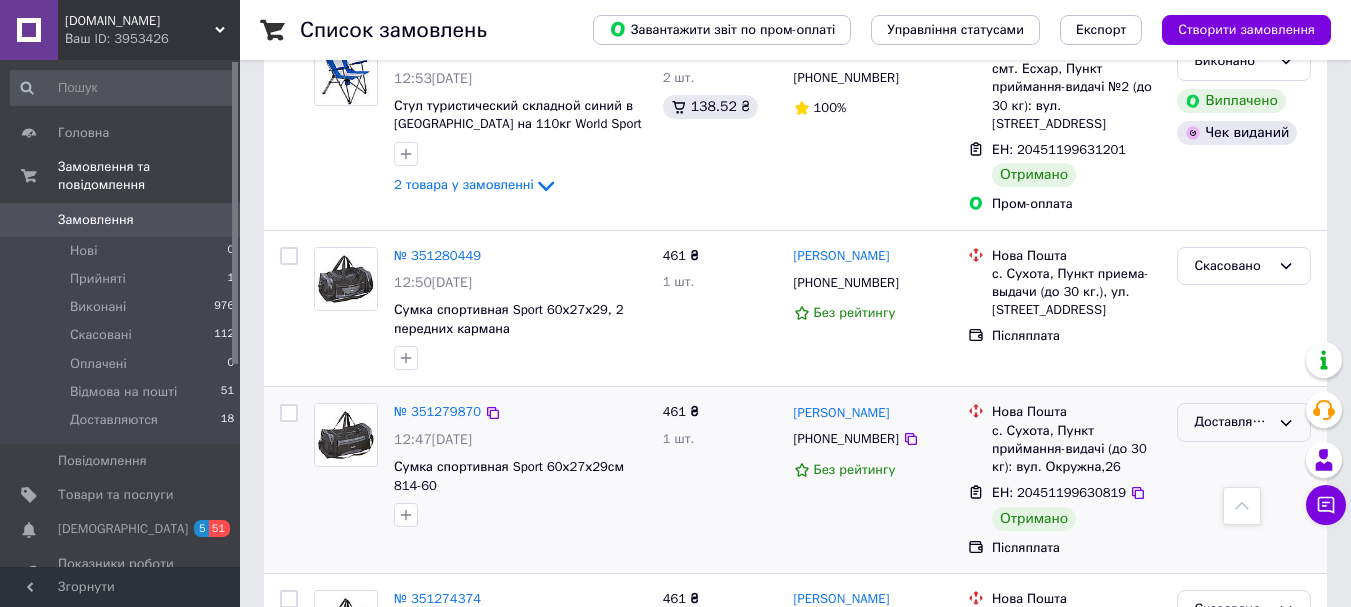 click on "Доставляются" at bounding box center [1232, 422] 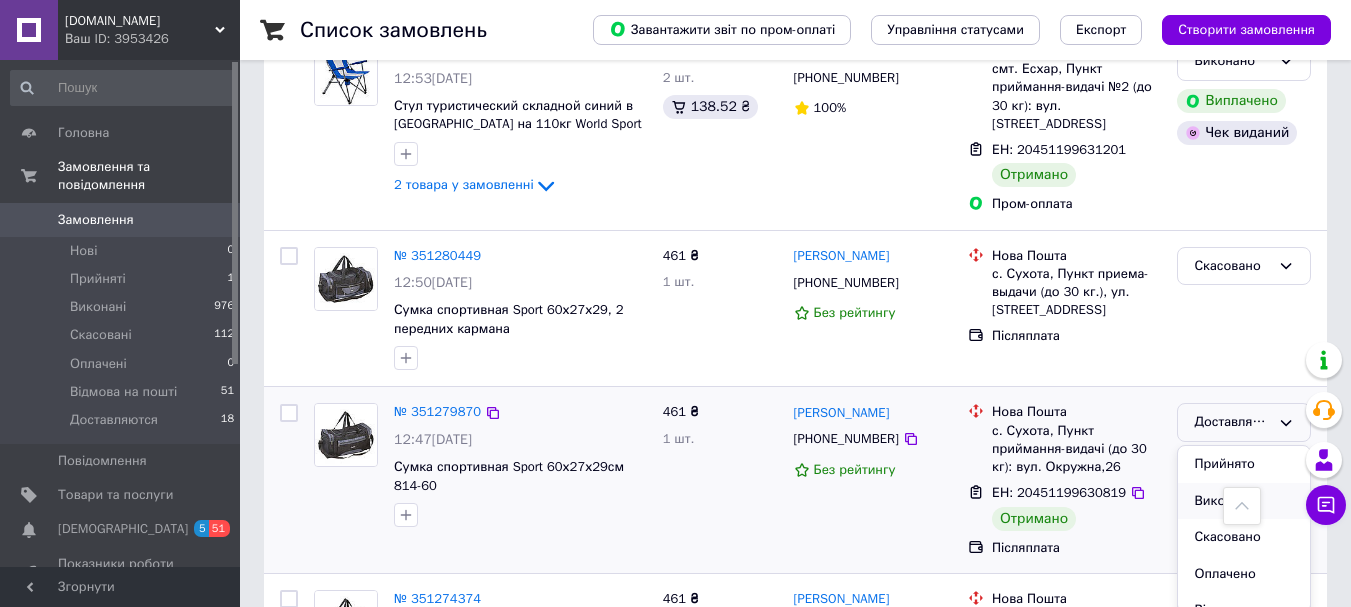 click on "Виконано" at bounding box center [1244, 501] 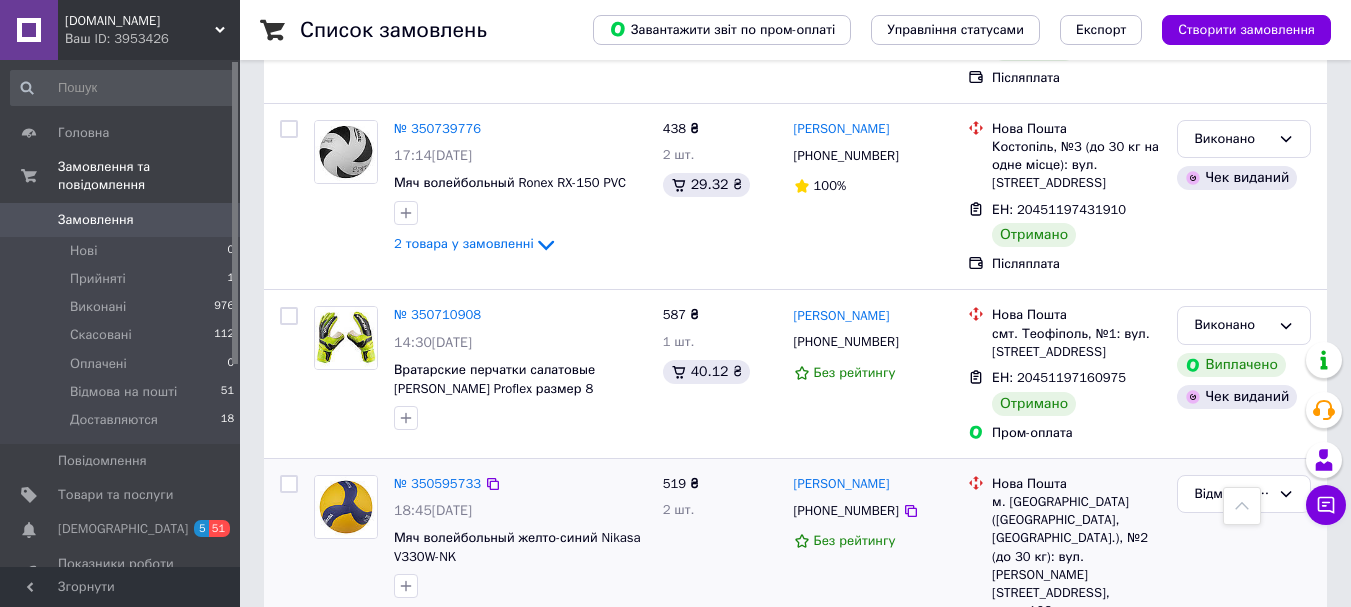 scroll, scrollTop: 10800, scrollLeft: 0, axis: vertical 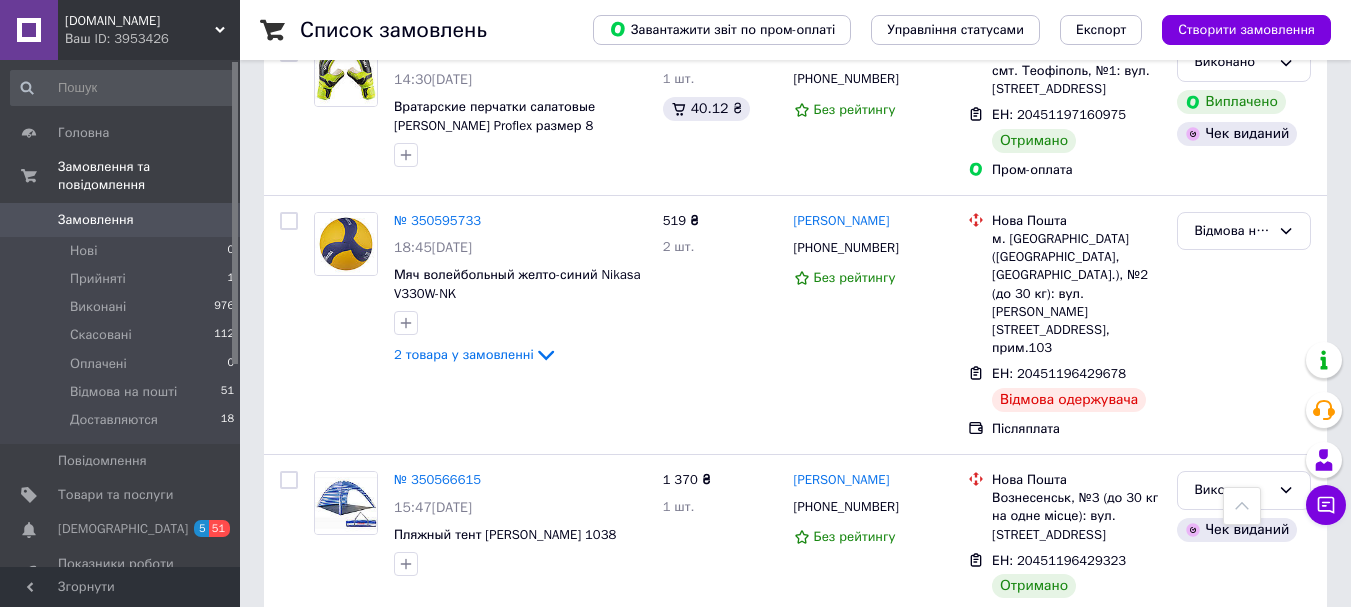 click on "[DOMAIN_NAME]" at bounding box center (140, 21) 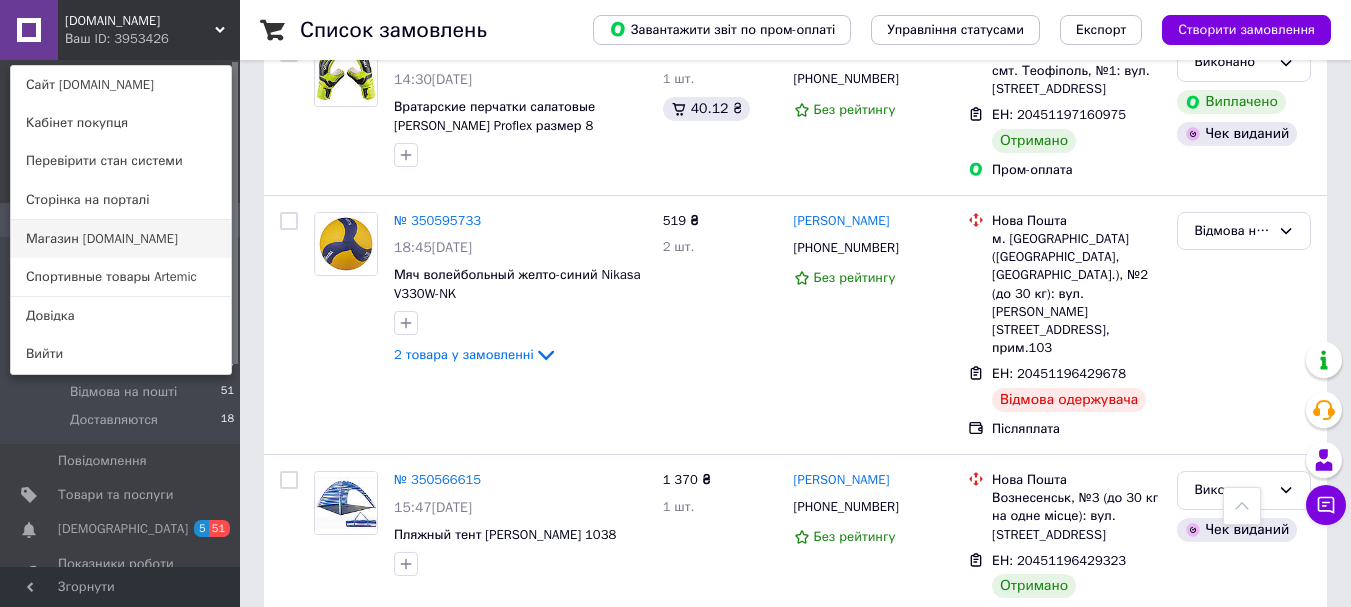 click on "Магазин [DOMAIN_NAME]" at bounding box center [121, 239] 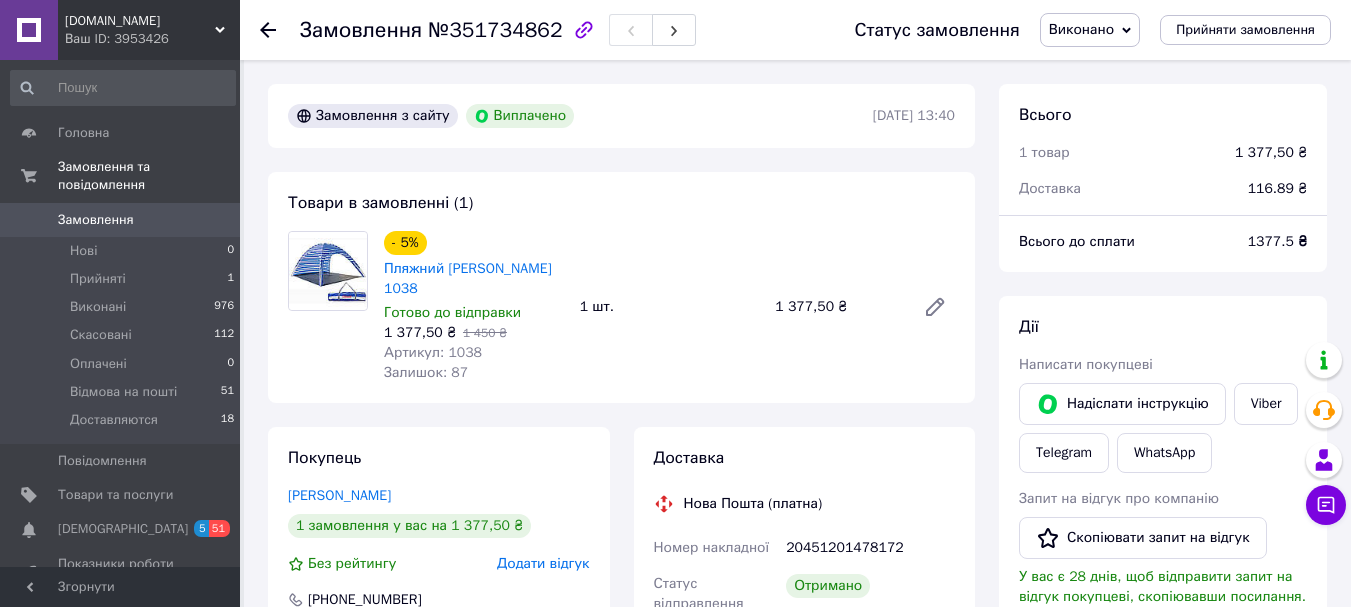 scroll, scrollTop: 0, scrollLeft: 0, axis: both 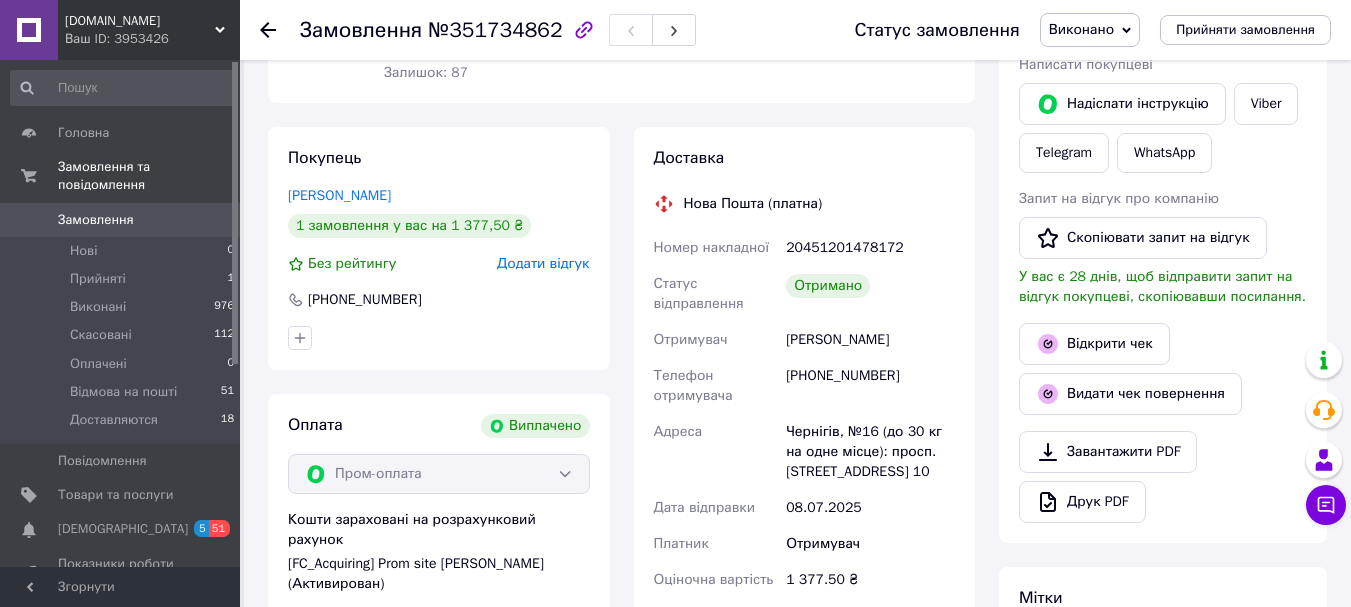 click on "Додати відгук" at bounding box center (543, 263) 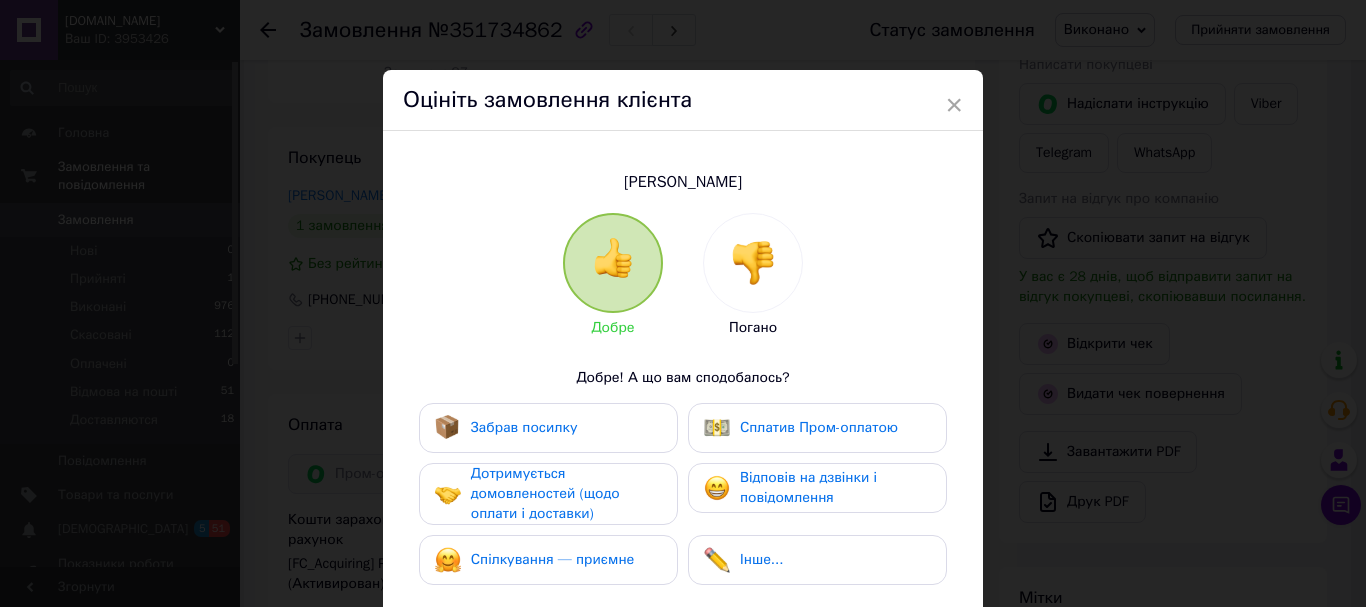 click on "Забрав посилку" at bounding box center [548, 428] 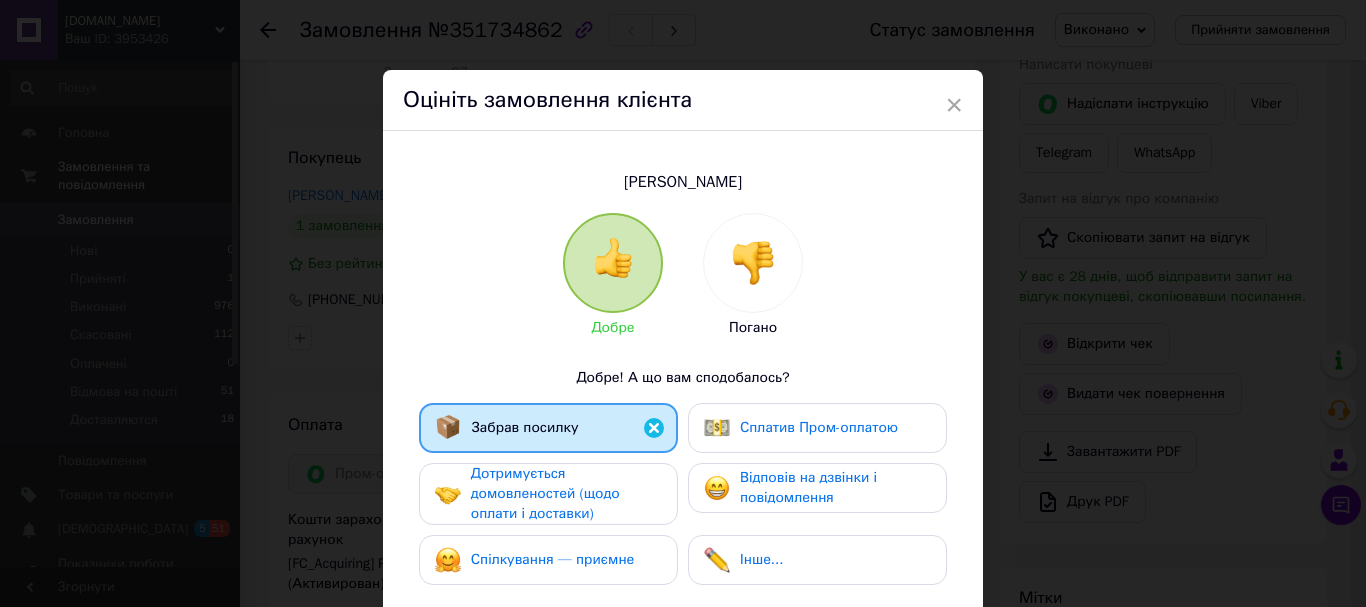 click on "Дотримується домовленостей (щодо оплати і доставки)" at bounding box center [545, 493] 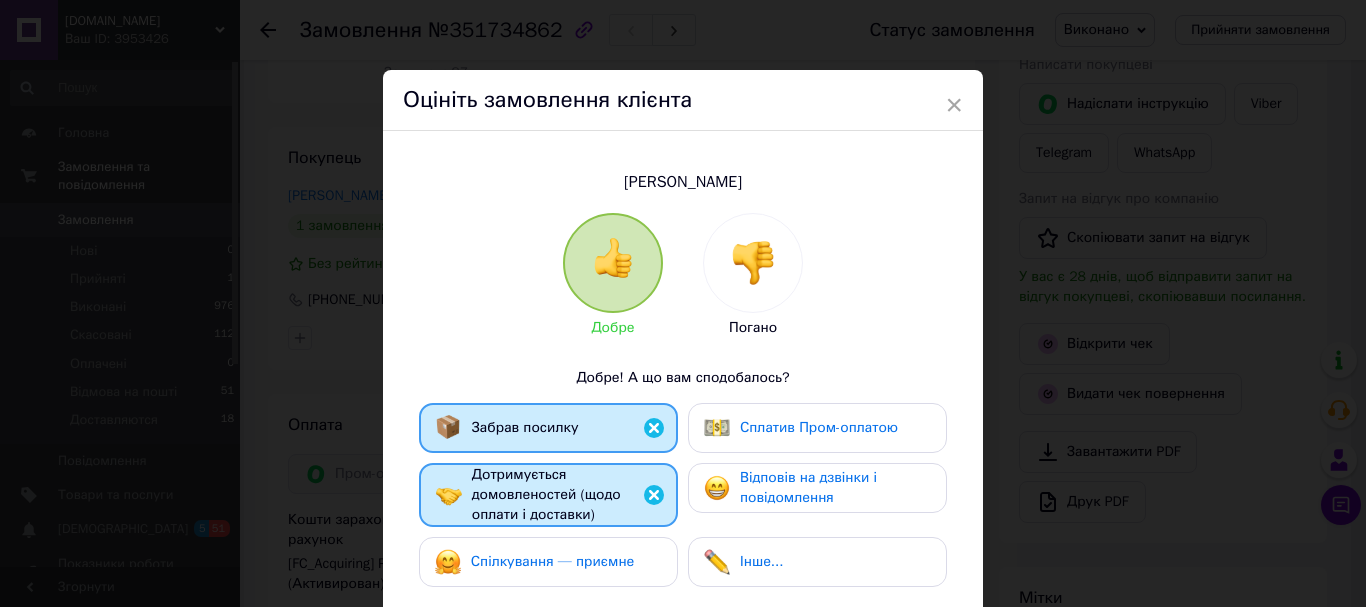 click on "Спілкування — приємне" at bounding box center [553, 561] 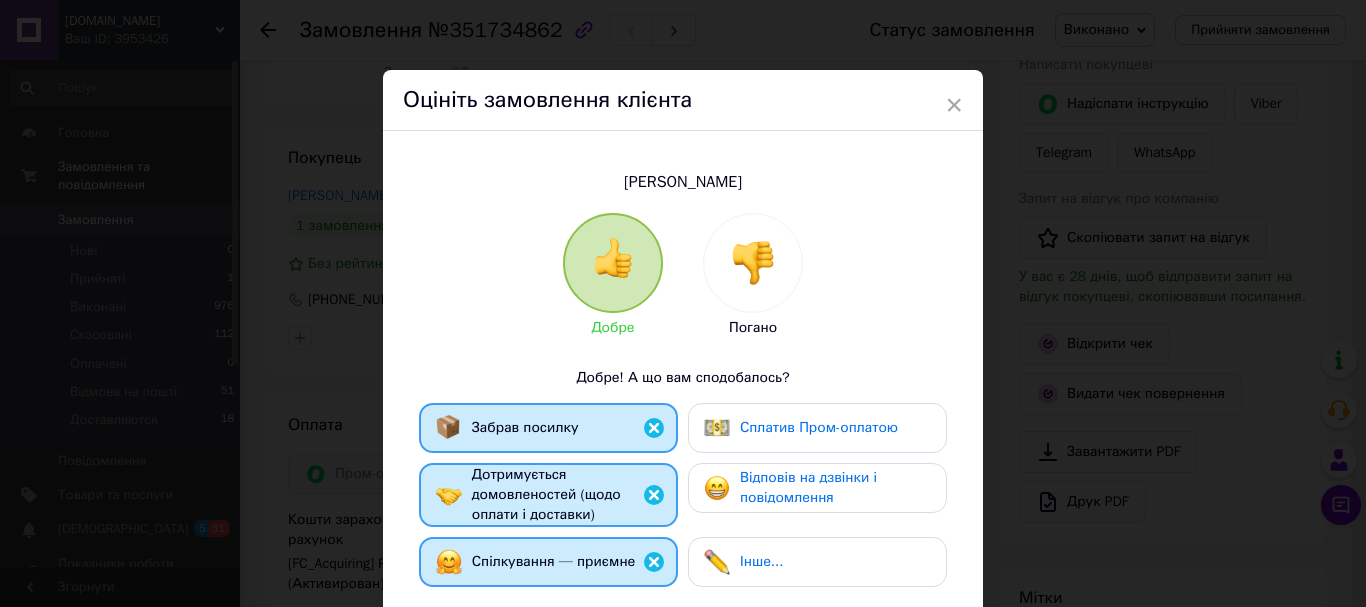 drag, startPoint x: 705, startPoint y: 494, endPoint x: 722, endPoint y: 431, distance: 65.25335 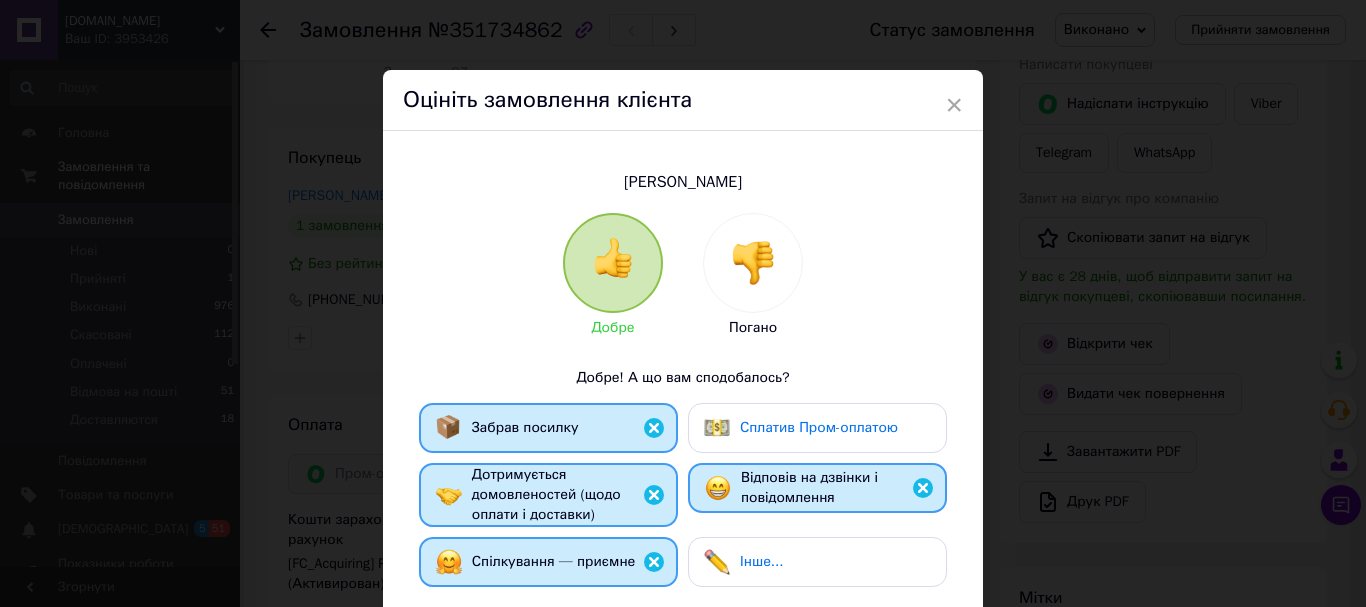 click at bounding box center (717, 428) 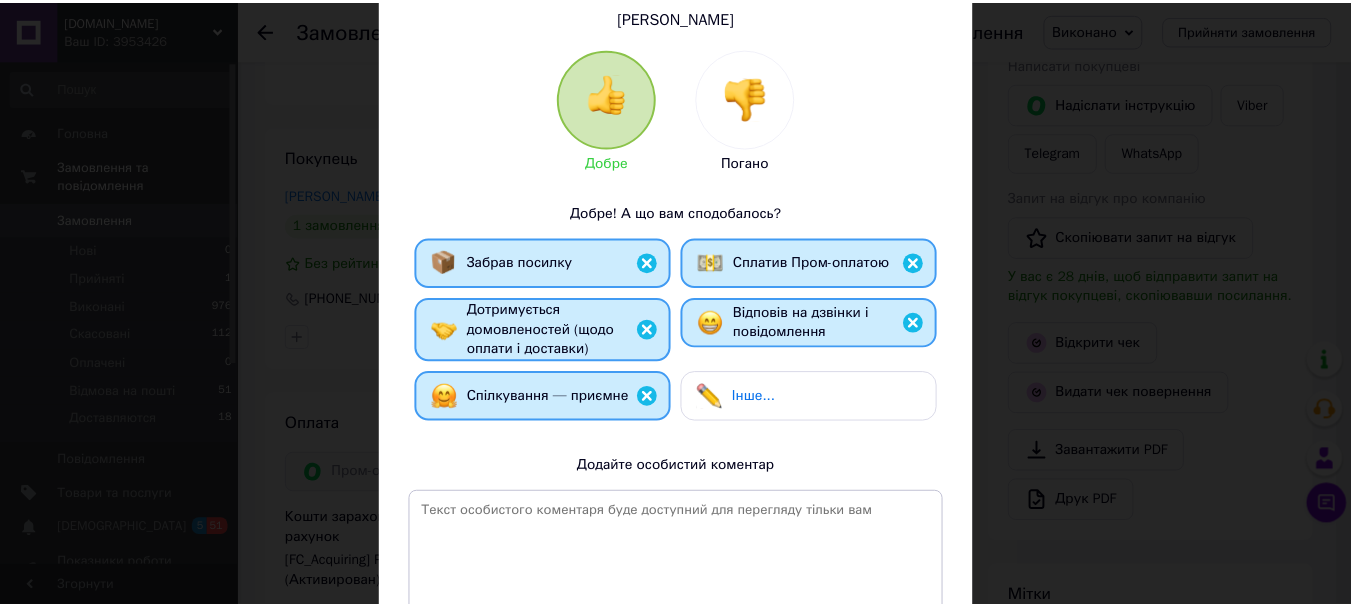 scroll, scrollTop: 378, scrollLeft: 0, axis: vertical 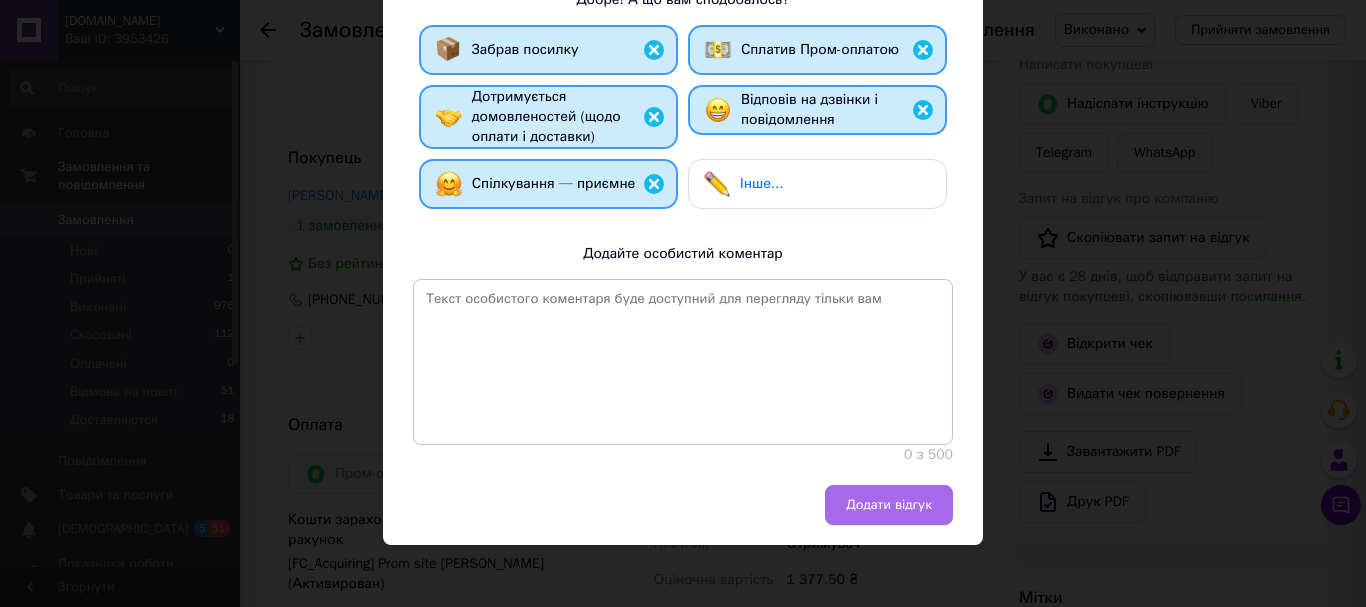 click on "Додати відгук" at bounding box center [889, 505] 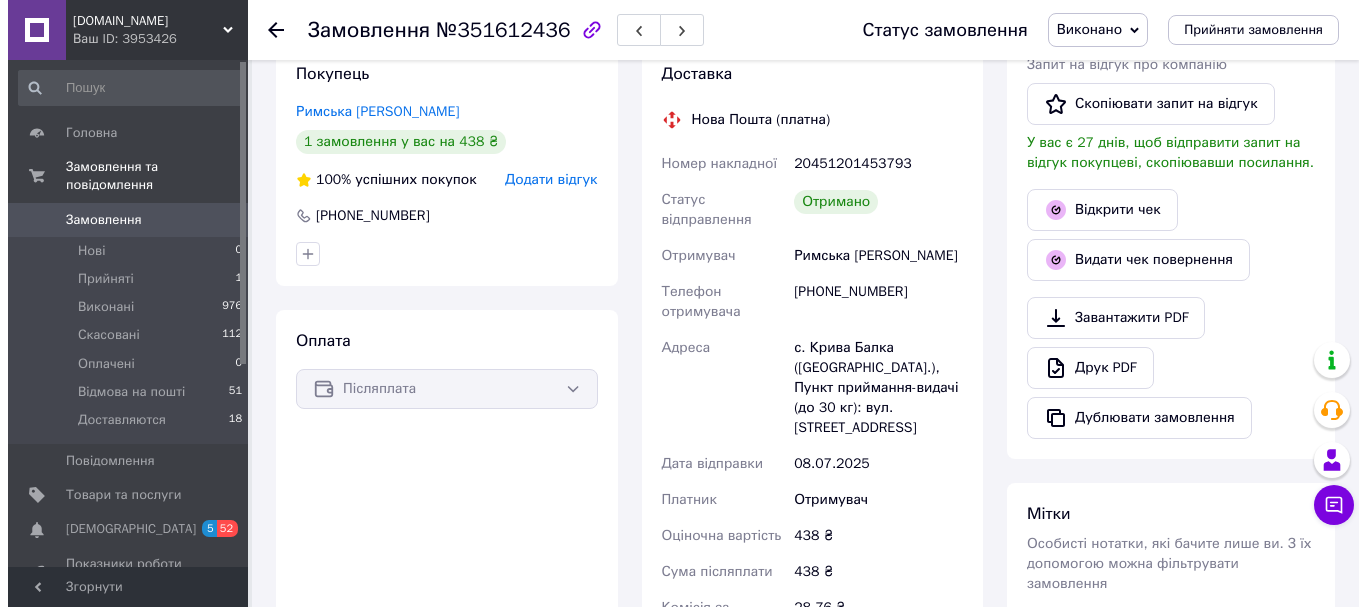 scroll, scrollTop: 400, scrollLeft: 0, axis: vertical 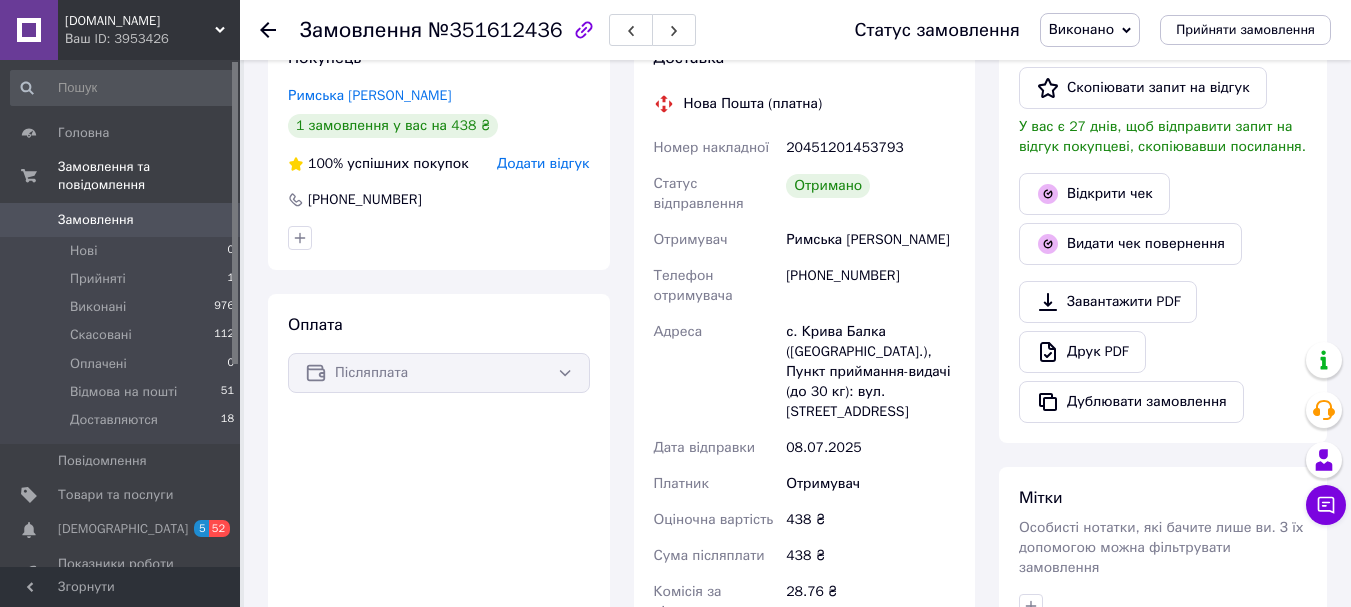 click on "Додати відгук" at bounding box center (543, 163) 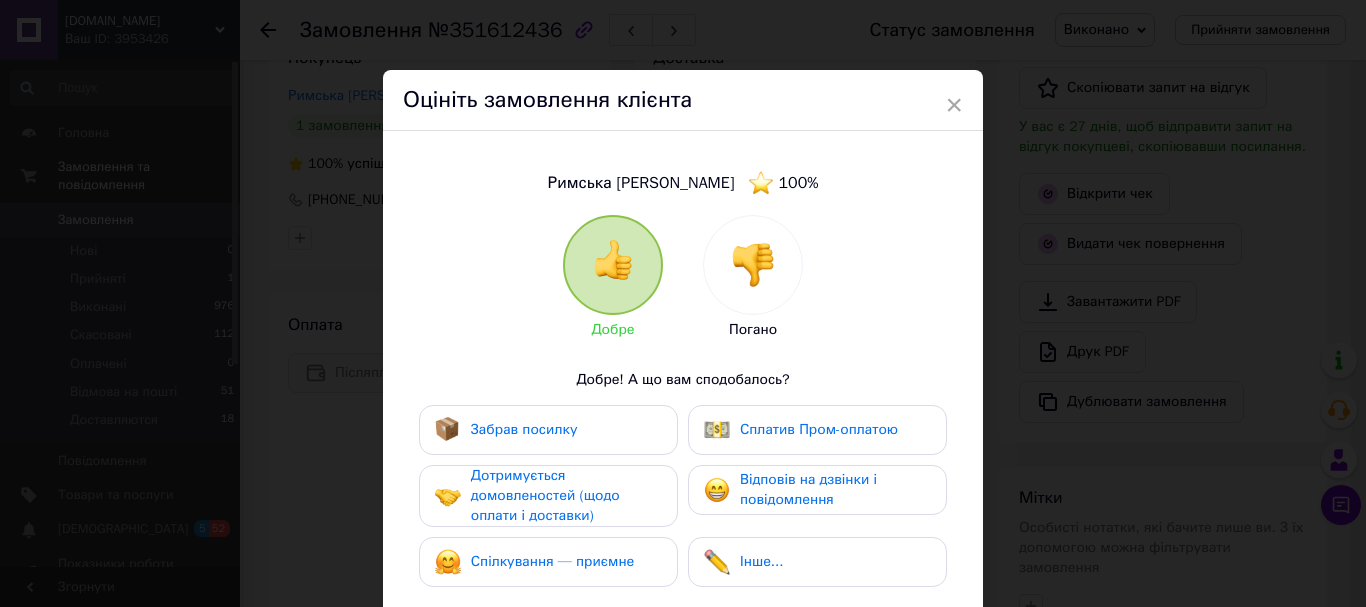 click on "Забрав посилку" at bounding box center (506, 430) 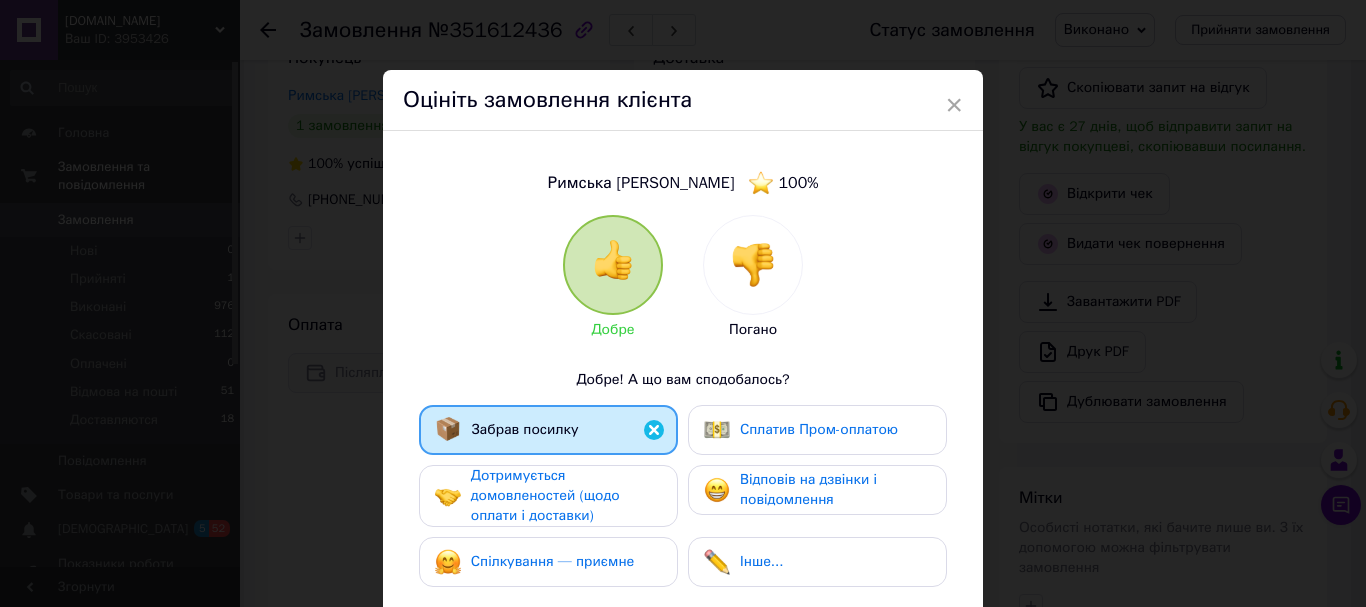 click on "Дотримується домовленостей (щодо оплати і доставки)" at bounding box center [545, 495] 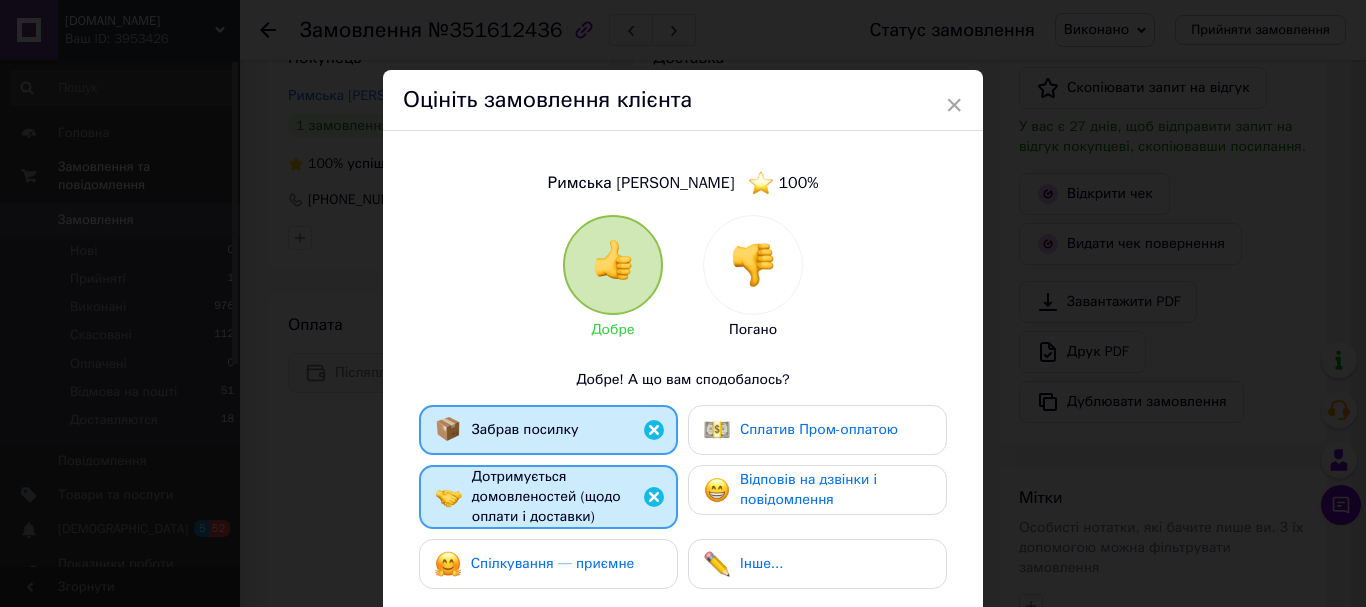 drag, startPoint x: 576, startPoint y: 556, endPoint x: 790, endPoint y: 499, distance: 221.46106 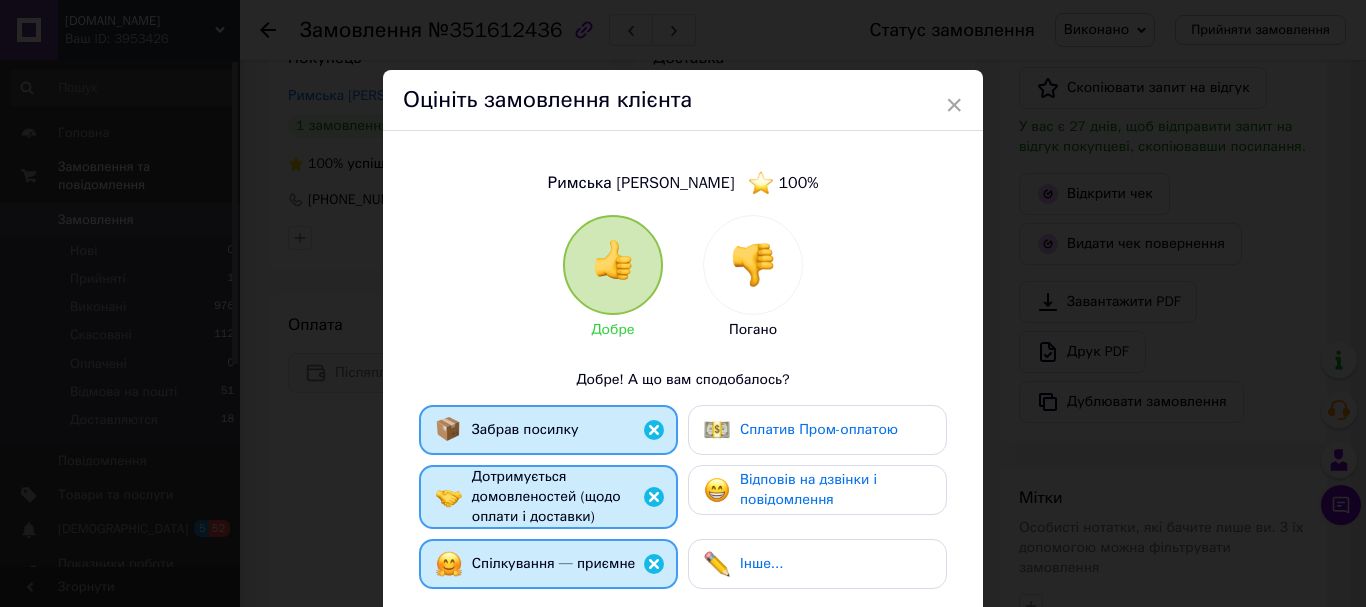 click on "Відповів на дзвінки і повідомлення" at bounding box center (808, 489) 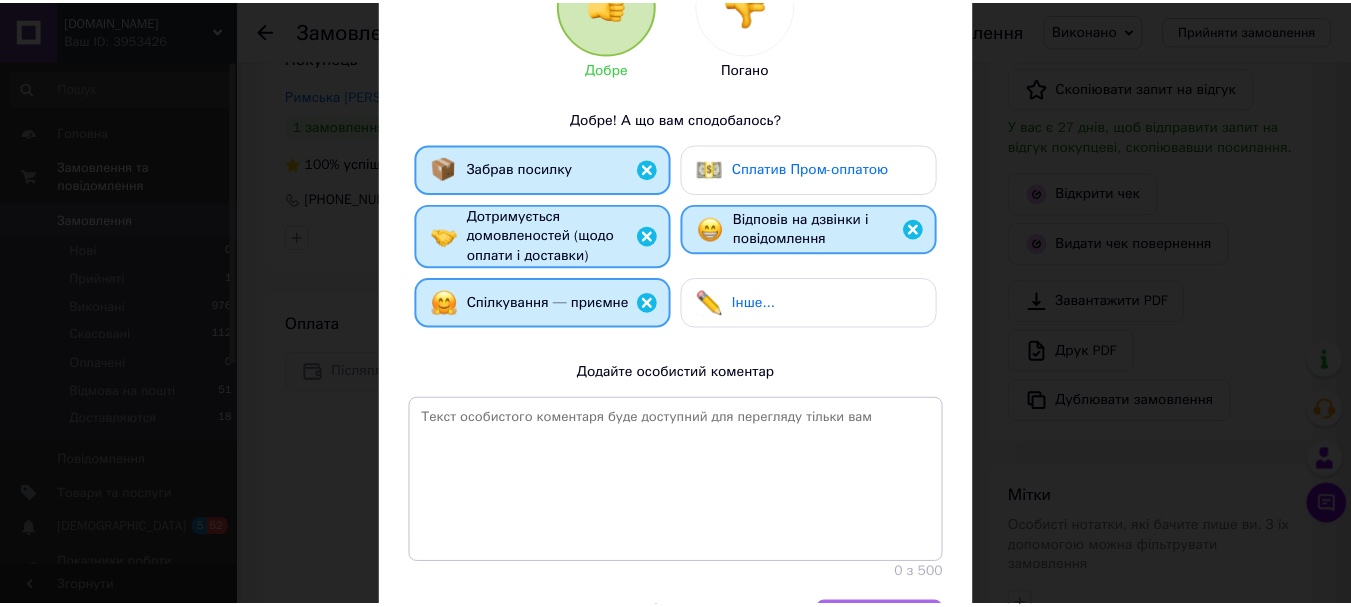 scroll, scrollTop: 379, scrollLeft: 0, axis: vertical 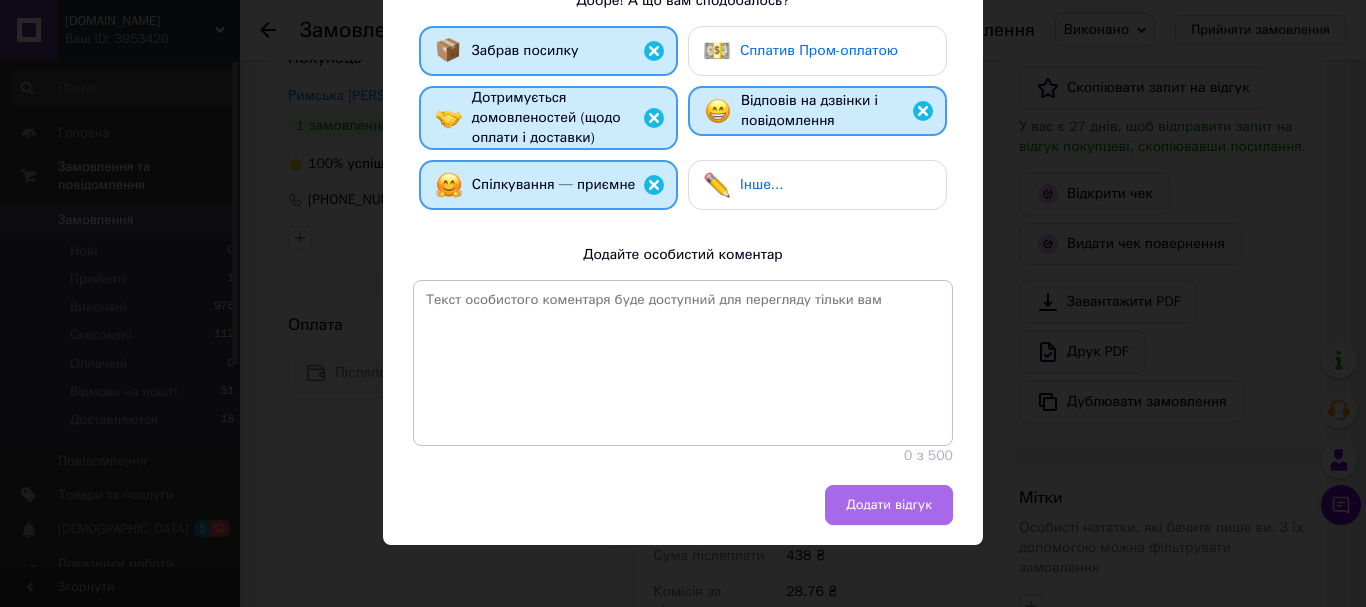 click on "Додати відгук" at bounding box center [889, 505] 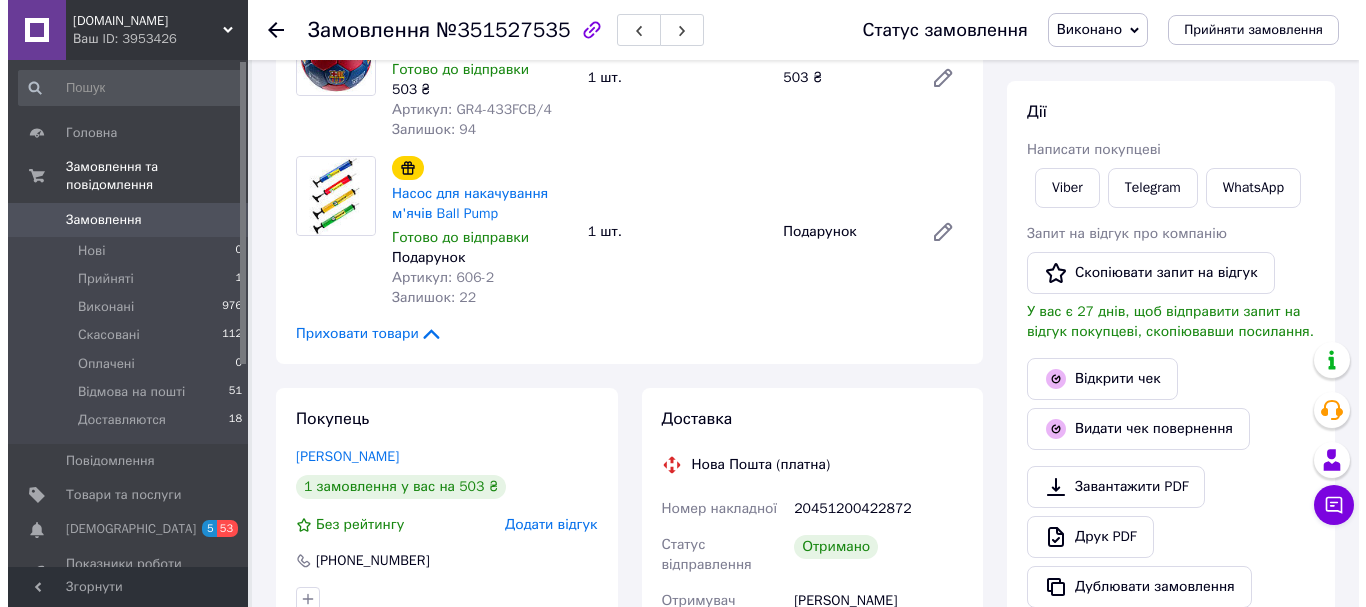scroll, scrollTop: 400, scrollLeft: 0, axis: vertical 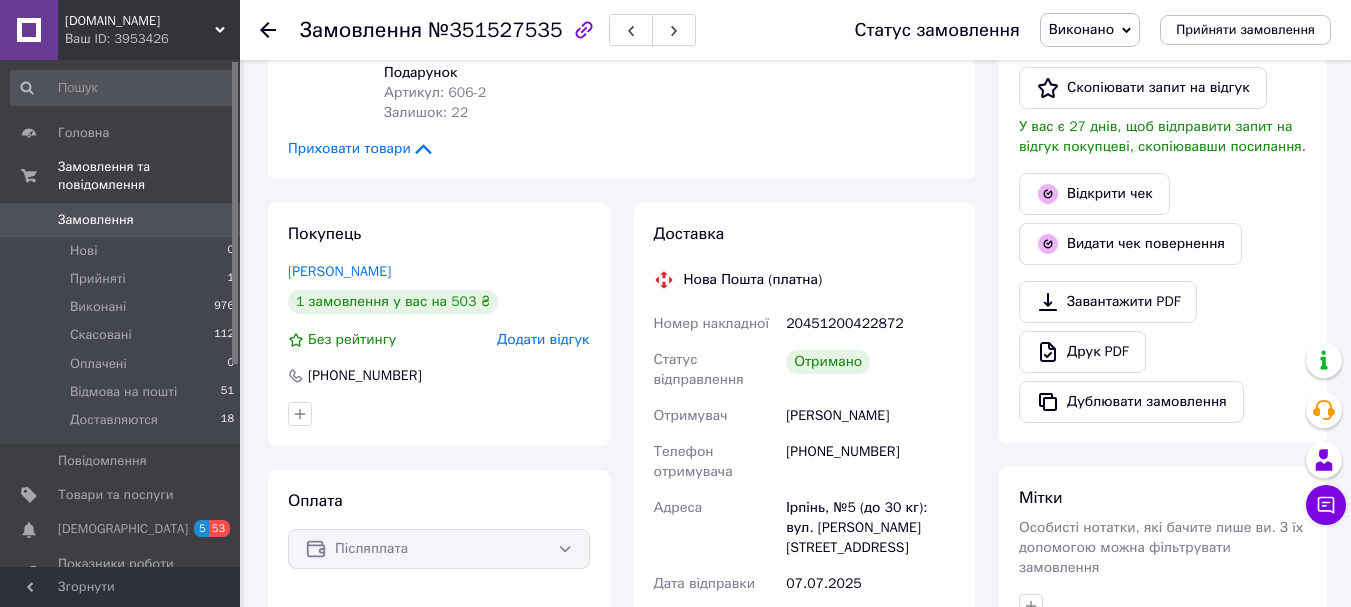 click on "Додати відгук" at bounding box center [543, 339] 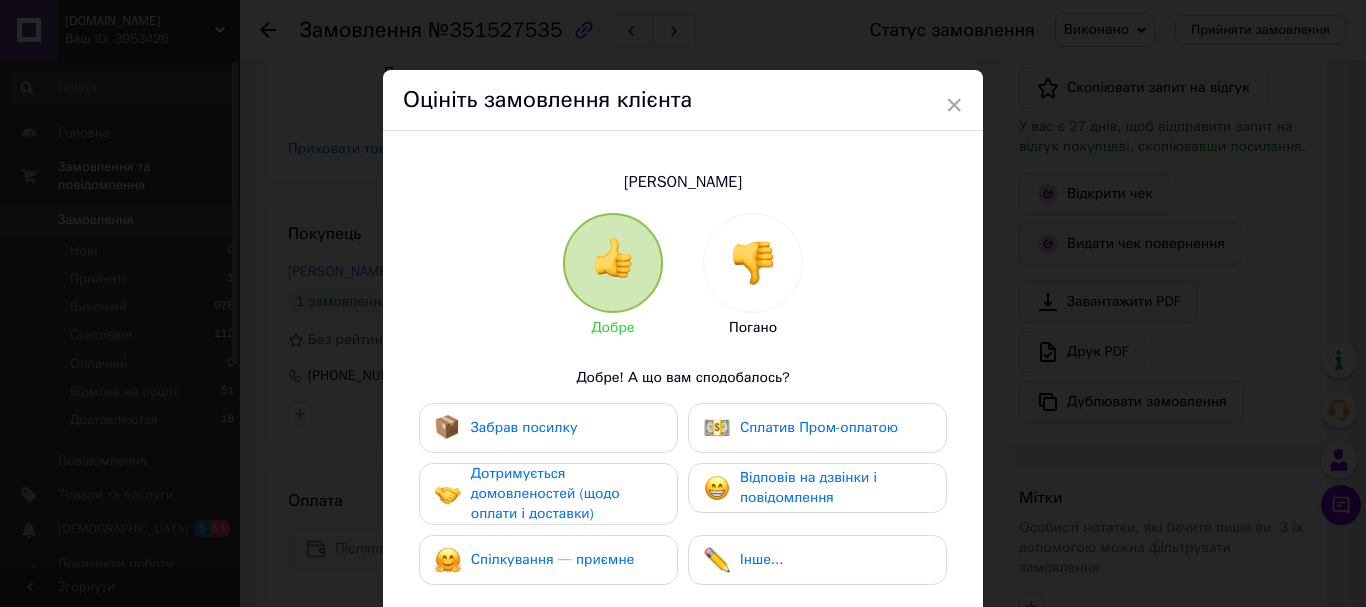 click on "Забрав посилку" at bounding box center [548, 428] 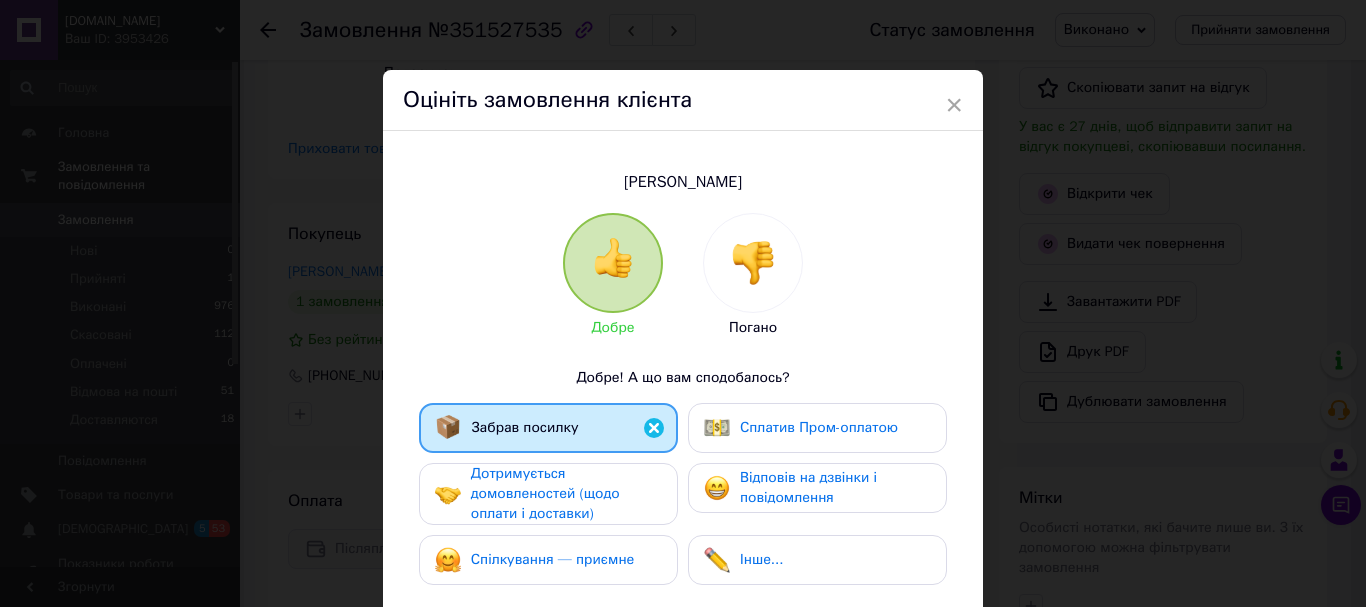 click on "Дотримується домовленостей (щодо оплати і доставки)" at bounding box center [545, 493] 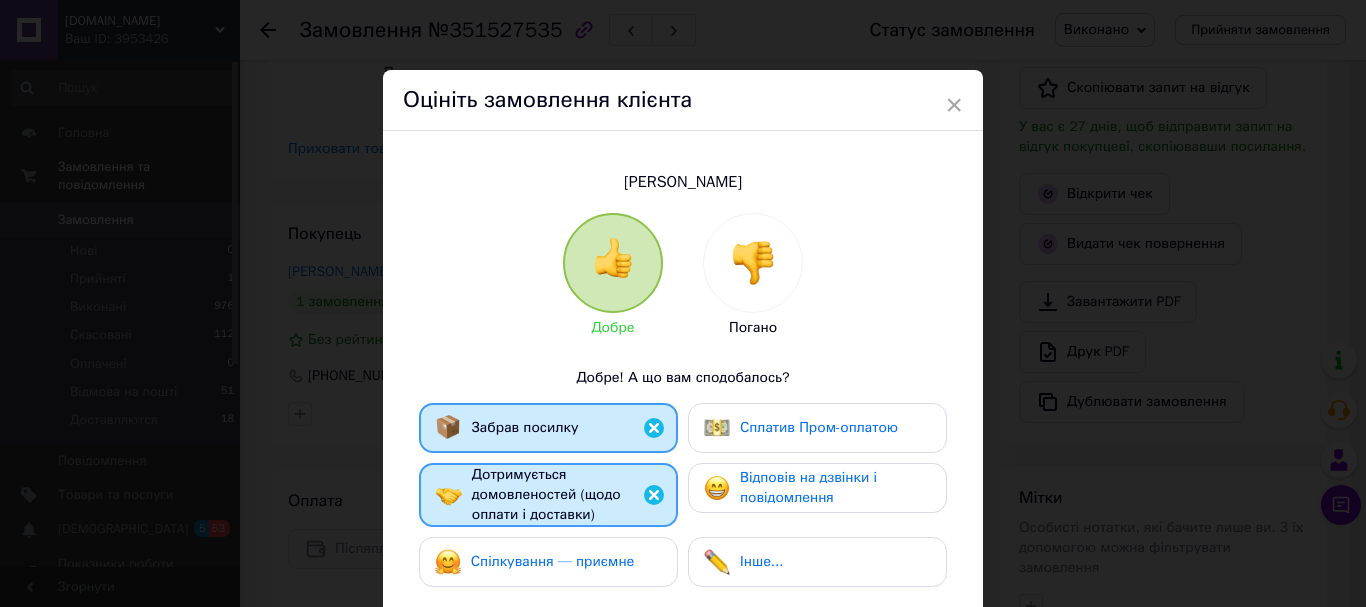 click on "Спілкування — приємне" at bounding box center [535, 562] 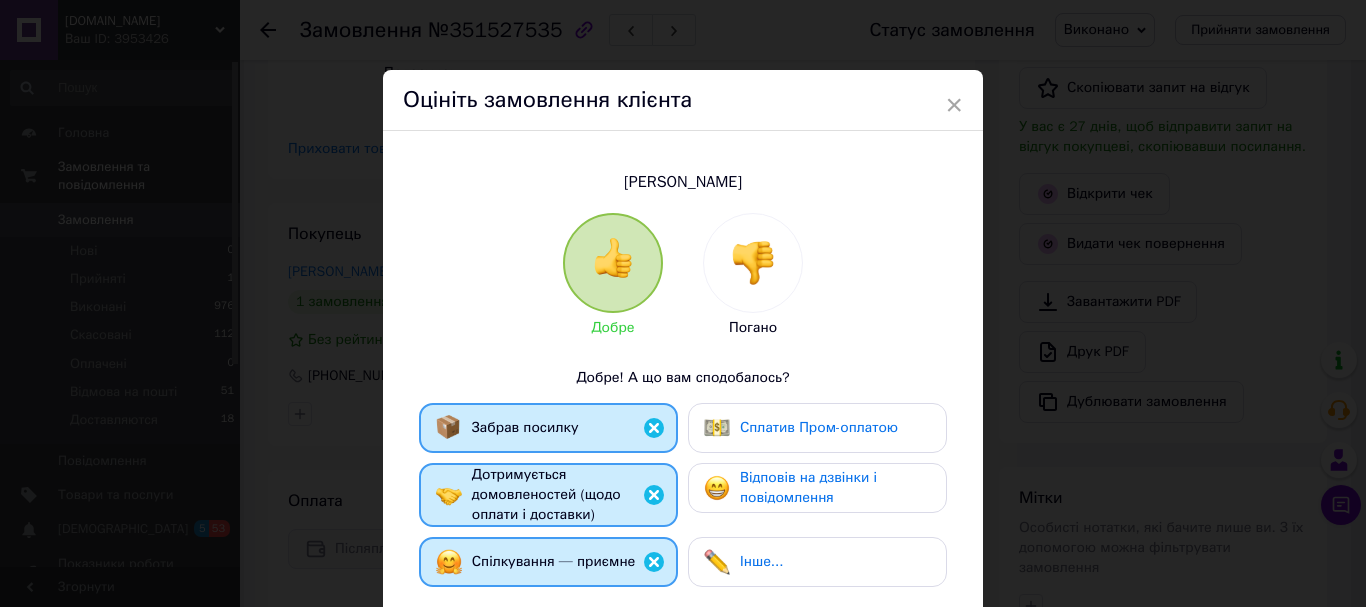 click on "Відповів на дзвінки і повідомлення" at bounding box center (808, 487) 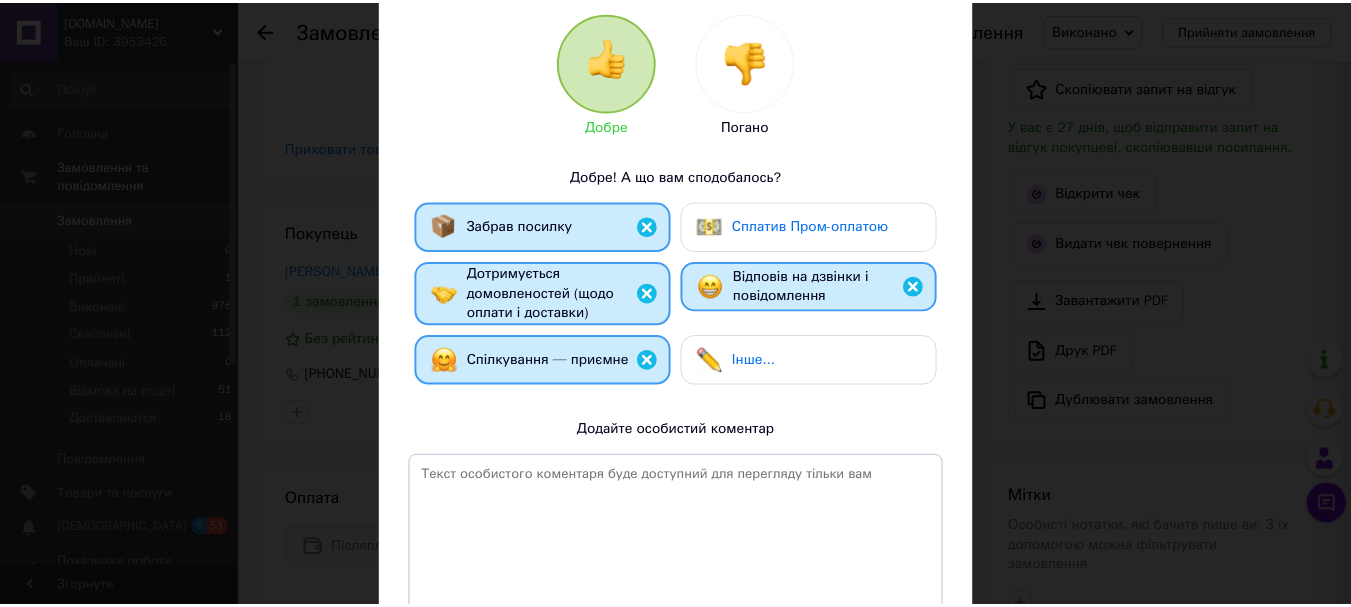 scroll, scrollTop: 378, scrollLeft: 0, axis: vertical 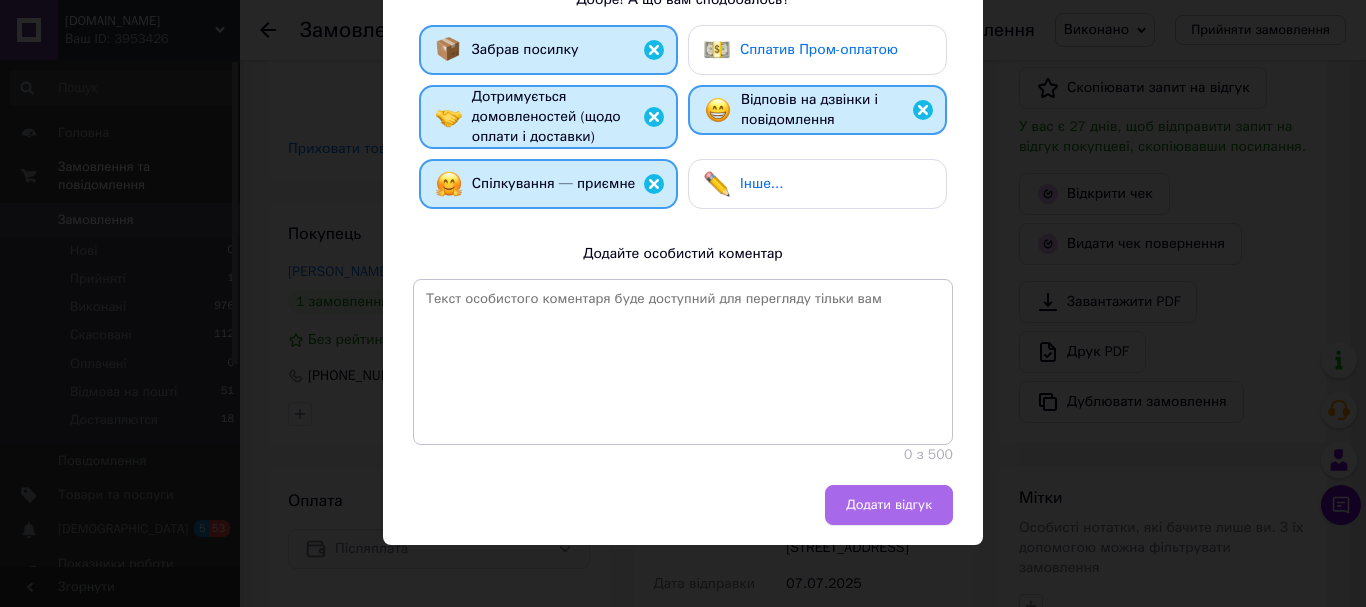 click on "Додати відгук" at bounding box center [889, 505] 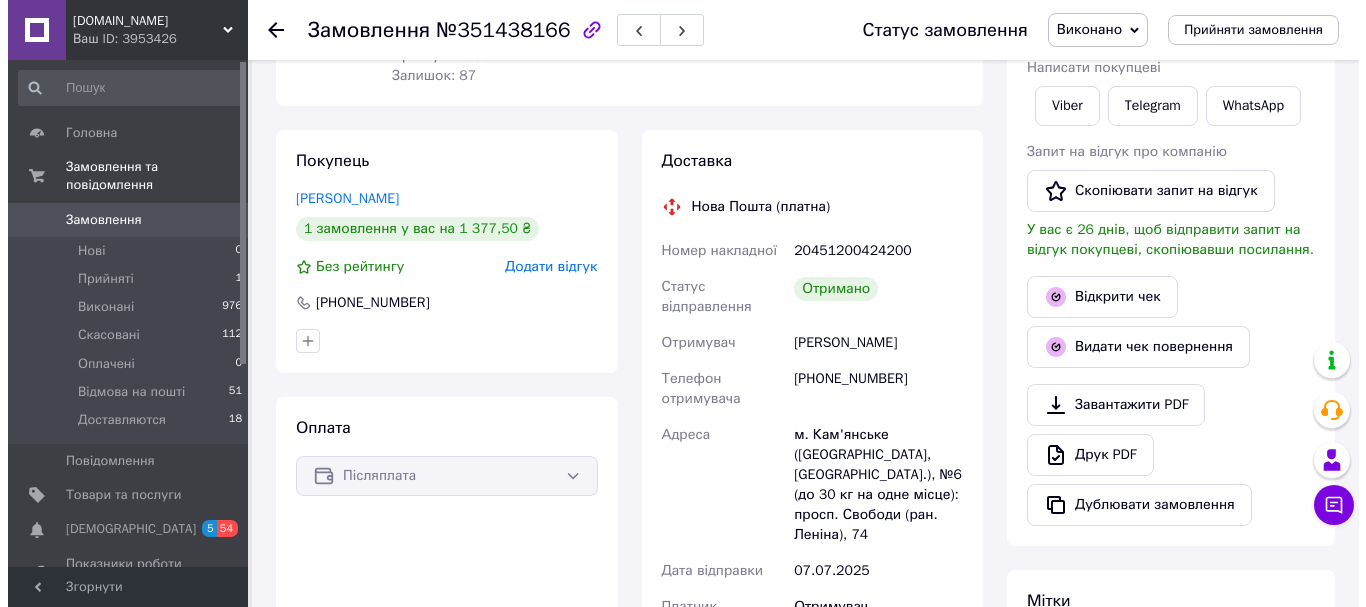 scroll, scrollTop: 500, scrollLeft: 0, axis: vertical 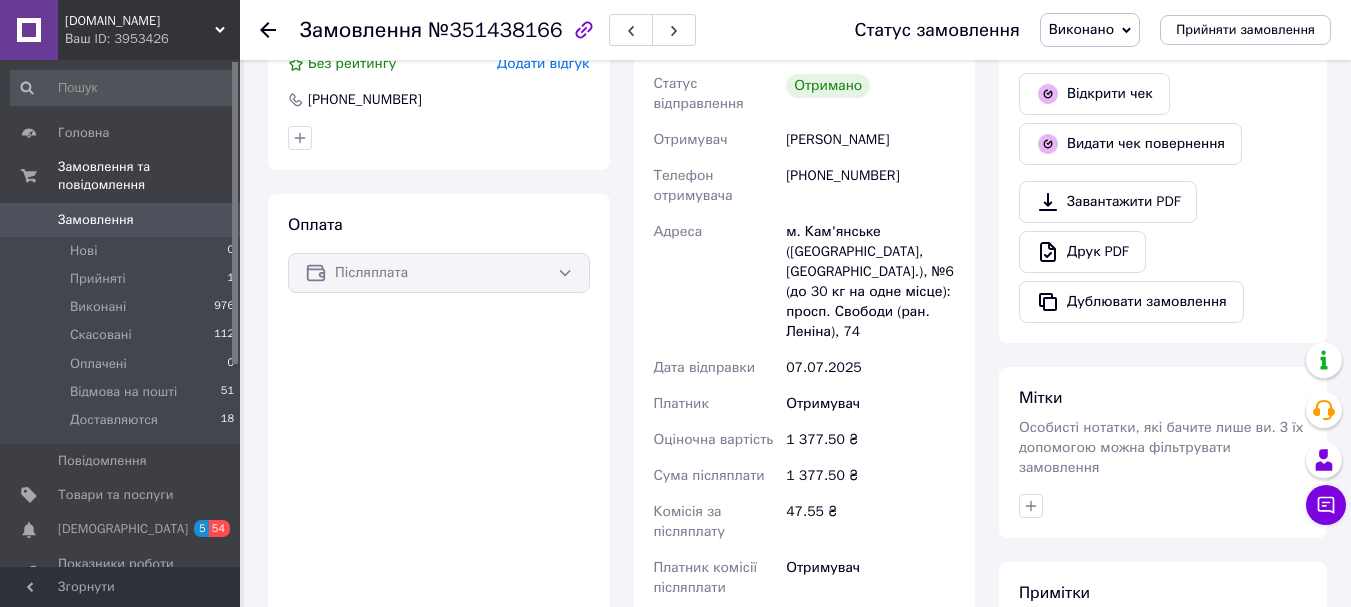 click on "Додати відгук" at bounding box center (543, 63) 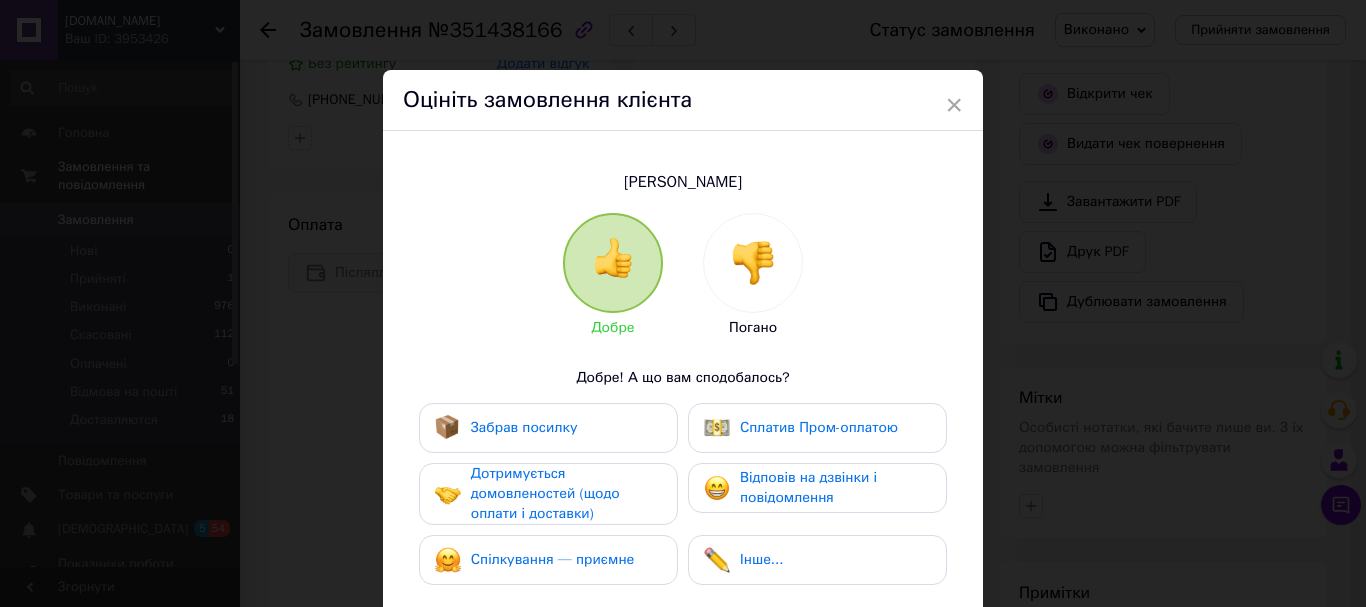 click on "Забрав посилку" at bounding box center (524, 427) 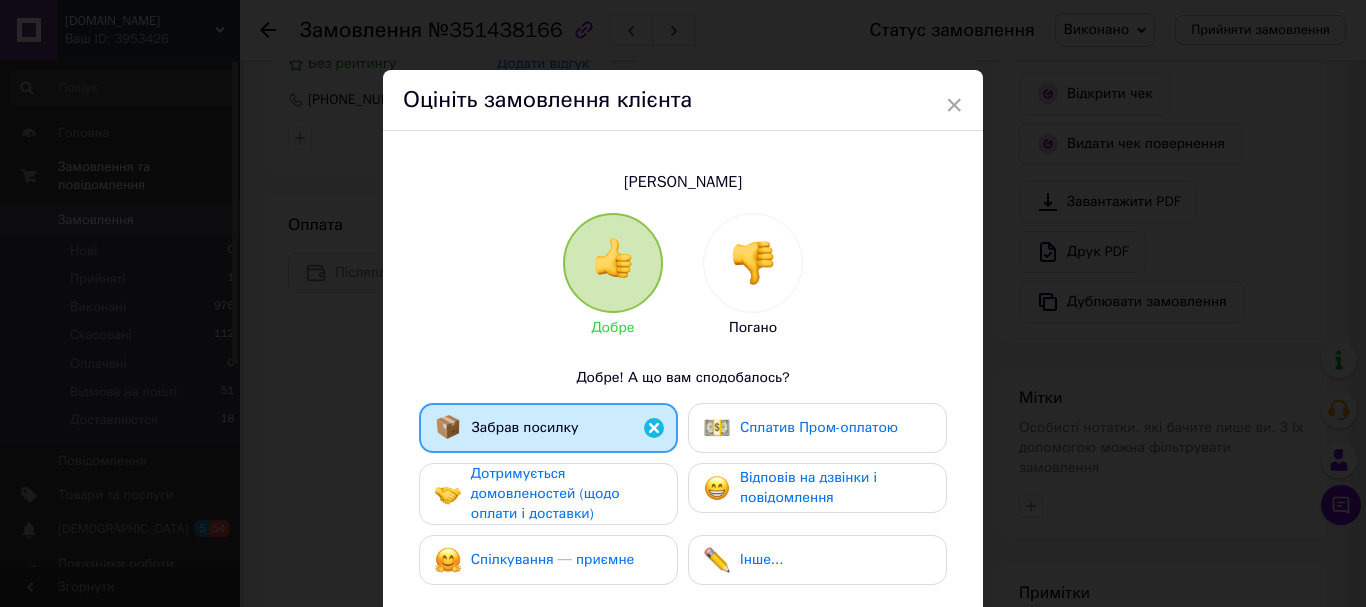 click on "Дотримується домовленостей (щодо оплати і доставки)" at bounding box center (545, 493) 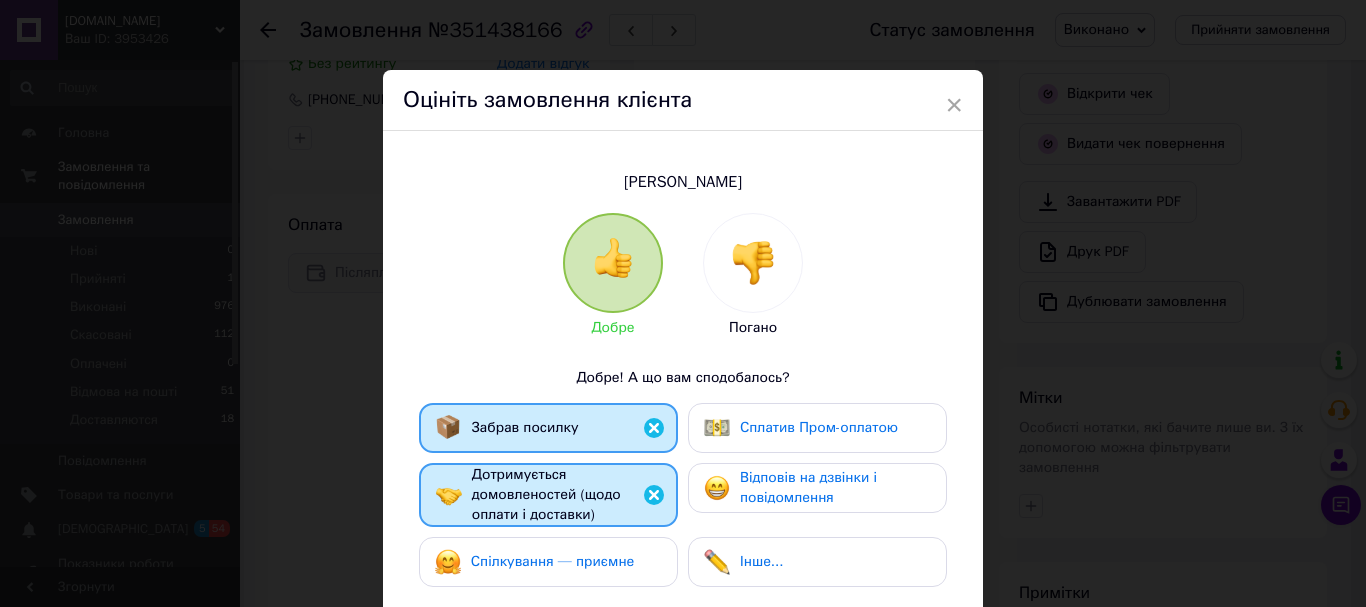 click on "Спілкування — приємне" at bounding box center [535, 562] 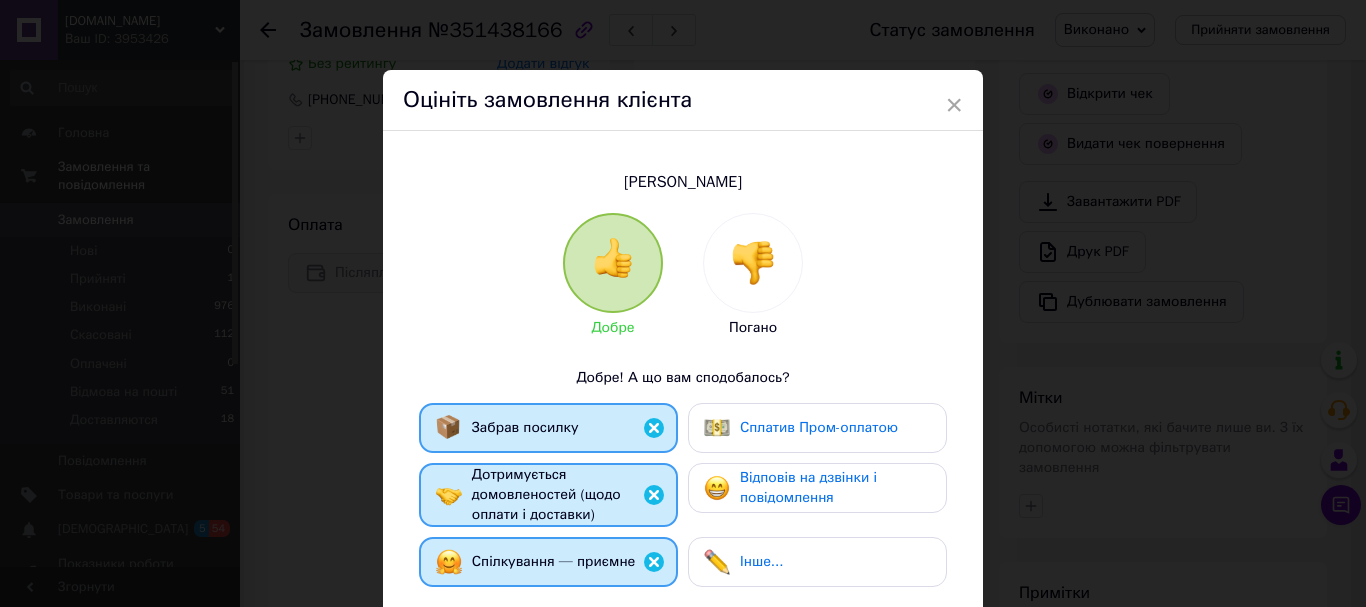 click on "Відповів на дзвінки і повідомлення" at bounding box center (808, 487) 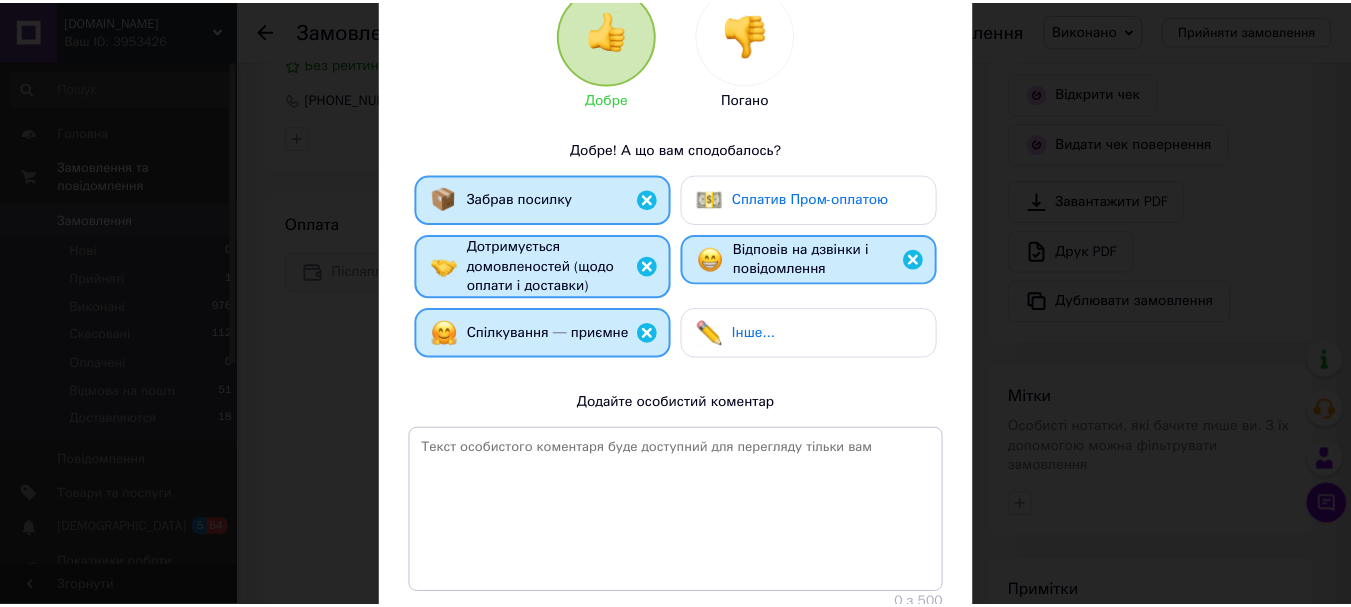 scroll, scrollTop: 378, scrollLeft: 0, axis: vertical 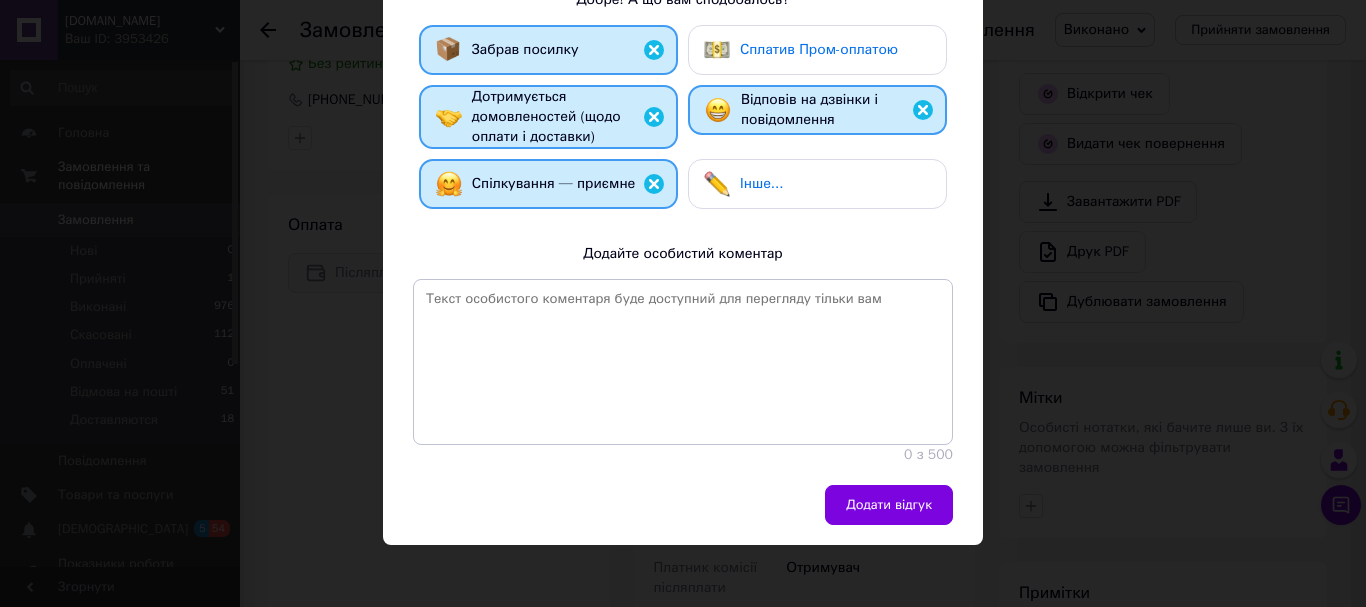 click on "Додати відгук" at bounding box center [889, 505] 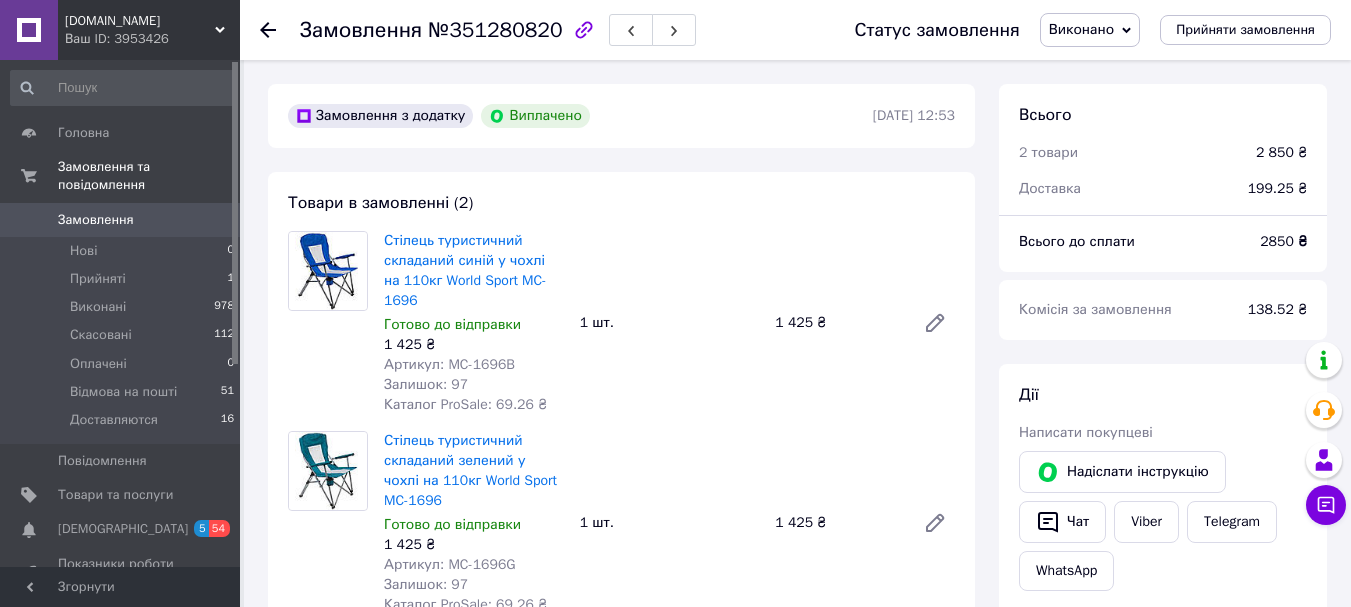 scroll, scrollTop: 0, scrollLeft: 0, axis: both 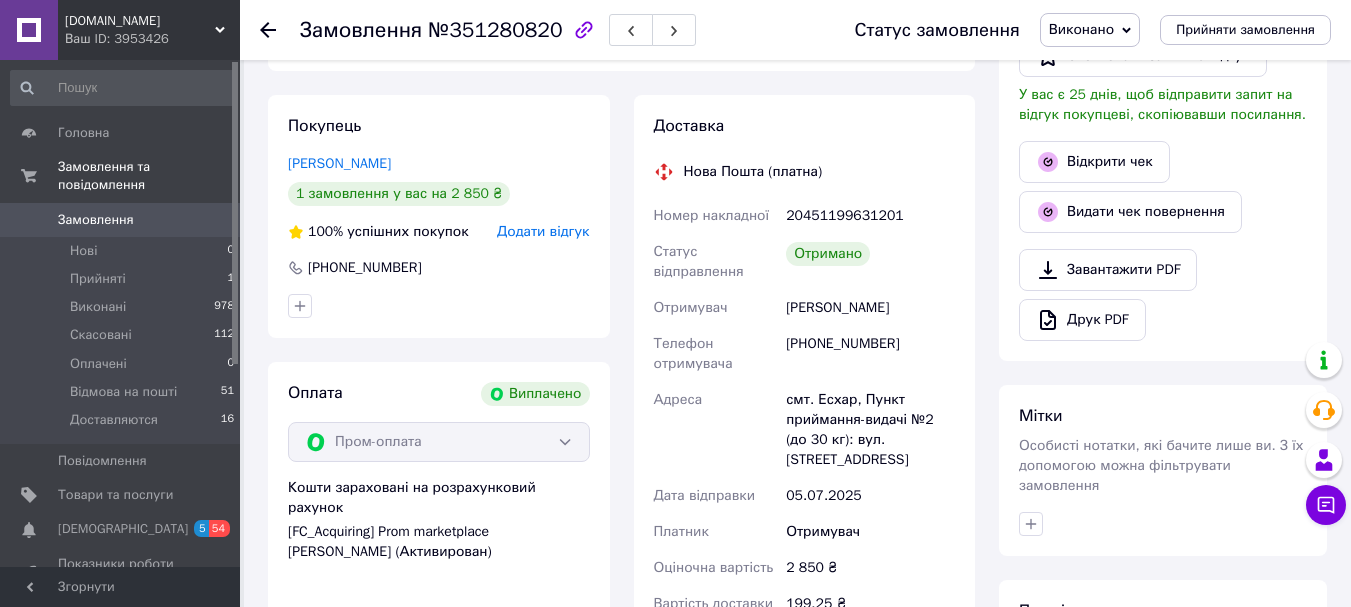 click on "Додати відгук" at bounding box center (543, 231) 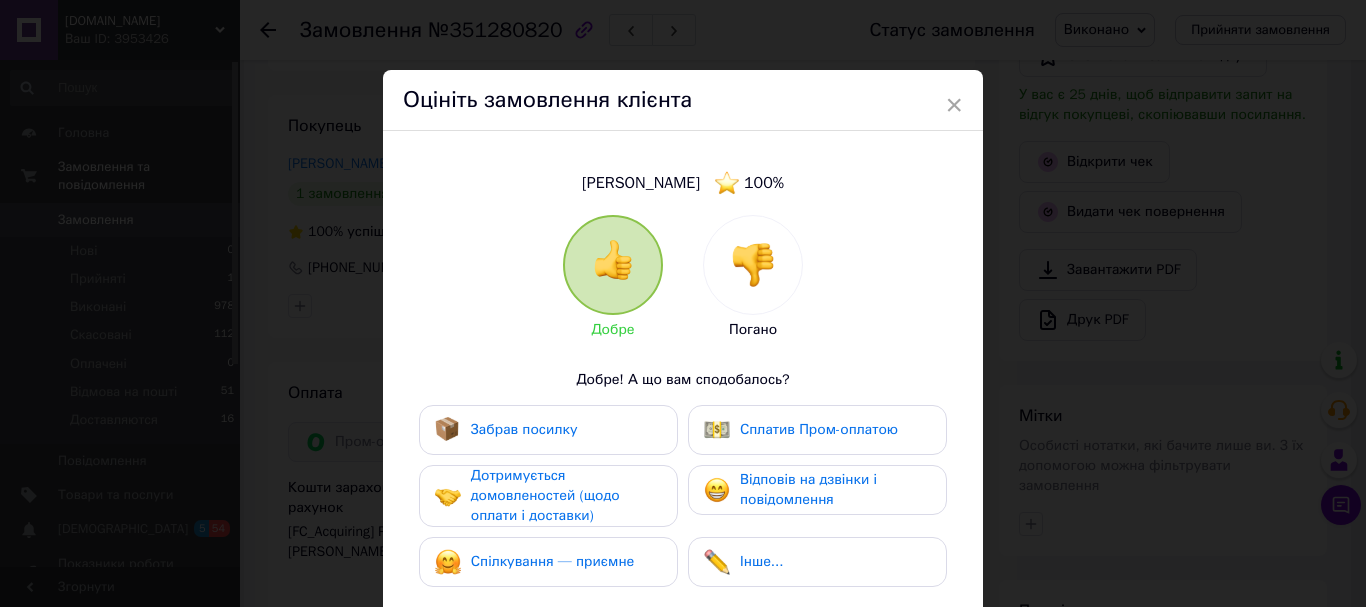 click on "Забрав посилку" at bounding box center [548, 430] 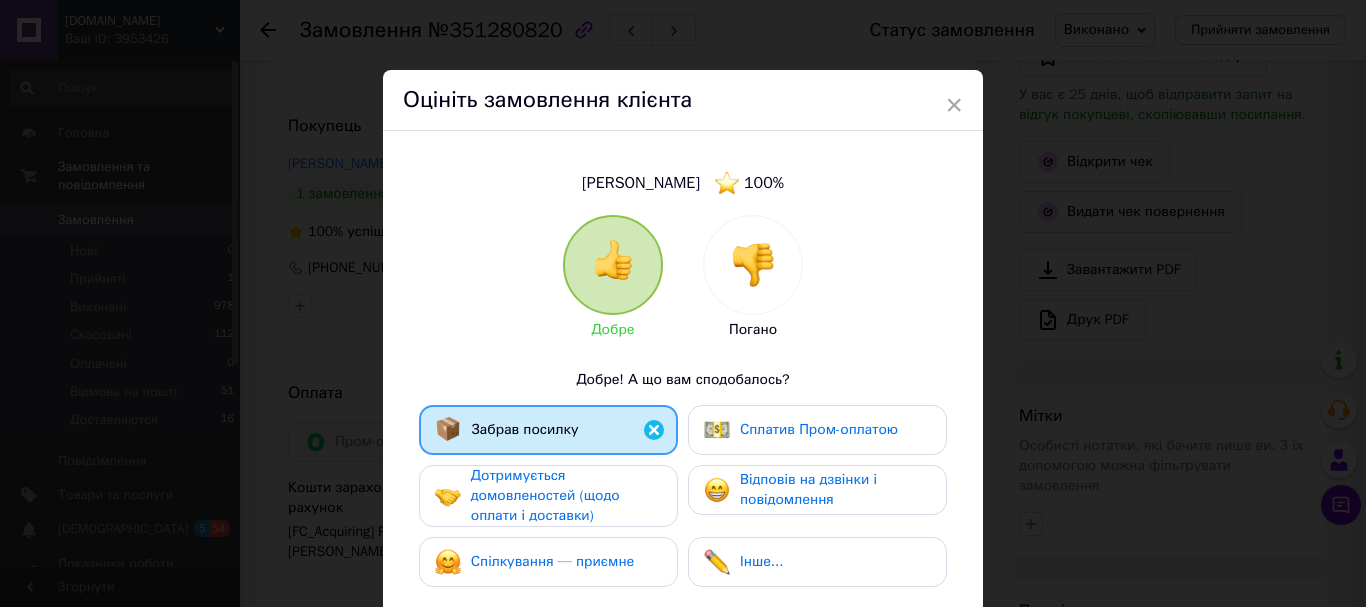 click on "Дотримується домовленостей (щодо оплати і доставки)" at bounding box center [545, 495] 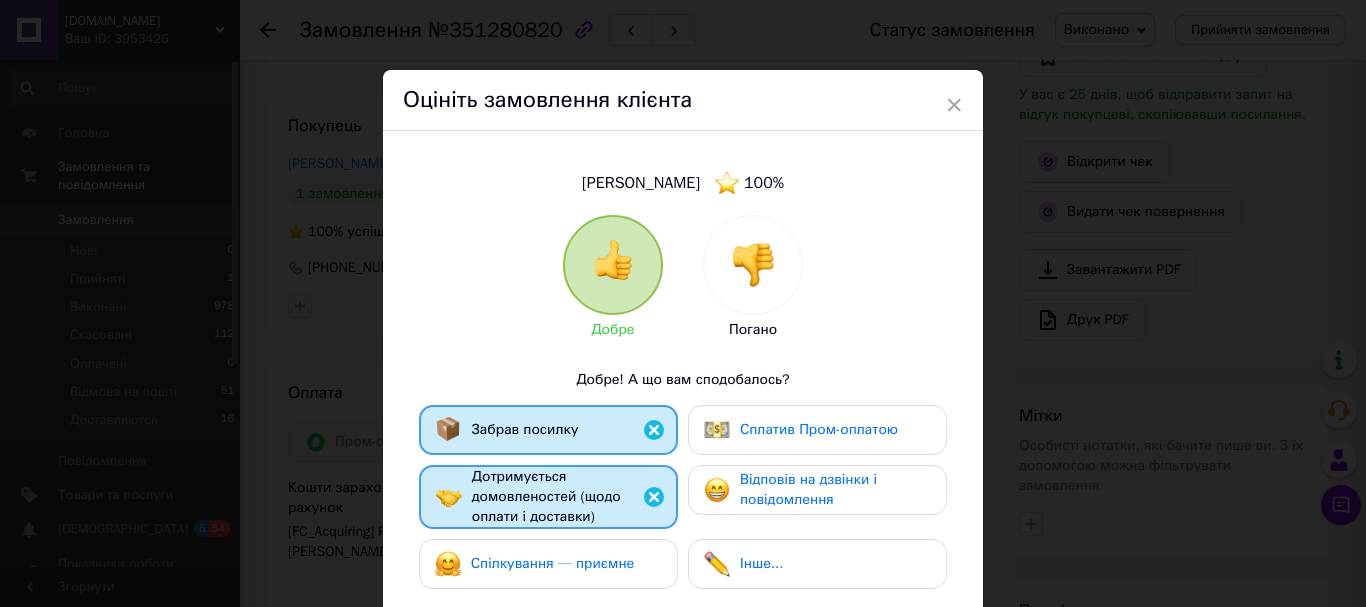 click on "Спілкування — приємне" at bounding box center [553, 563] 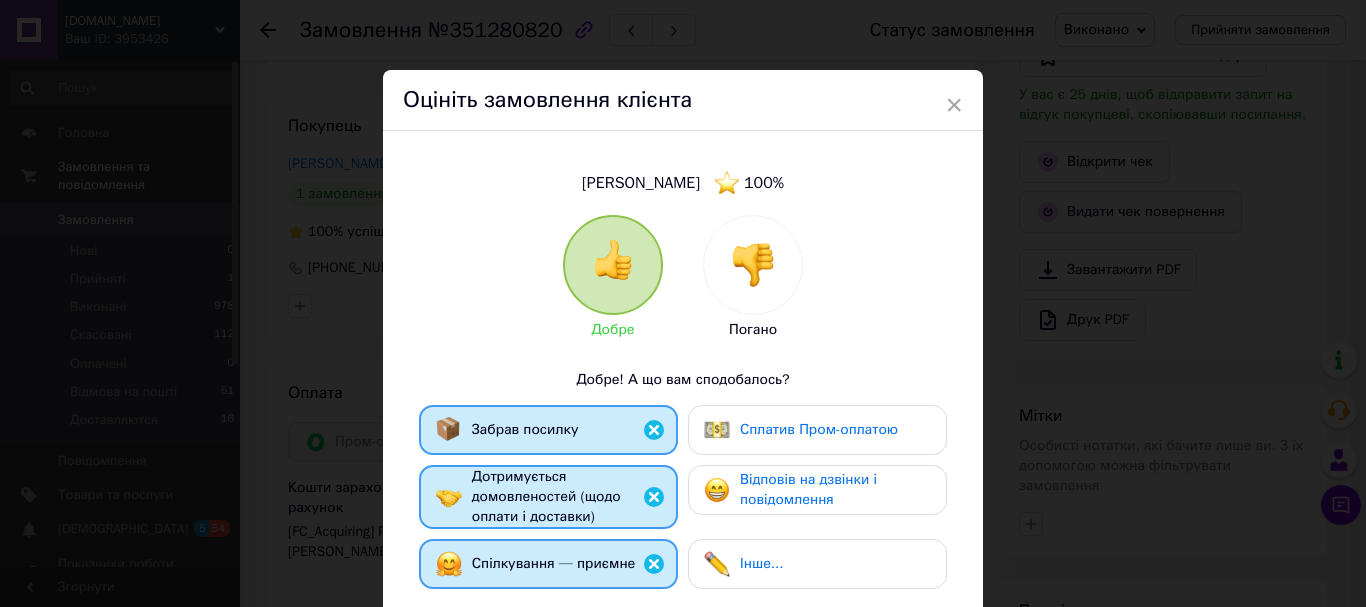 drag, startPoint x: 745, startPoint y: 491, endPoint x: 782, endPoint y: 442, distance: 61.400326 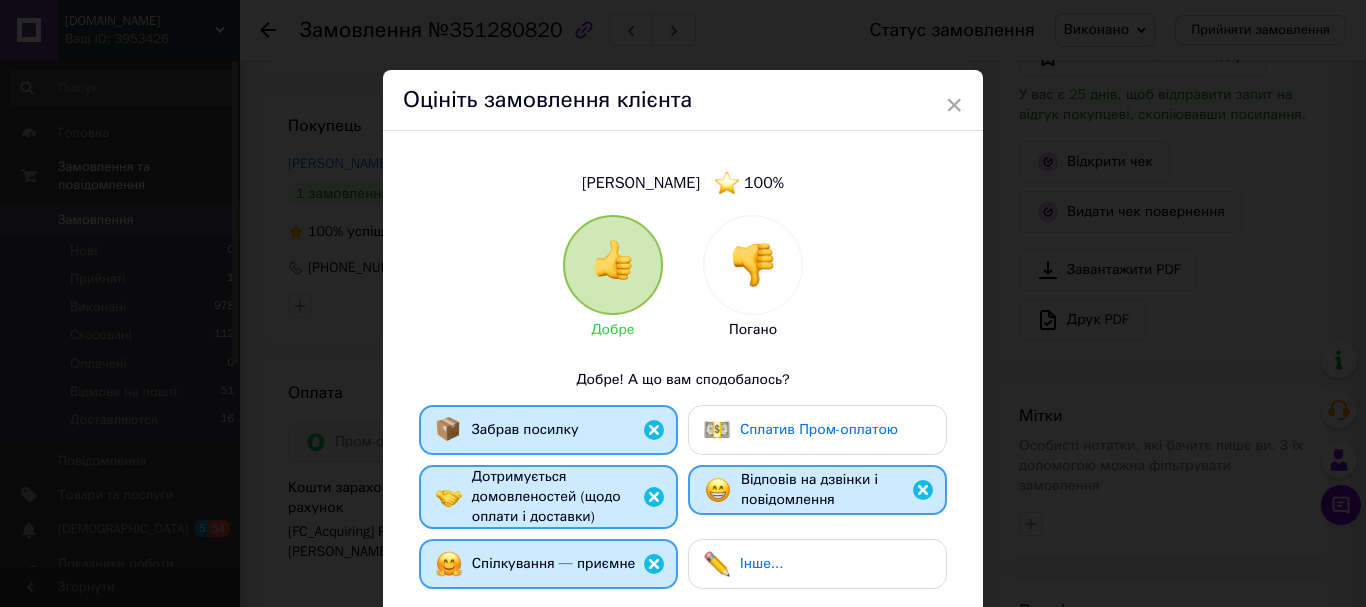 click on "Сплатив Пром-оплатою" at bounding box center (801, 430) 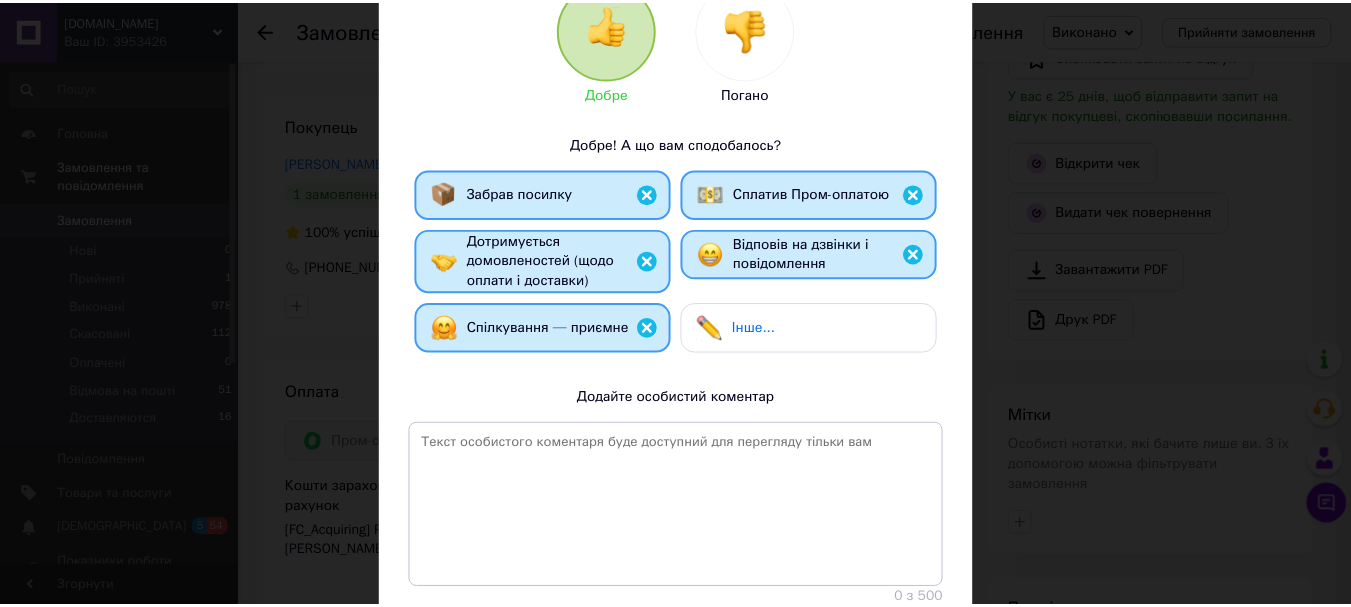 scroll, scrollTop: 379, scrollLeft: 0, axis: vertical 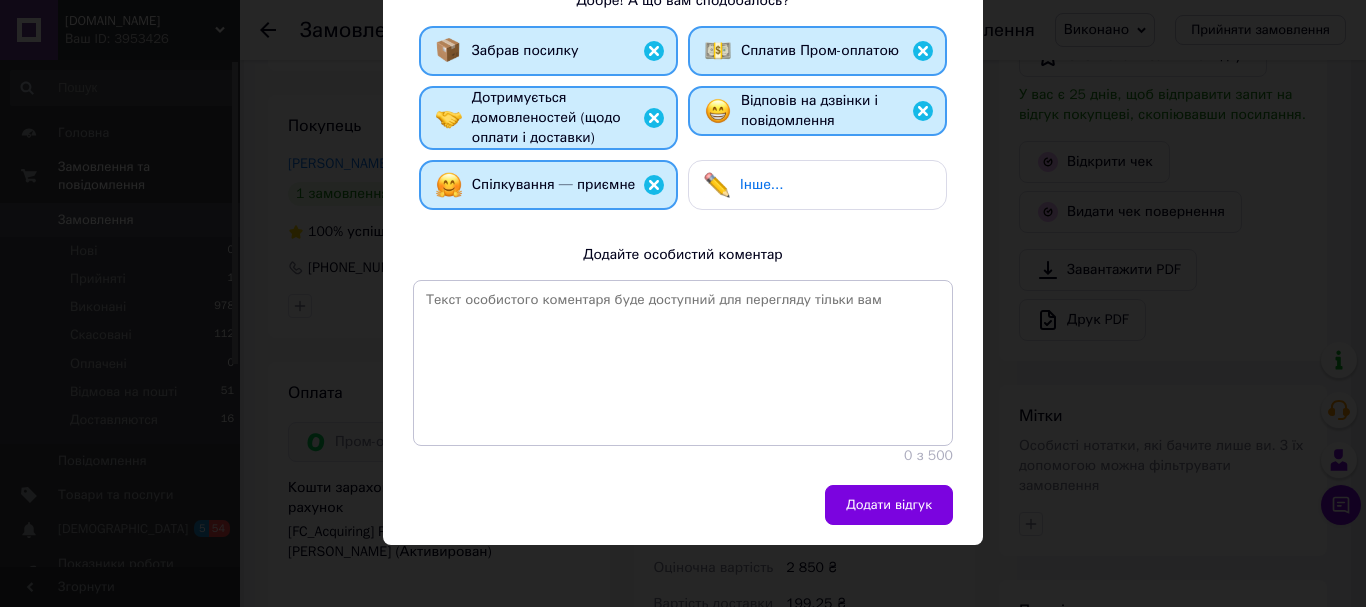 click on "Деревянко Татьяна 100 % Добре Погано Добре! А що вам сподобалось? Забрав посилку Сплатив Пром-оплатою Дотримується домовленостей (щодо оплати і доставки) Відповів на дзвінки і повідомлення Спілкування — приємне Інше... Додайте особистий коментар 0   з   500" at bounding box center [683, 118] 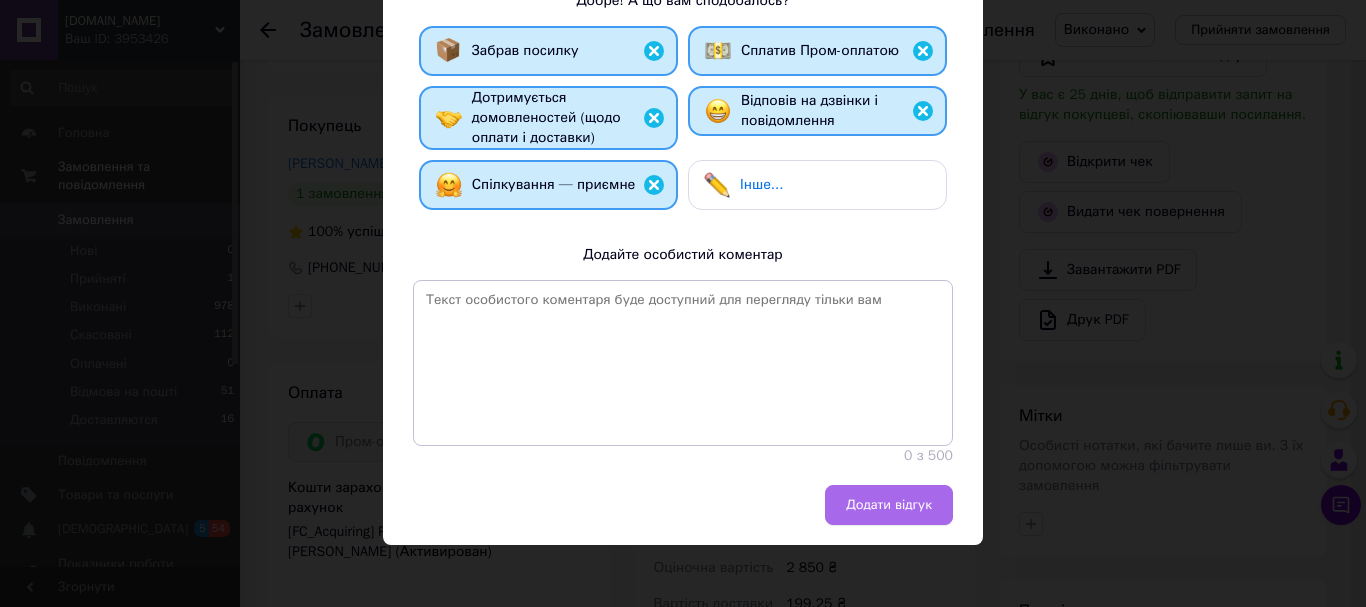 click on "Додати відгук" at bounding box center (889, 505) 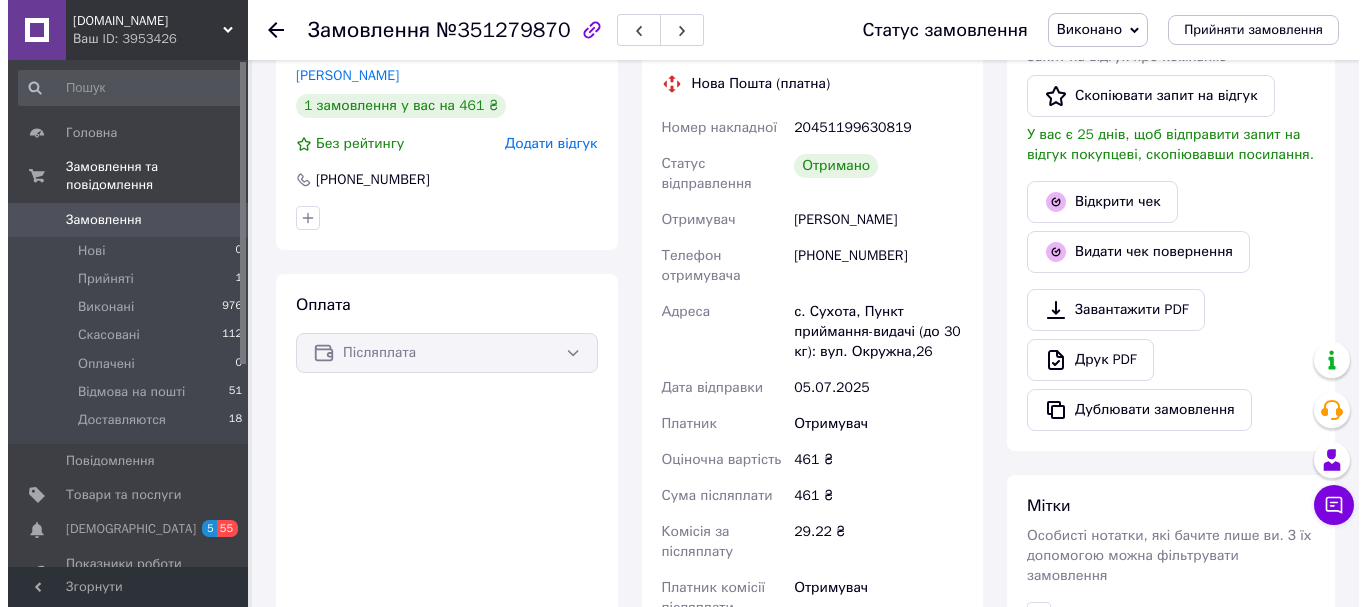 scroll, scrollTop: 400, scrollLeft: 0, axis: vertical 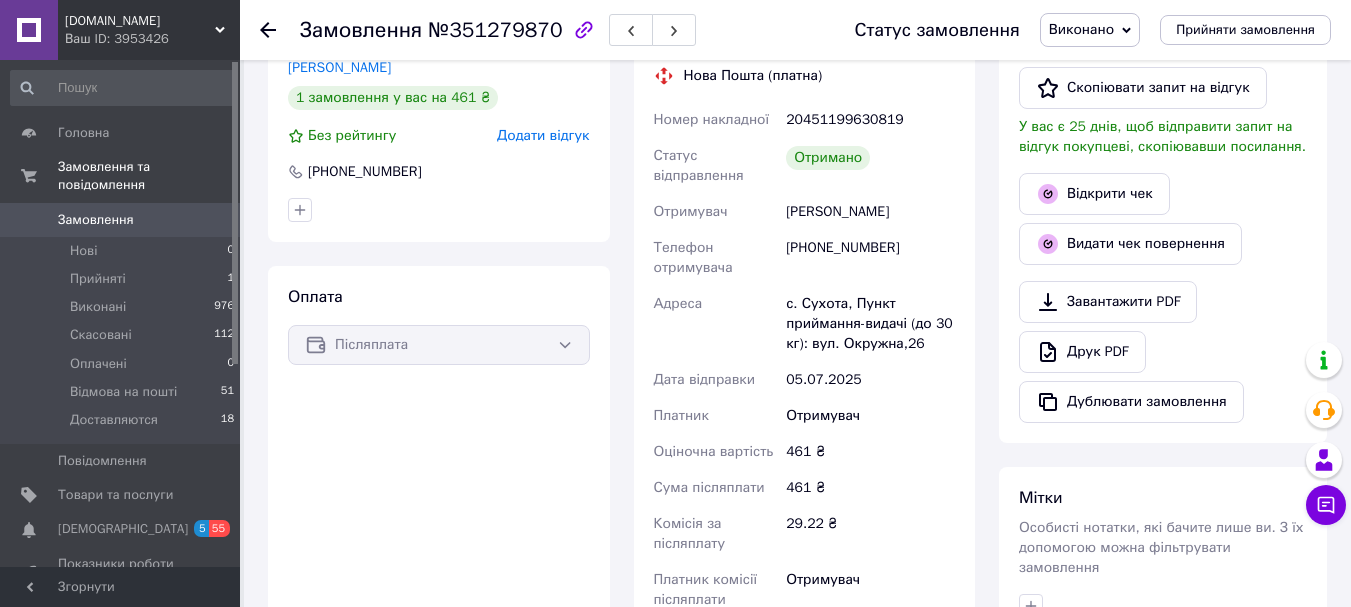 click on "Додати відгук" at bounding box center (543, 135) 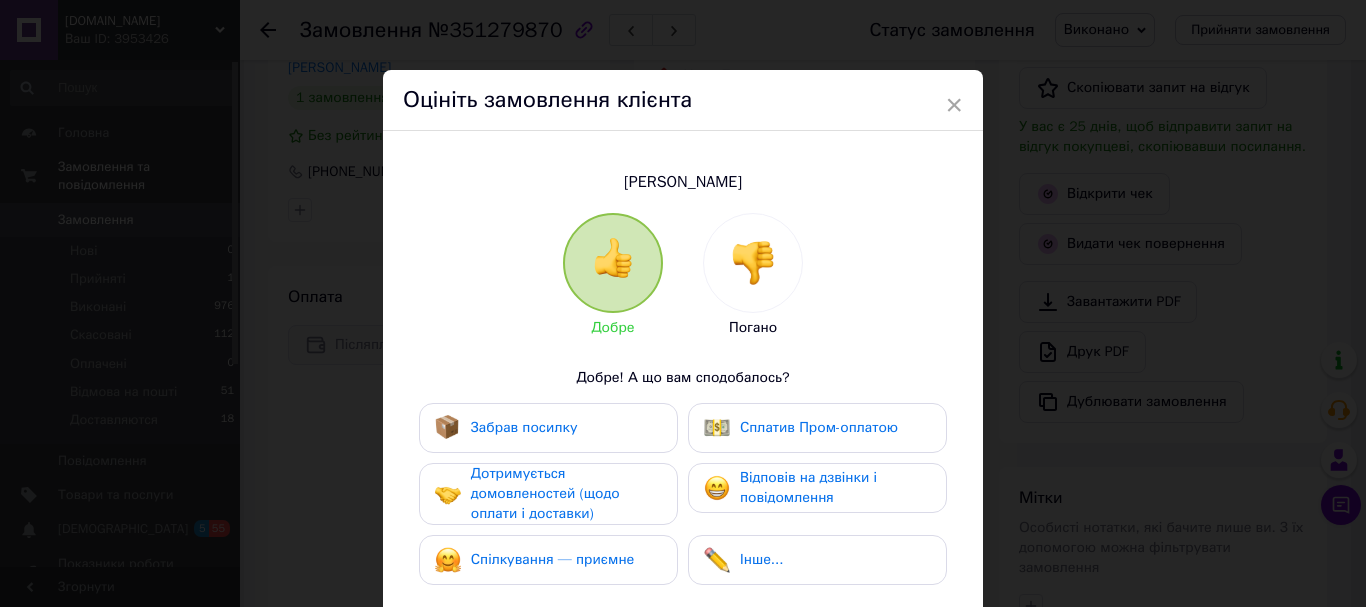 click on "Забрав посилку" at bounding box center (548, 428) 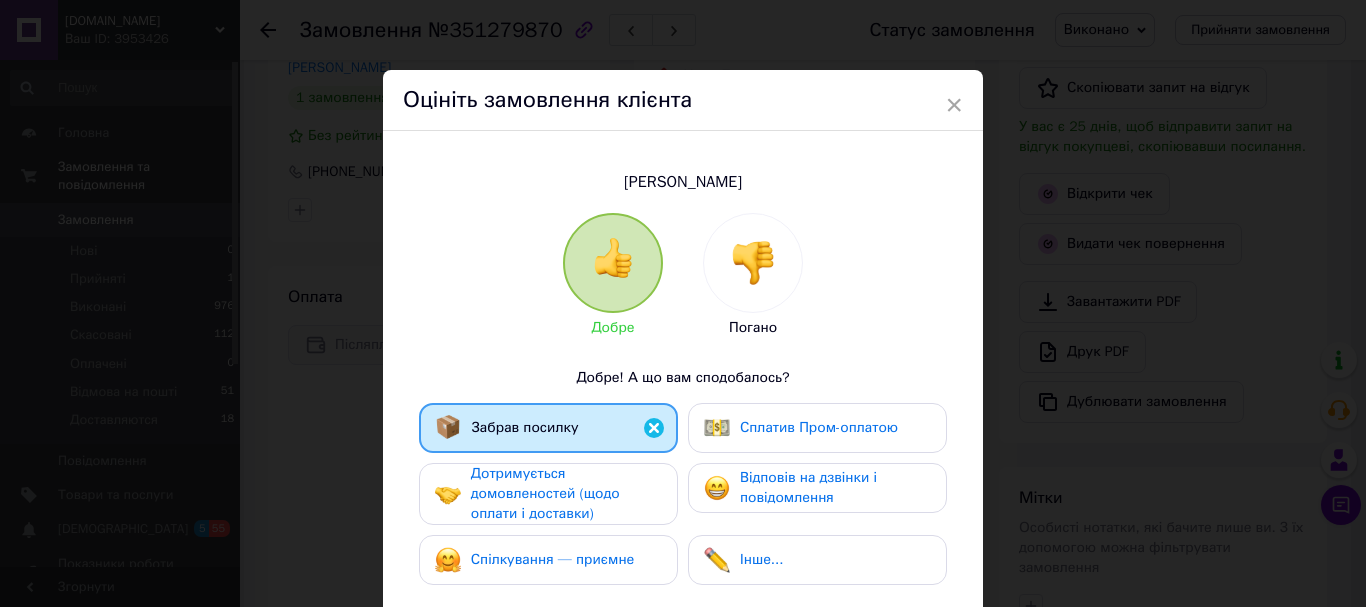 click on "Забрав посилку Сплатив Пром-оплатою Дотримується домовленостей (щодо оплати і доставки) Відповів на дзвінки і повідомлення Спілкування — приємне Інше..." at bounding box center (683, 499) 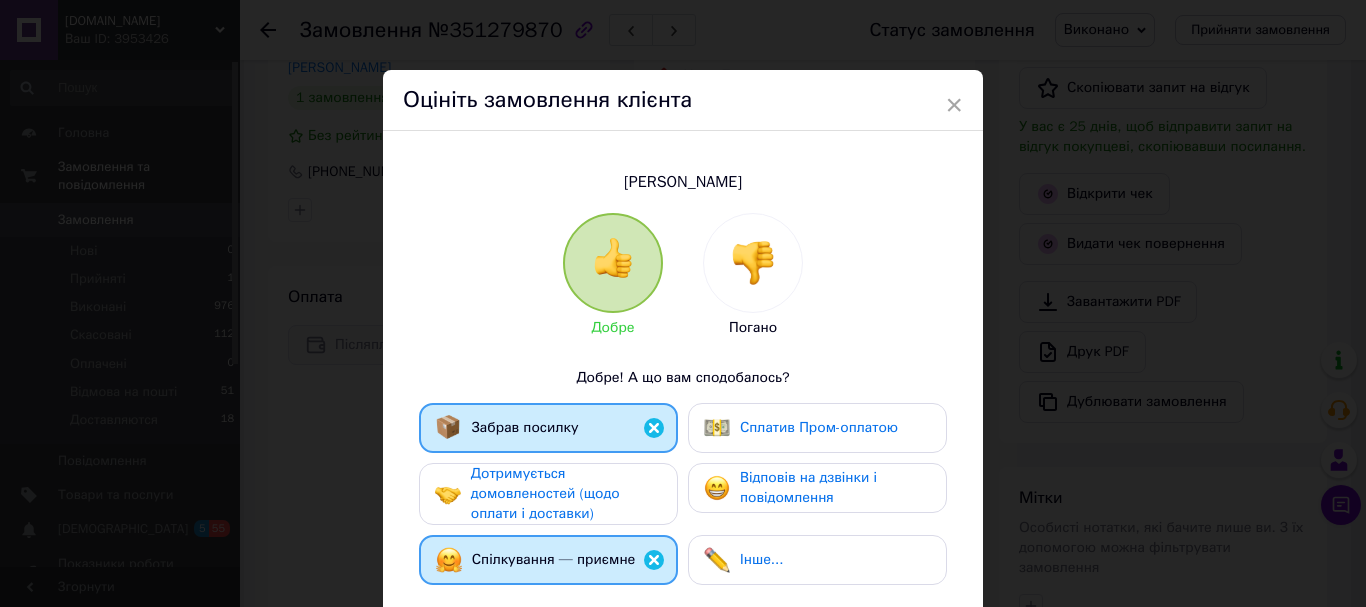 drag, startPoint x: 775, startPoint y: 487, endPoint x: 566, endPoint y: 478, distance: 209.1937 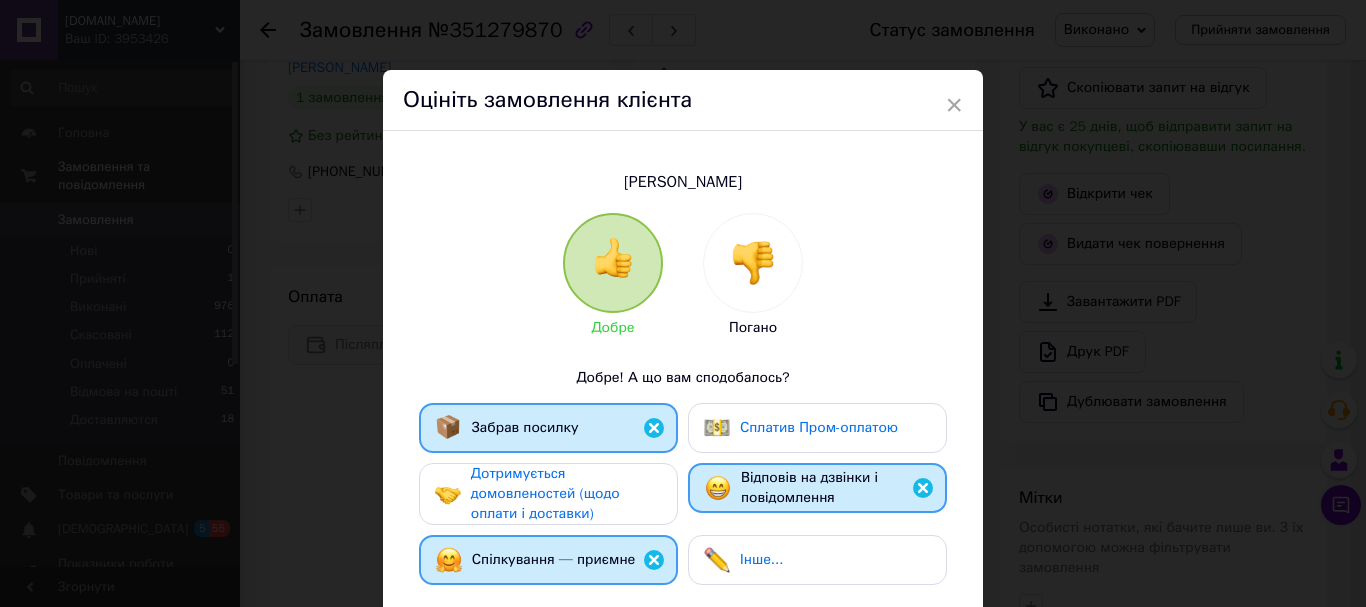 drag, startPoint x: 566, startPoint y: 478, endPoint x: 733, endPoint y: 465, distance: 167.50522 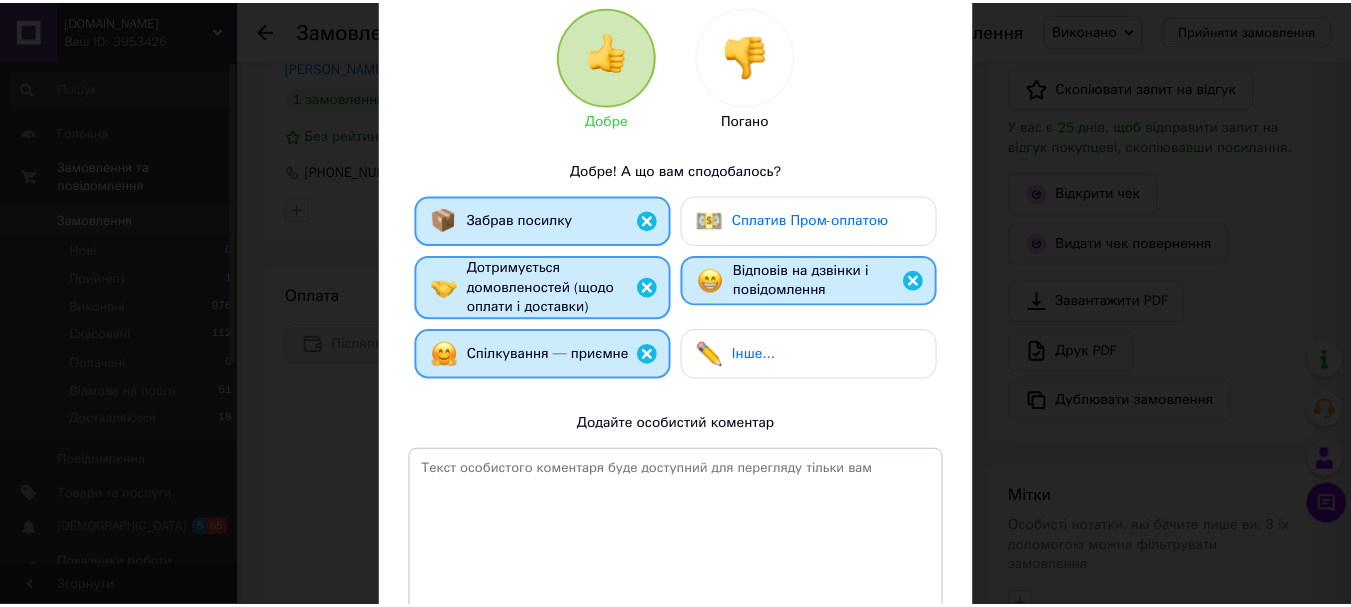 scroll, scrollTop: 378, scrollLeft: 0, axis: vertical 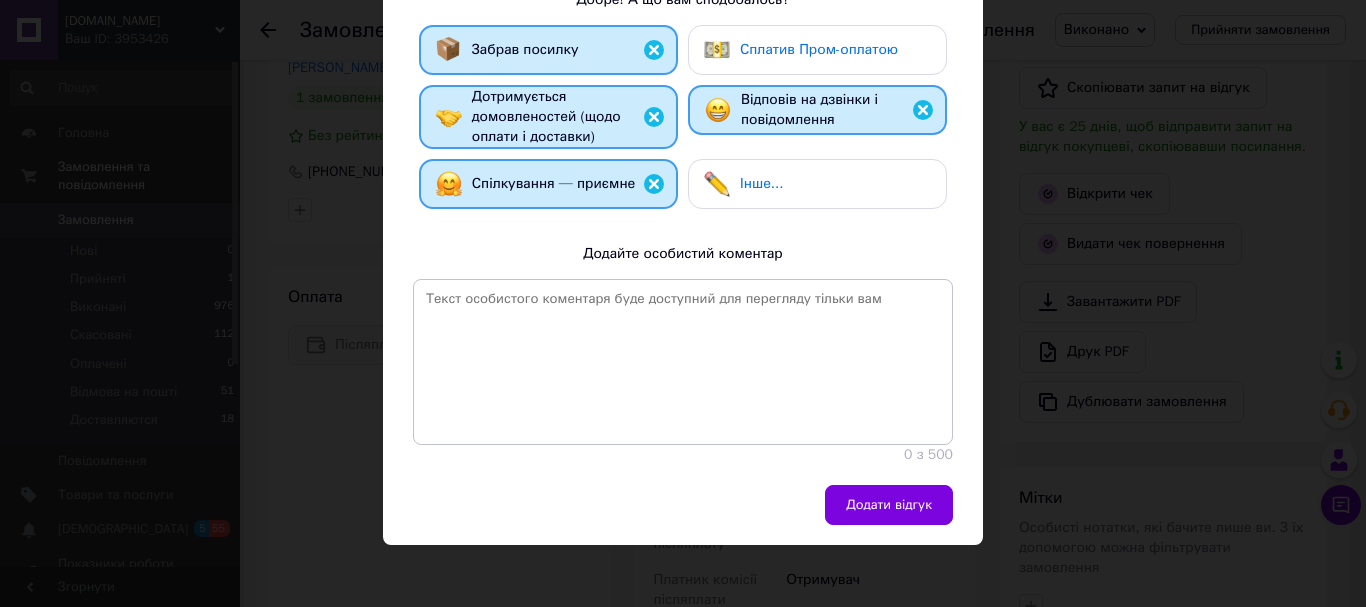click on "[PERSON_NAME] Погано Добре! А що вам сподобалось? Забрав посилку Сплатив Пром-оплатою Дотримується домовленостей (щодо оплати і доставки) Відповів на дзвінки і повідомлення Спілкування — приємне Інше... Додайте особистий коментар 0   з   500" at bounding box center [683, 119] 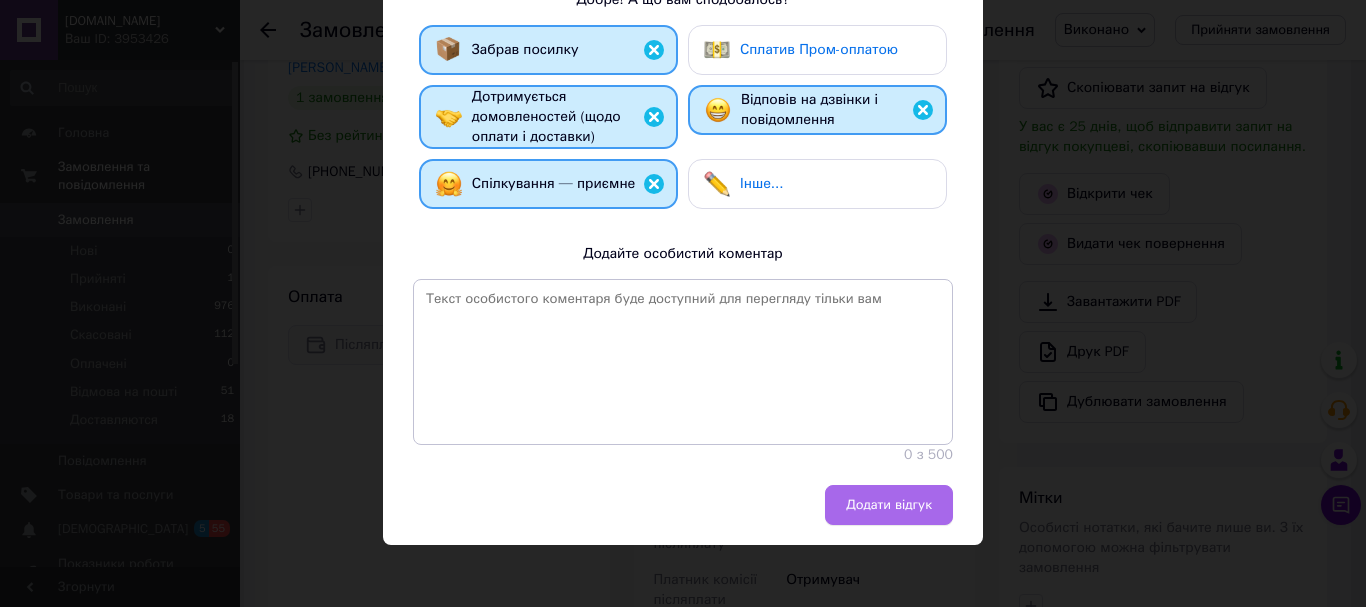 click on "Додати відгук" at bounding box center (889, 505) 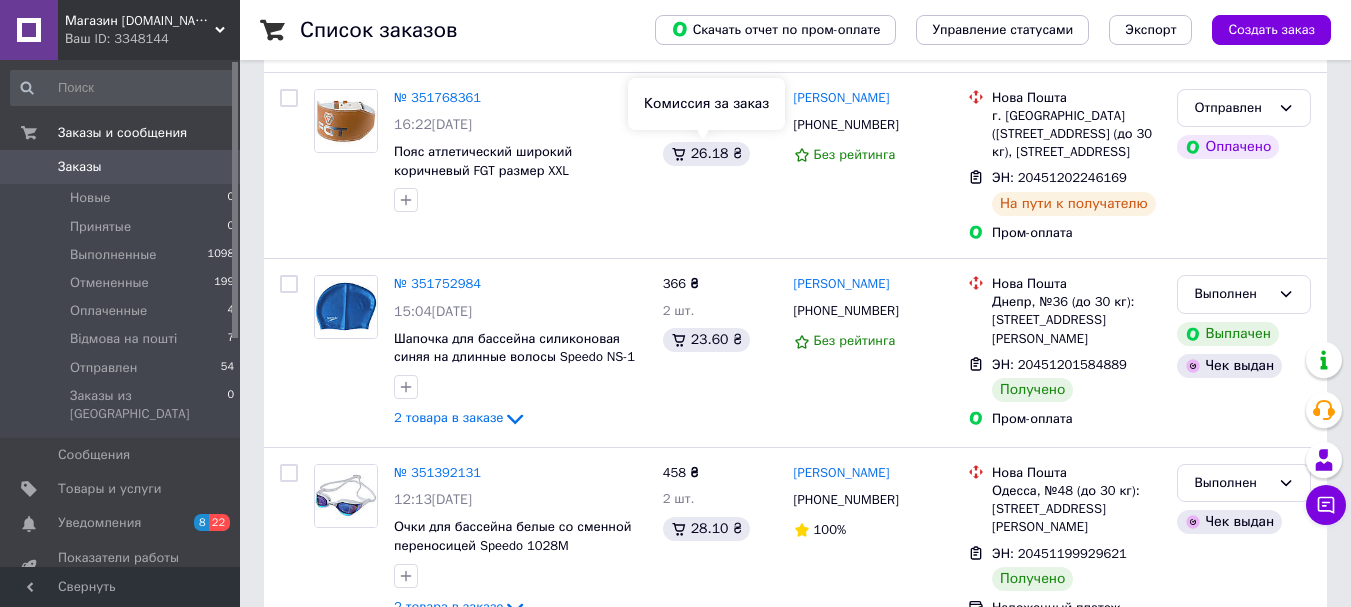 scroll, scrollTop: 200, scrollLeft: 0, axis: vertical 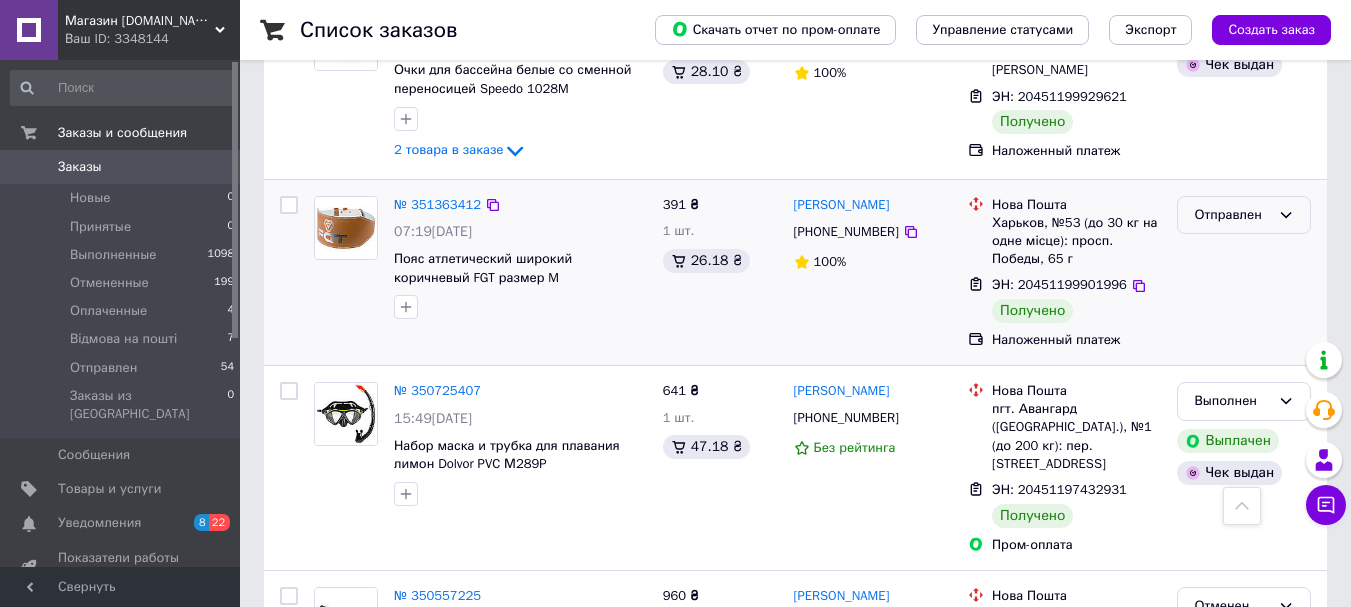 click on "Отправлен" at bounding box center [1232, 215] 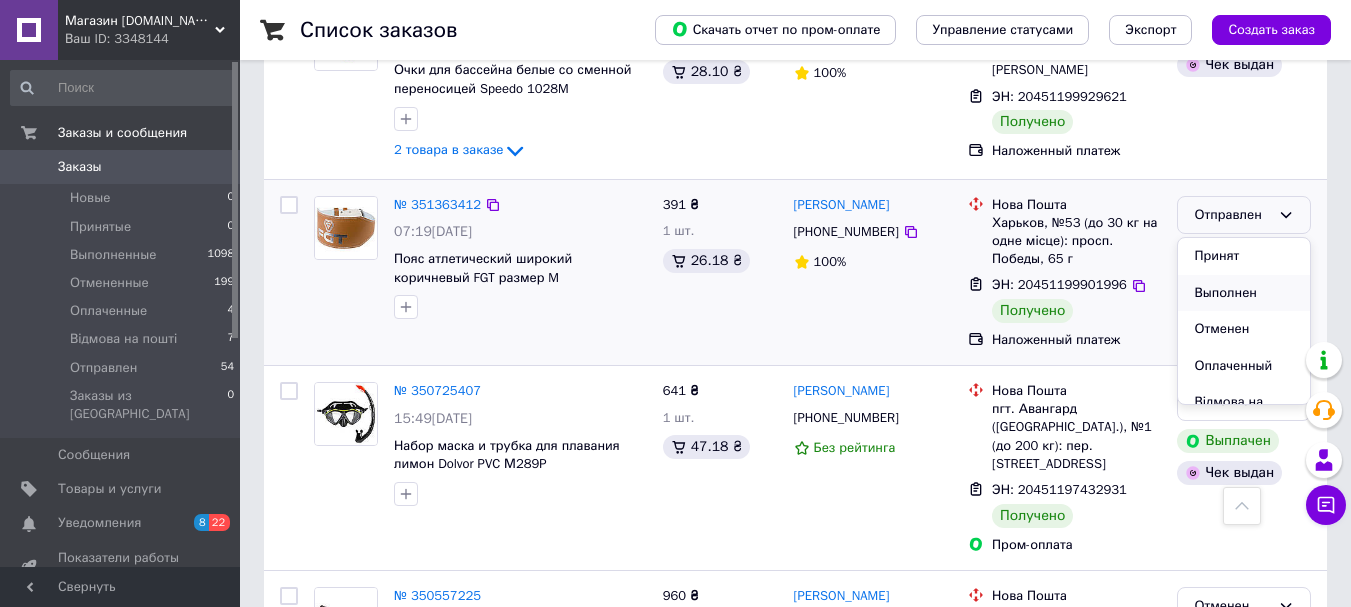click on "Выполнен" at bounding box center (1244, 293) 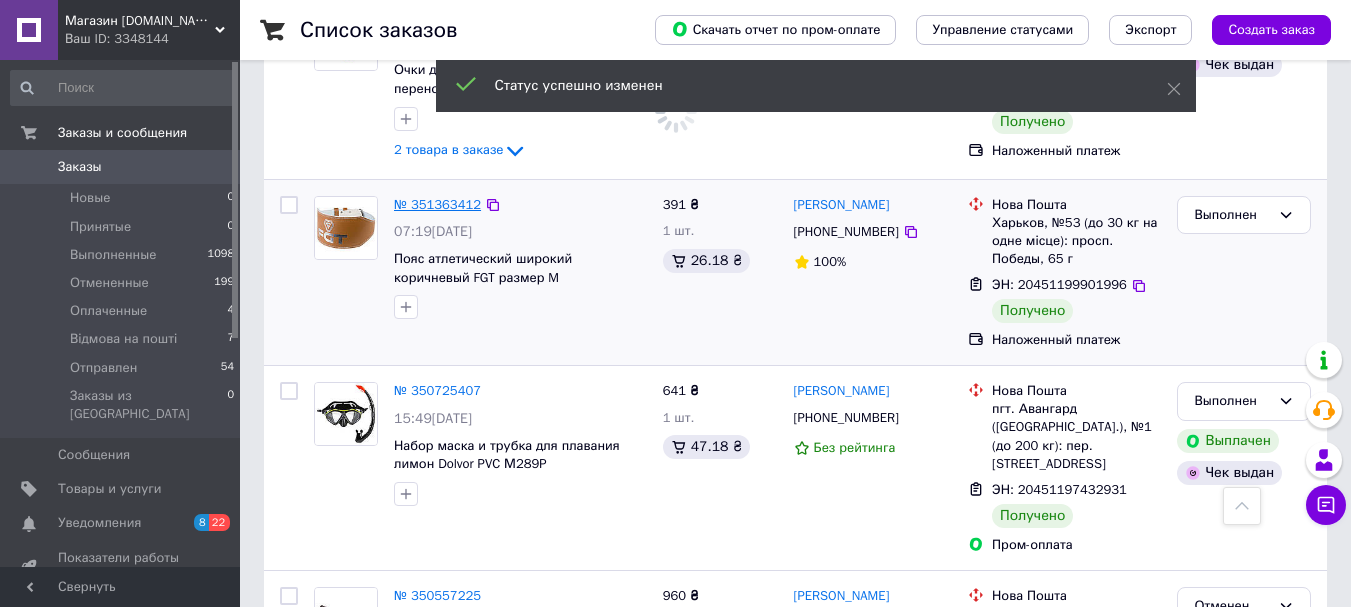 drag, startPoint x: 428, startPoint y: 219, endPoint x: 409, endPoint y: 227, distance: 20.615528 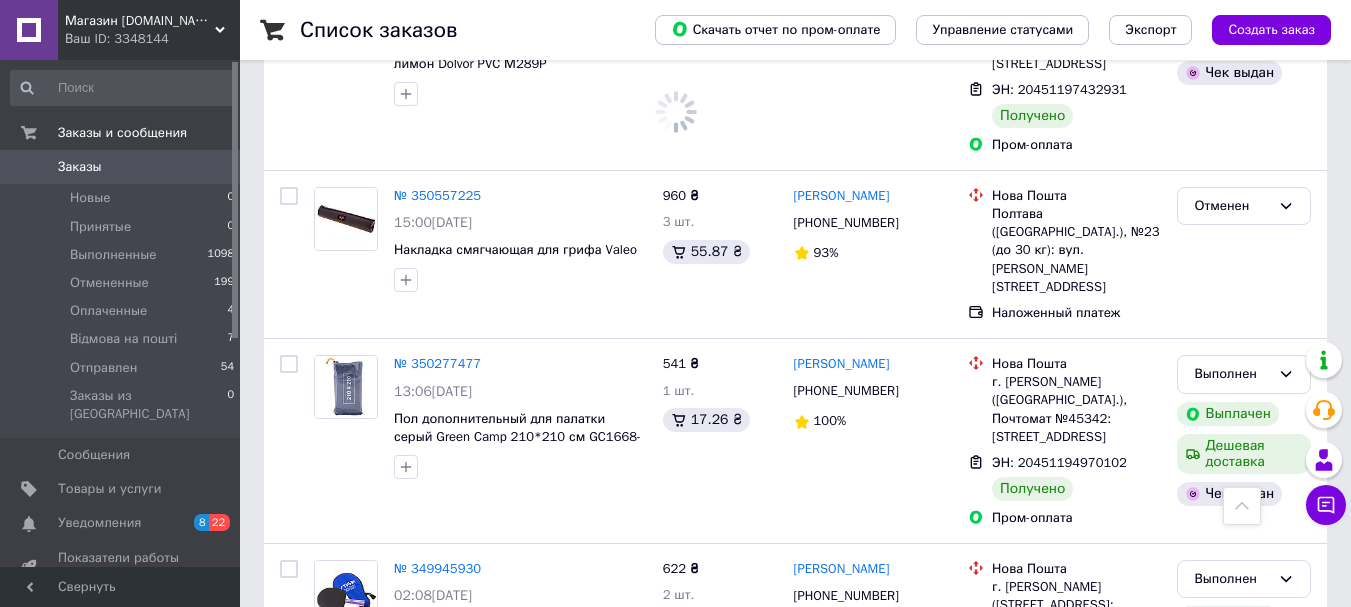 scroll, scrollTop: 900, scrollLeft: 0, axis: vertical 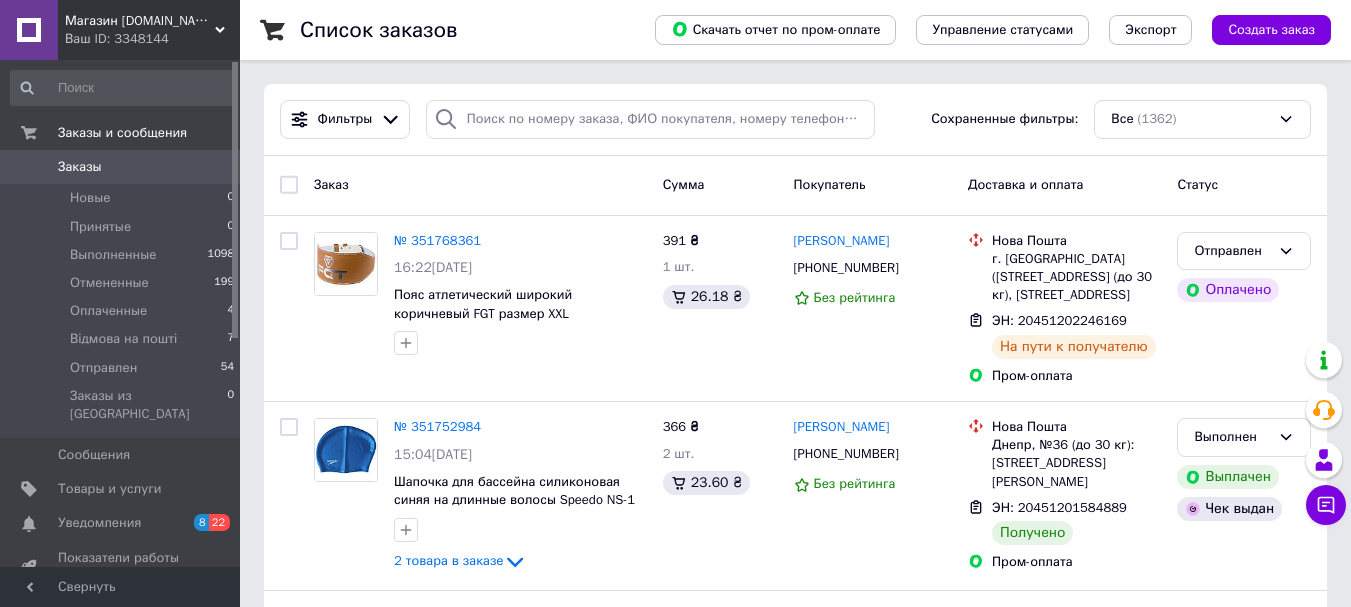 click on "Магазин [DOMAIN_NAME]" at bounding box center [140, 21] 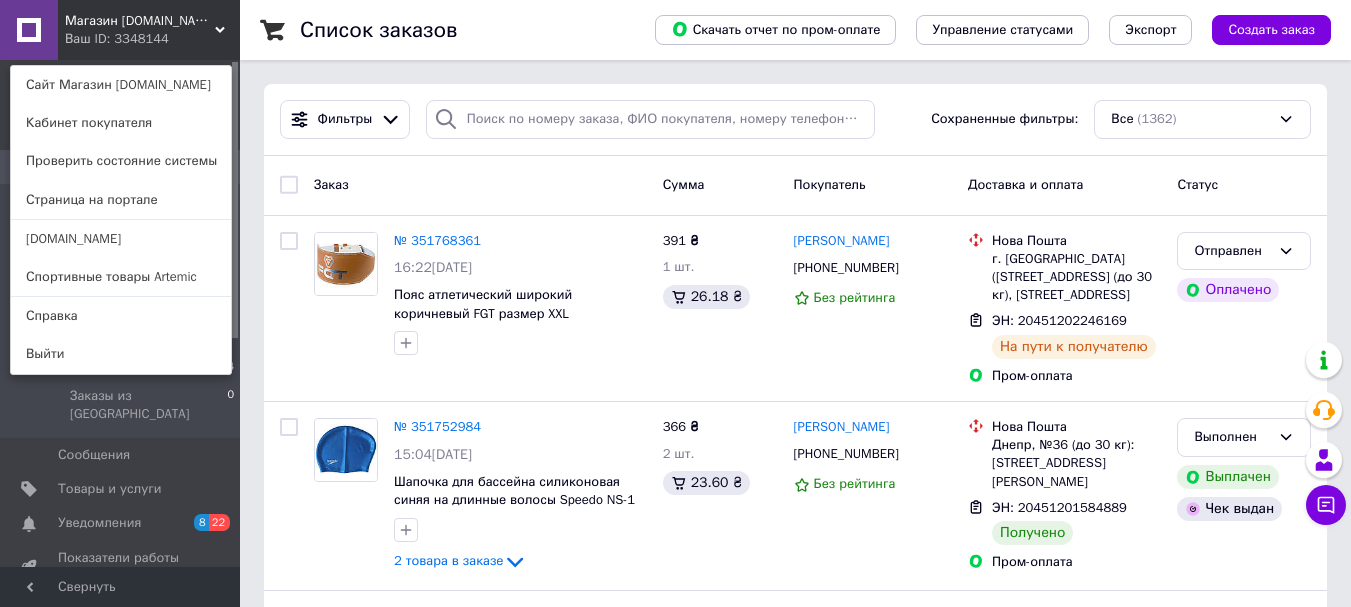 click on "Спортивные товары Artemic" at bounding box center [121, 277] 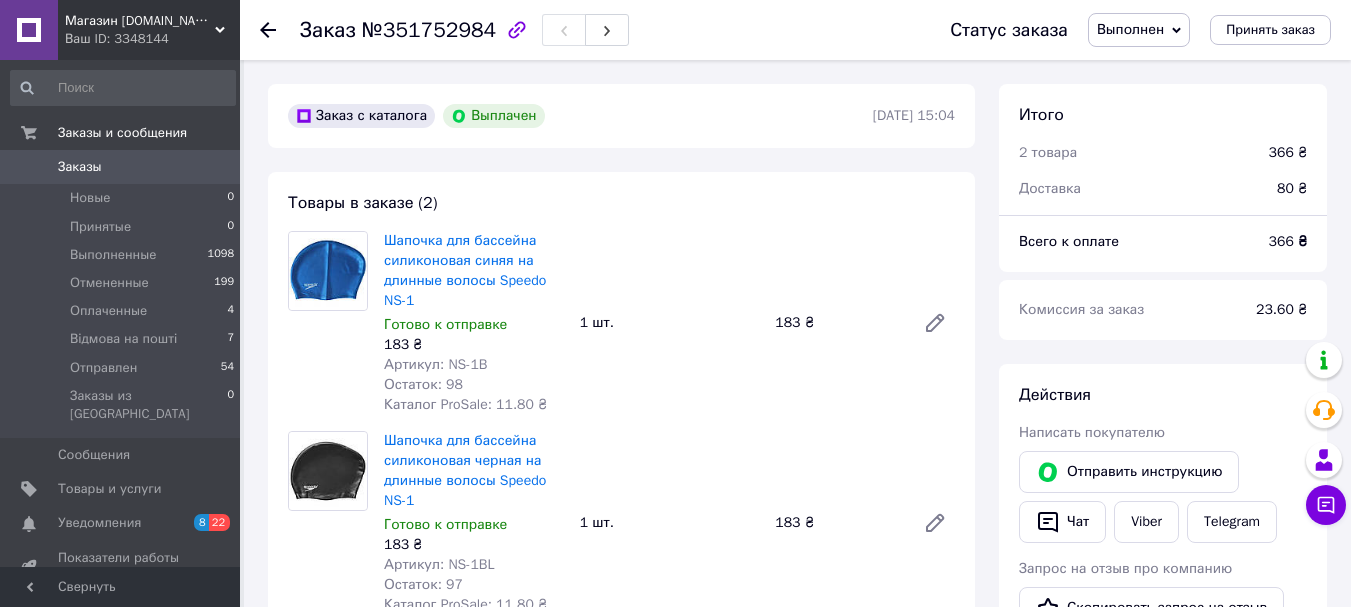 scroll, scrollTop: 0, scrollLeft: 0, axis: both 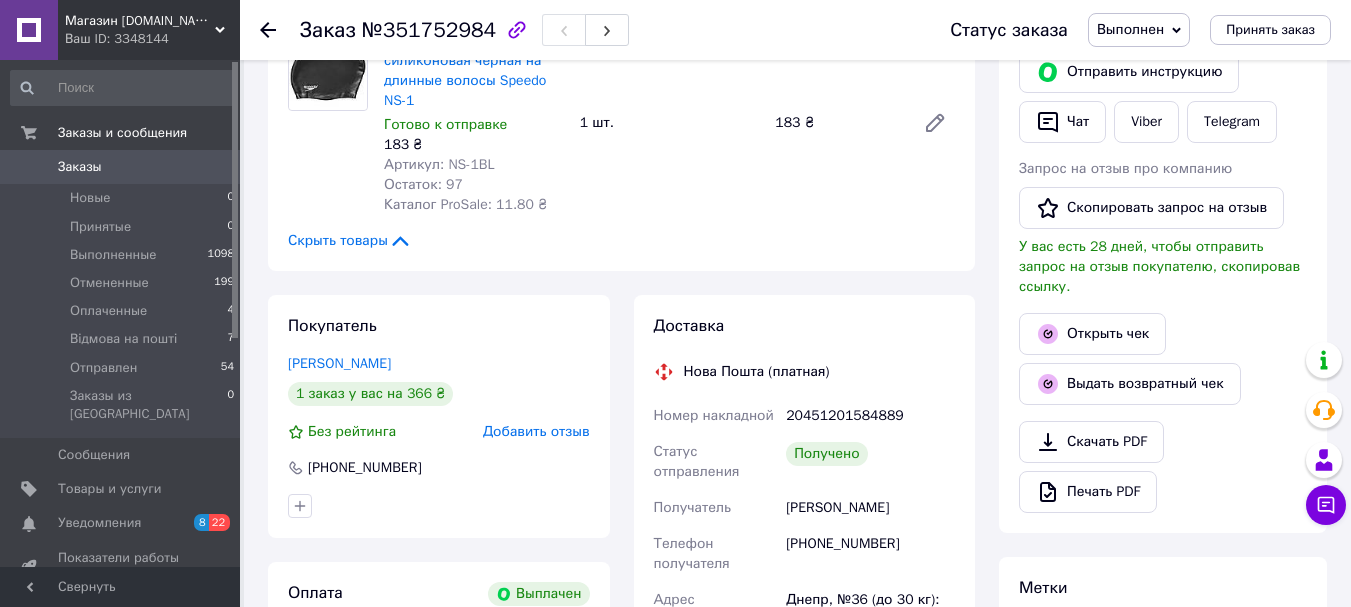 click on "Добавить отзыв" at bounding box center (536, 431) 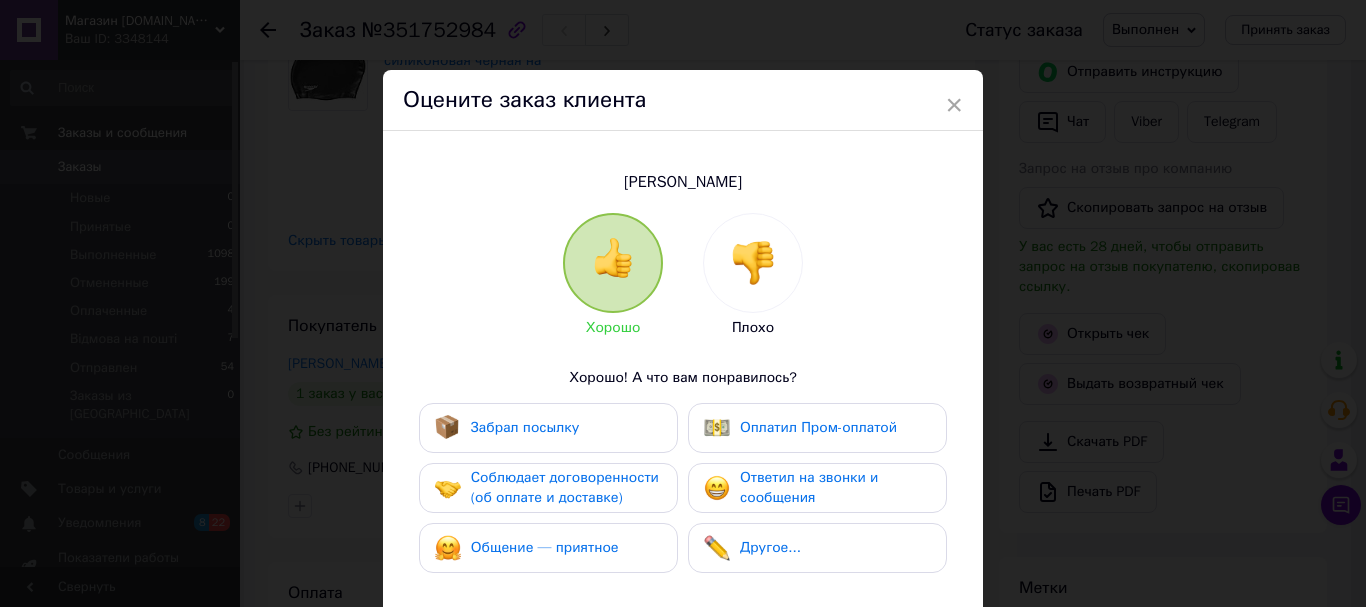 click on "Забрал посылку" at bounding box center [548, 428] 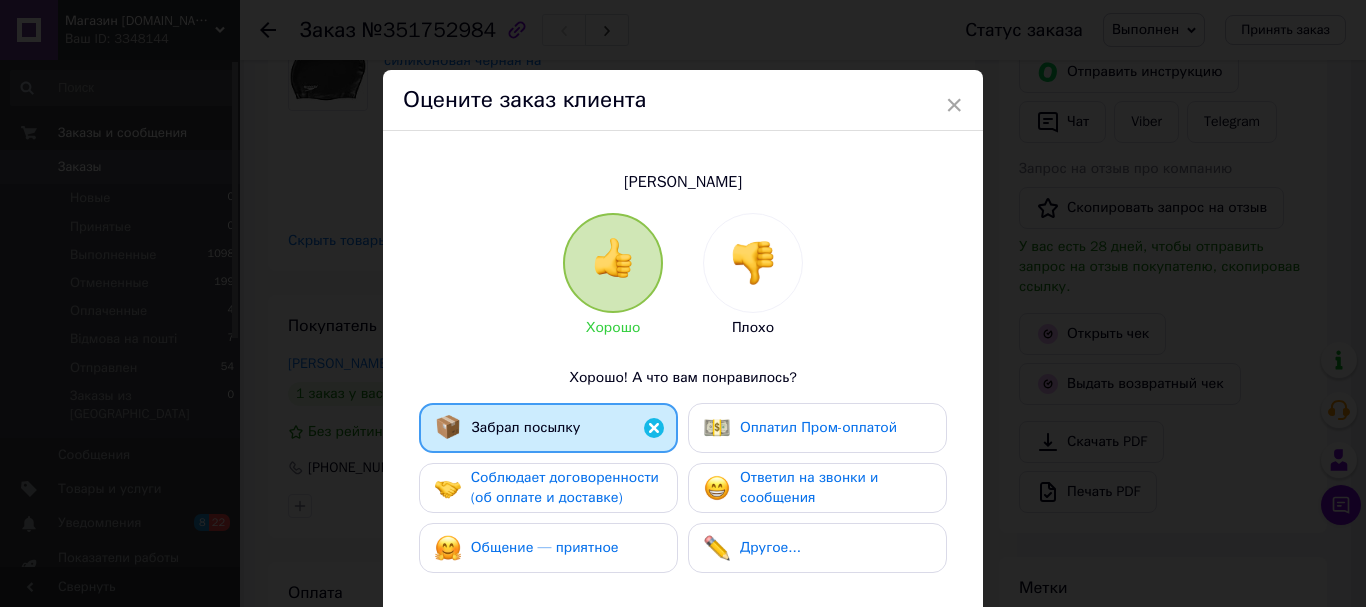 click on "Соблюдает договоренности (об оплате и доставке)" at bounding box center [548, 488] 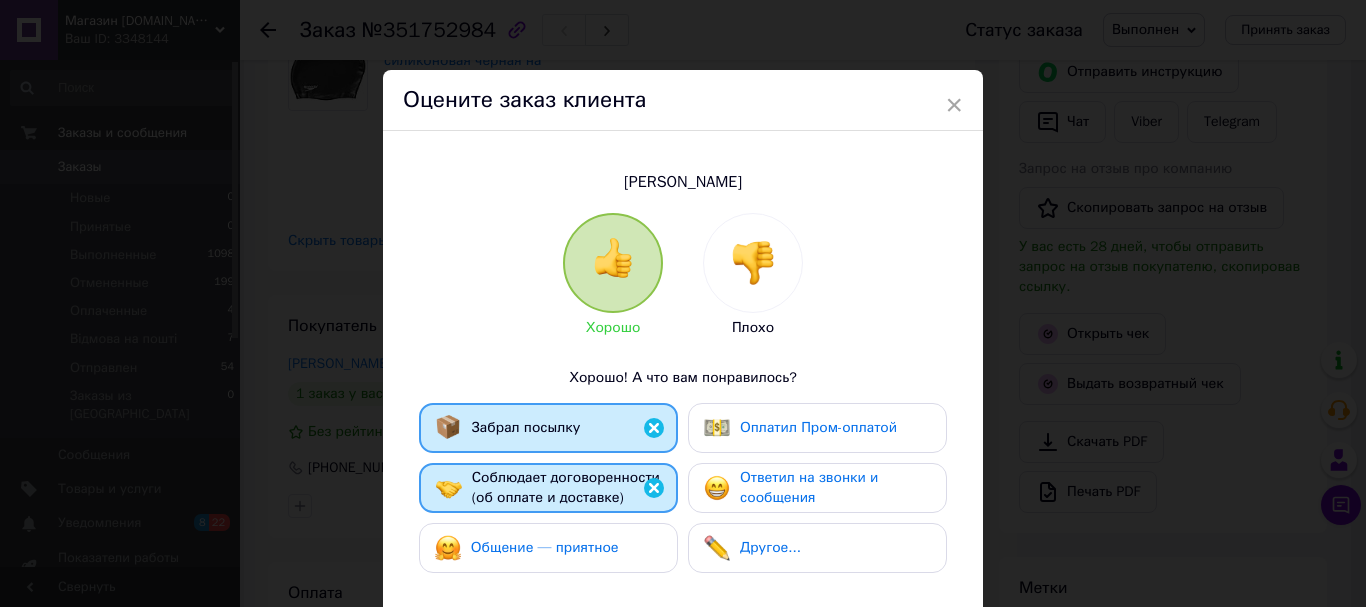 drag, startPoint x: 577, startPoint y: 549, endPoint x: 714, endPoint y: 491, distance: 148.77164 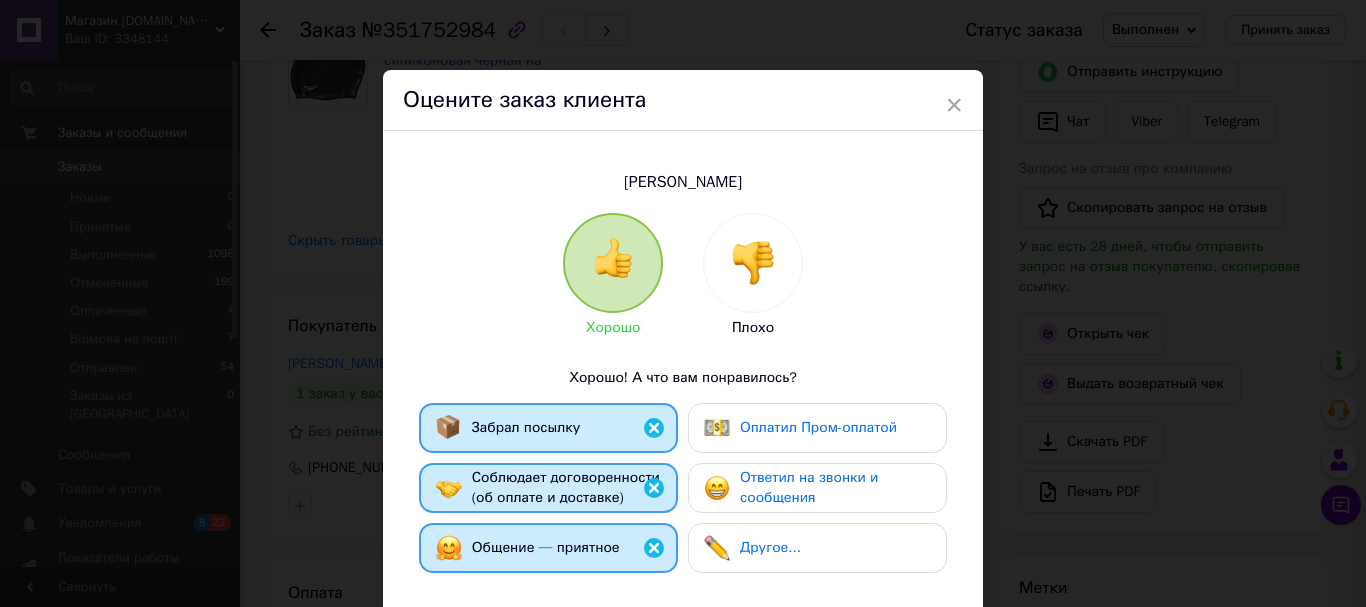 click at bounding box center (717, 488) 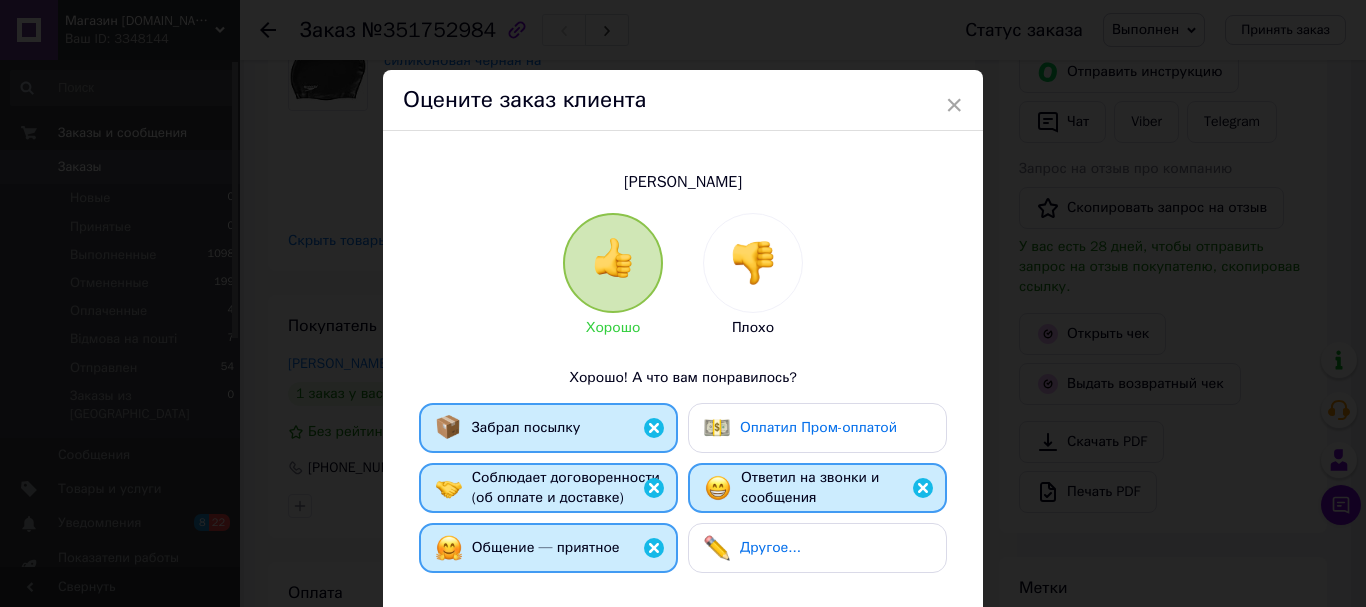 click on "Оплатил Пром-оплатой" at bounding box center (817, 428) 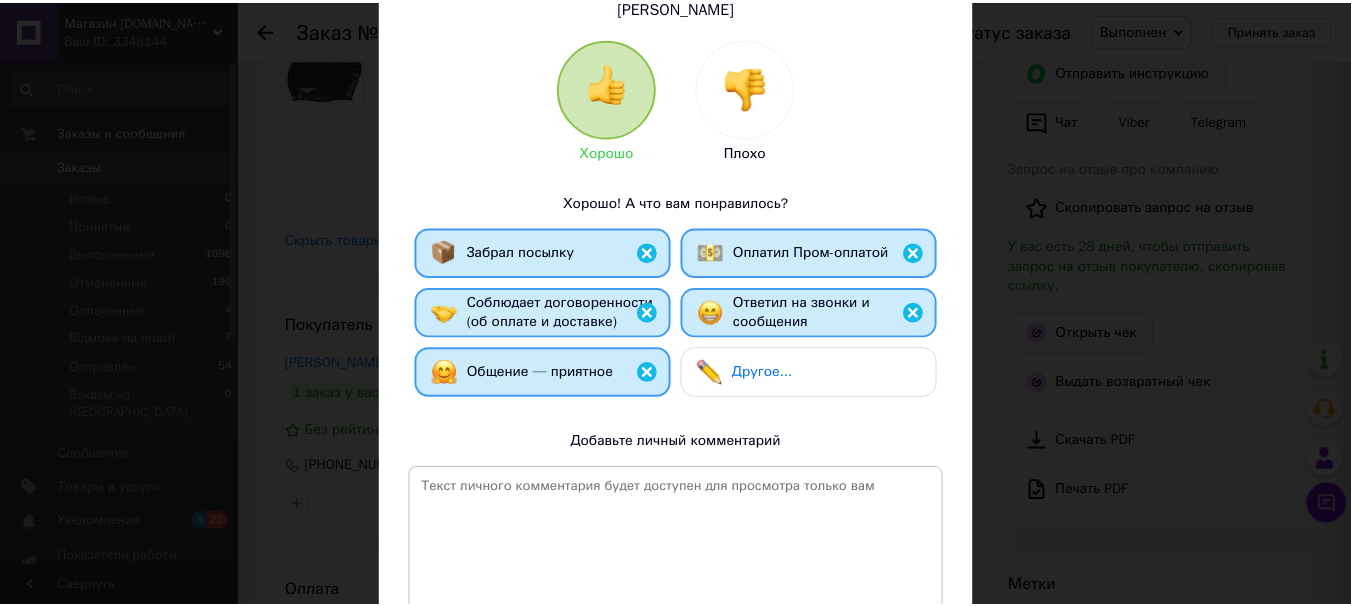 scroll, scrollTop: 300, scrollLeft: 0, axis: vertical 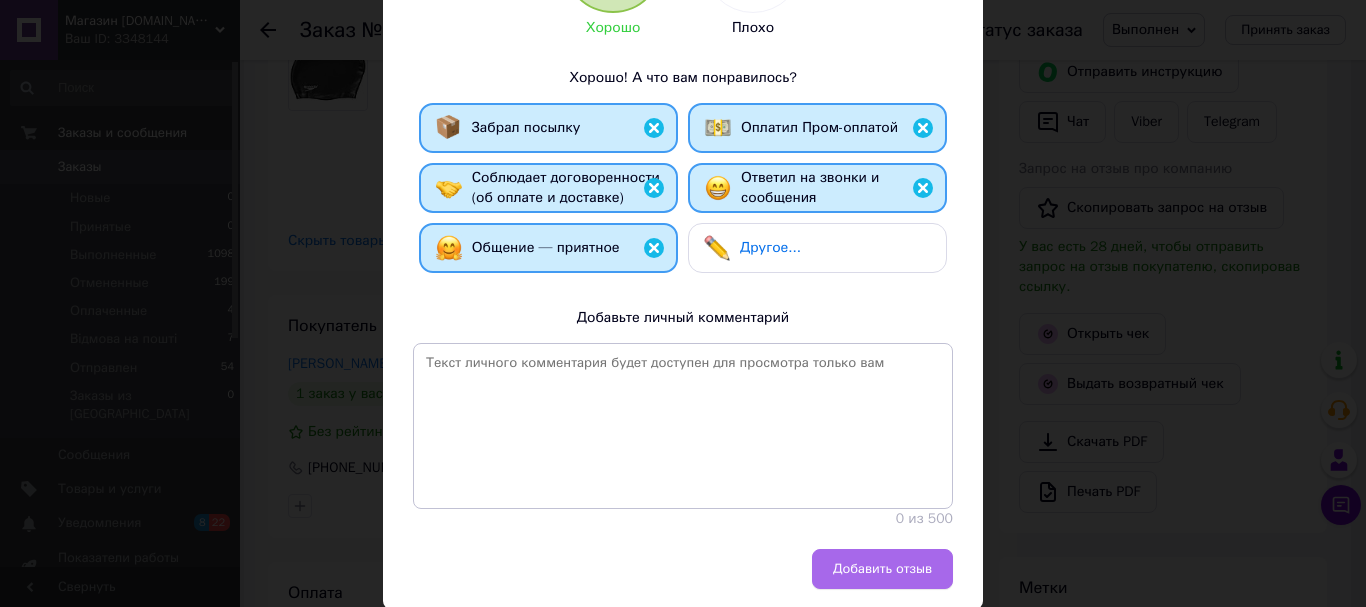 click on "Добавить отзыв" at bounding box center (882, 569) 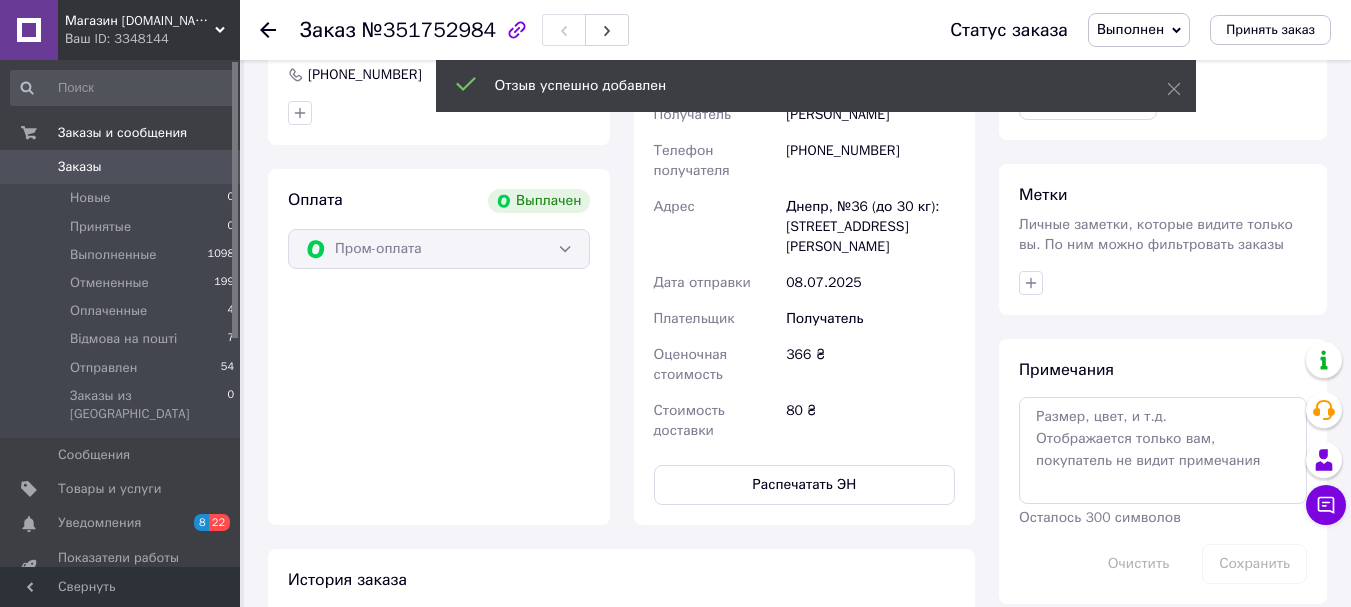 scroll, scrollTop: 800, scrollLeft: 0, axis: vertical 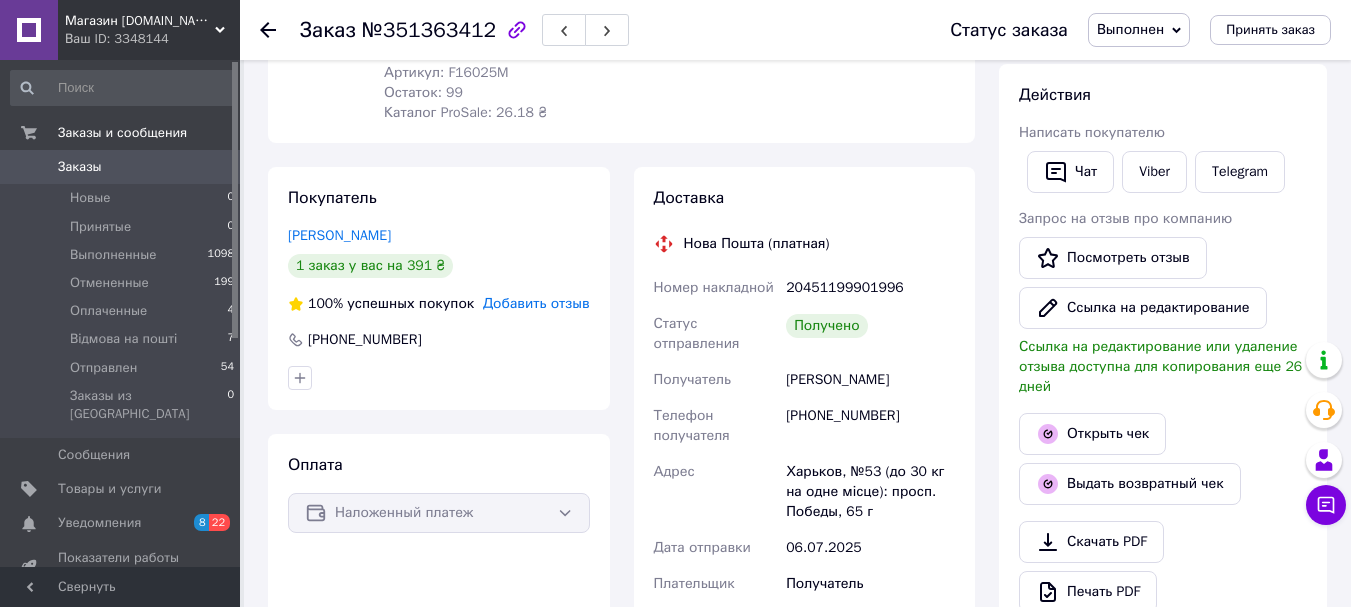 click on "Добавить отзыв" at bounding box center (536, 303) 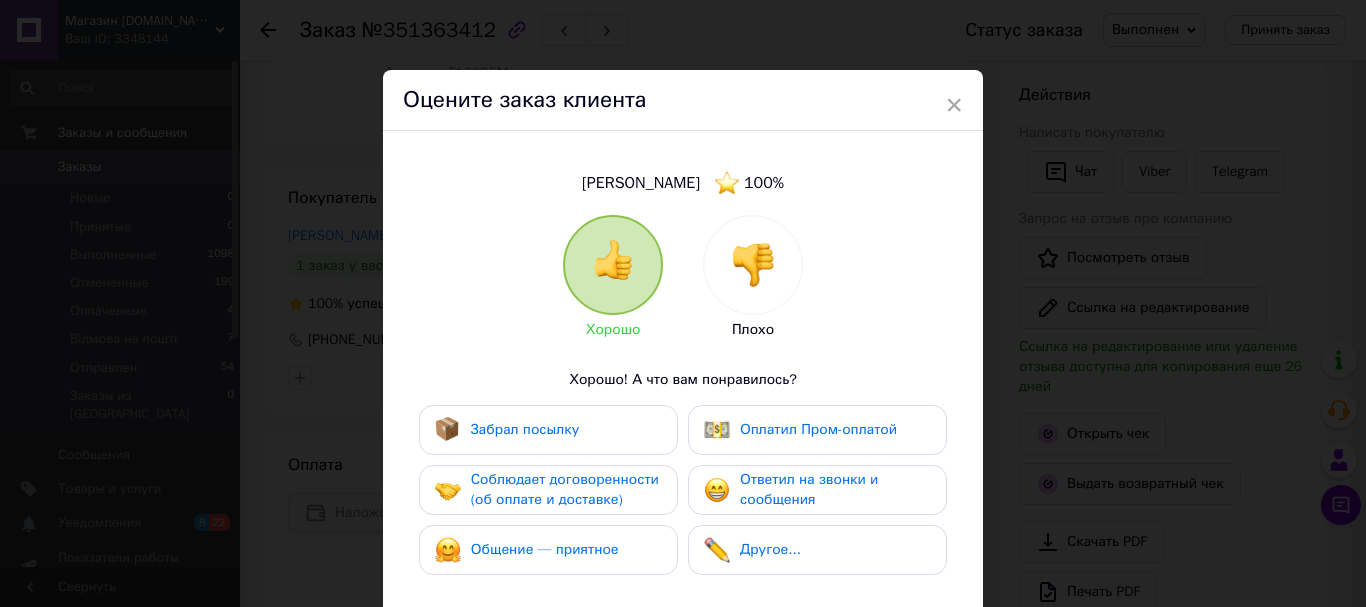 click on "Забрал посылку" at bounding box center [525, 429] 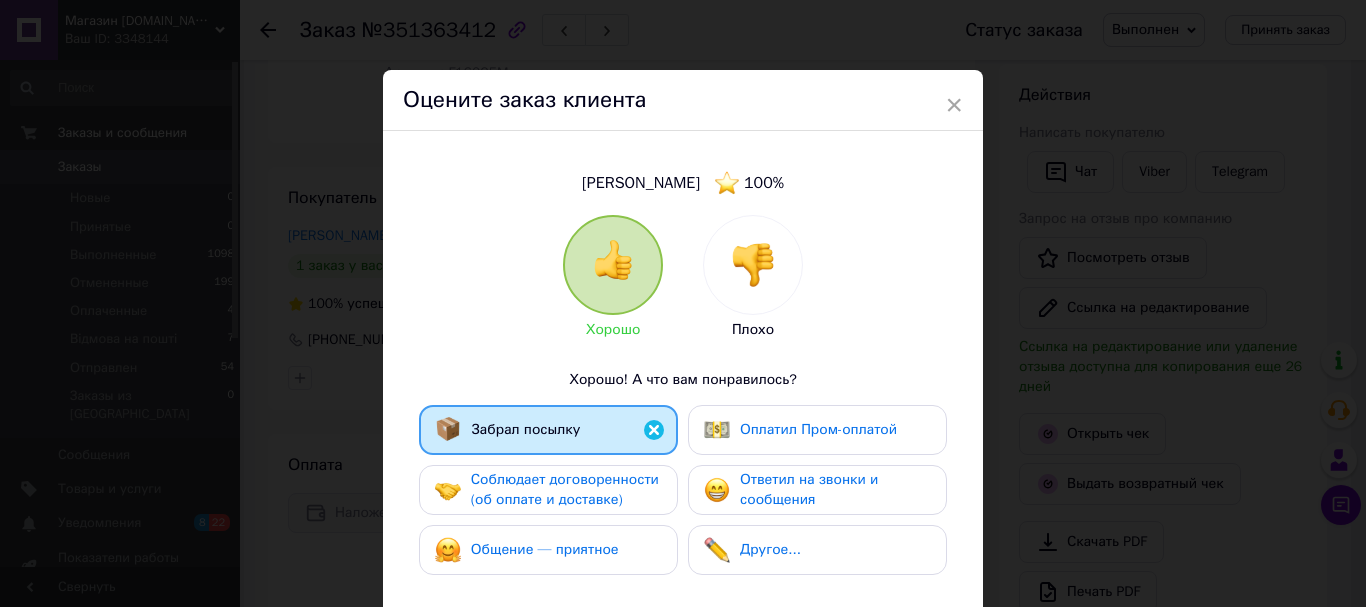 click on "Соблюдает договоренности (об оплате и доставке)" at bounding box center [565, 489] 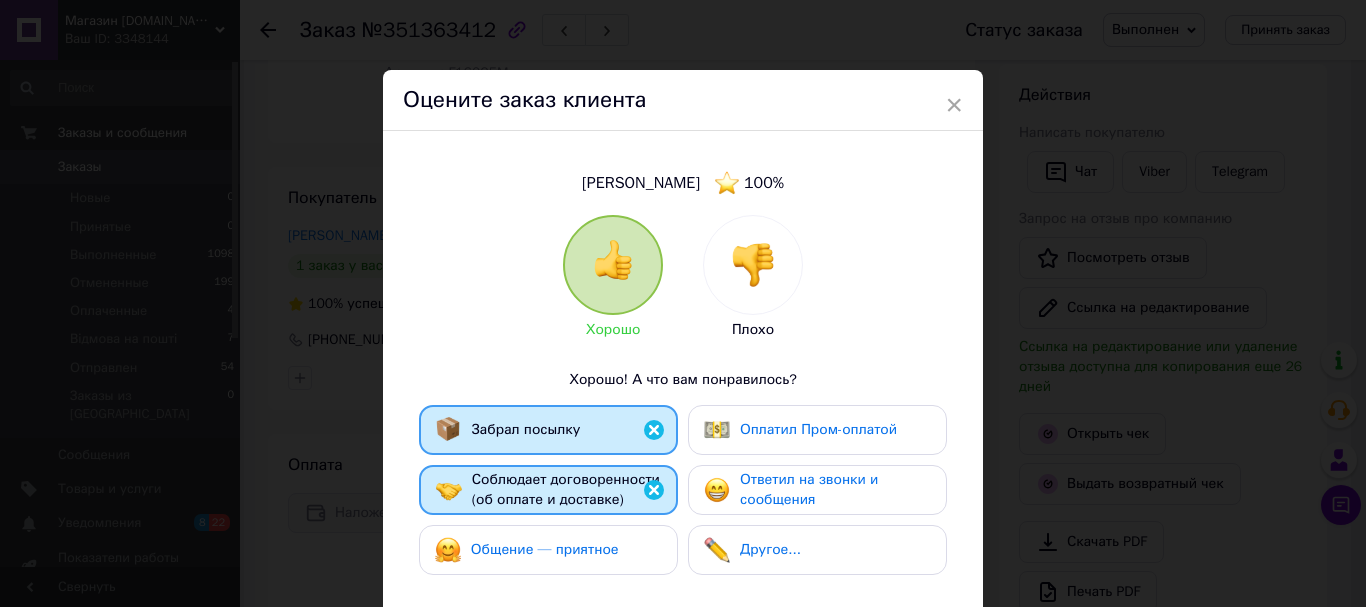 click on "Общение — приятное" at bounding box center (545, 549) 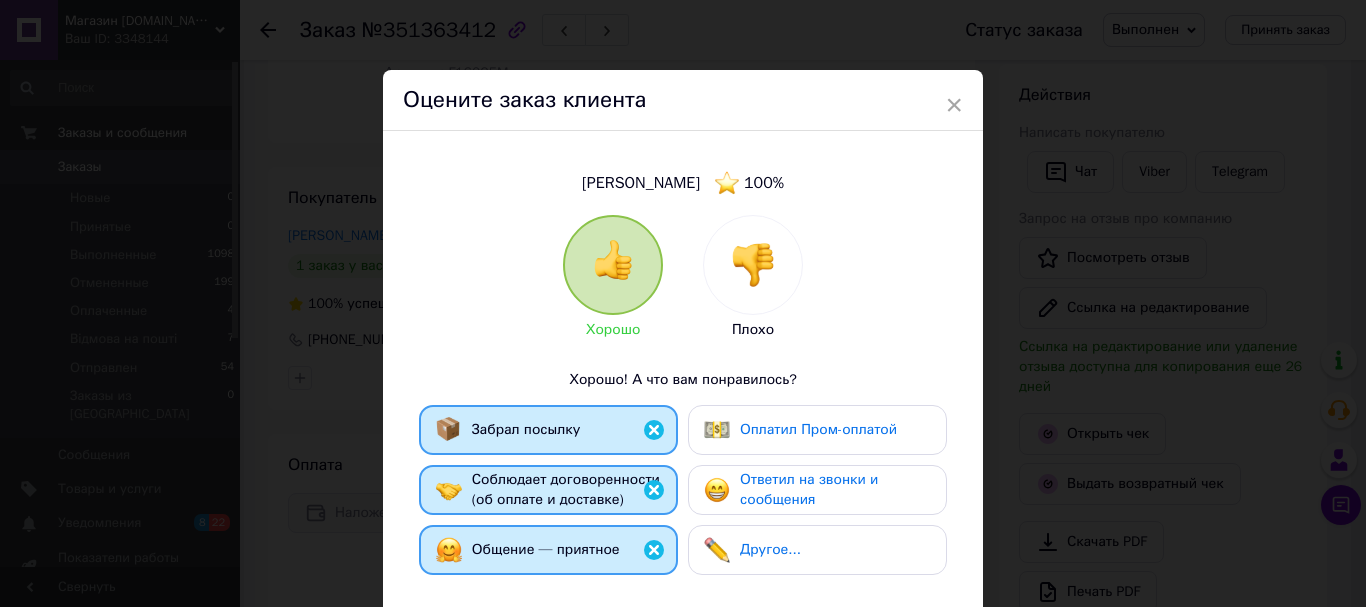 click on "Ответил на звонки и сообщения" at bounding box center [817, 490] 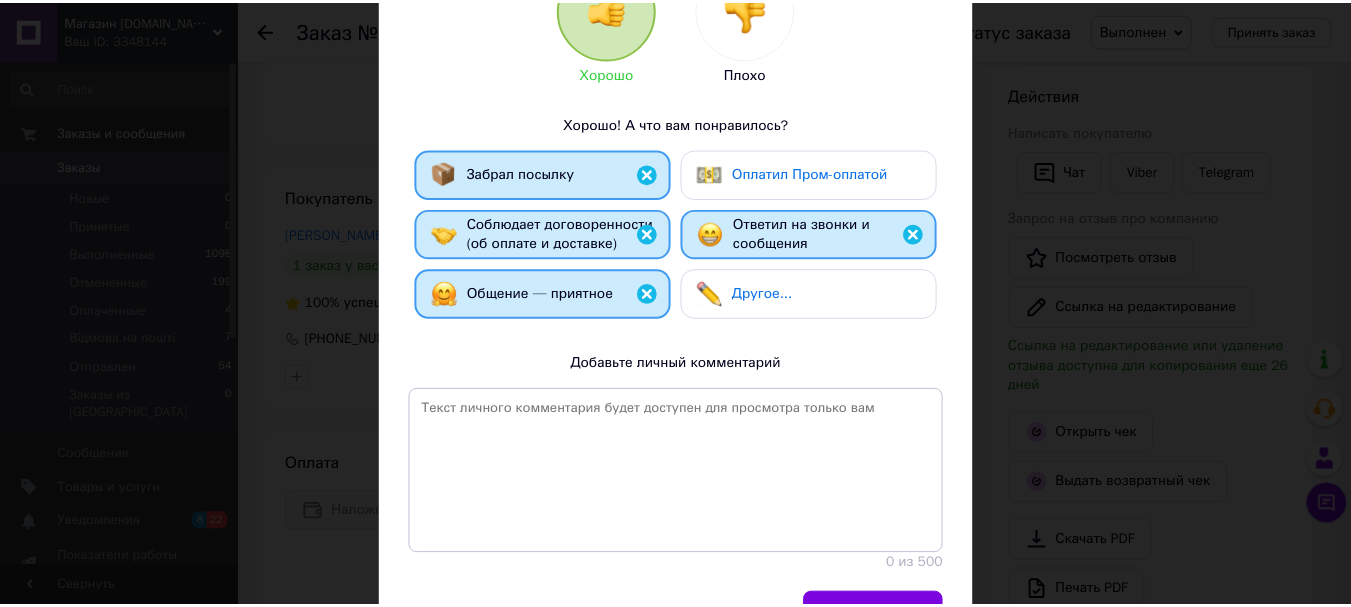 scroll, scrollTop: 365, scrollLeft: 0, axis: vertical 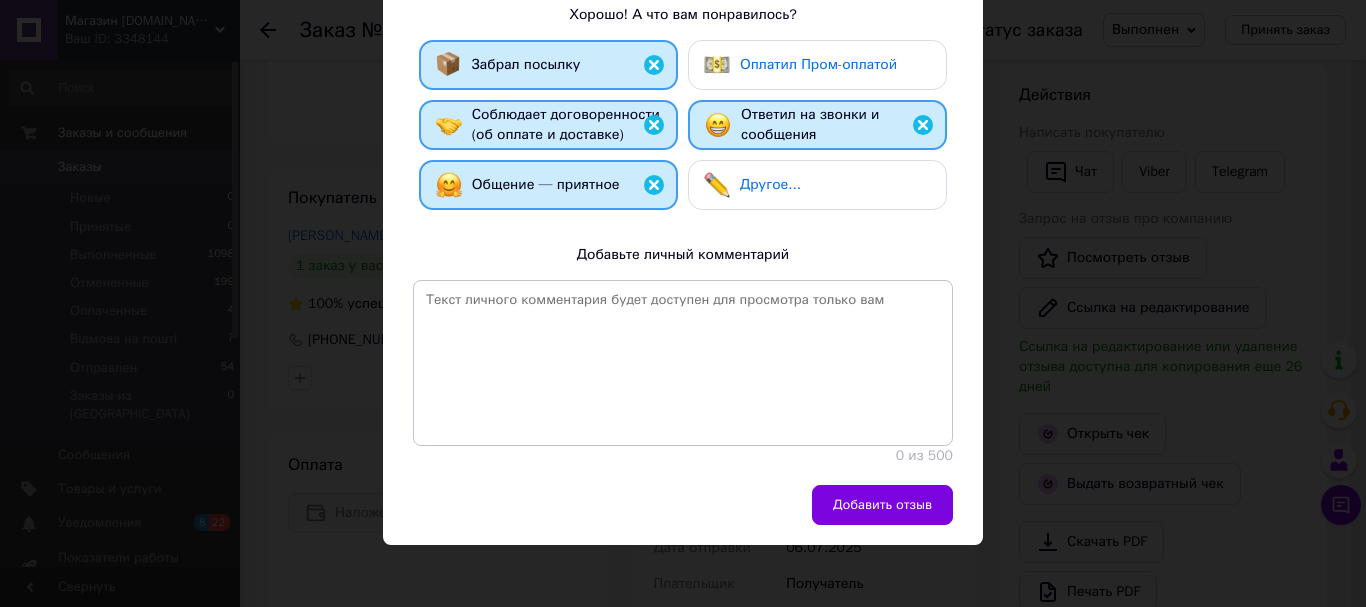 click on "Плужнік Дмитро 100 % Хорошо Плохо Хорошо! А что вам понравилось? Забрал посылку Оплатил Пром-оплатой Соблюдает договоренности (об оплате и доставке) Ответил на звонки и сообщения Общение — приятное Другое... Добавьте личный комментарий 0   из   500" at bounding box center (683, 125) 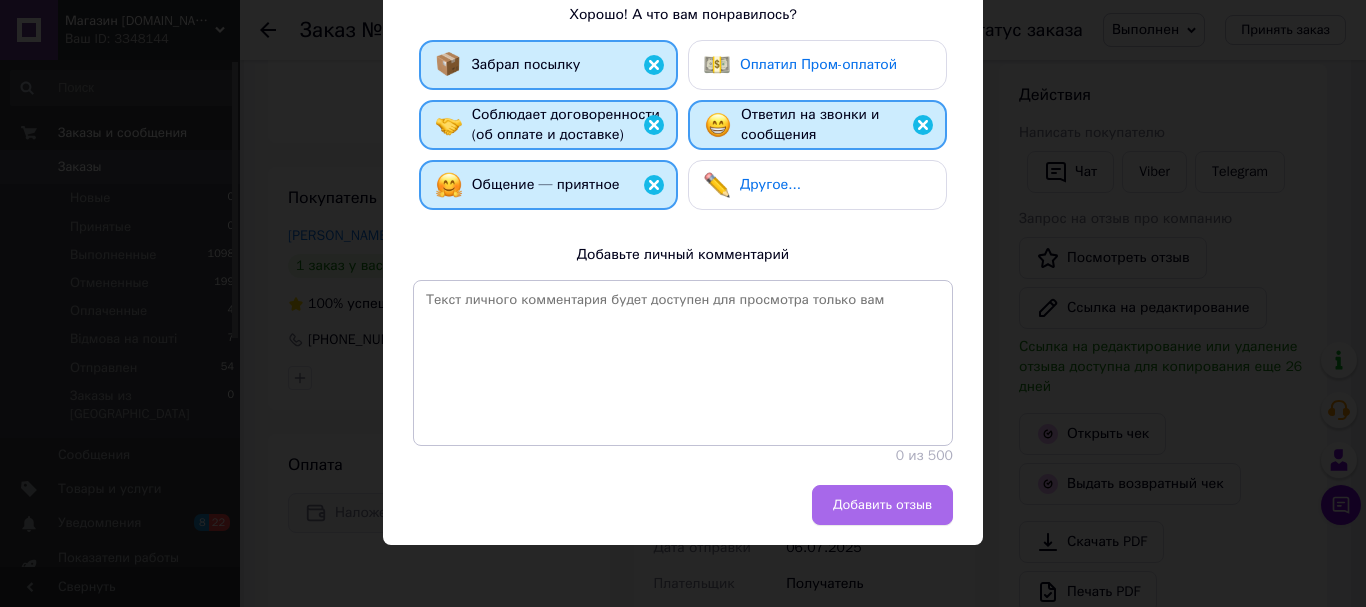 click on "Добавить отзыв" at bounding box center (882, 505) 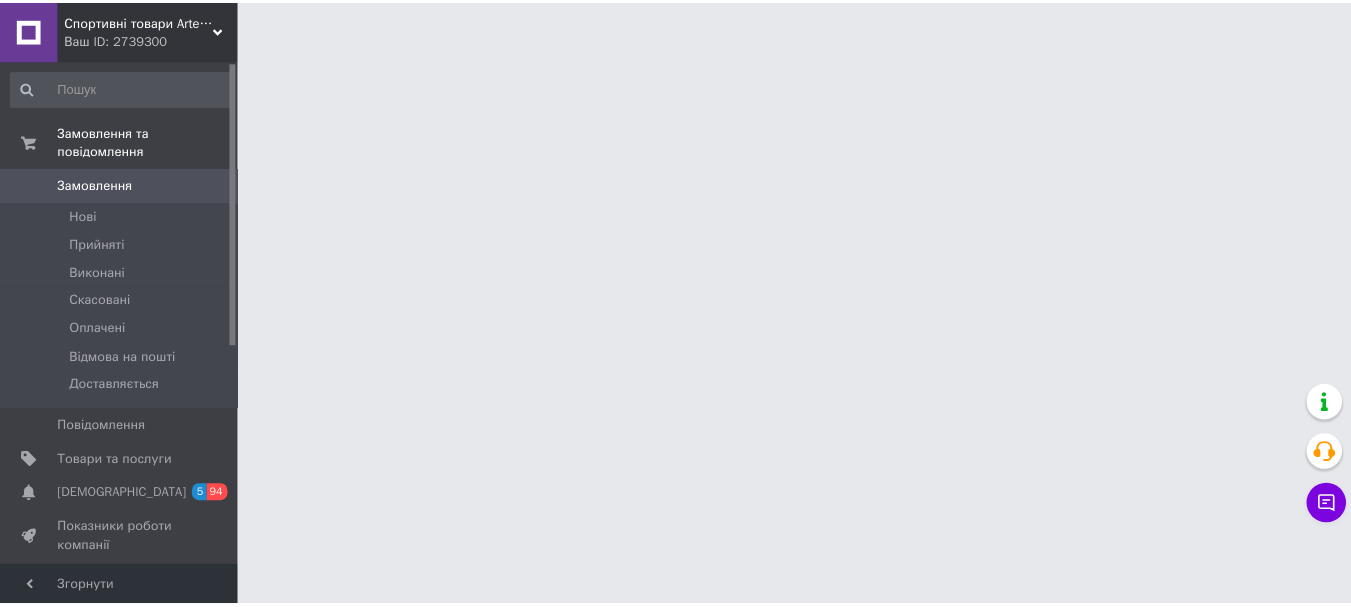 scroll, scrollTop: 0, scrollLeft: 0, axis: both 